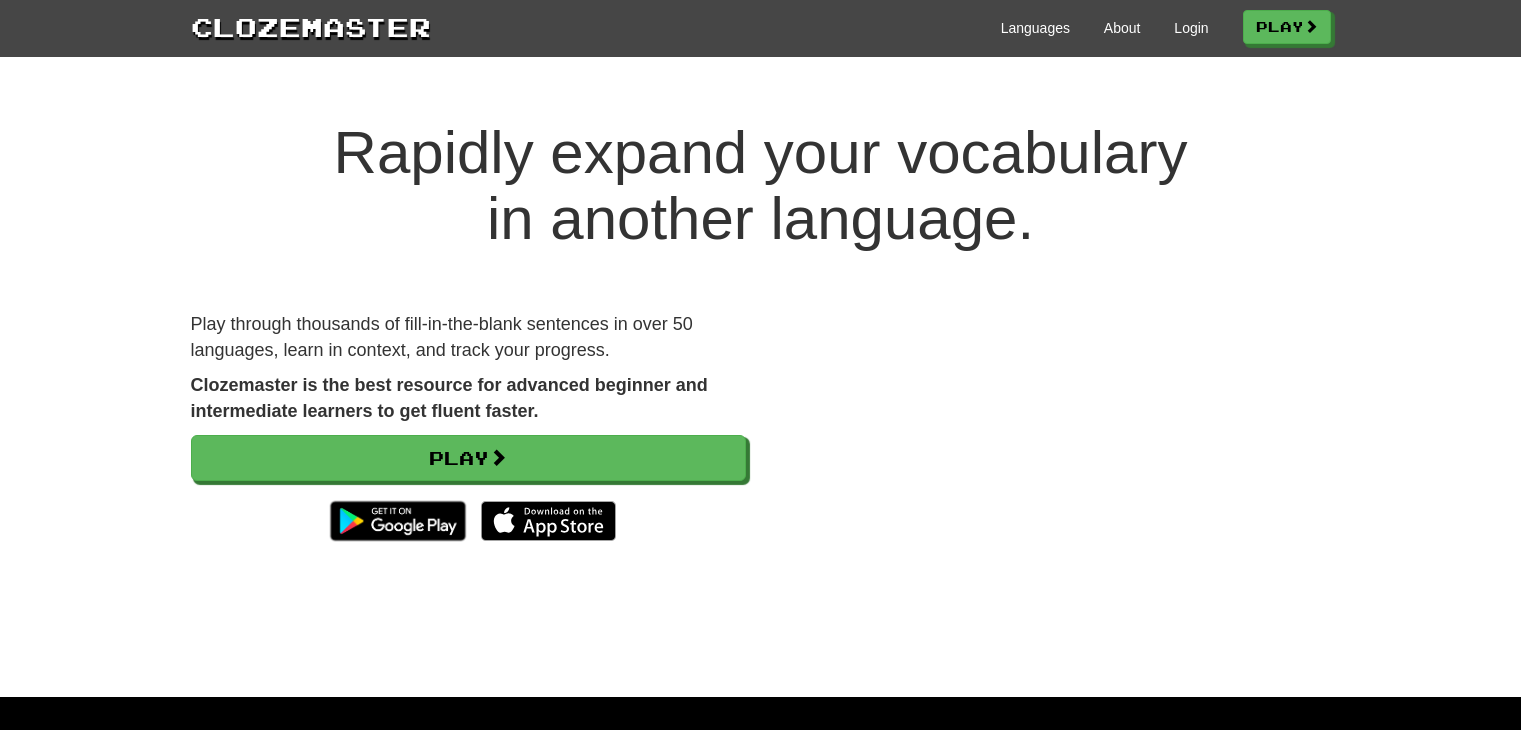 scroll, scrollTop: 0, scrollLeft: 0, axis: both 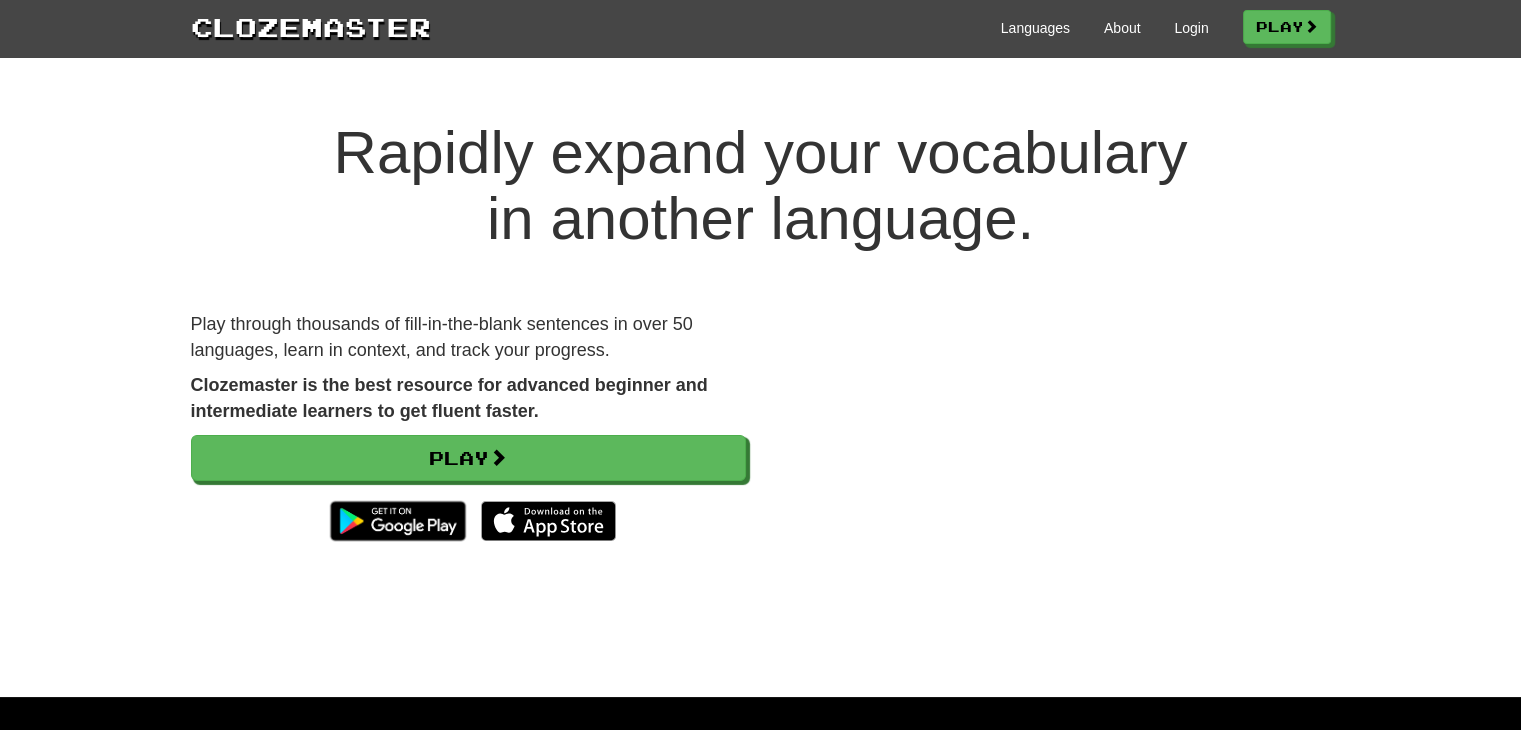 click on "Languages
About
Login
Play" at bounding box center [881, 26] 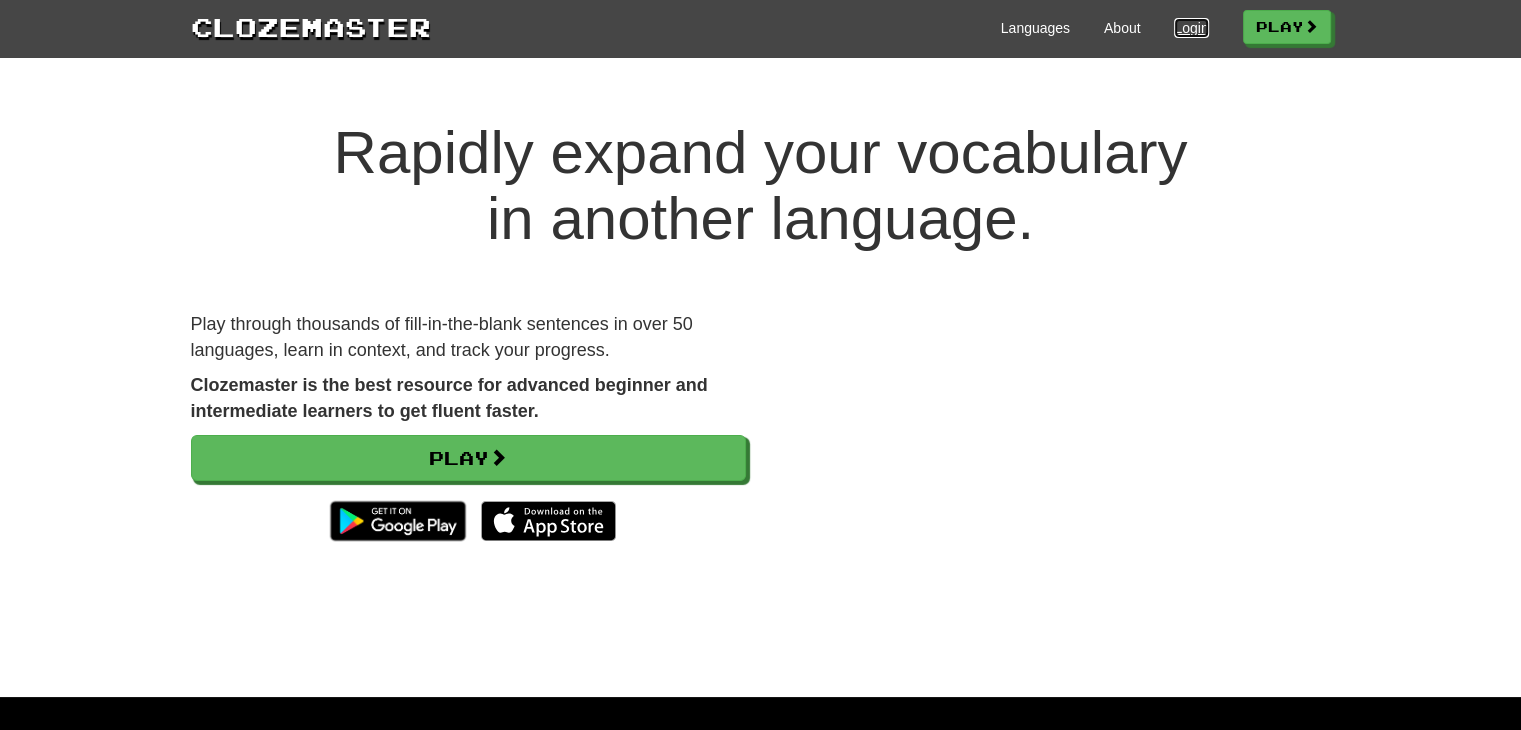 click on "Login" at bounding box center [1191, 28] 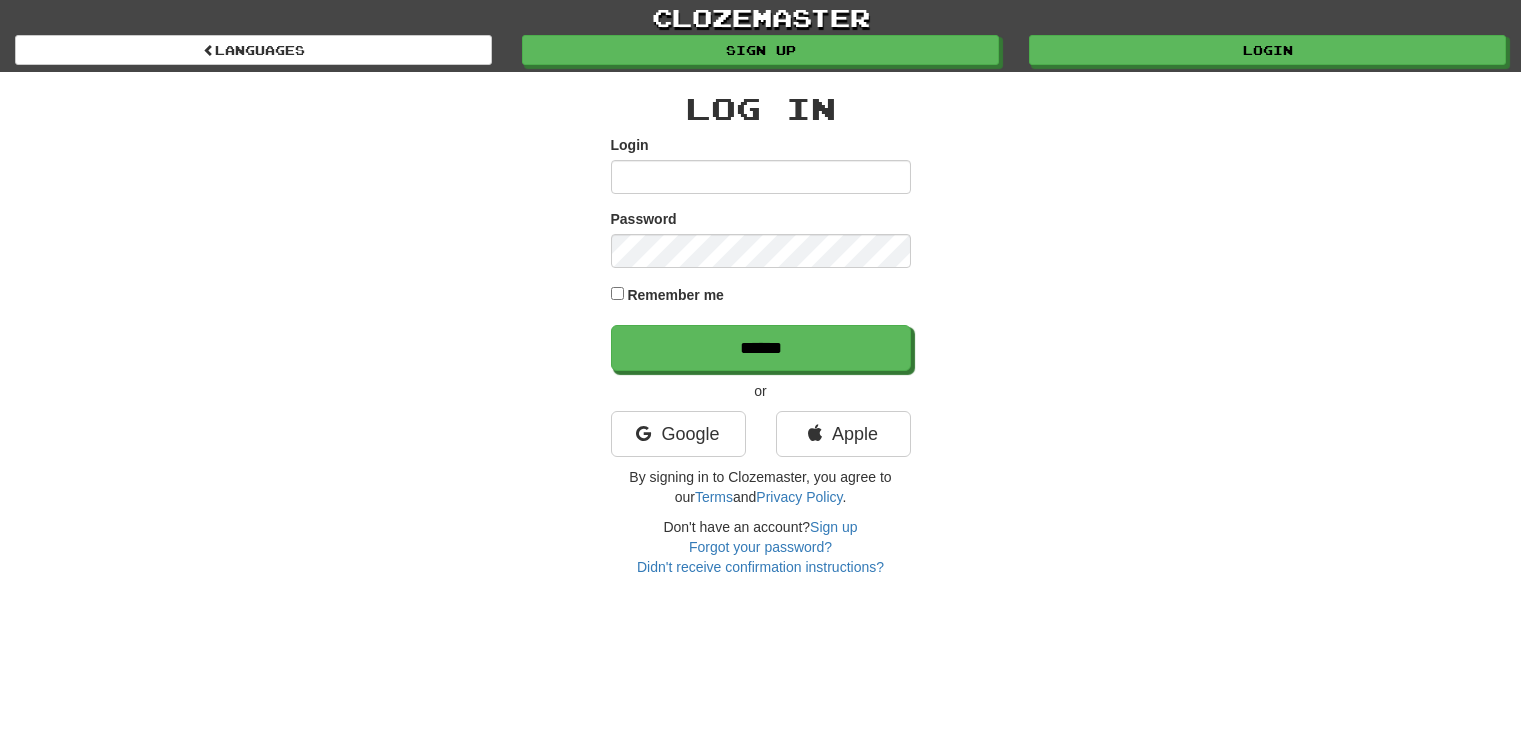 scroll, scrollTop: 0, scrollLeft: 0, axis: both 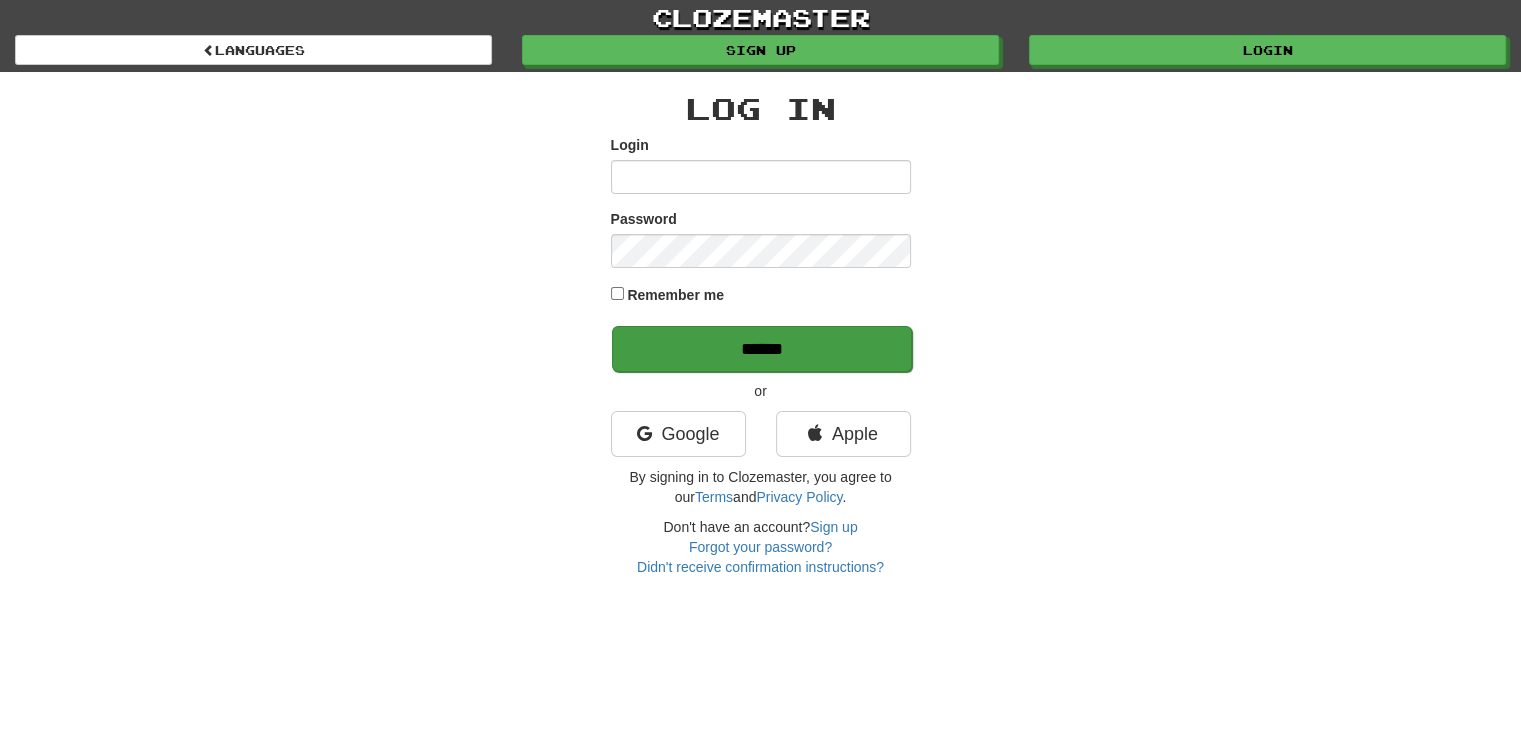 type on "**********" 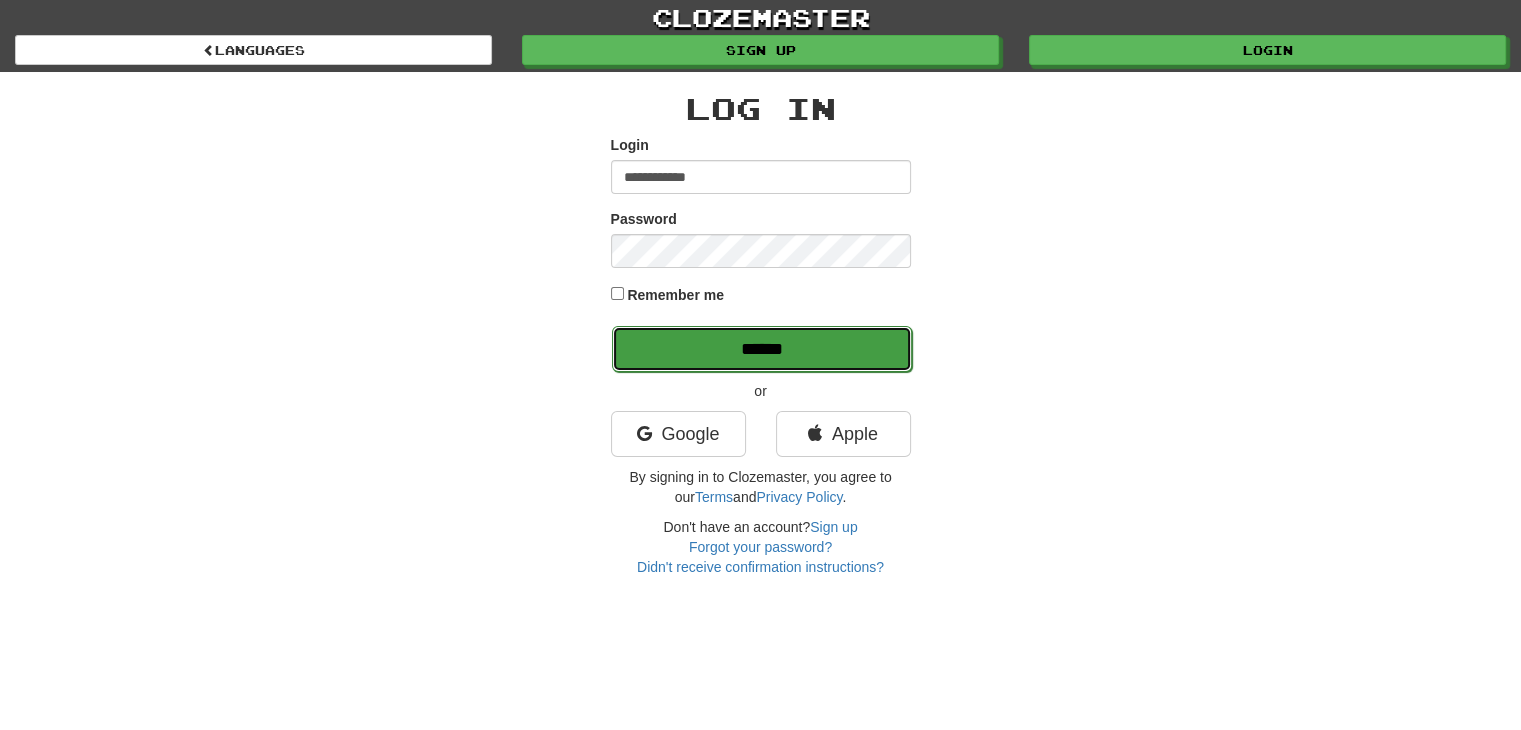click on "******" at bounding box center (762, 349) 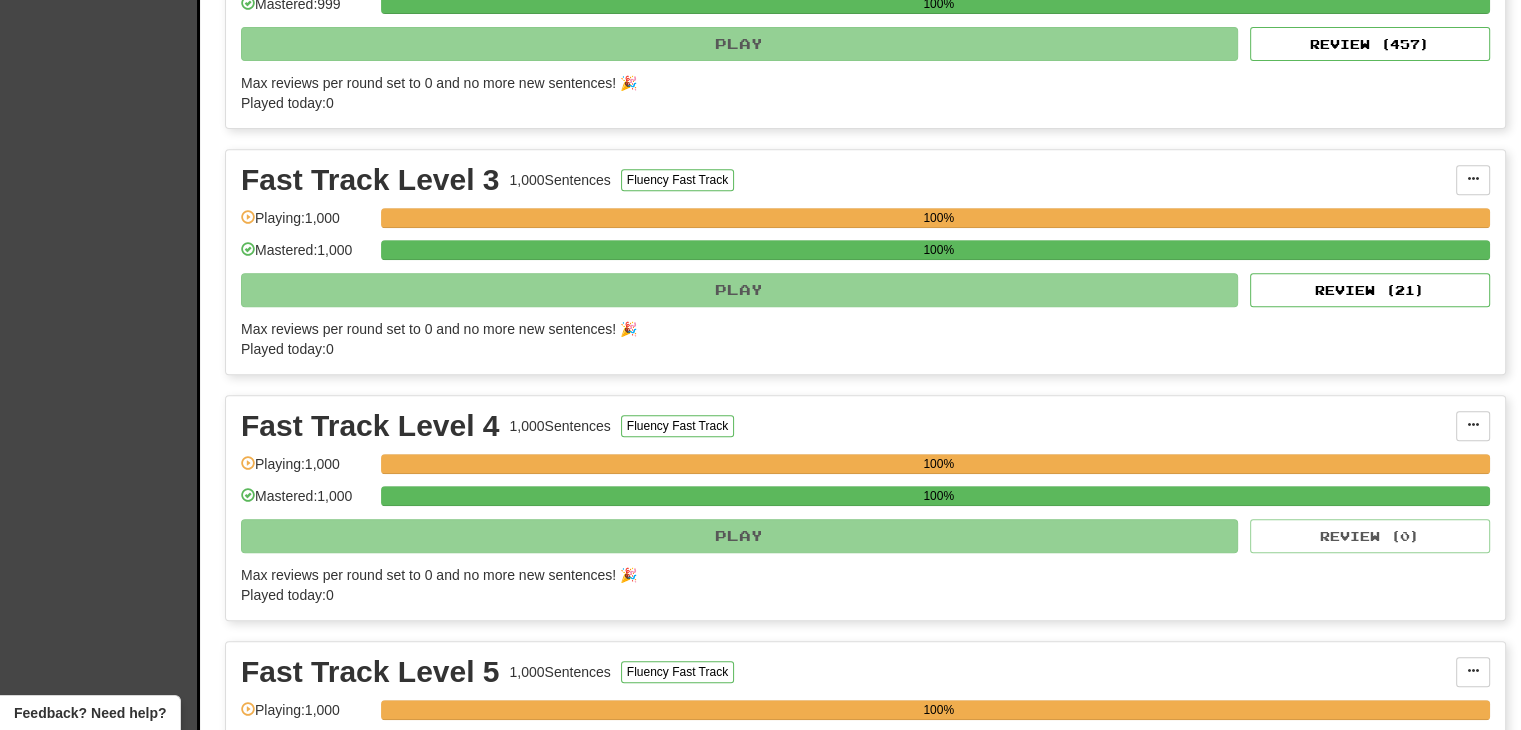 scroll, scrollTop: 800, scrollLeft: 0, axis: vertical 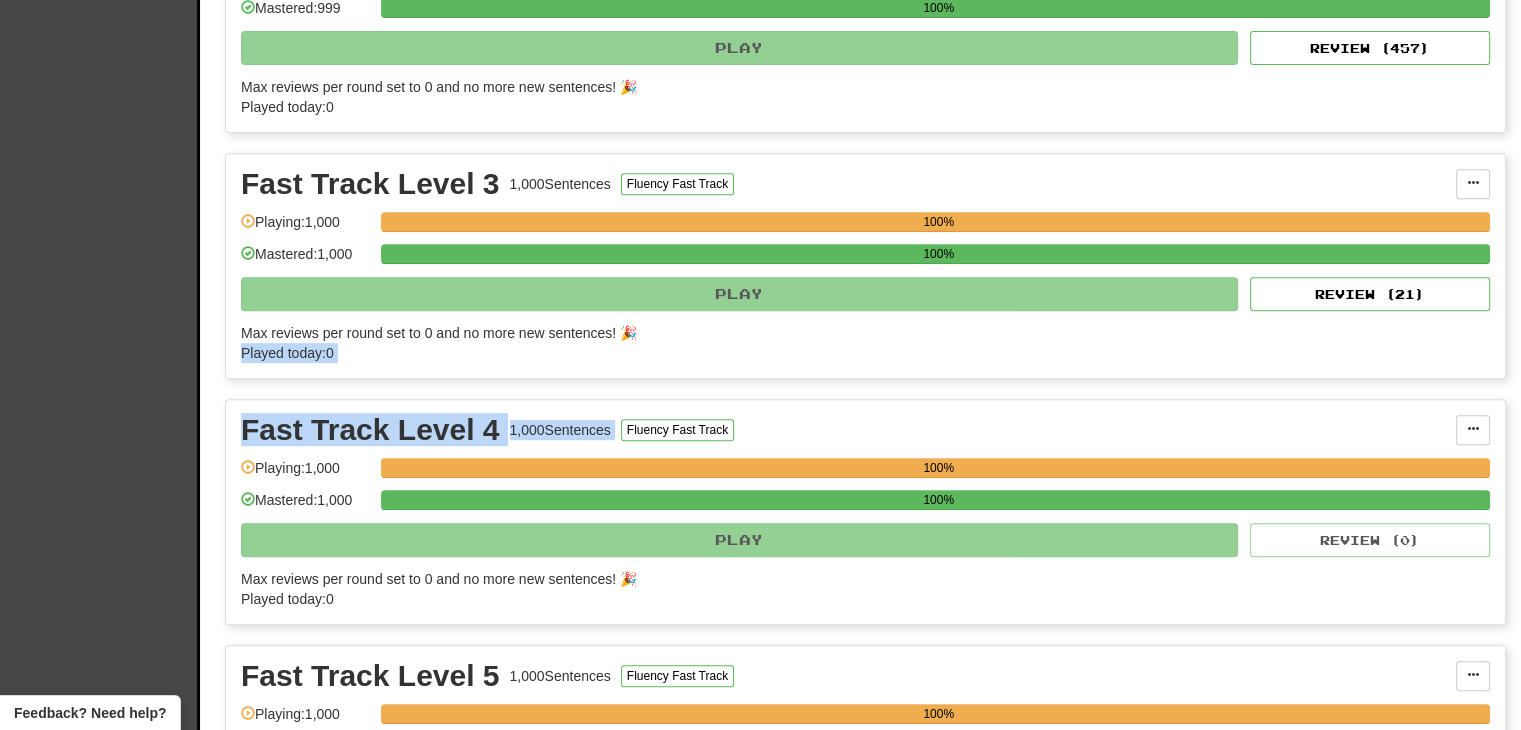 drag, startPoint x: 1292, startPoint y: 307, endPoint x: 1318, endPoint y: 430, distance: 125.71794 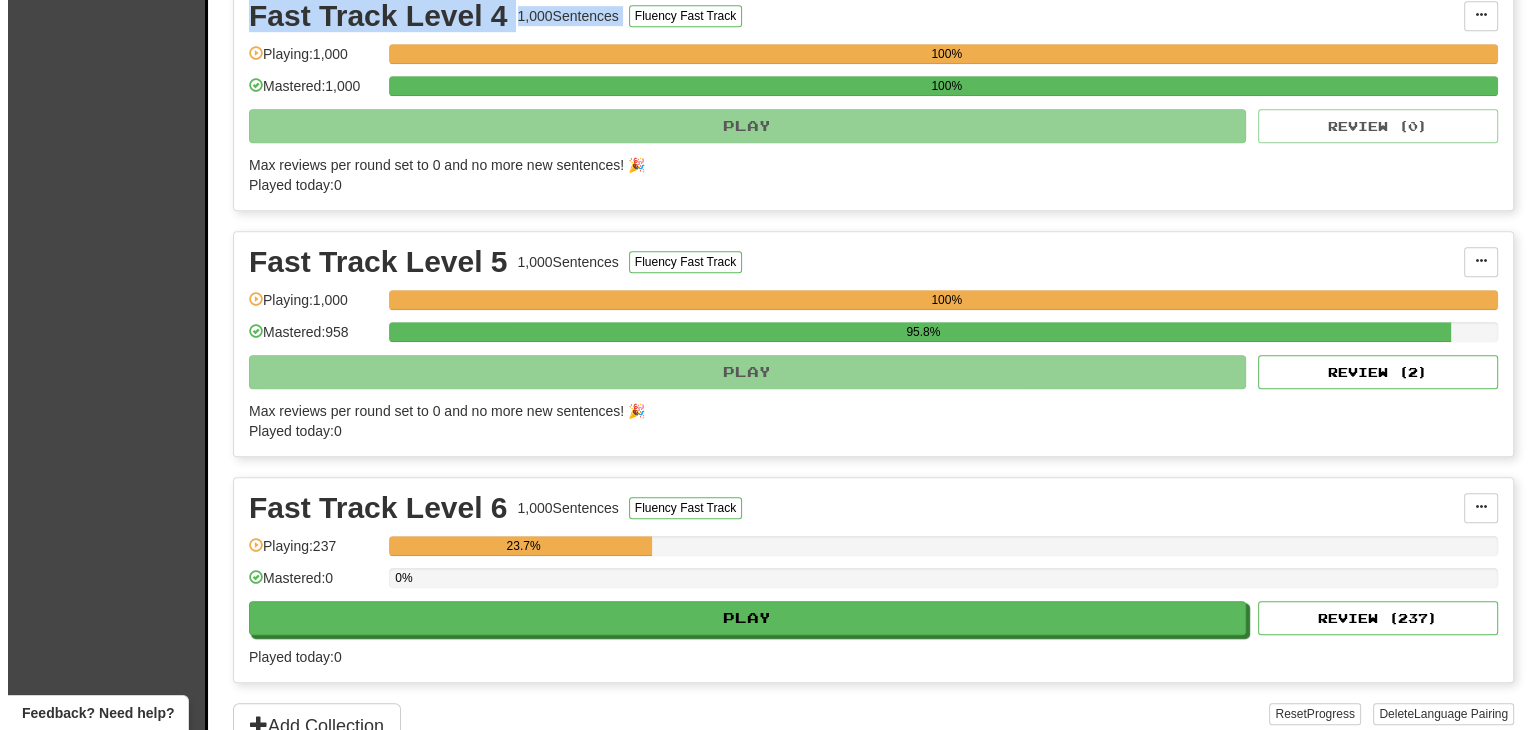 scroll, scrollTop: 1300, scrollLeft: 0, axis: vertical 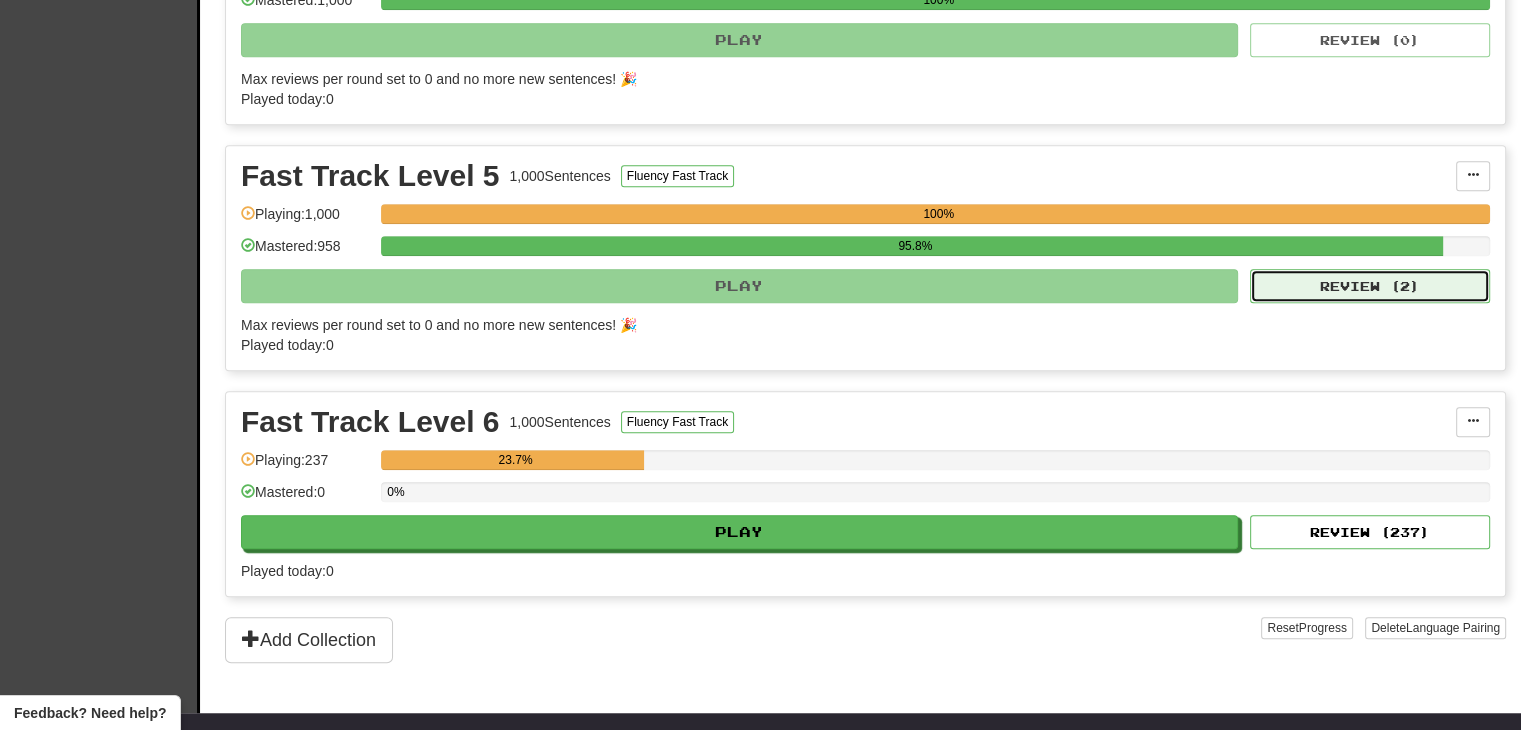 click on "Review ( 2 )" at bounding box center (1370, 286) 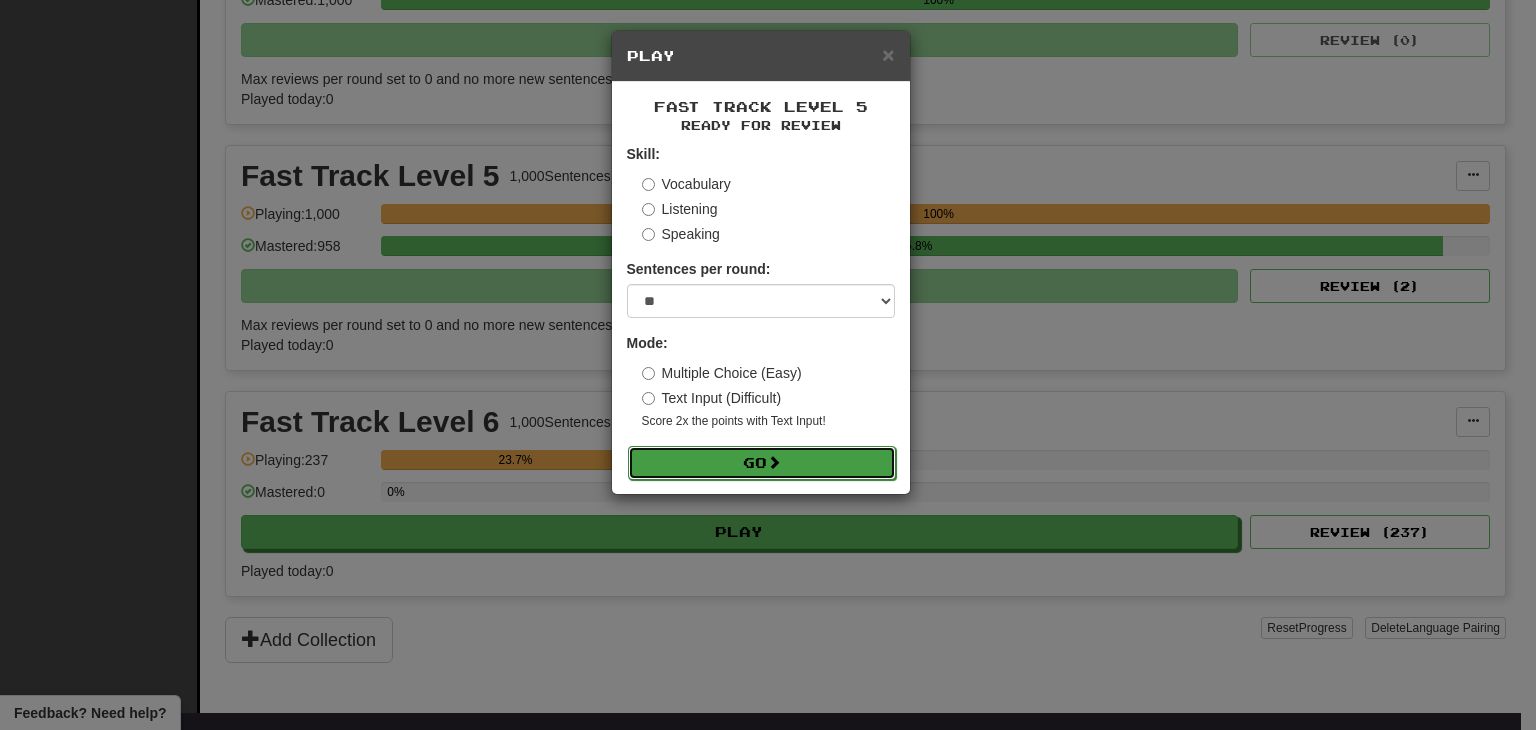 click on "Go" at bounding box center (762, 463) 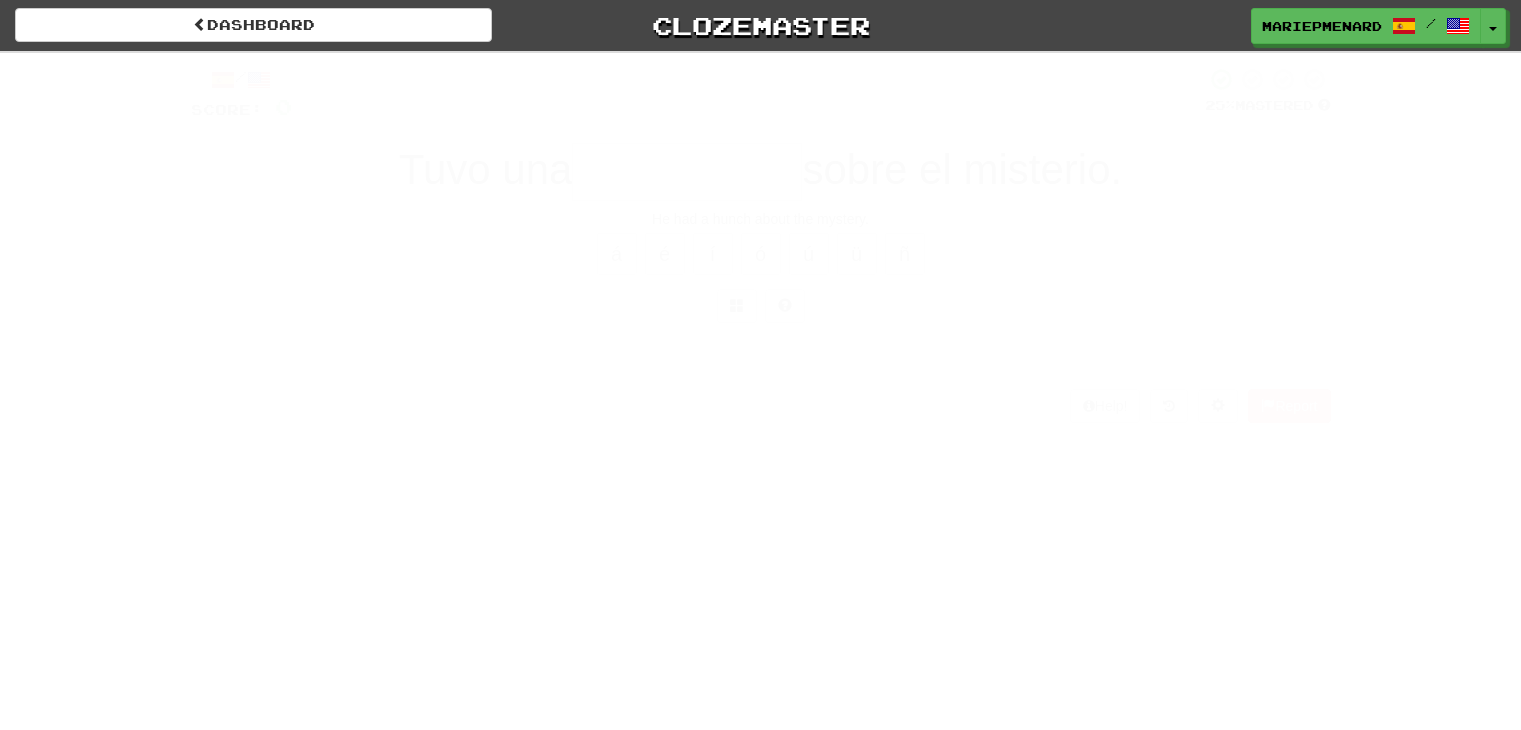 scroll, scrollTop: 0, scrollLeft: 0, axis: both 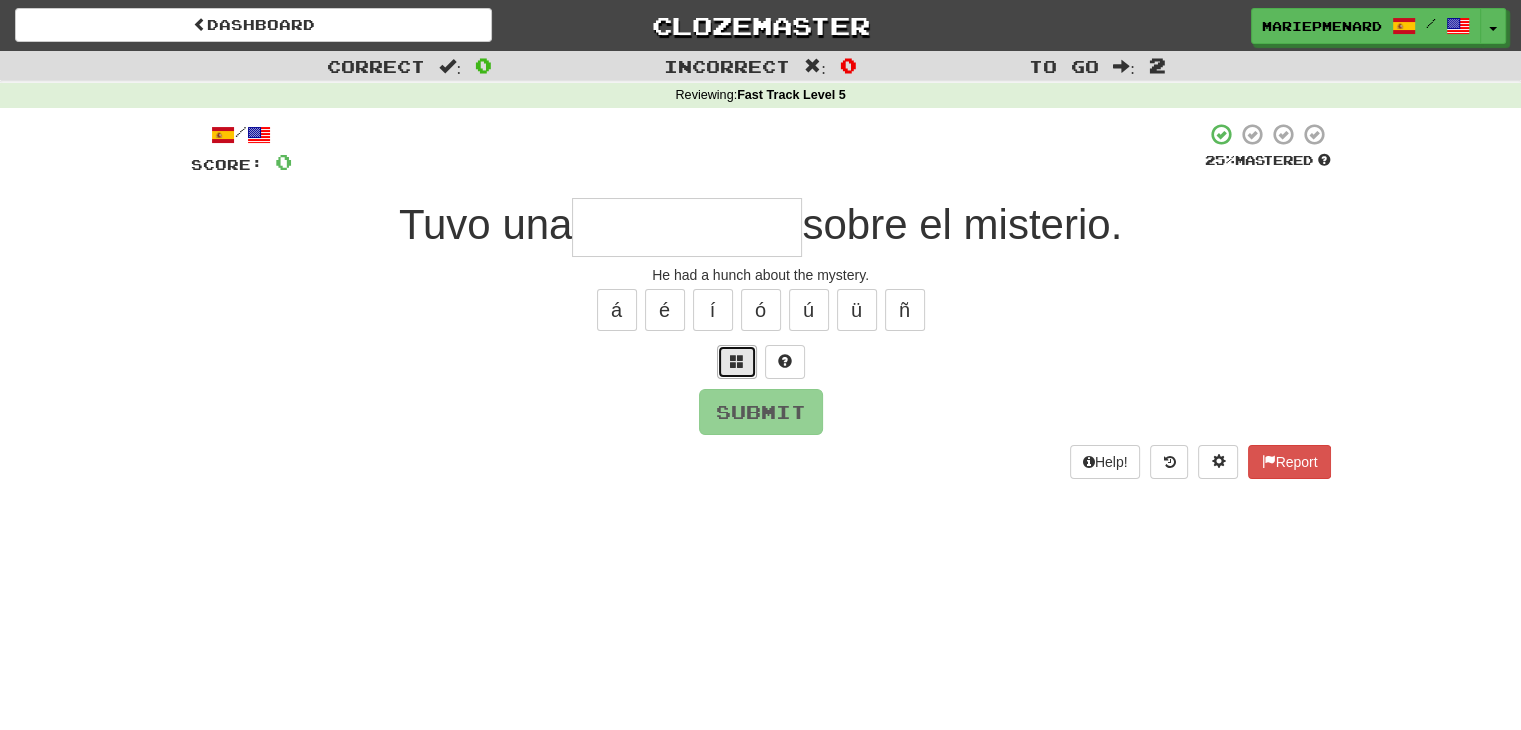 click at bounding box center [737, 362] 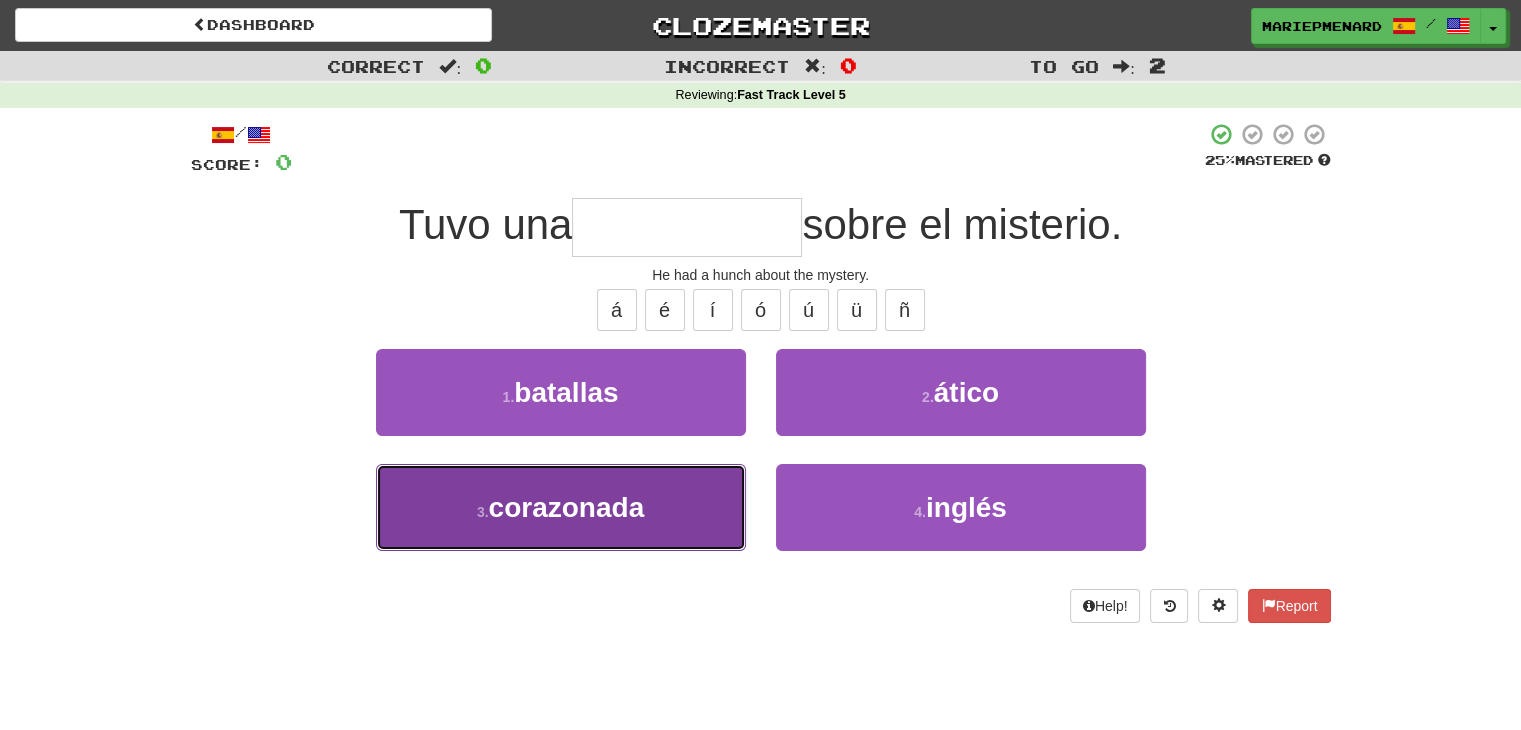 click on "3 .  corazonada" at bounding box center [561, 507] 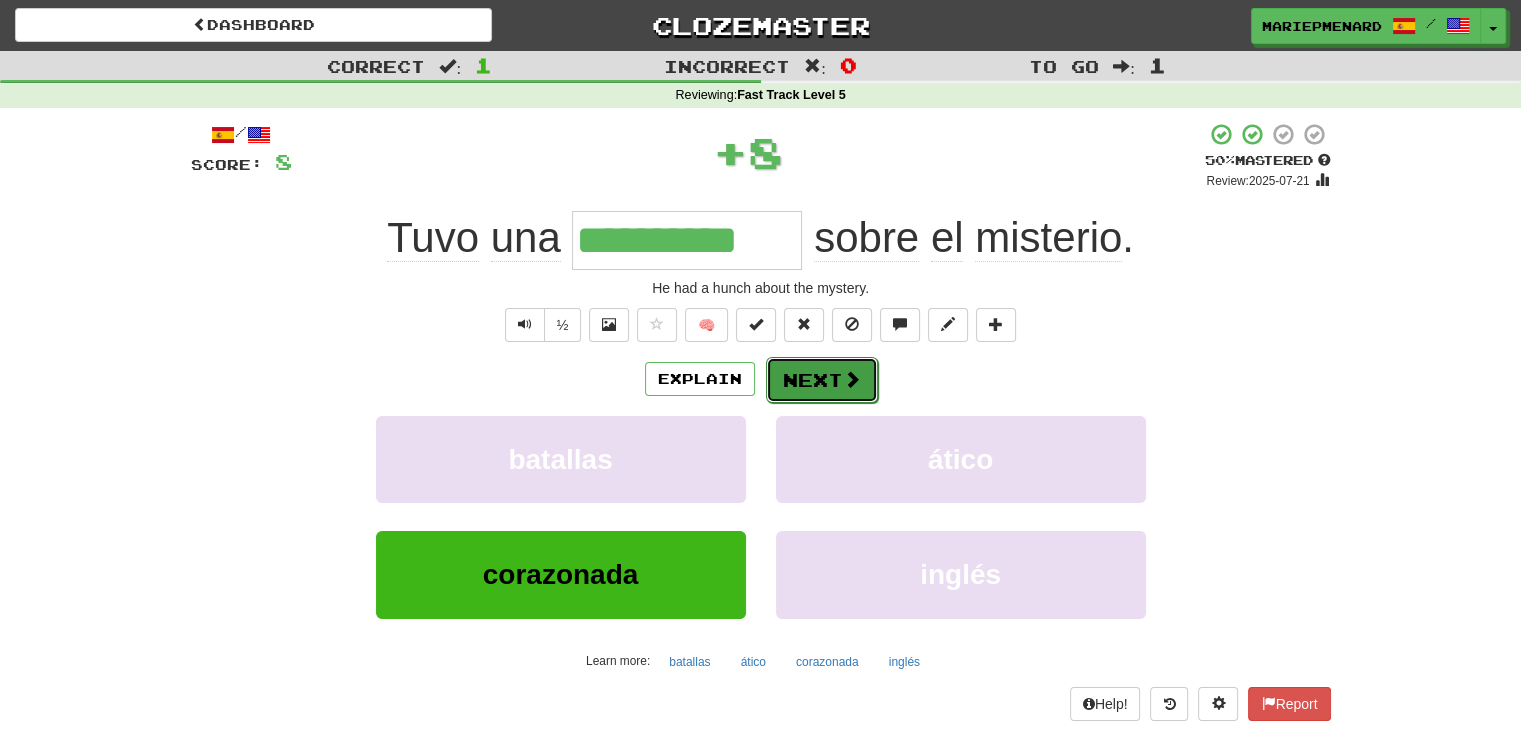 click on "Next" at bounding box center (822, 380) 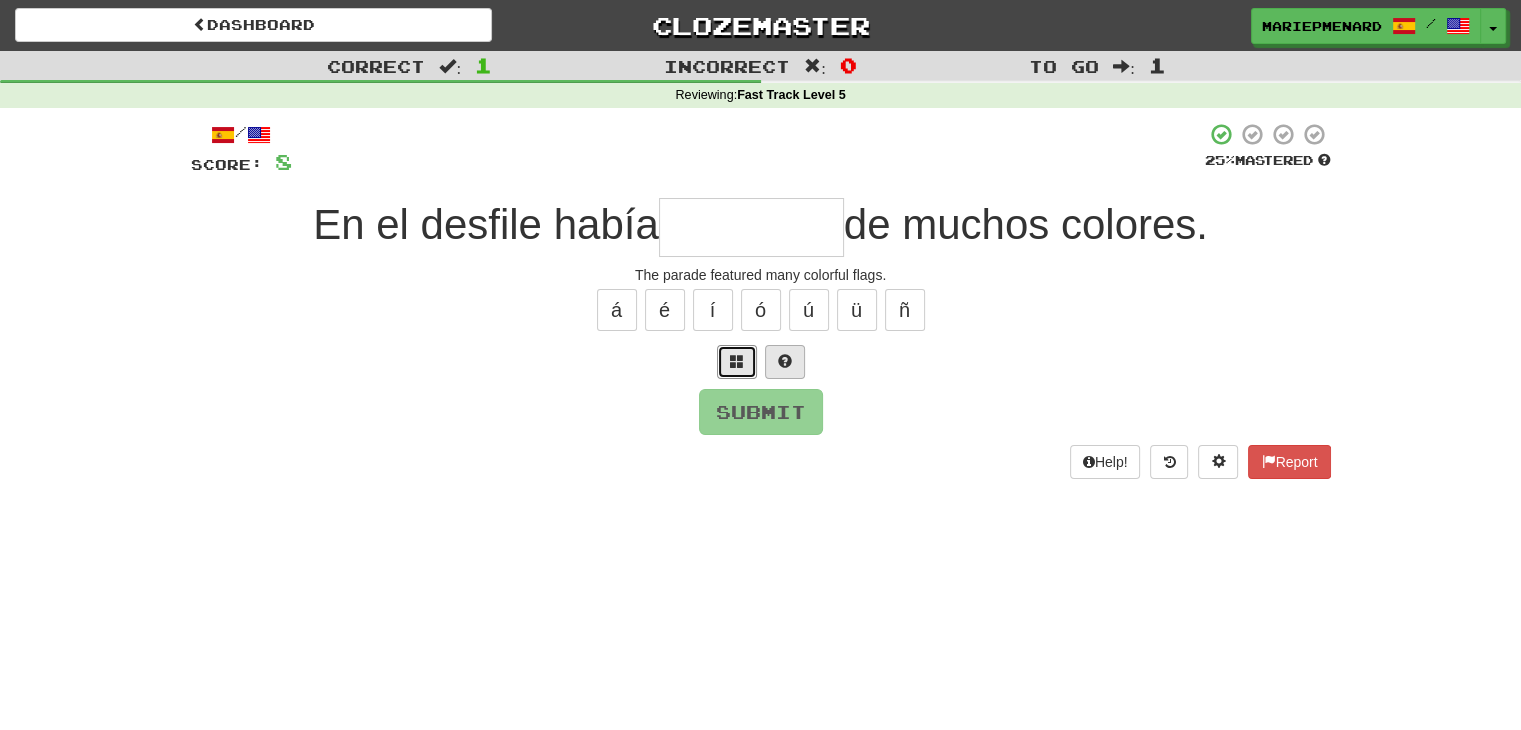 drag, startPoint x: 748, startPoint y: 362, endPoint x: 766, endPoint y: 357, distance: 18.681541 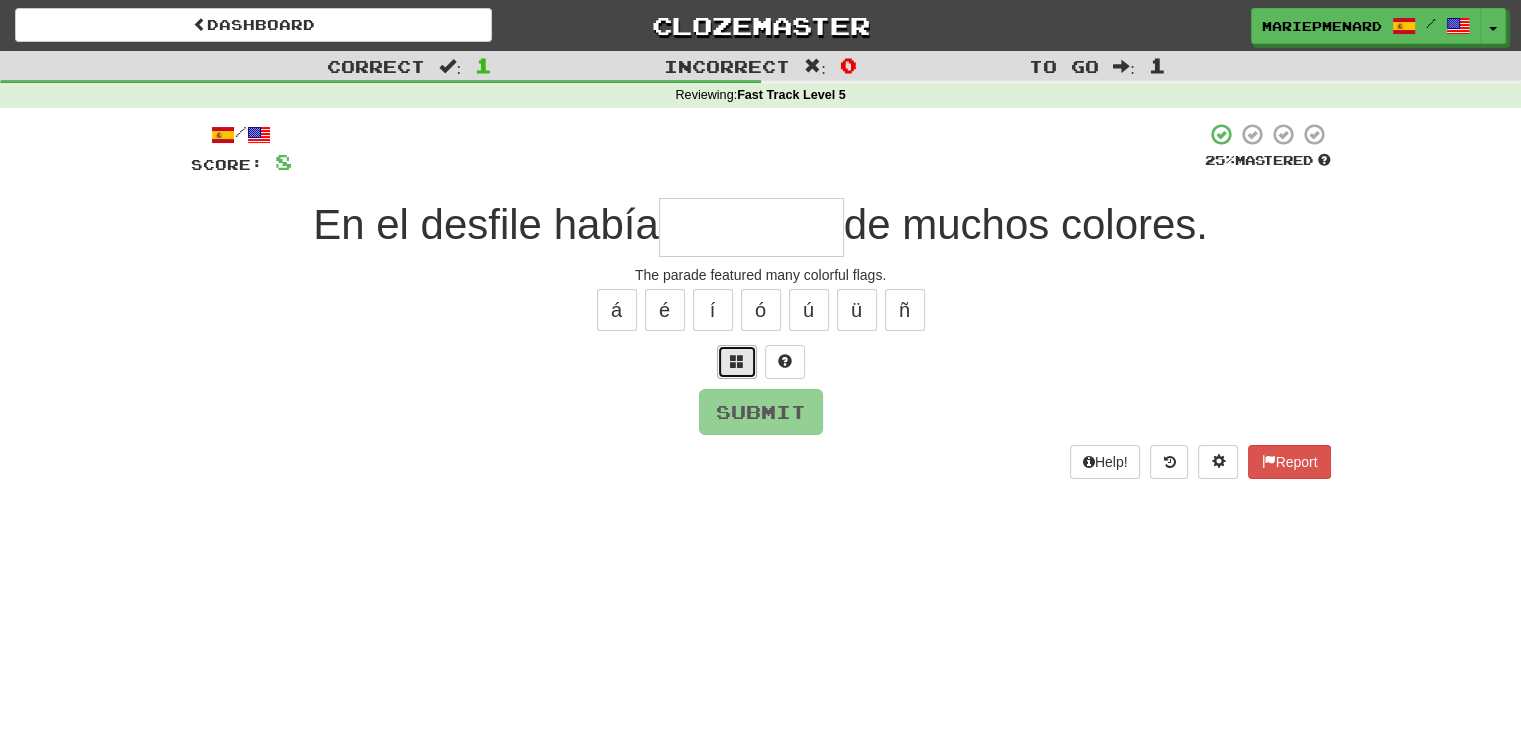 click at bounding box center (737, 362) 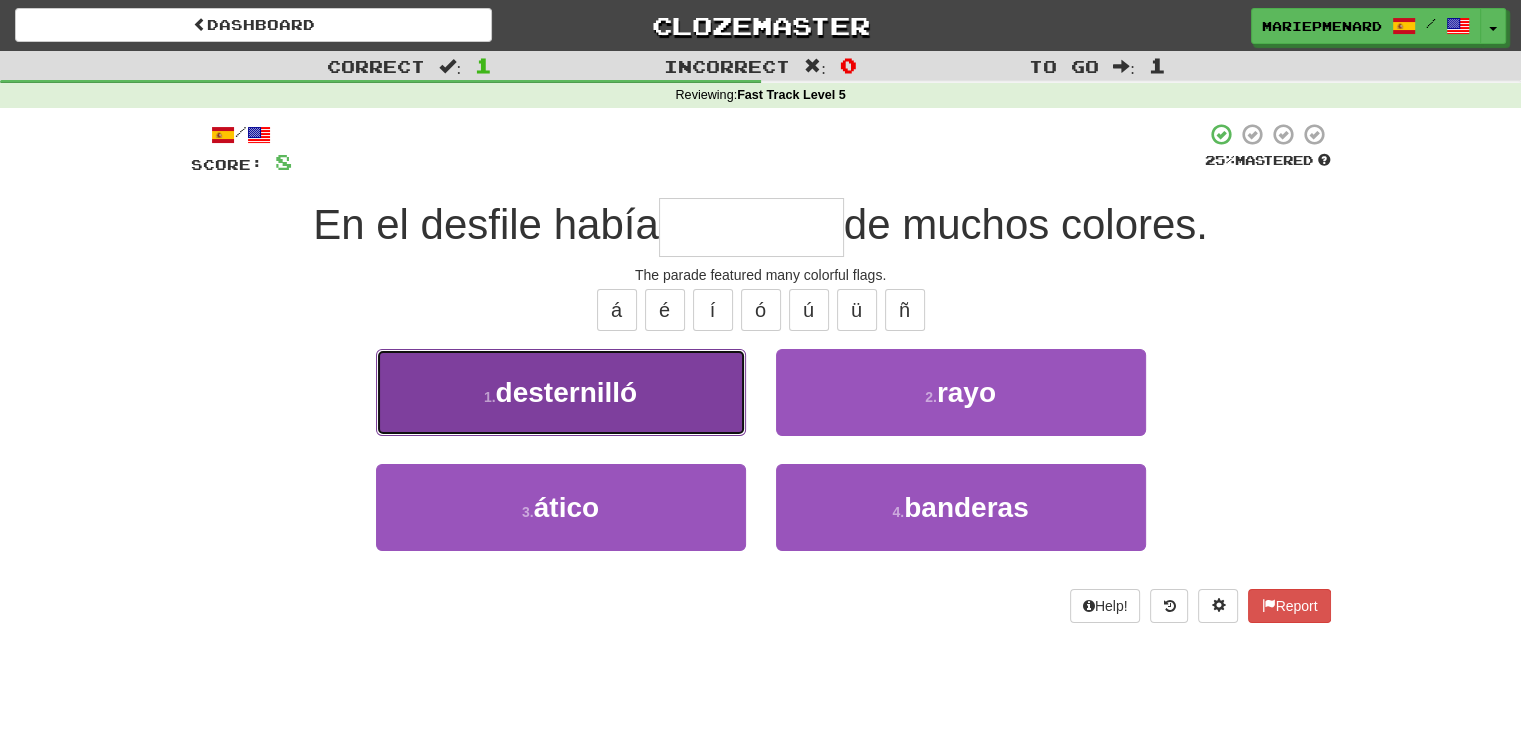 click on "1 .  desternilló" at bounding box center [561, 392] 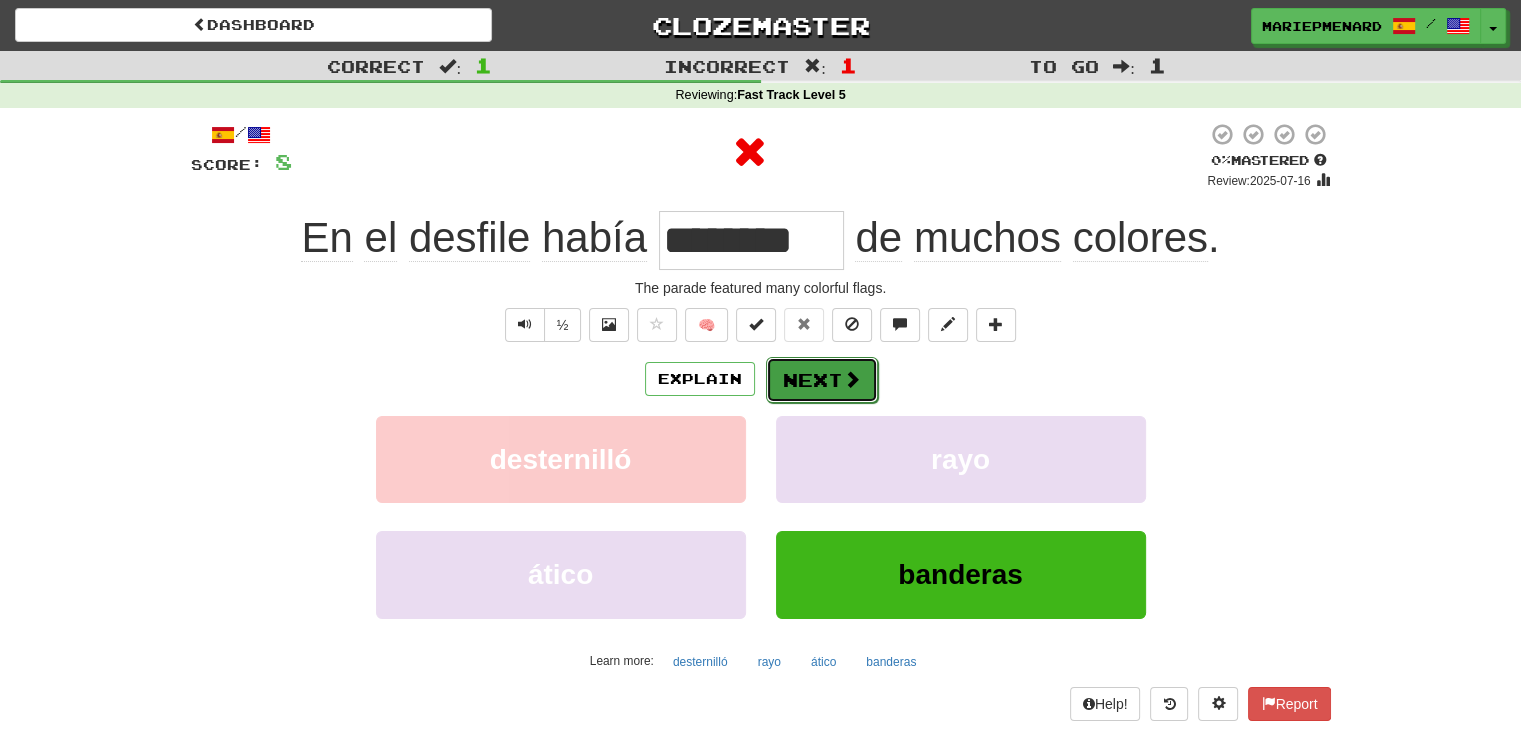 click on "Next" at bounding box center [822, 380] 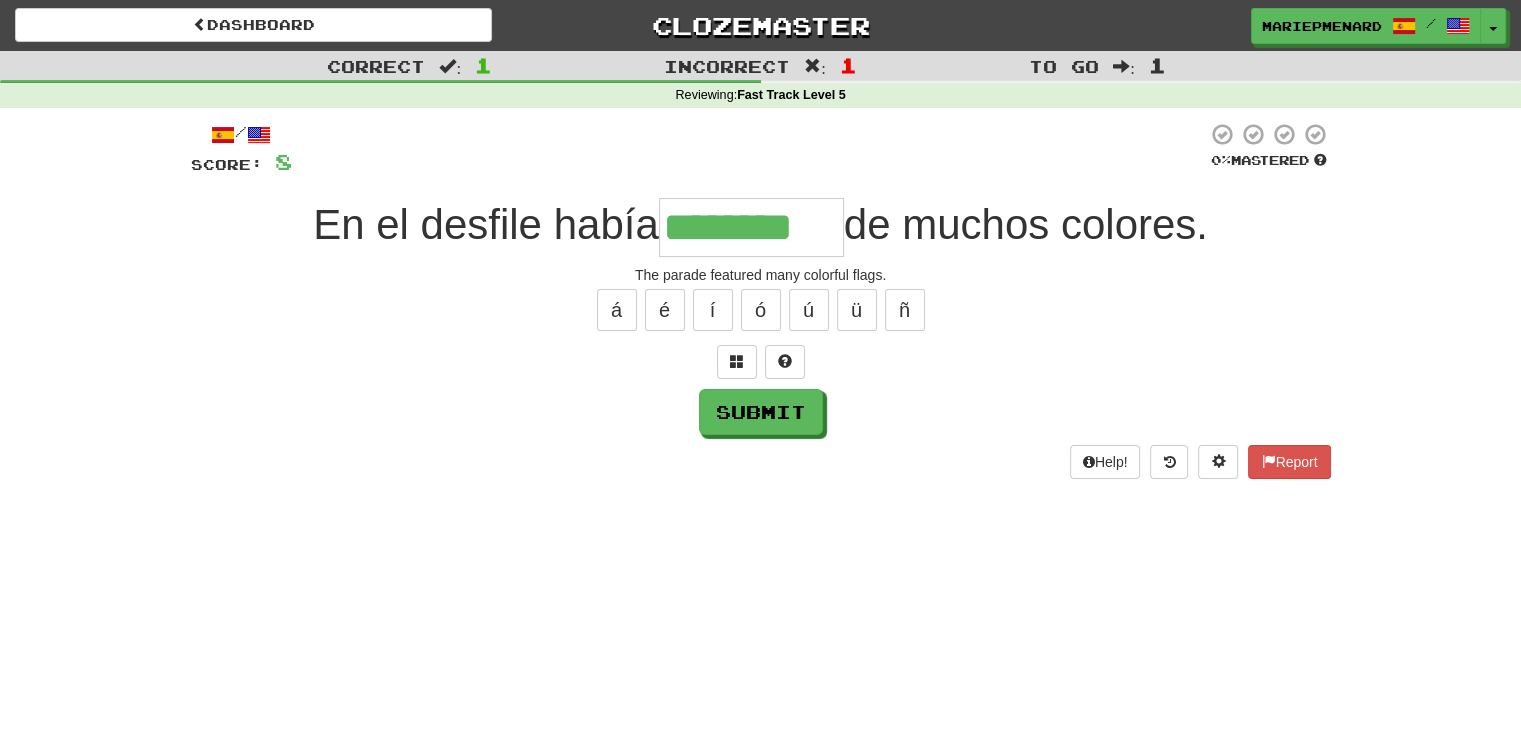 type on "********" 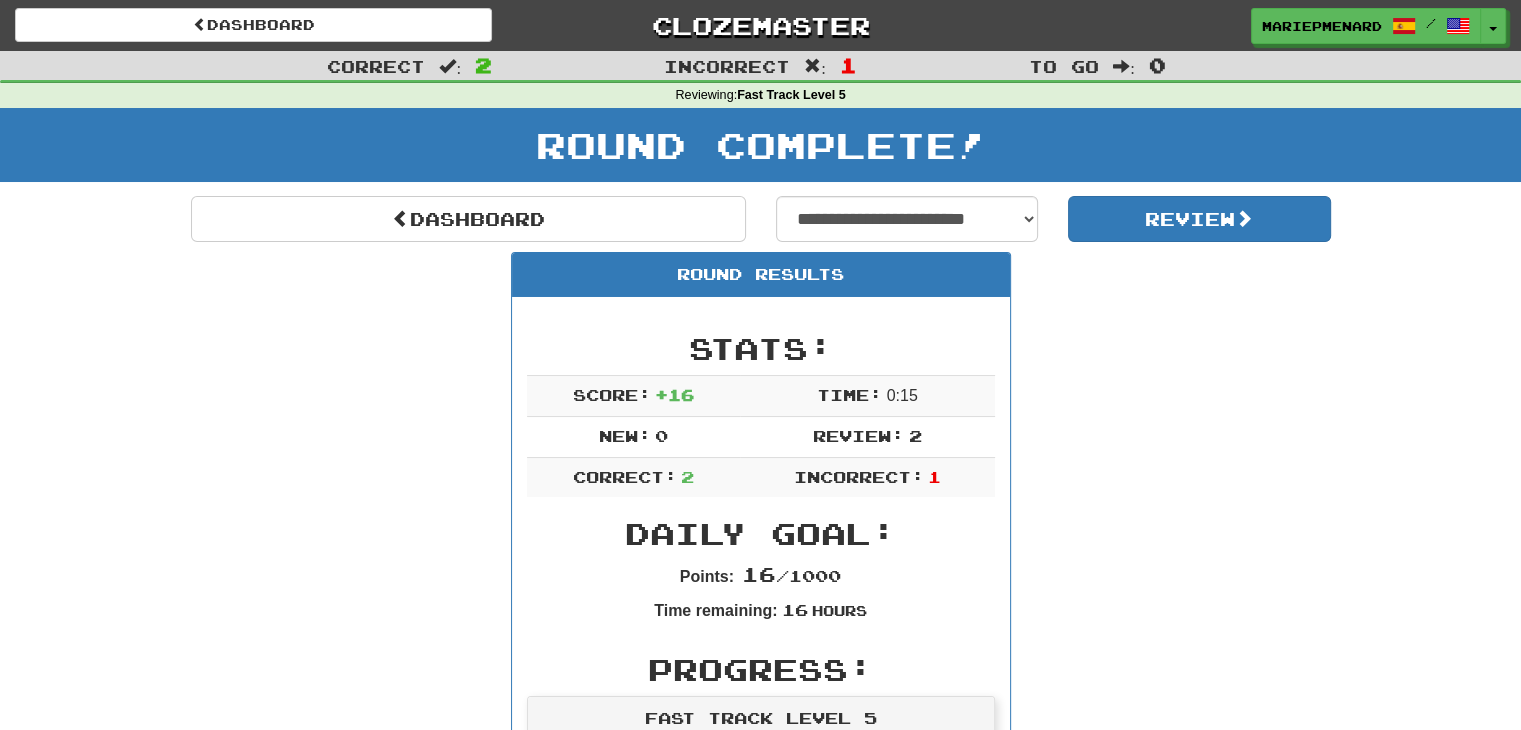 click on "Dashboard
Clozemaster
mariepmenard
/
Toggle Dropdown
Dashboard
Leaderboard
Activity Feed
Notifications
5
Profile
Discussions
Español
/
English
Streak:
4
Review:
1,315
Daily Goal:  0 /1000
Português
/
English
Streak:
0
Review:
20
Points Today: 0
Languages
Account
Logout
mariepmenard
/
Toggle Dropdown
Dashboard
Leaderboard
Activity Feed
Notifications
5
Profile
Discussions
Español
/
English
Streak:
4
Review:
1,315
Daily Goal:  0 /1000
Português
/
English
Streak:
0
Review:
20
Points Today: 0
Languages
Account
Logout
clozemaster" at bounding box center (760, 22) 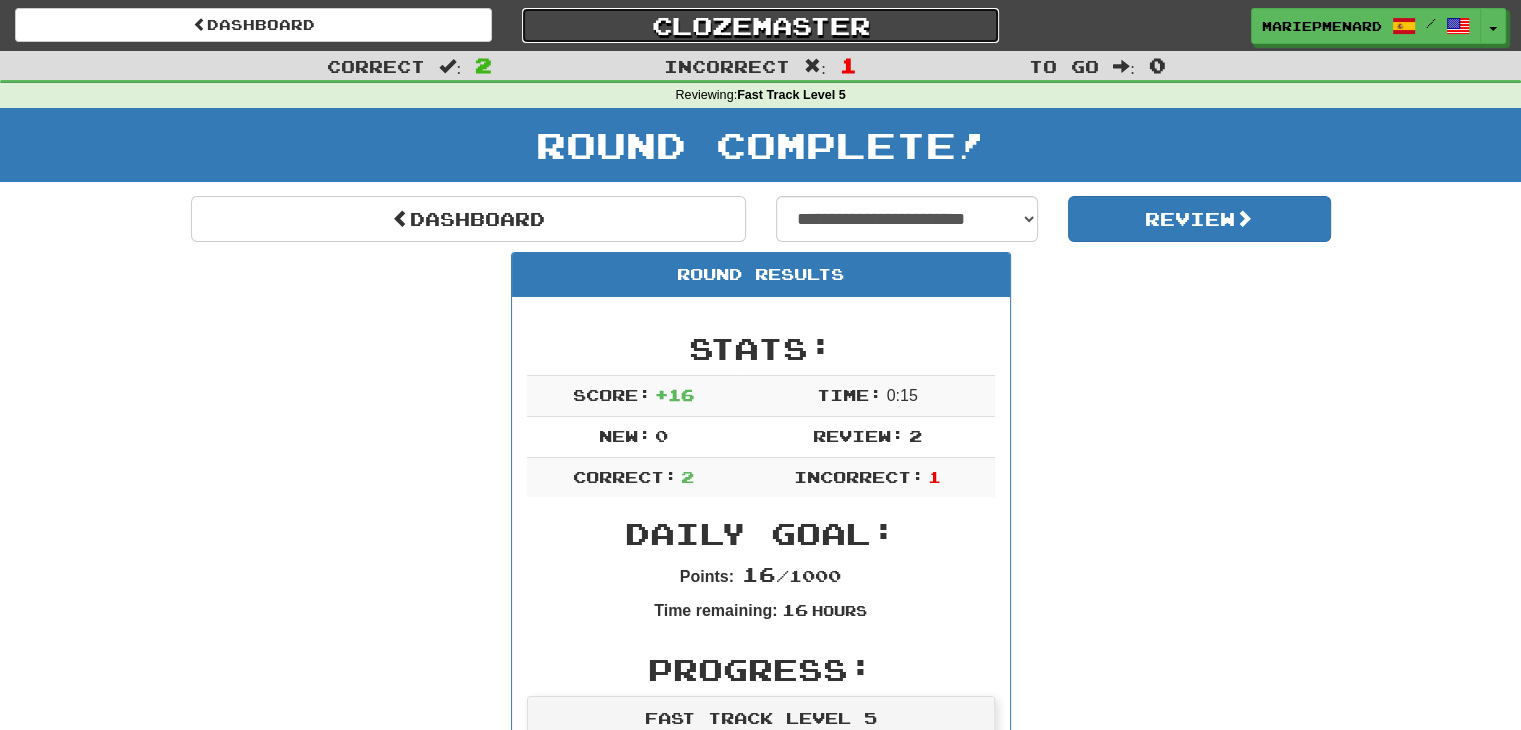 click on "Clozemaster" at bounding box center (760, 25) 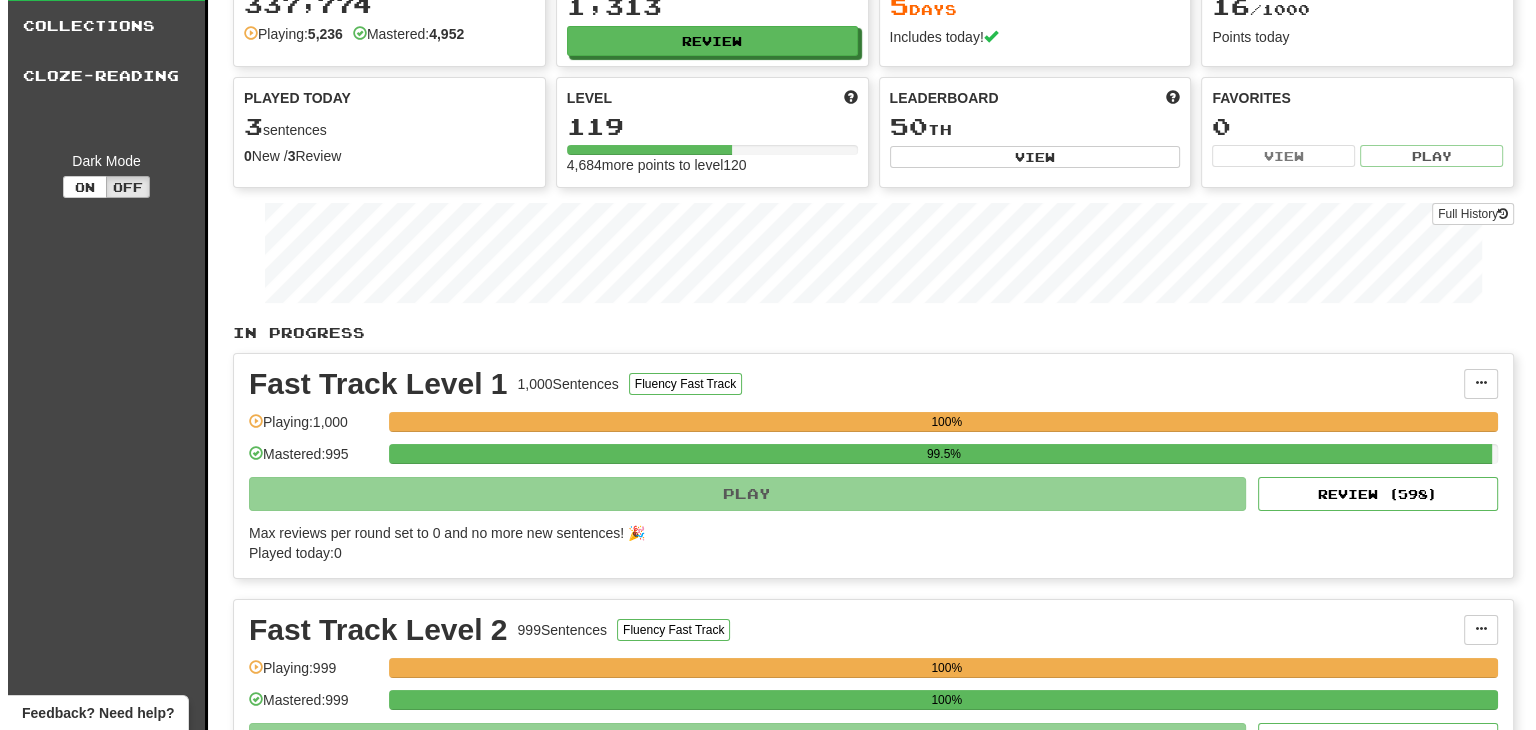 scroll, scrollTop: 100, scrollLeft: 0, axis: vertical 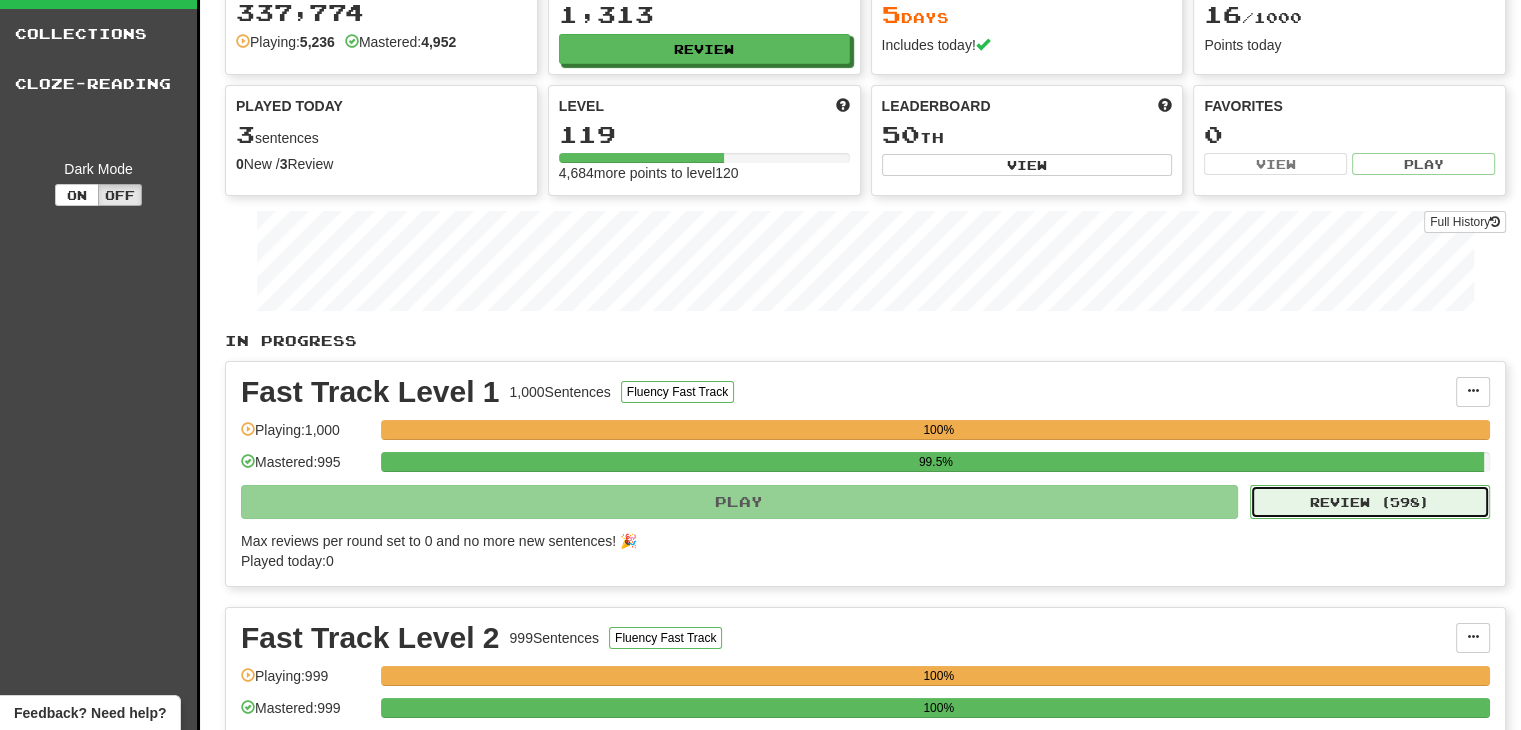click on "Review ( 598 )" at bounding box center [1370, 502] 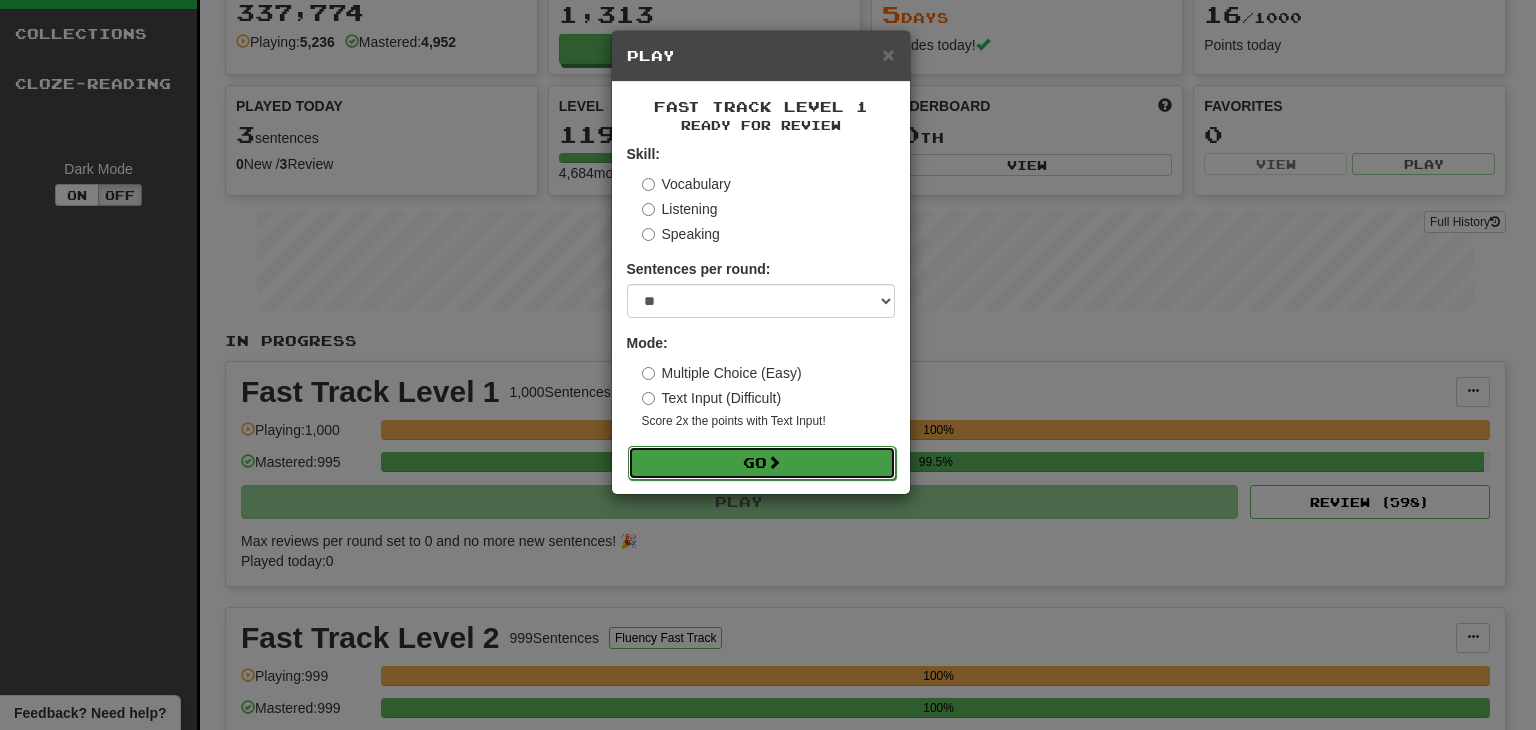 click on "Go" at bounding box center [762, 463] 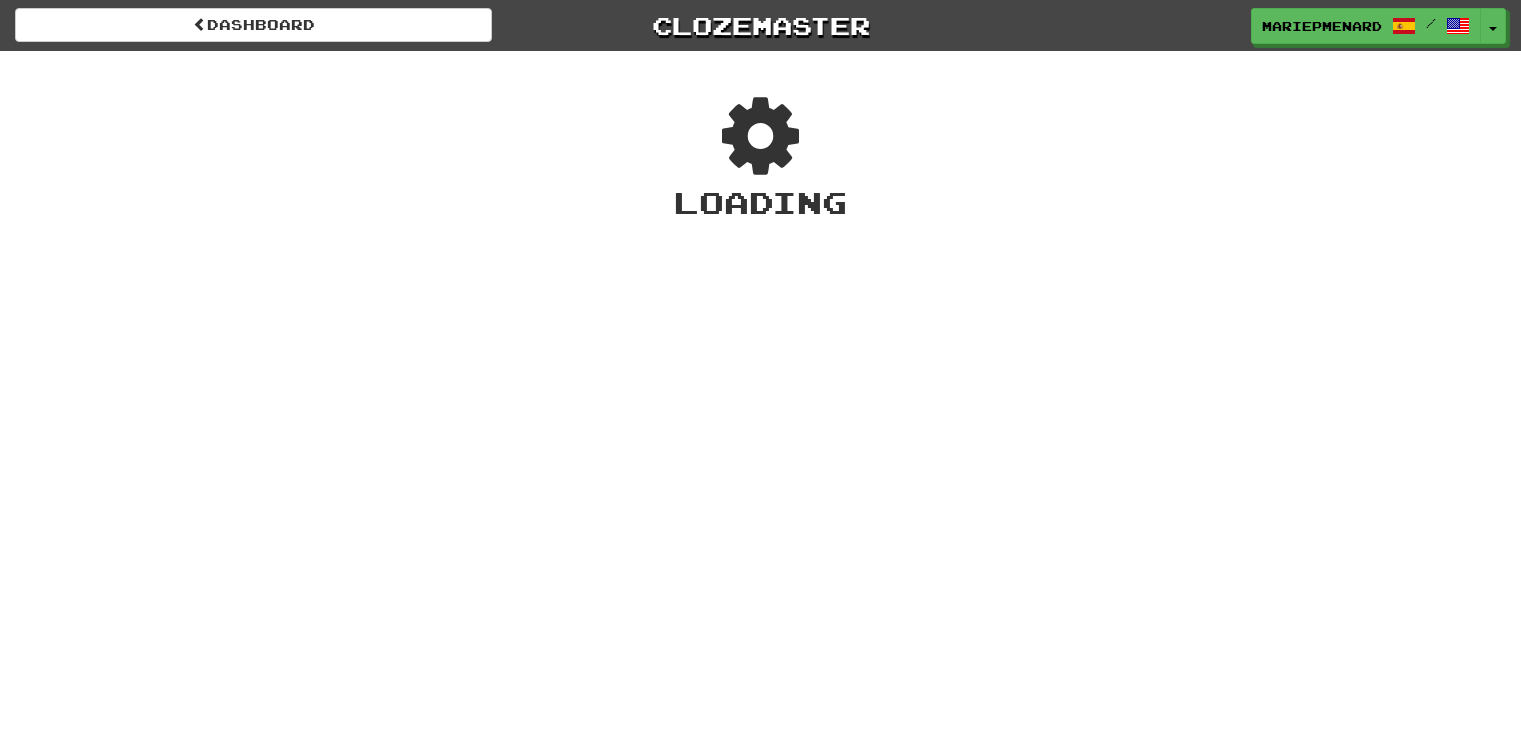 scroll, scrollTop: 0, scrollLeft: 0, axis: both 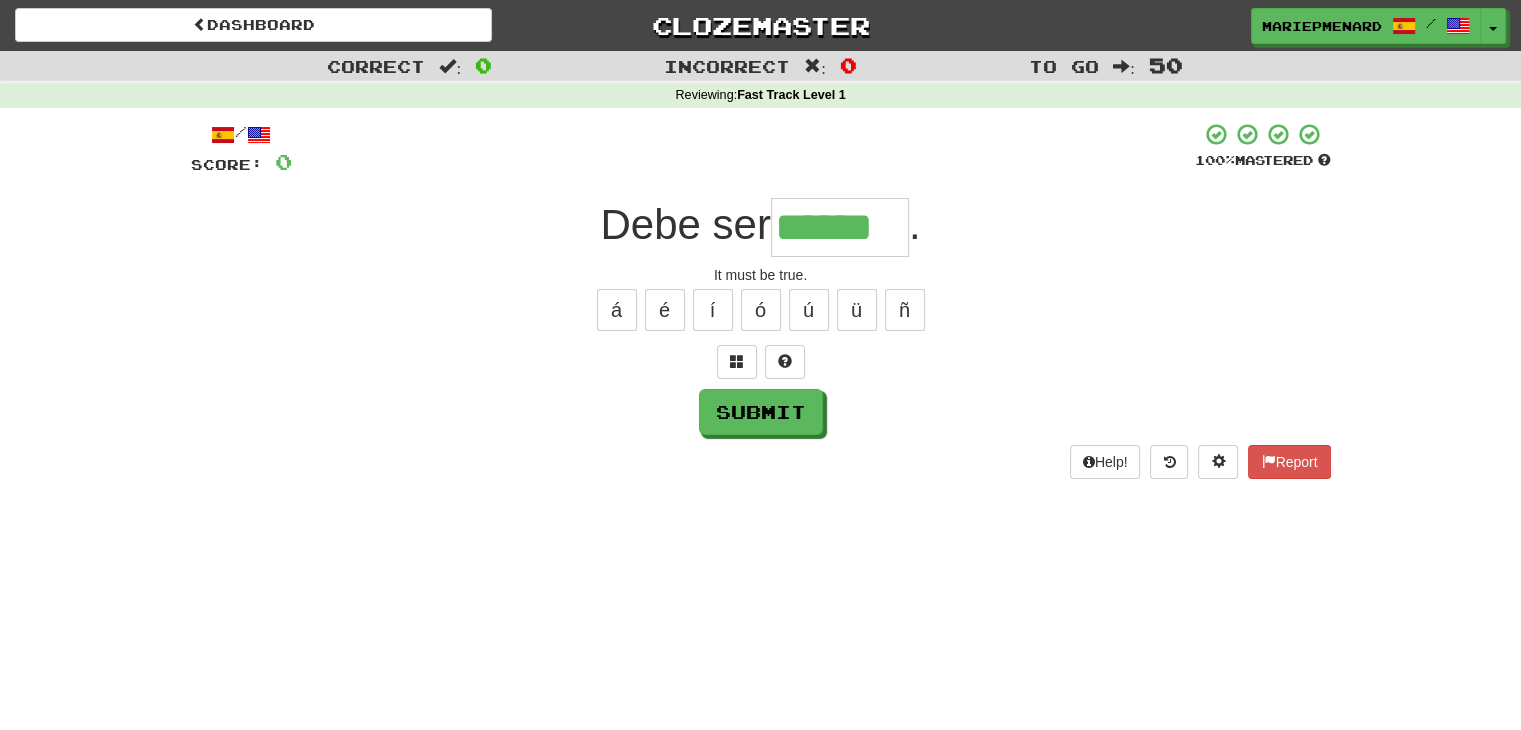 type on "******" 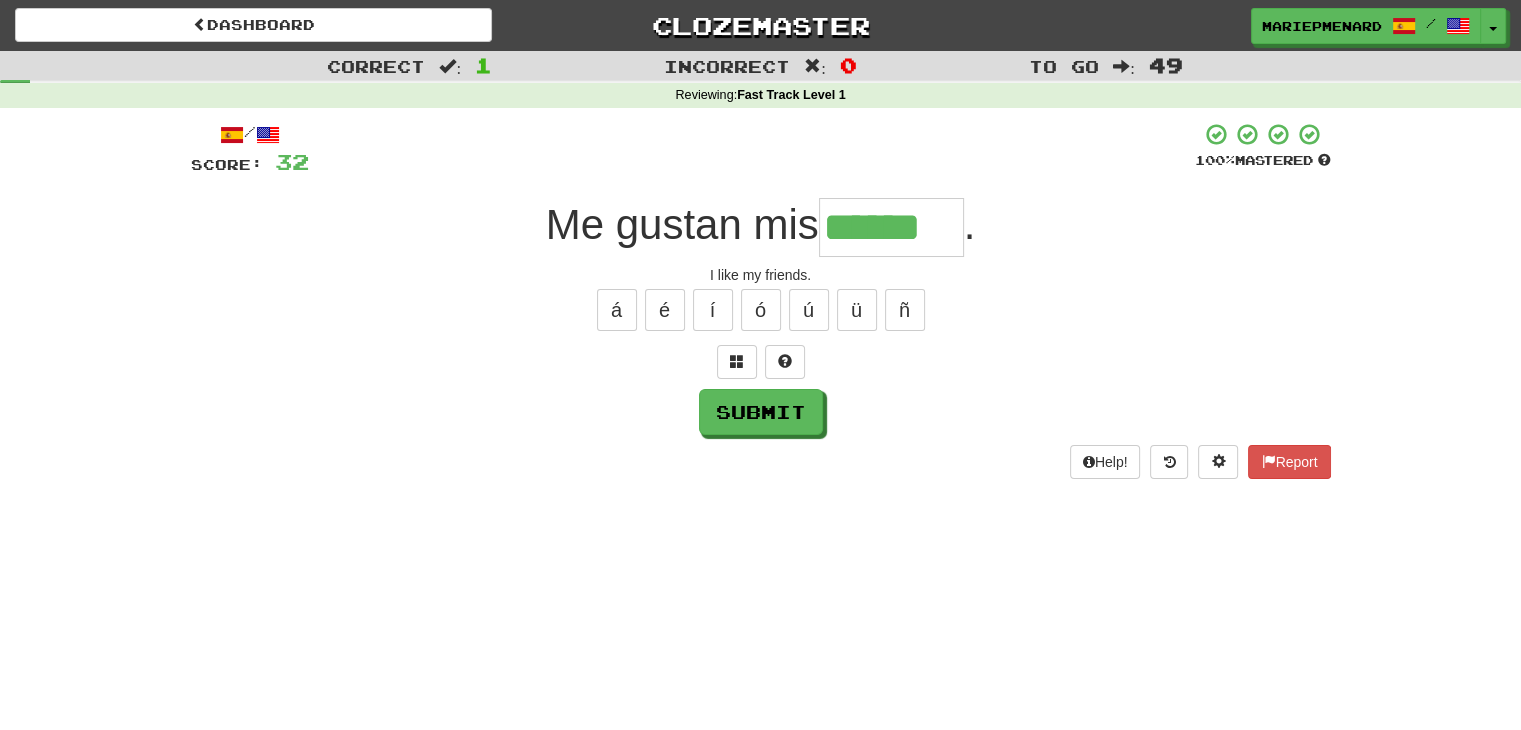 type on "******" 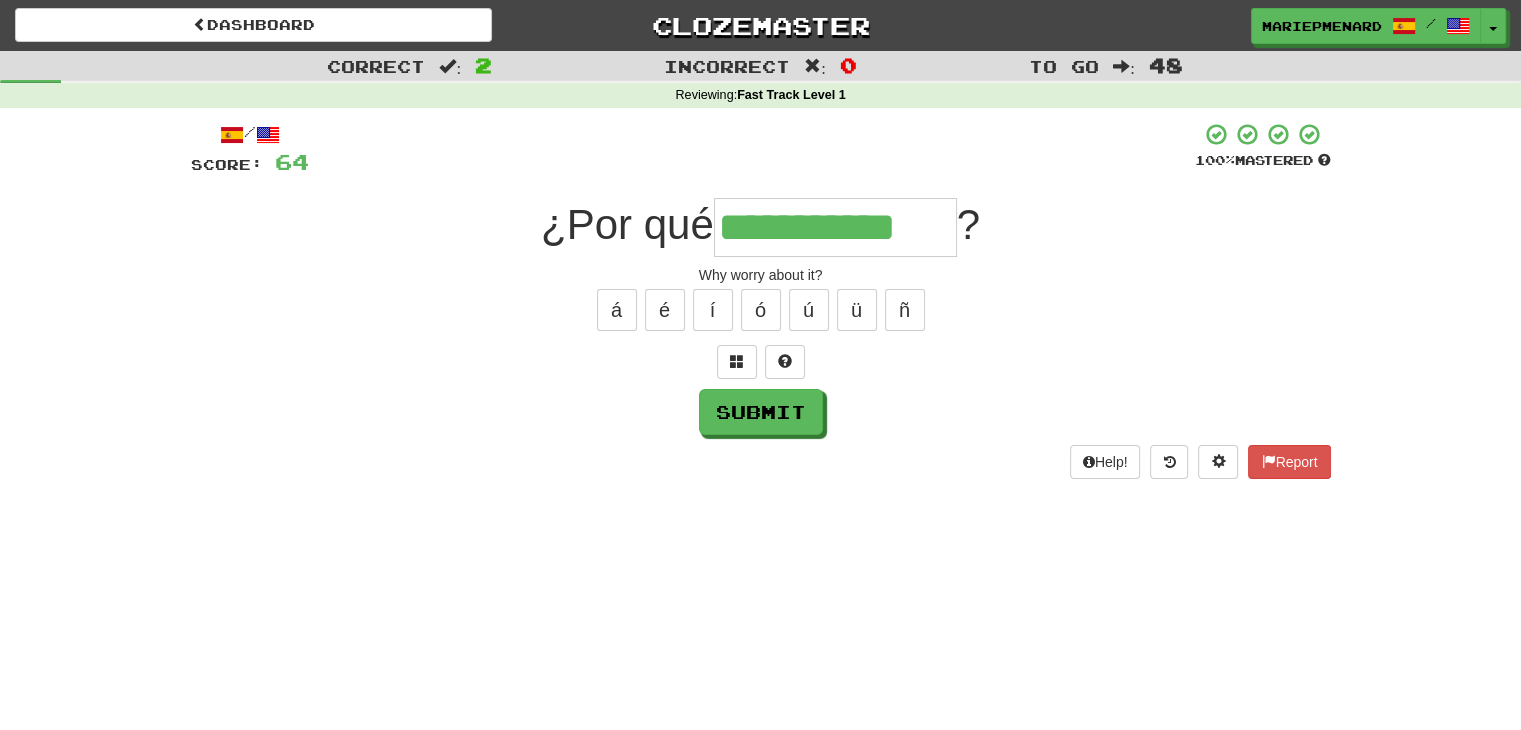 type on "**********" 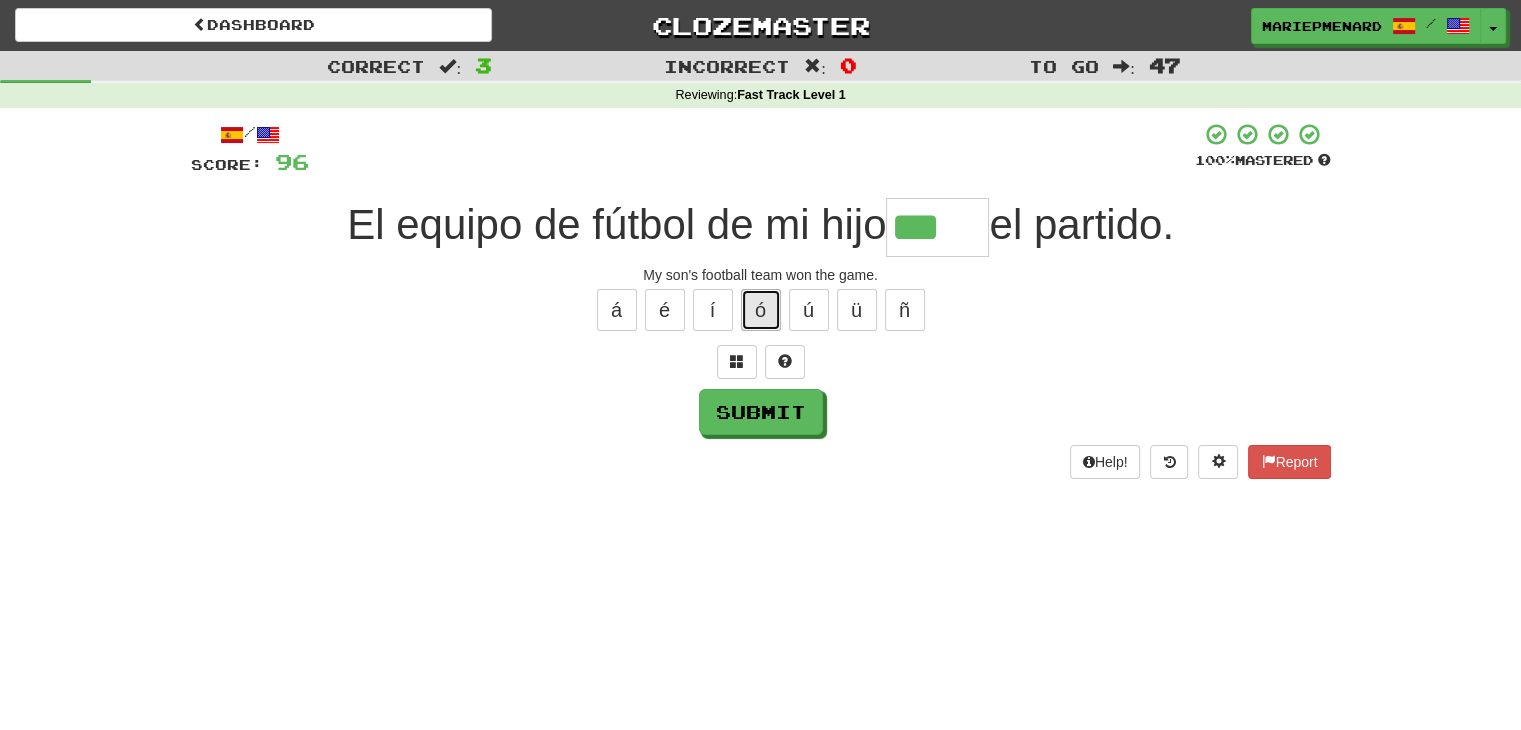 click on "ó" at bounding box center (761, 310) 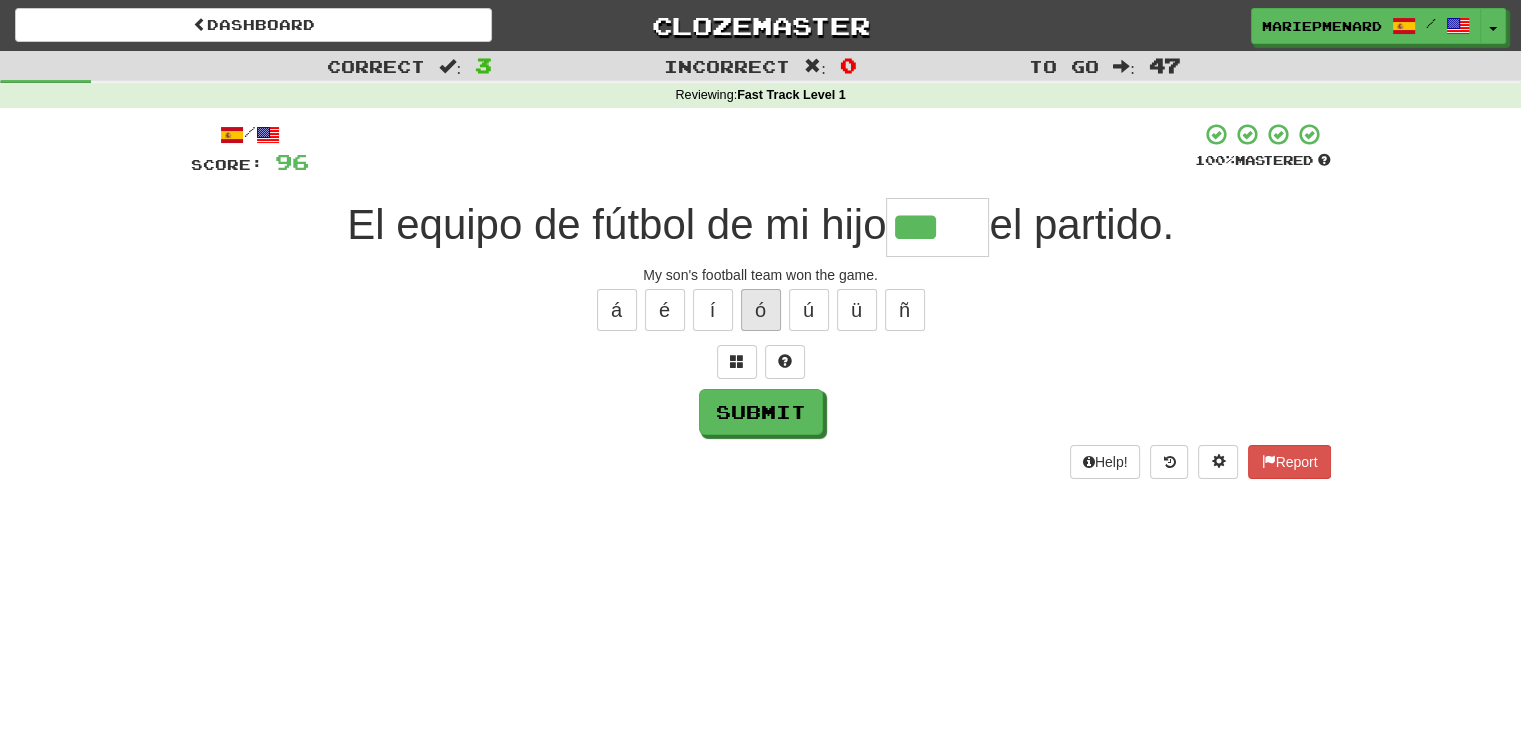 type on "****" 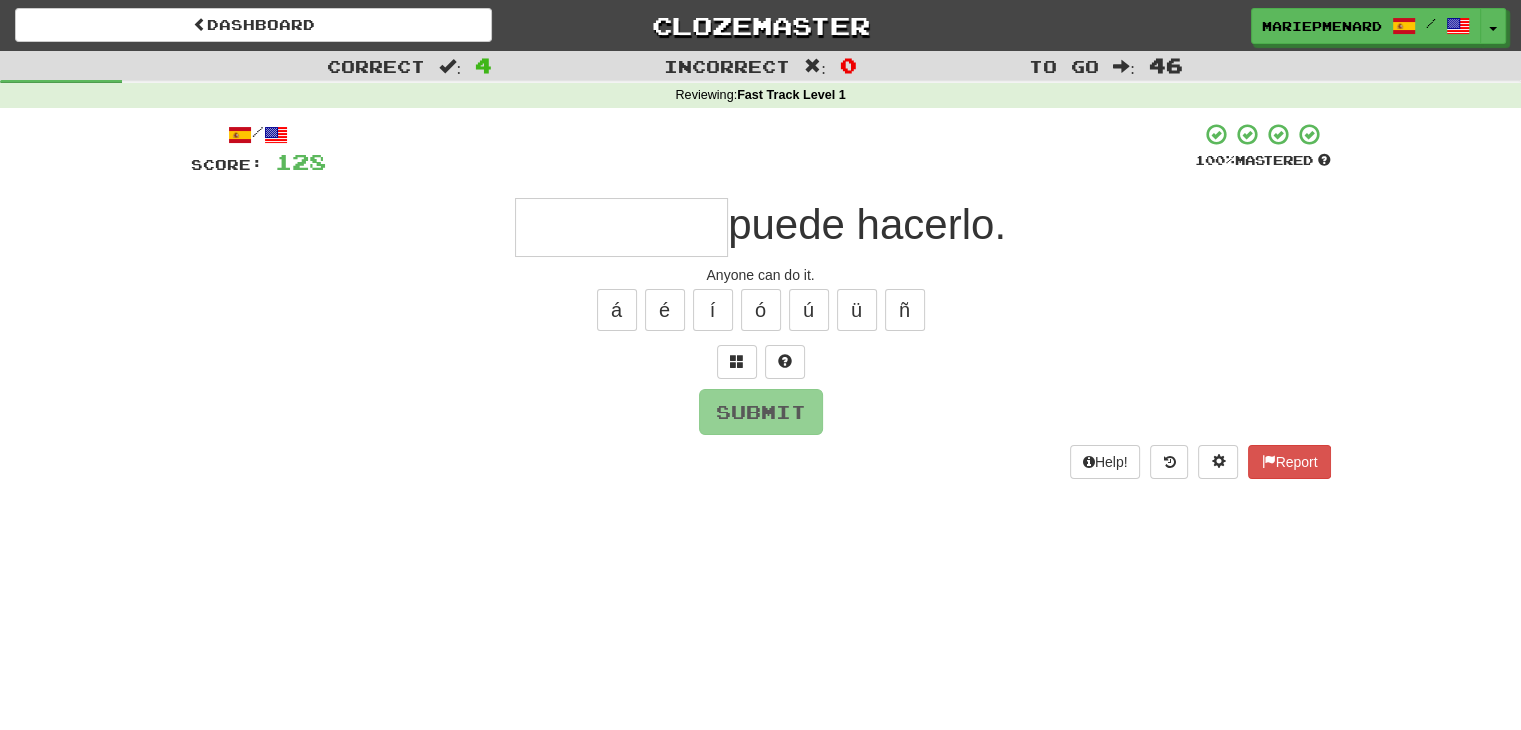type on "*" 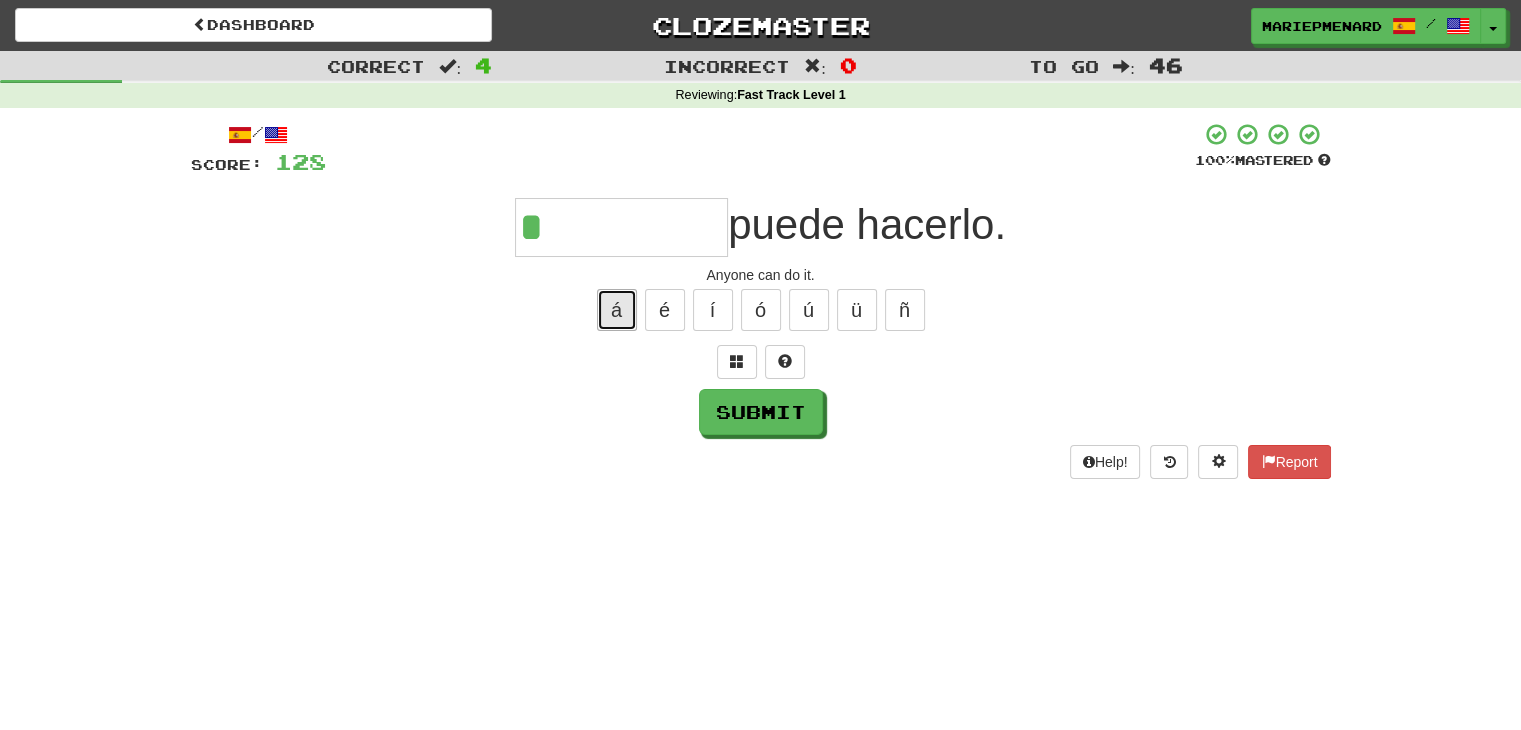 click on "á" at bounding box center (617, 310) 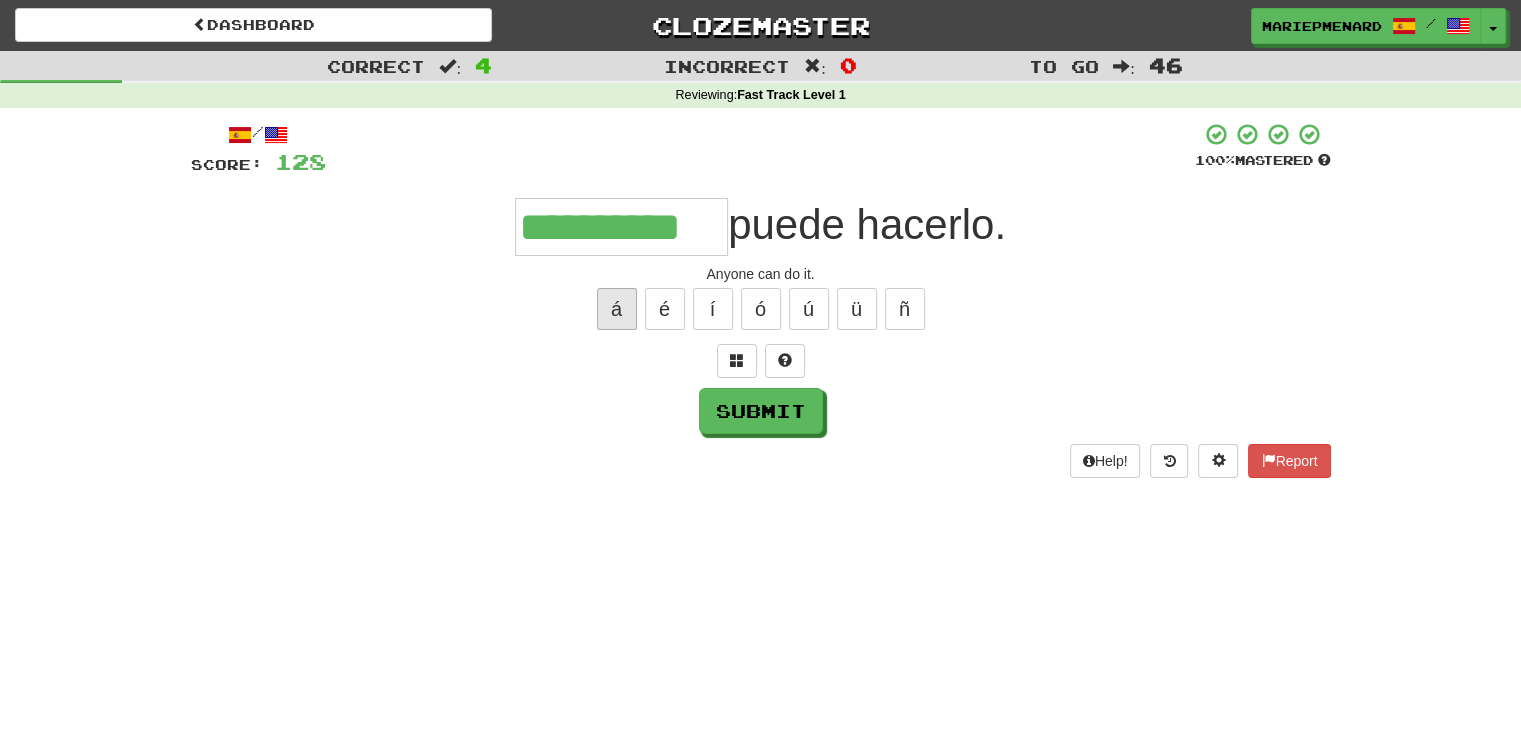 scroll, scrollTop: 0, scrollLeft: 0, axis: both 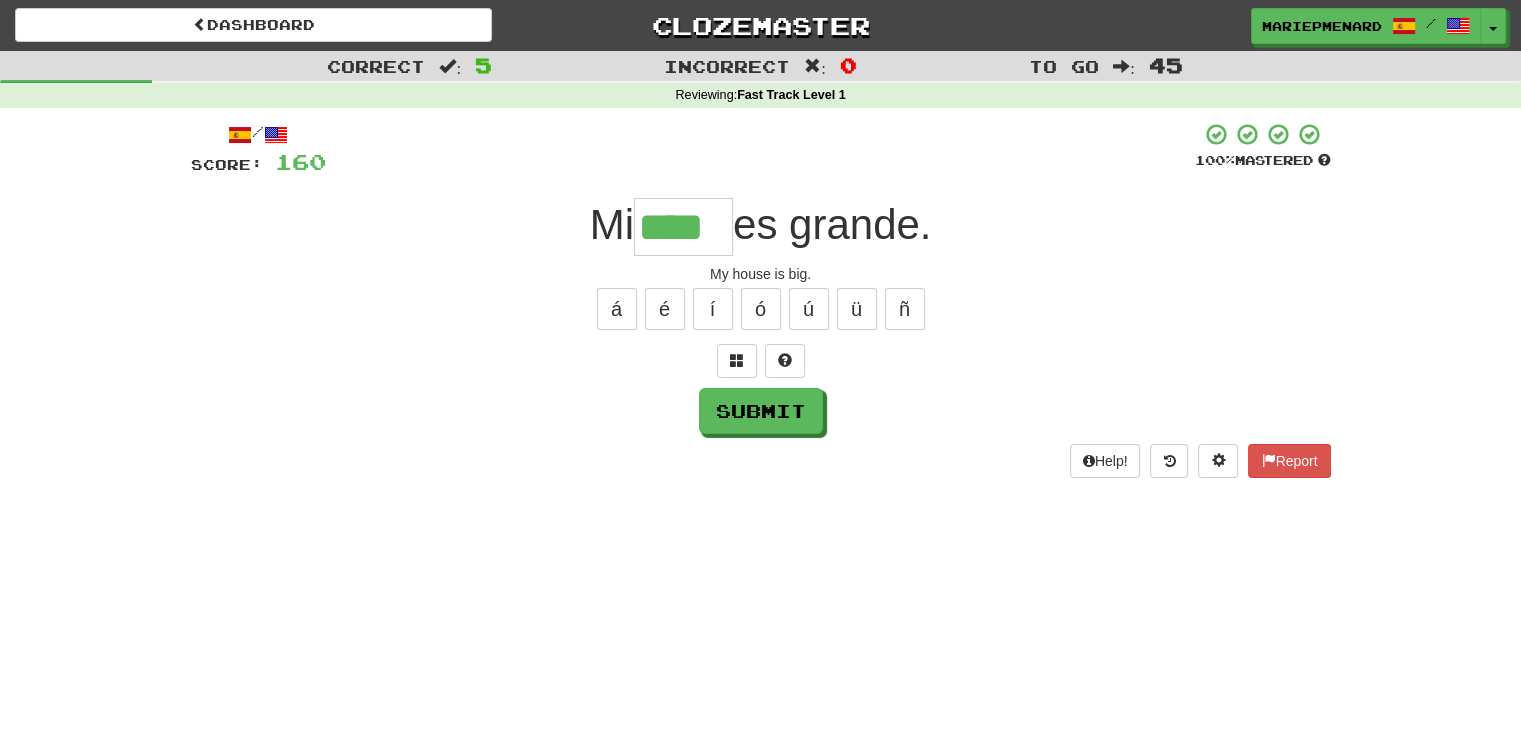 type on "****" 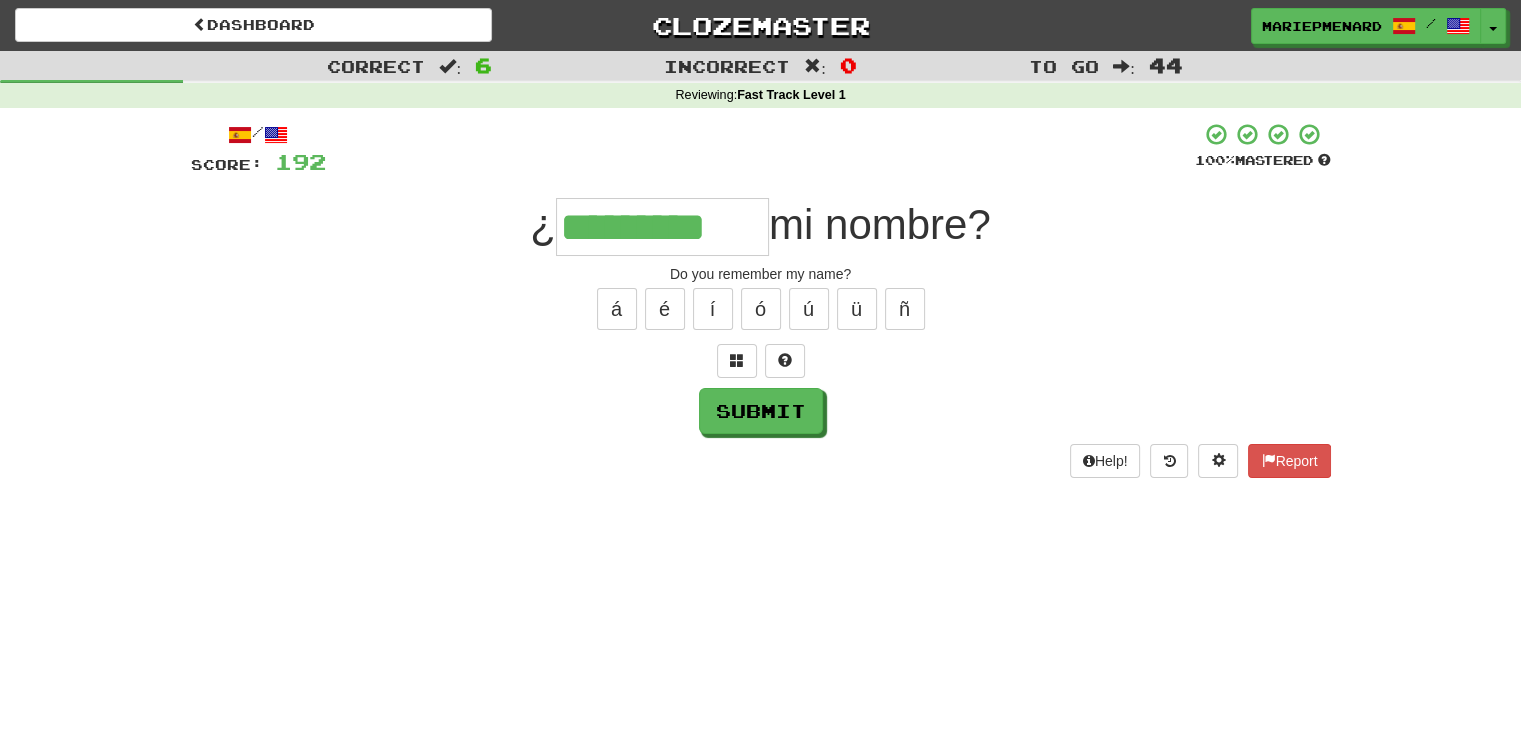 type on "*********" 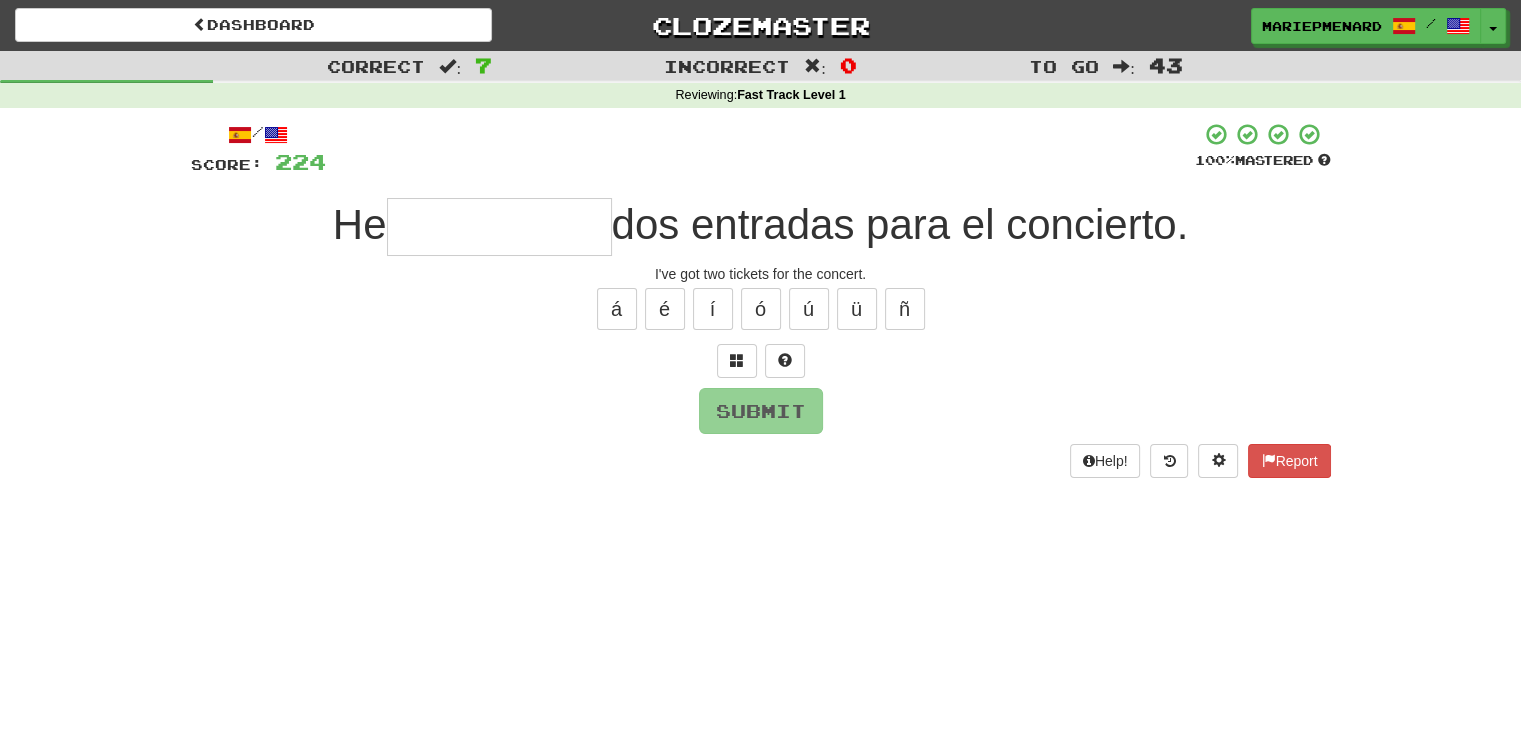 type on "*" 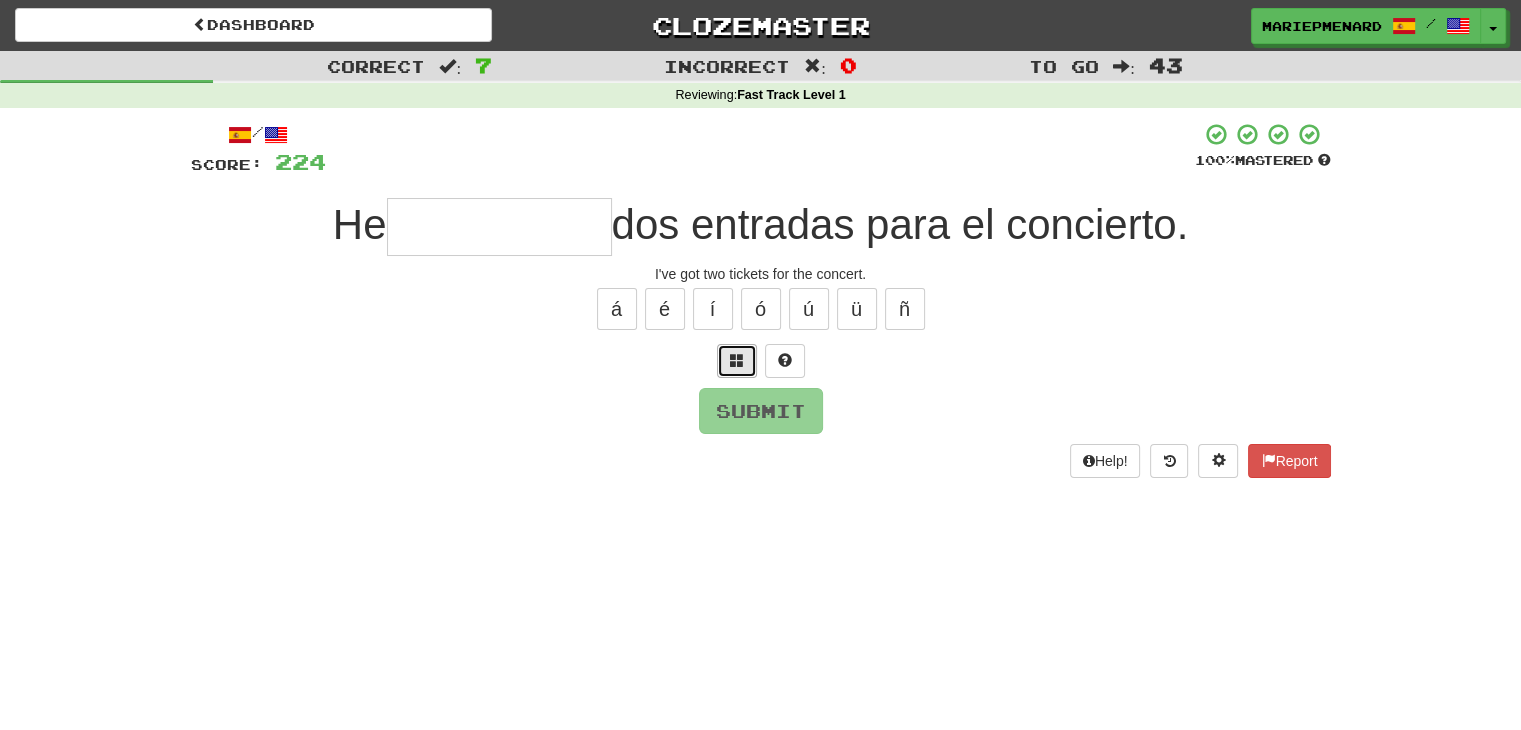 click at bounding box center (737, 361) 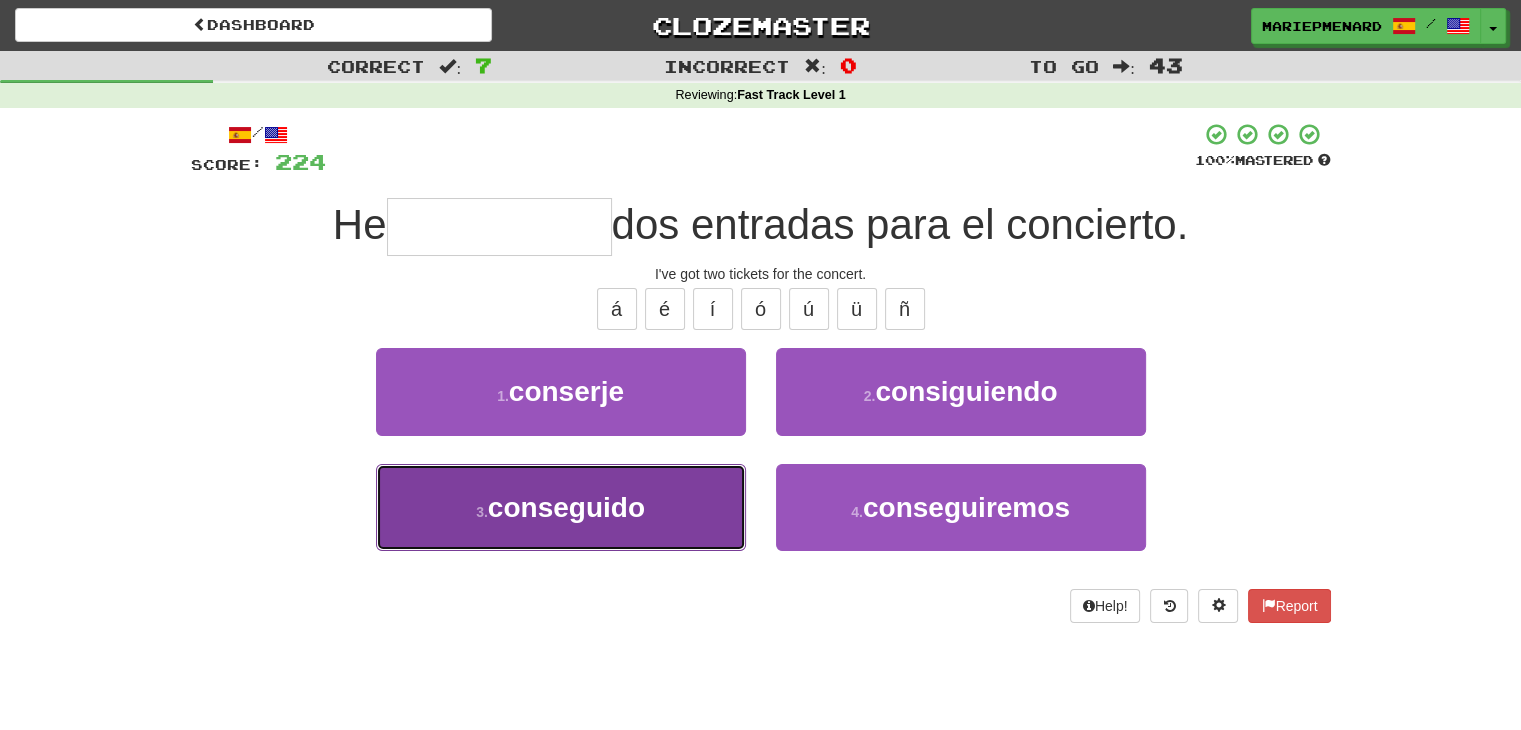 click on "3 .  conseguido" at bounding box center [561, 507] 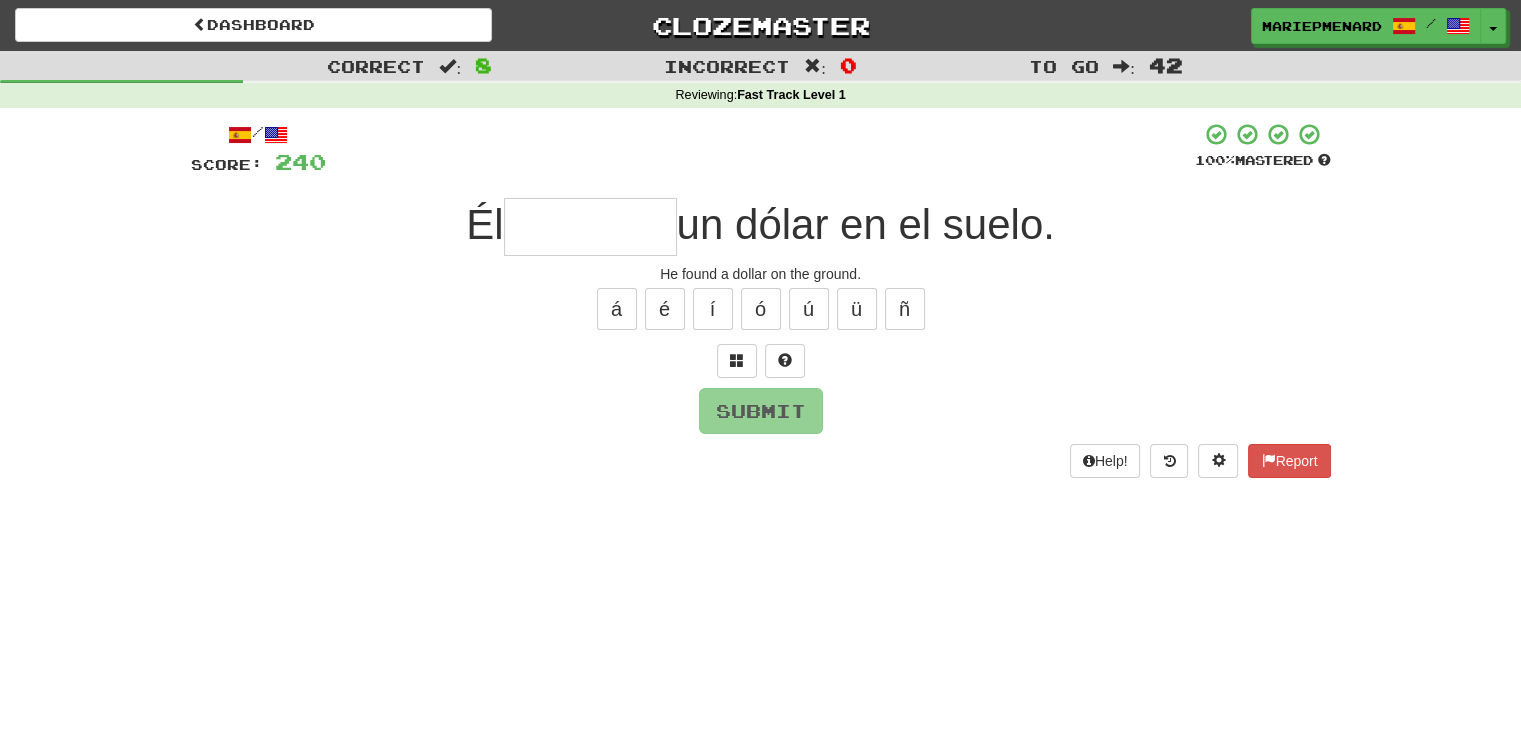 click at bounding box center [590, 227] 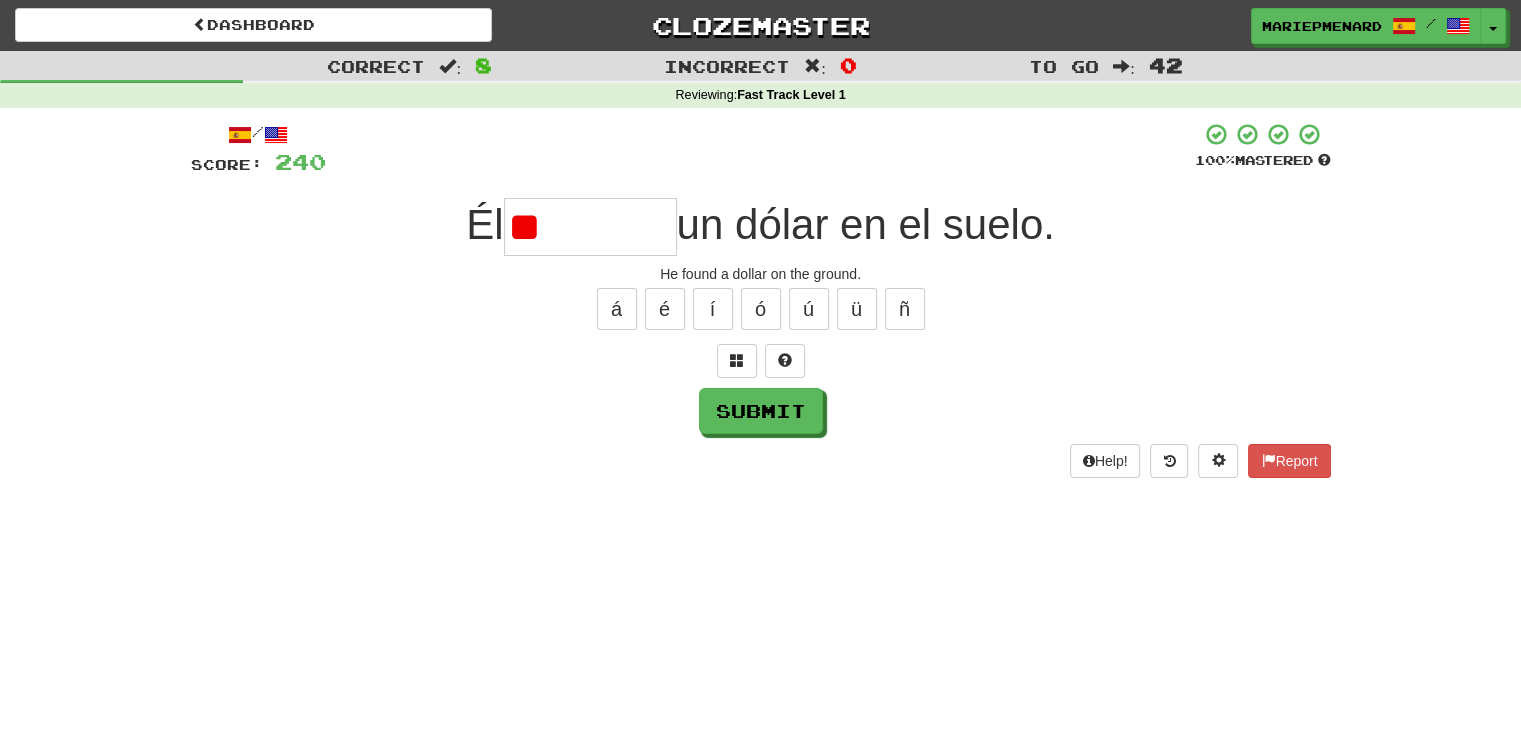 type on "*" 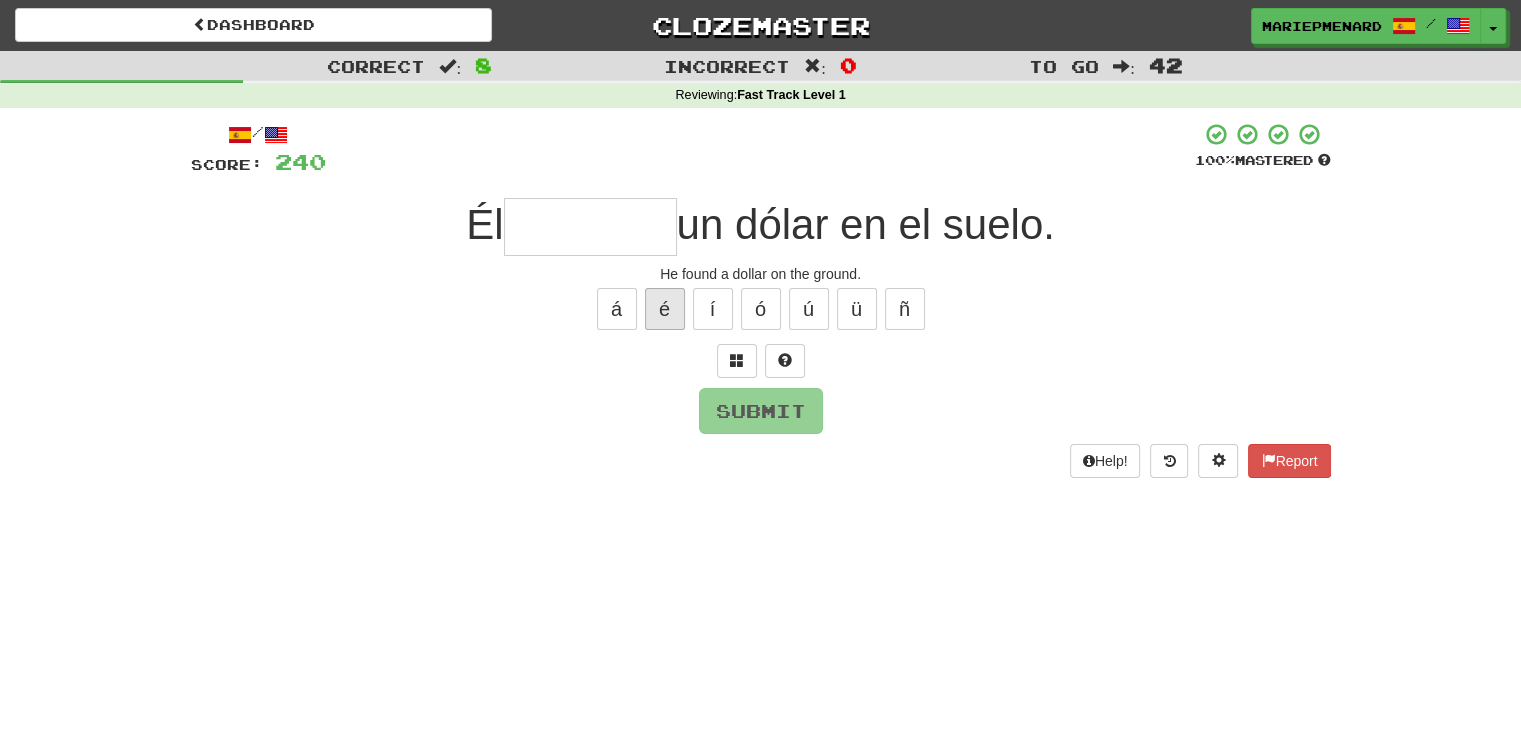 type on "*" 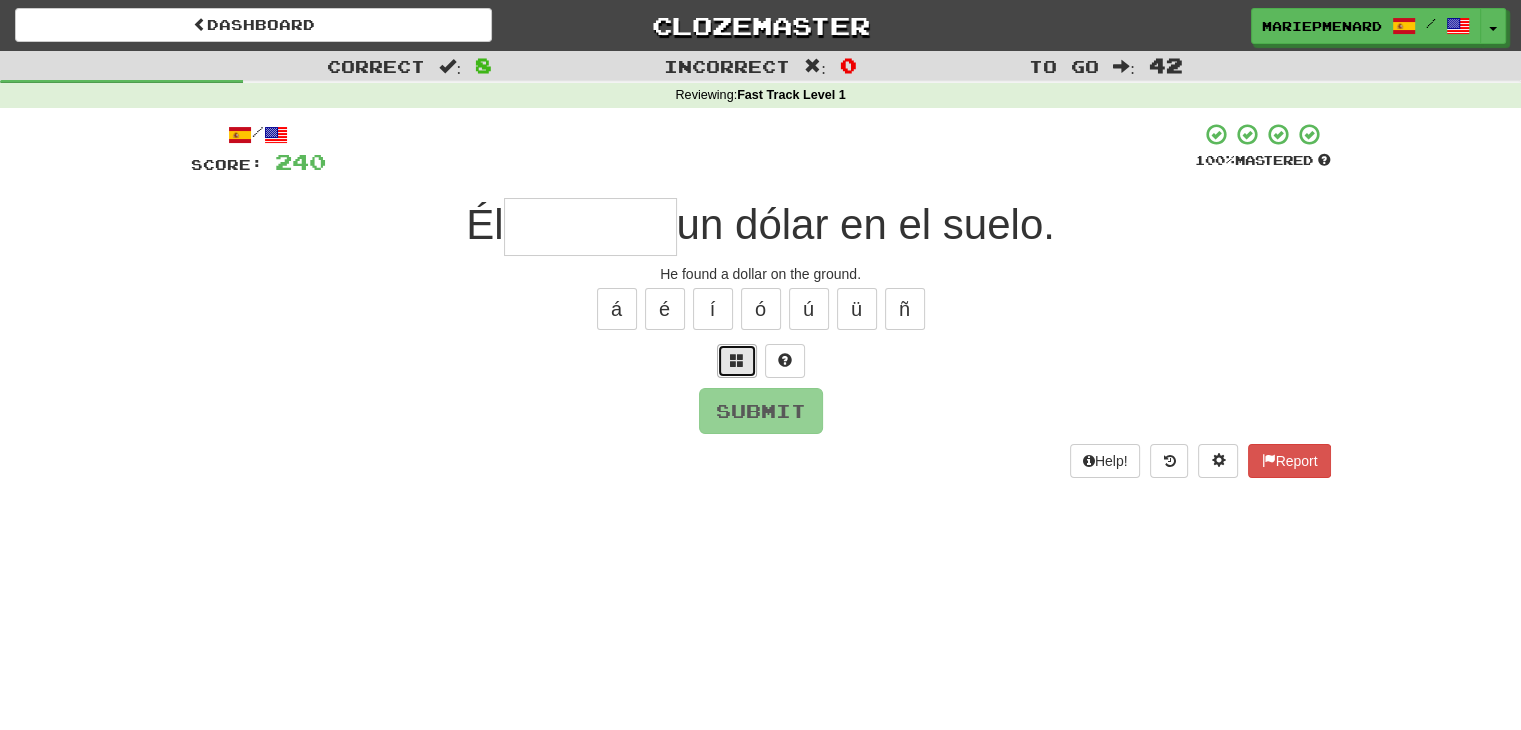 click at bounding box center [737, 361] 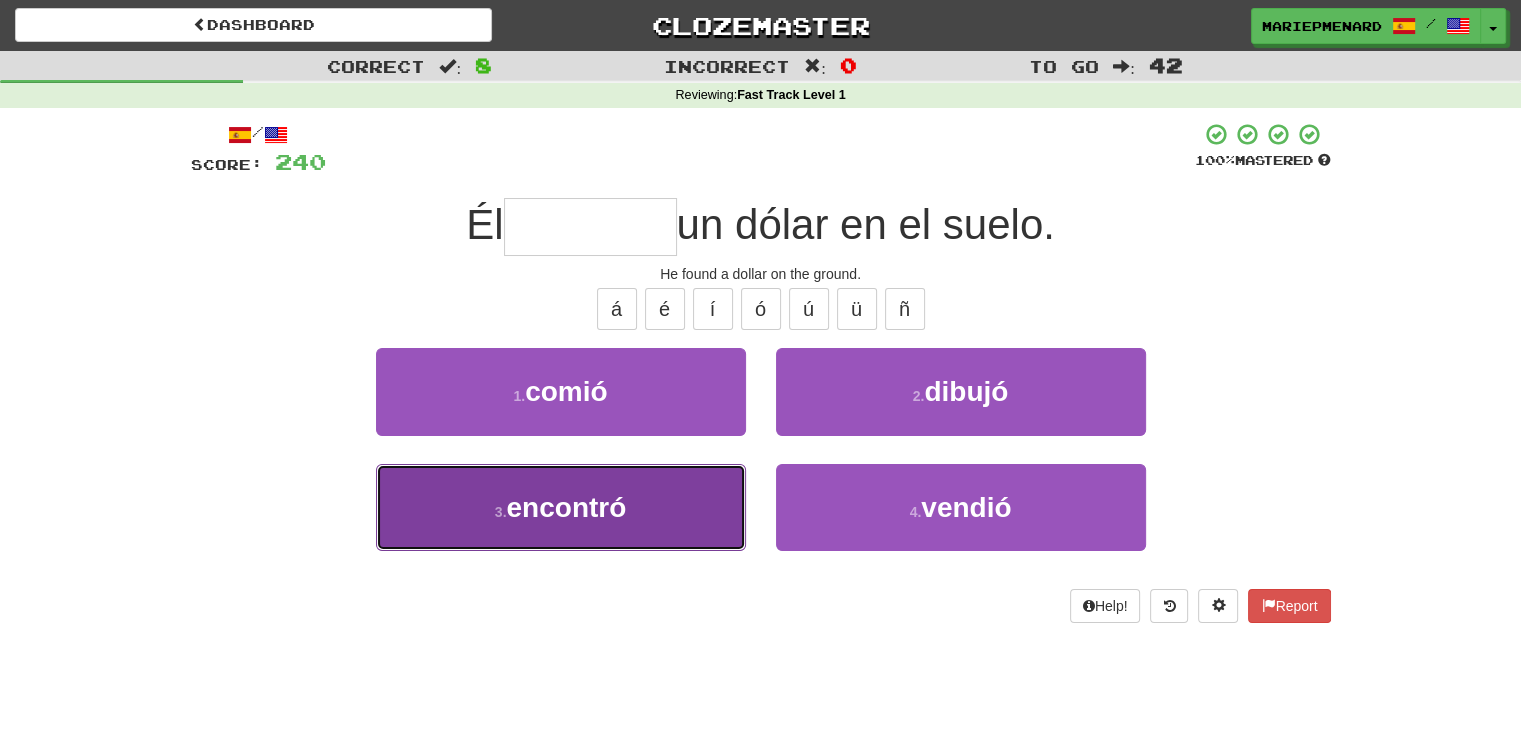 click on "encontró" at bounding box center (566, 507) 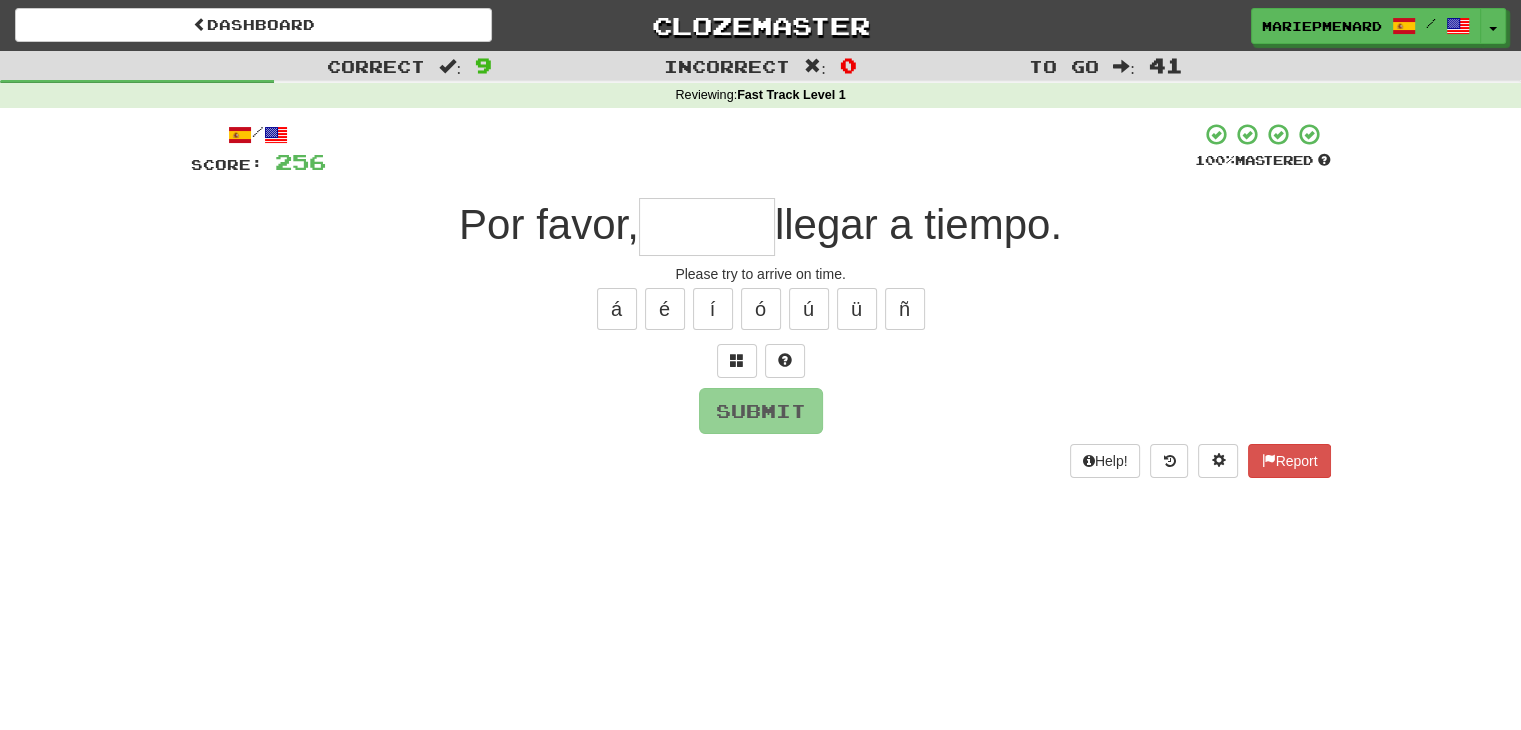 type on "*" 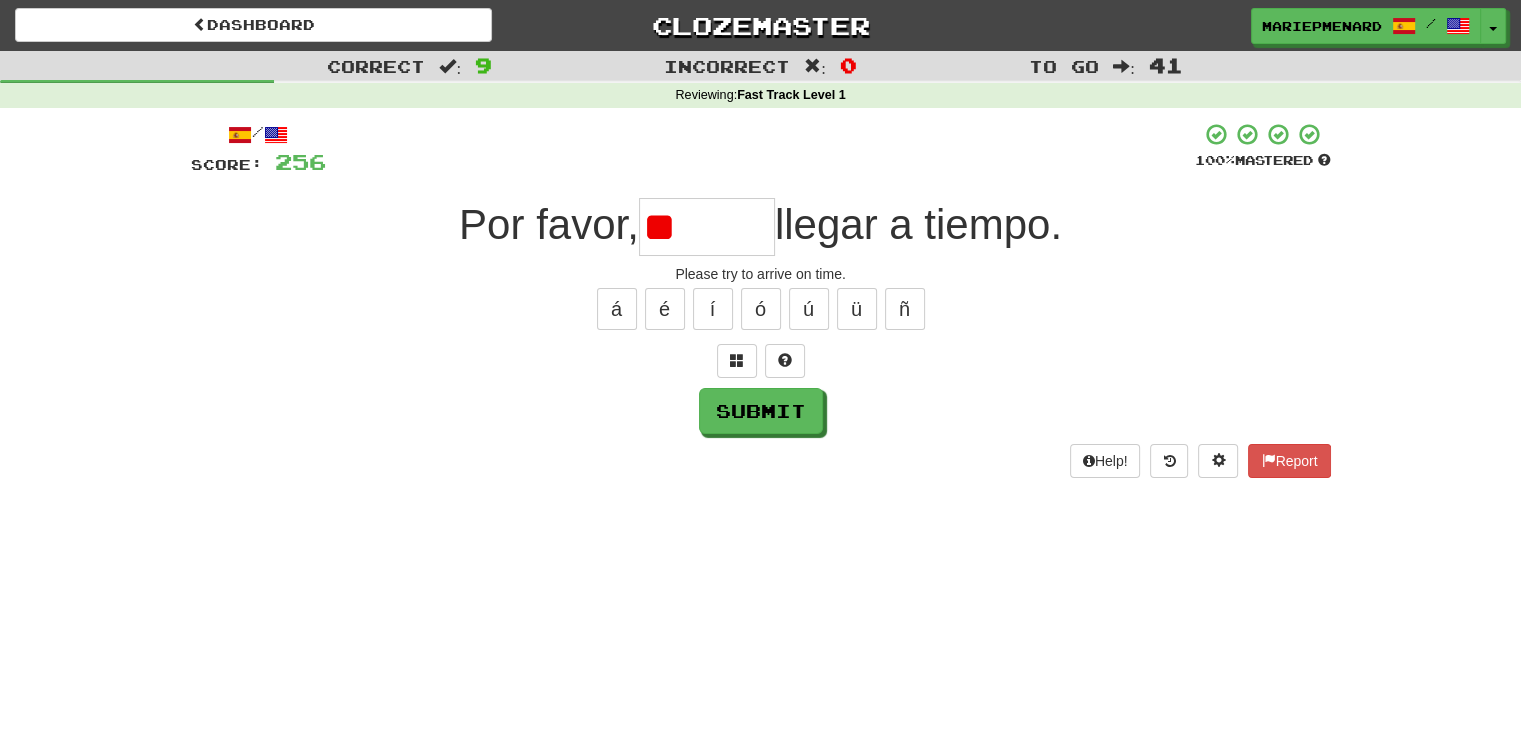 type on "*" 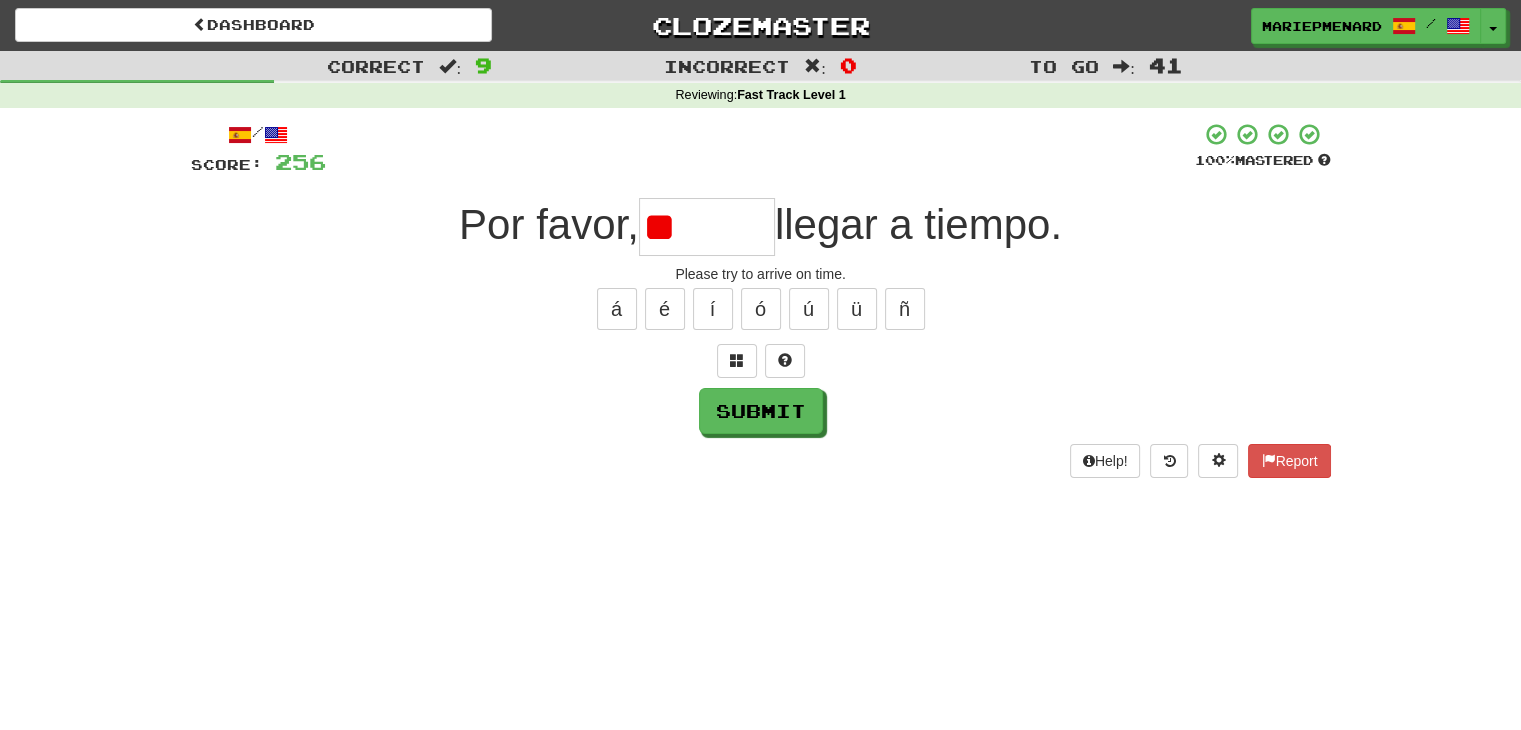 type on "*" 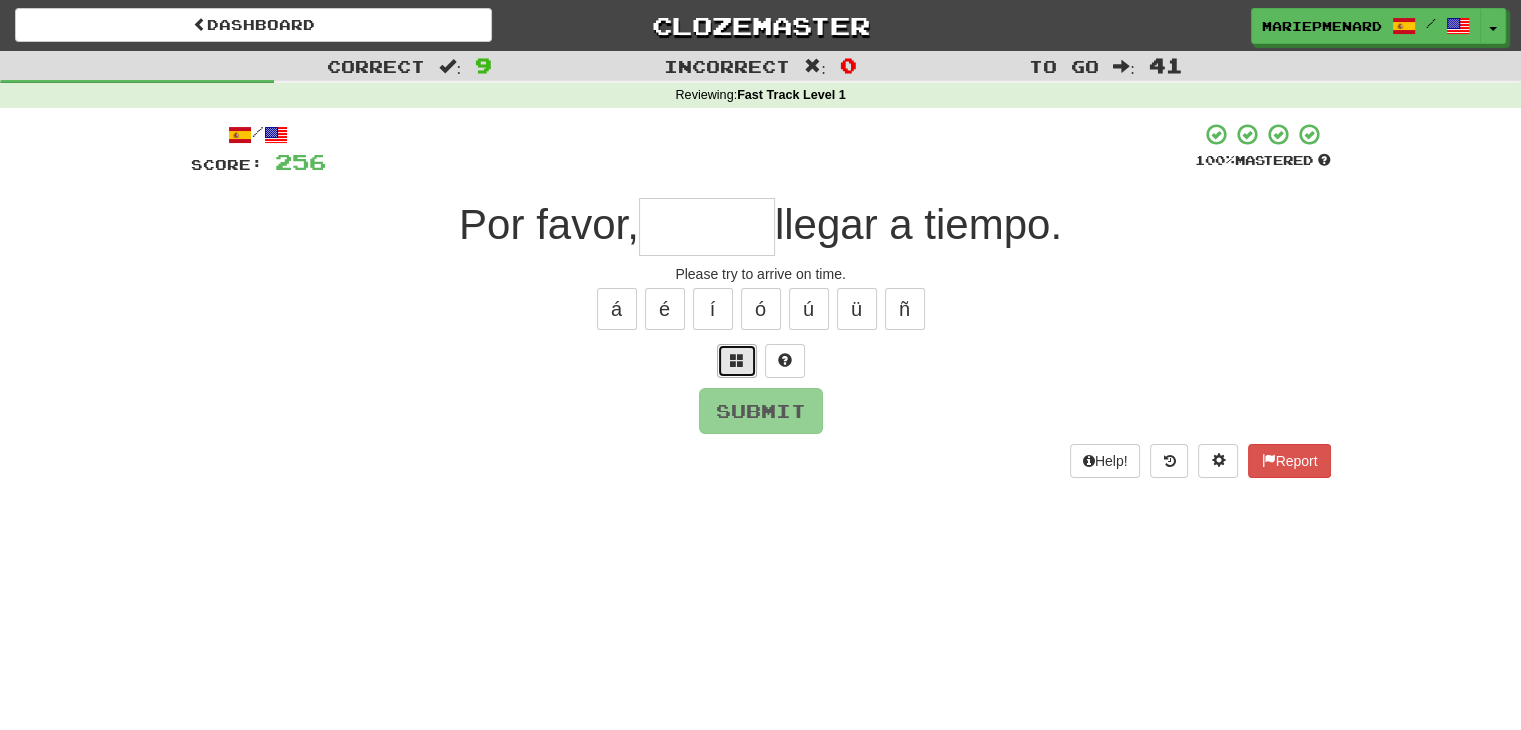 click at bounding box center [737, 360] 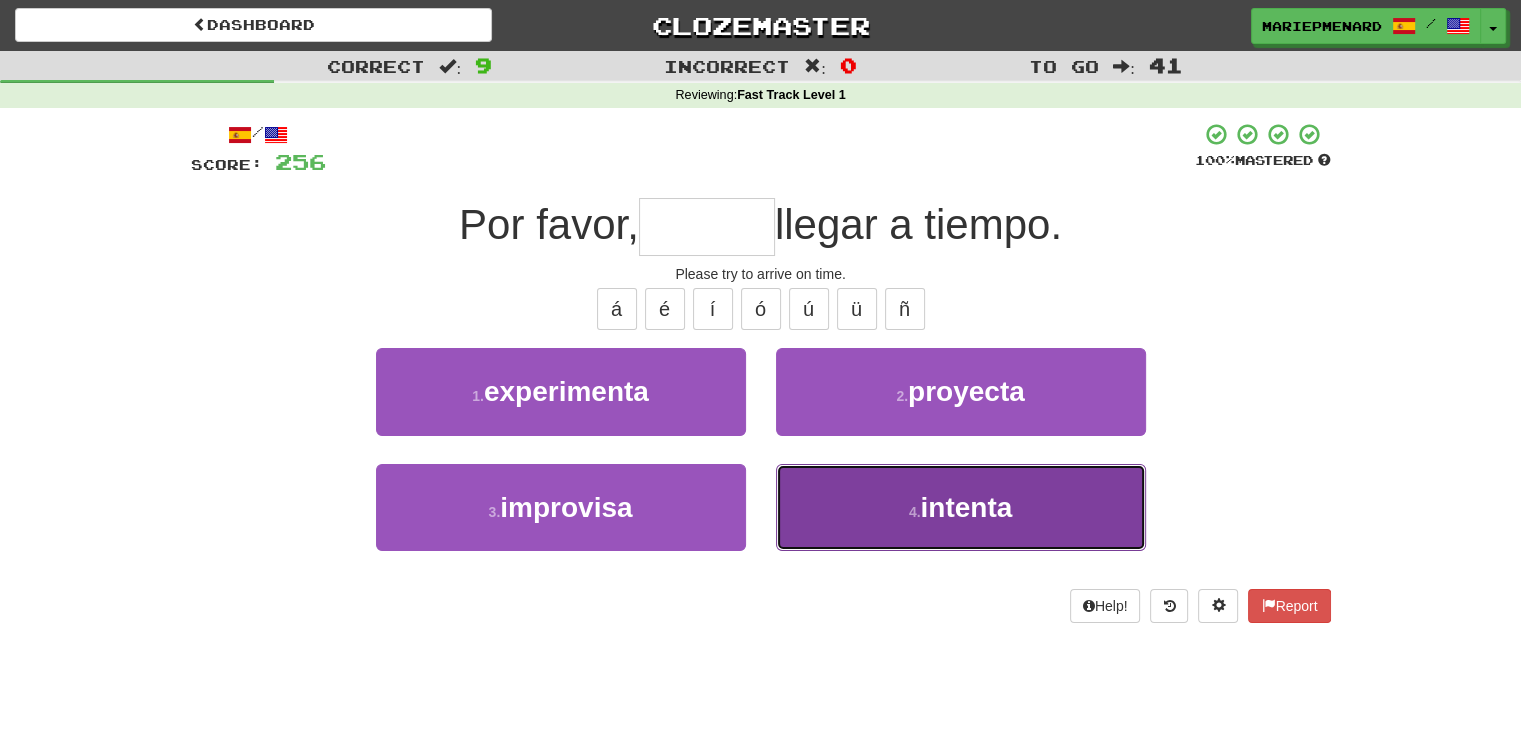 click on "4 .  intenta" at bounding box center (961, 507) 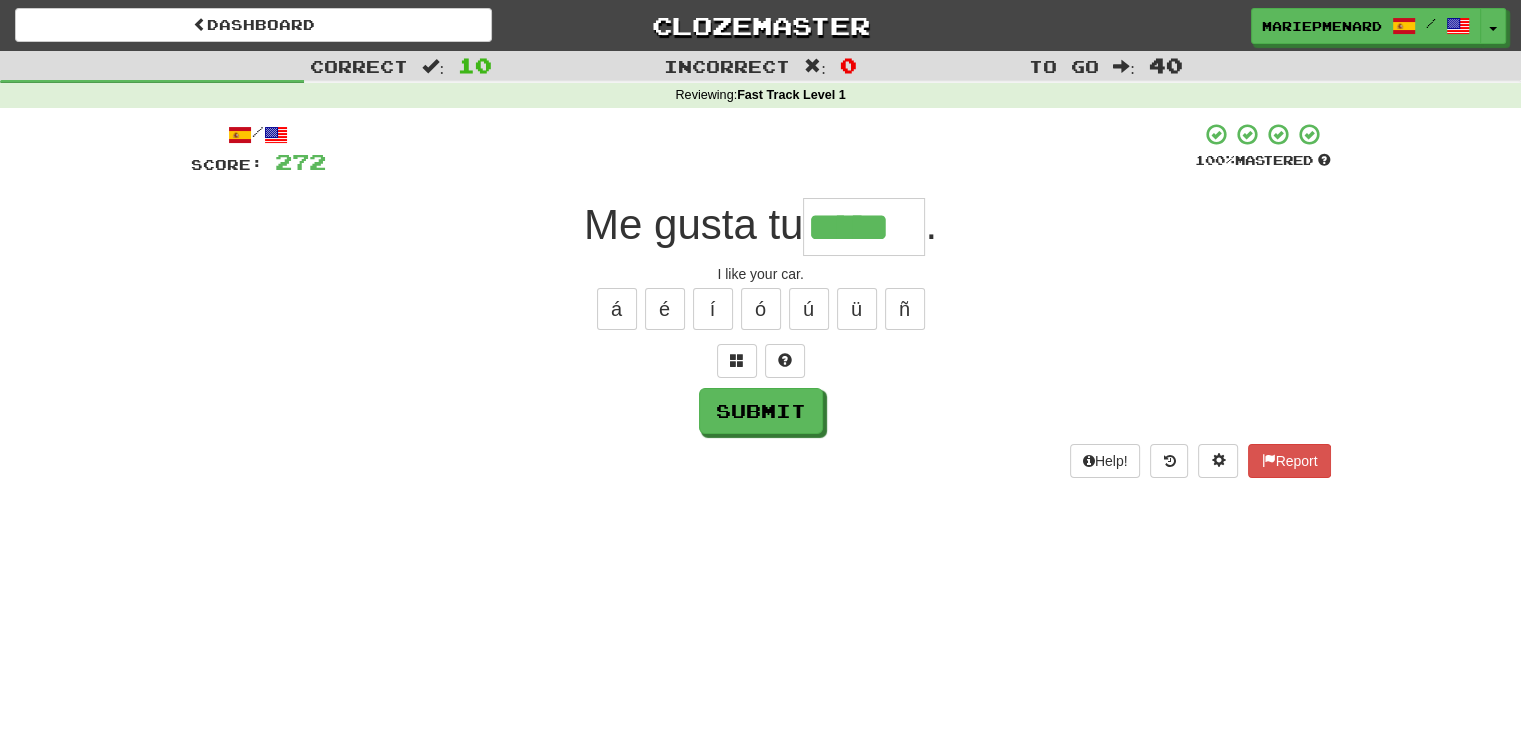 type on "*****" 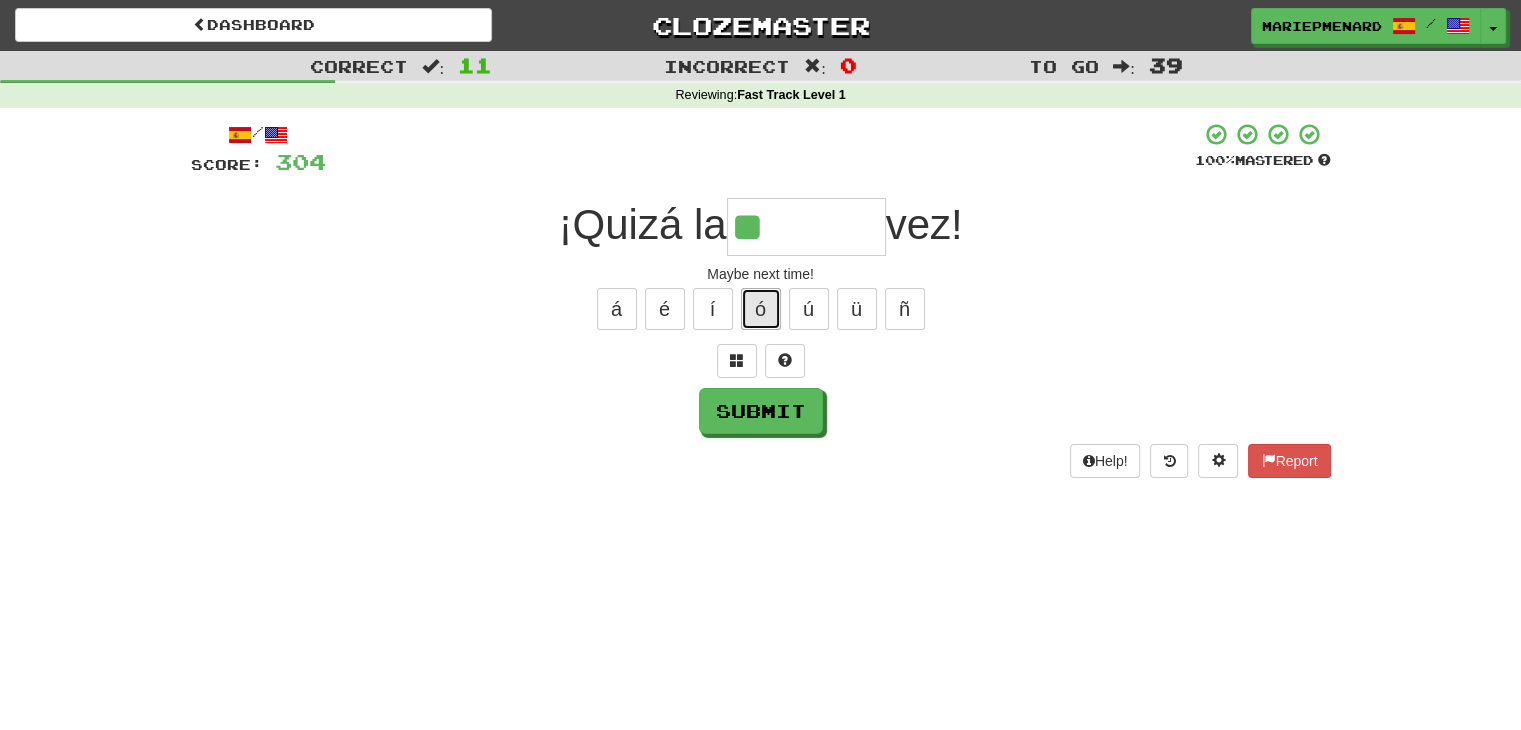 click on "ó" at bounding box center (761, 309) 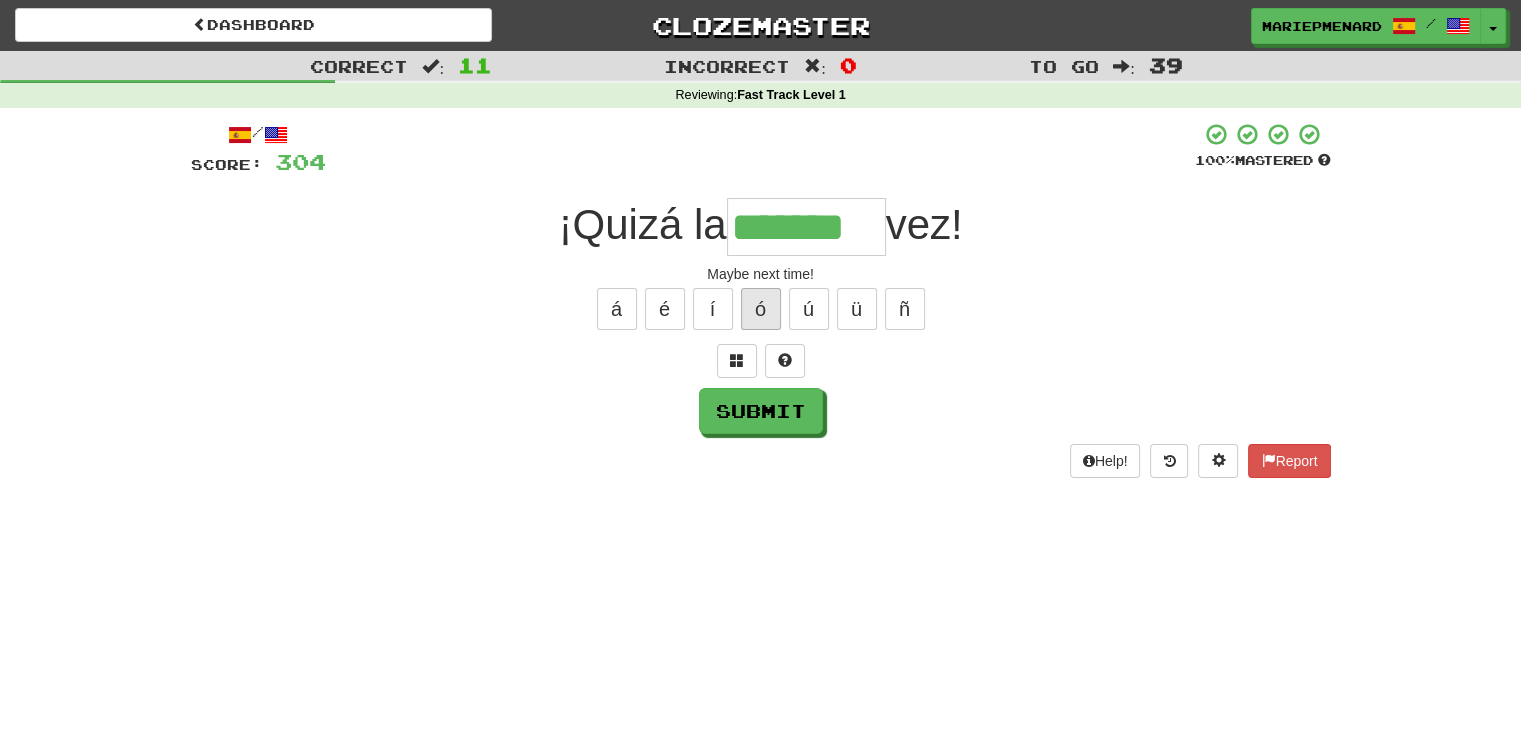 type on "*******" 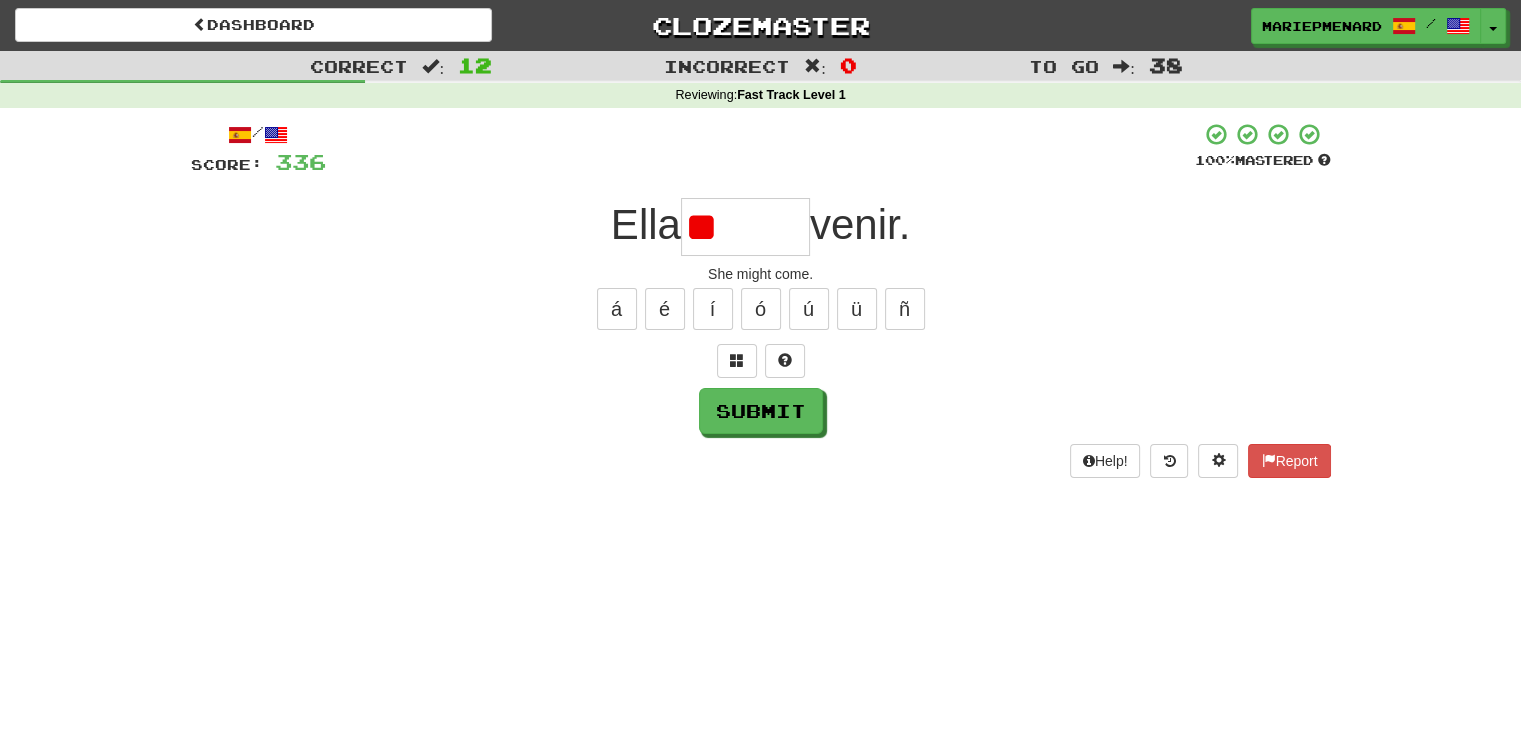 type on "*" 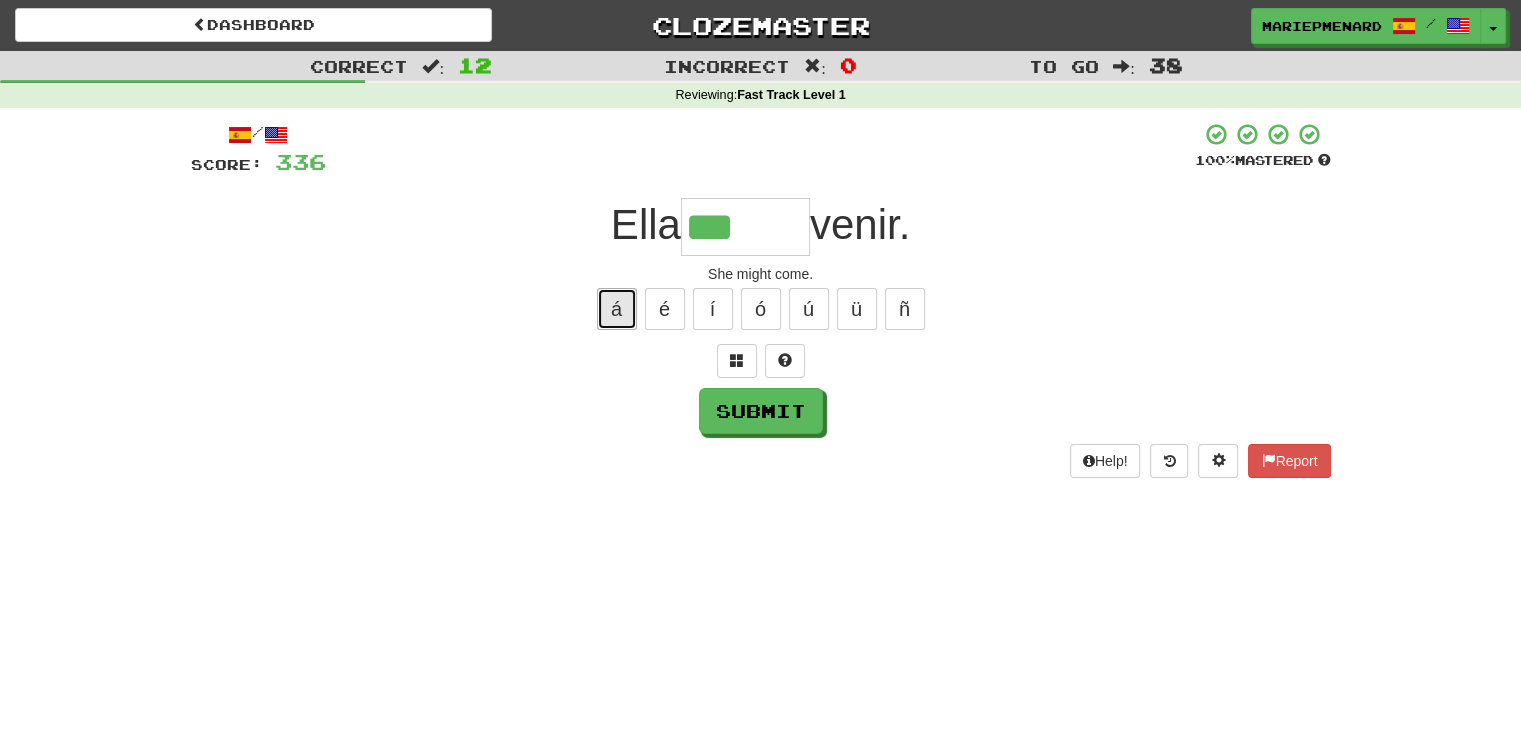 click on "á" at bounding box center [617, 309] 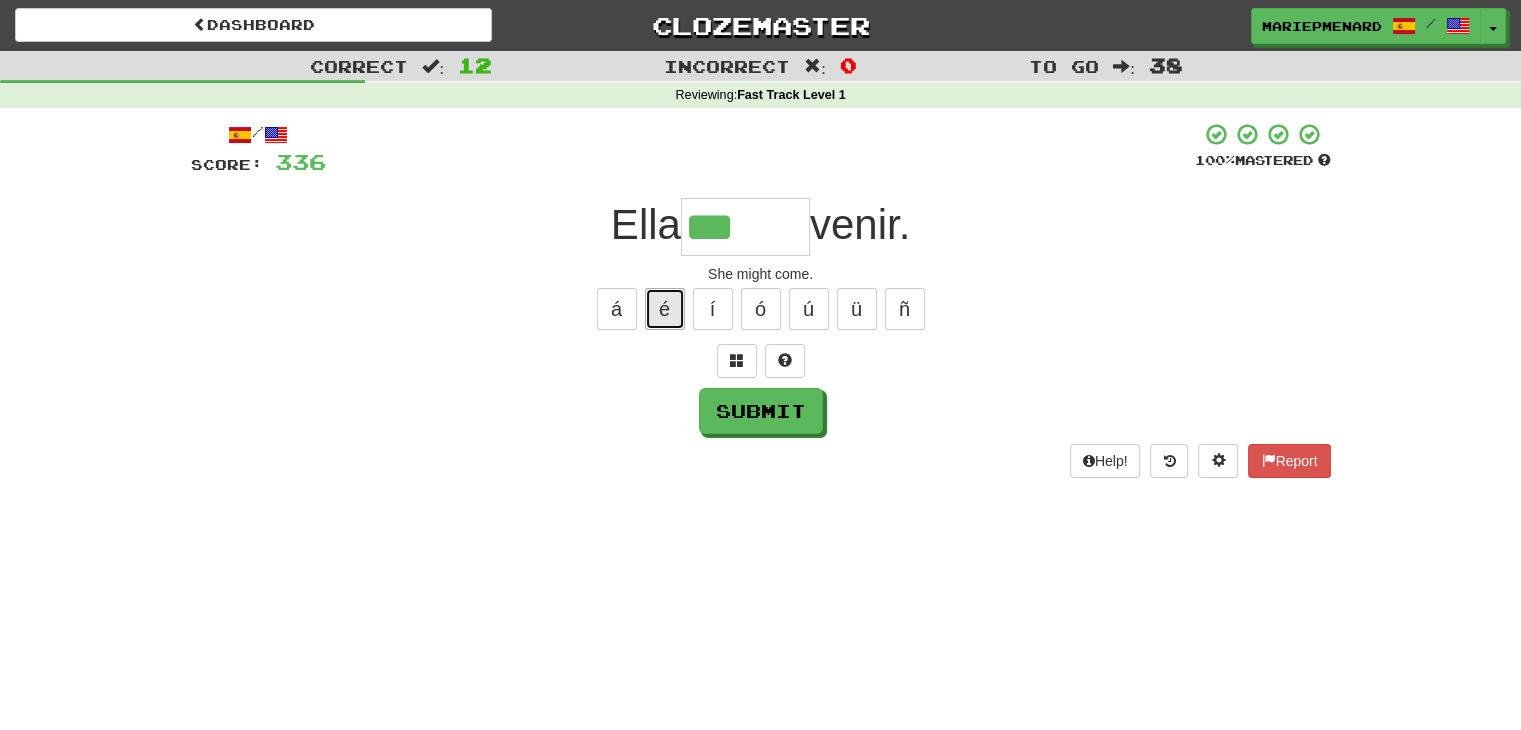click on "é" at bounding box center [665, 309] 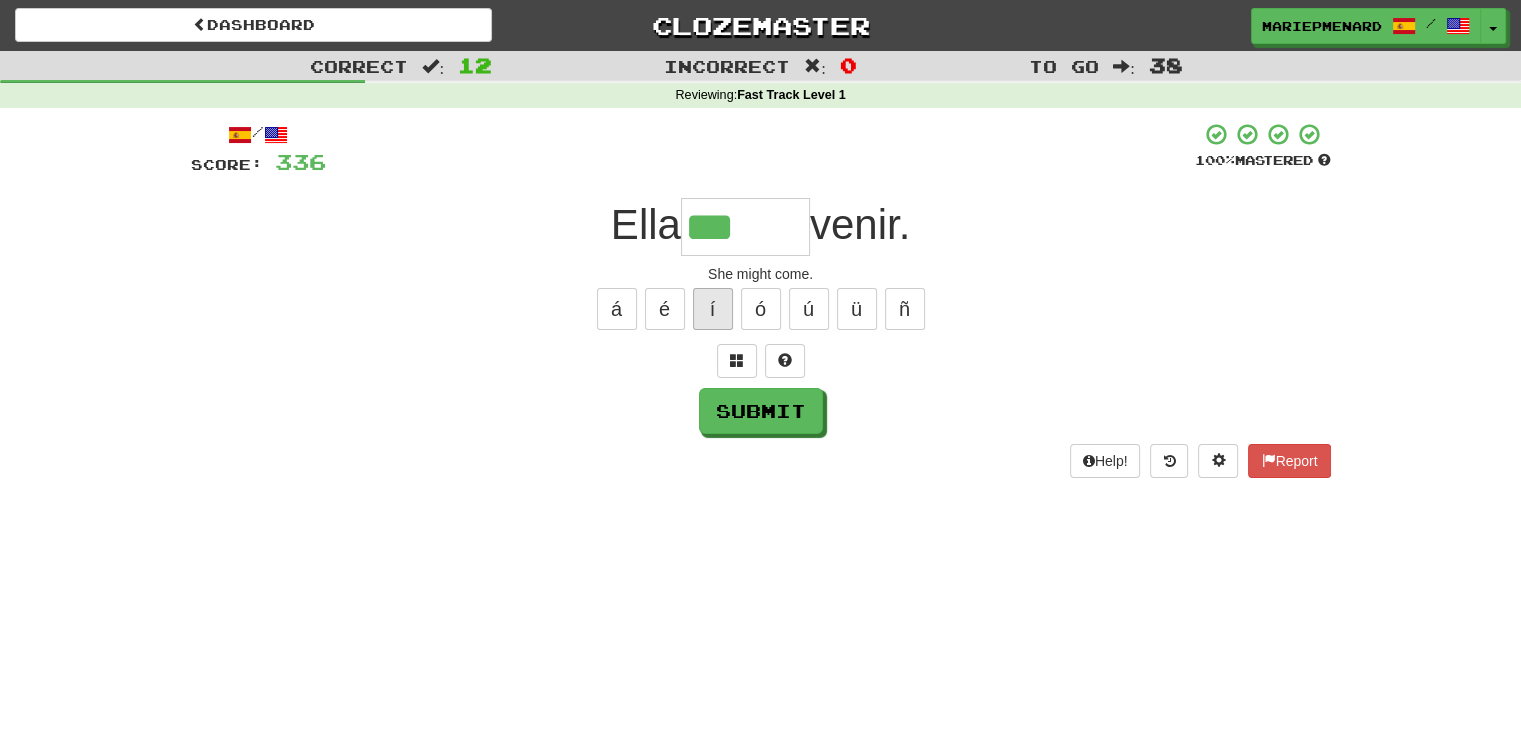 drag, startPoint x: 687, startPoint y: 324, endPoint x: 698, endPoint y: 324, distance: 11 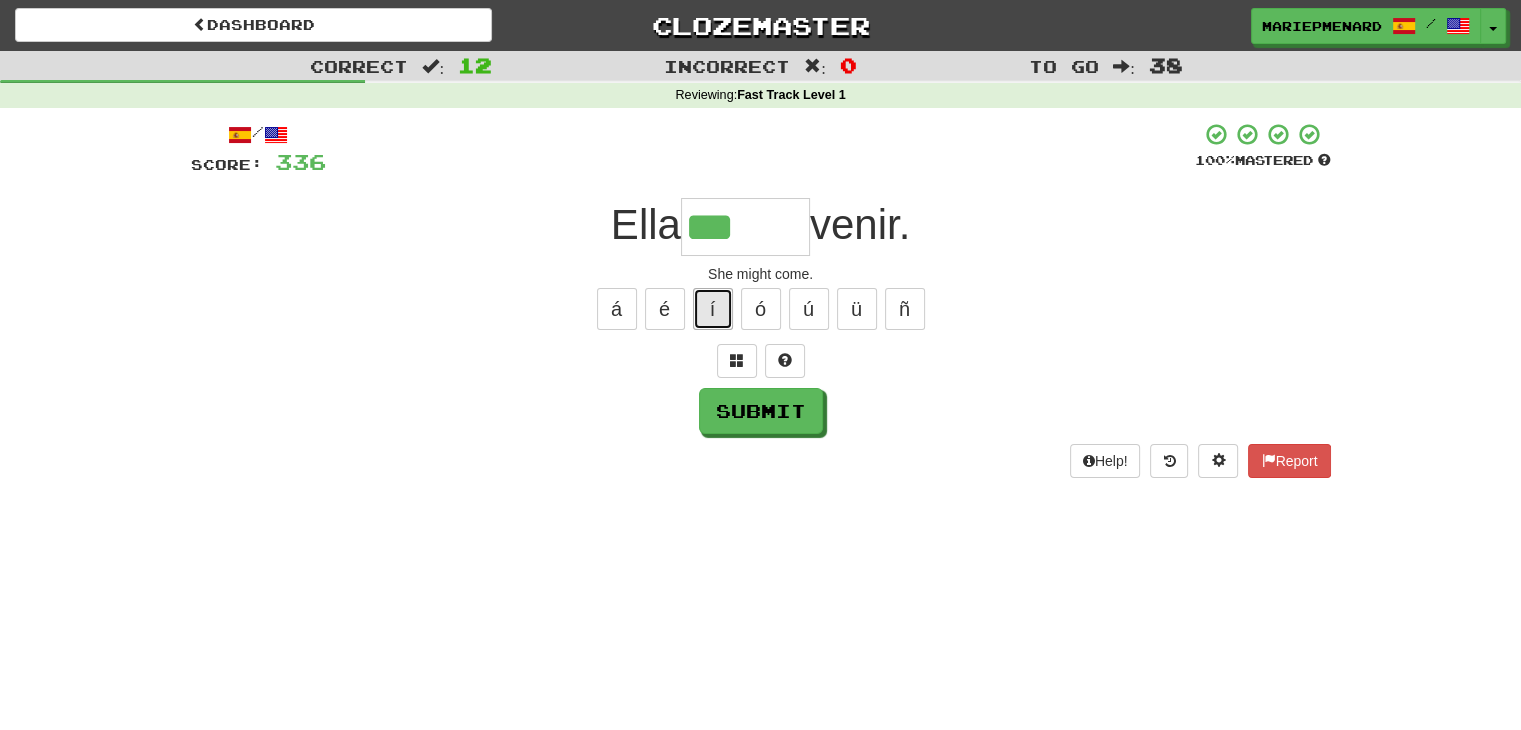 click on "í" at bounding box center [713, 309] 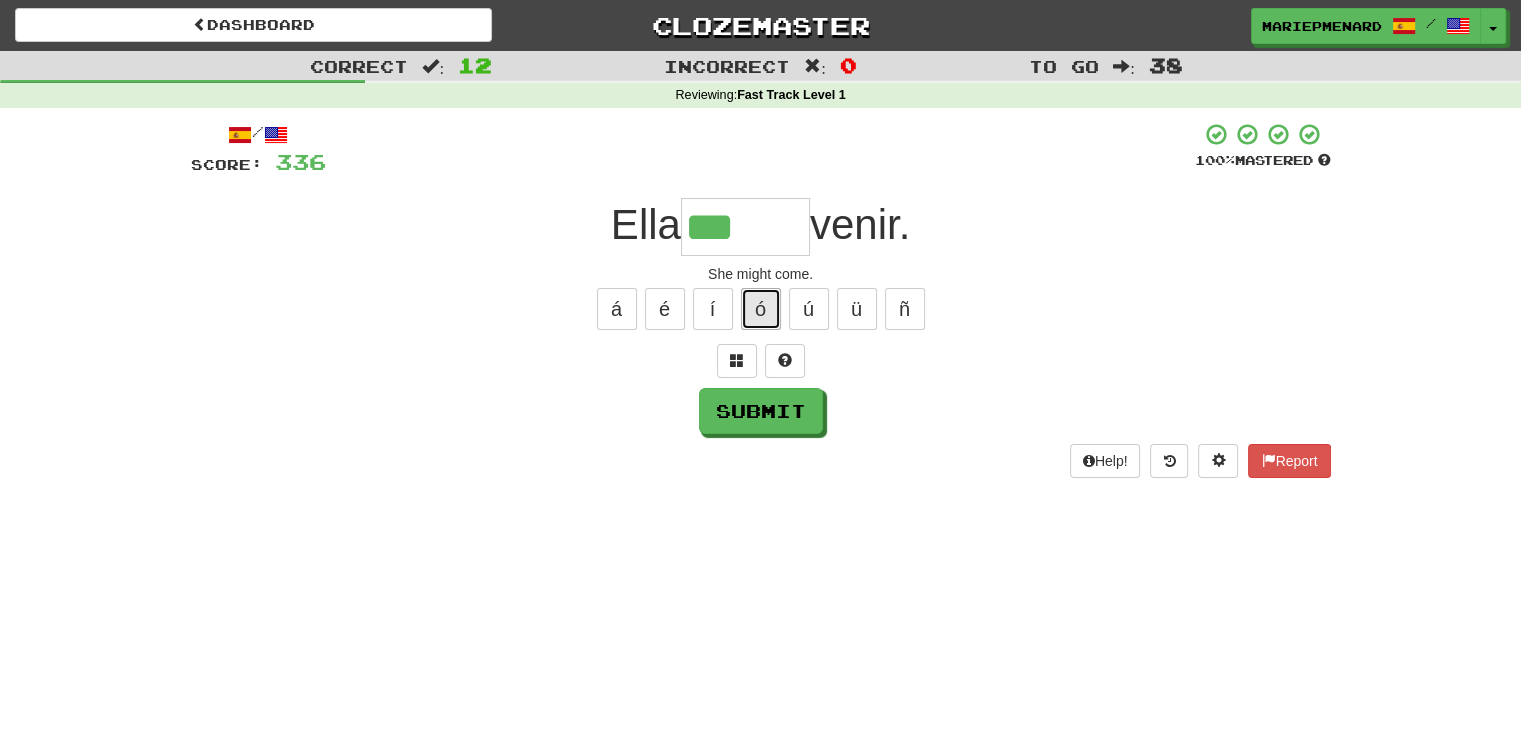 click on "ó" at bounding box center [761, 309] 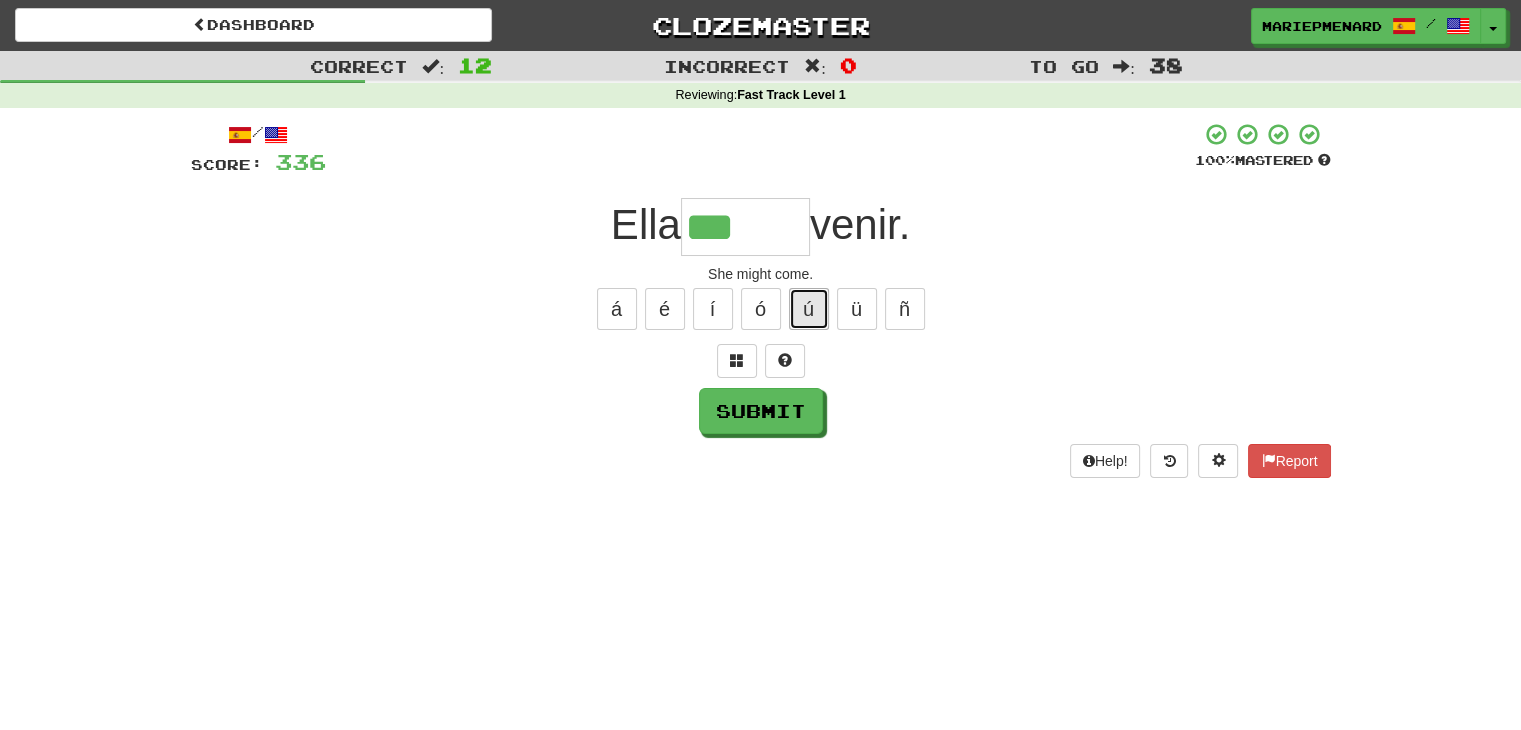 click on "ú" at bounding box center [809, 309] 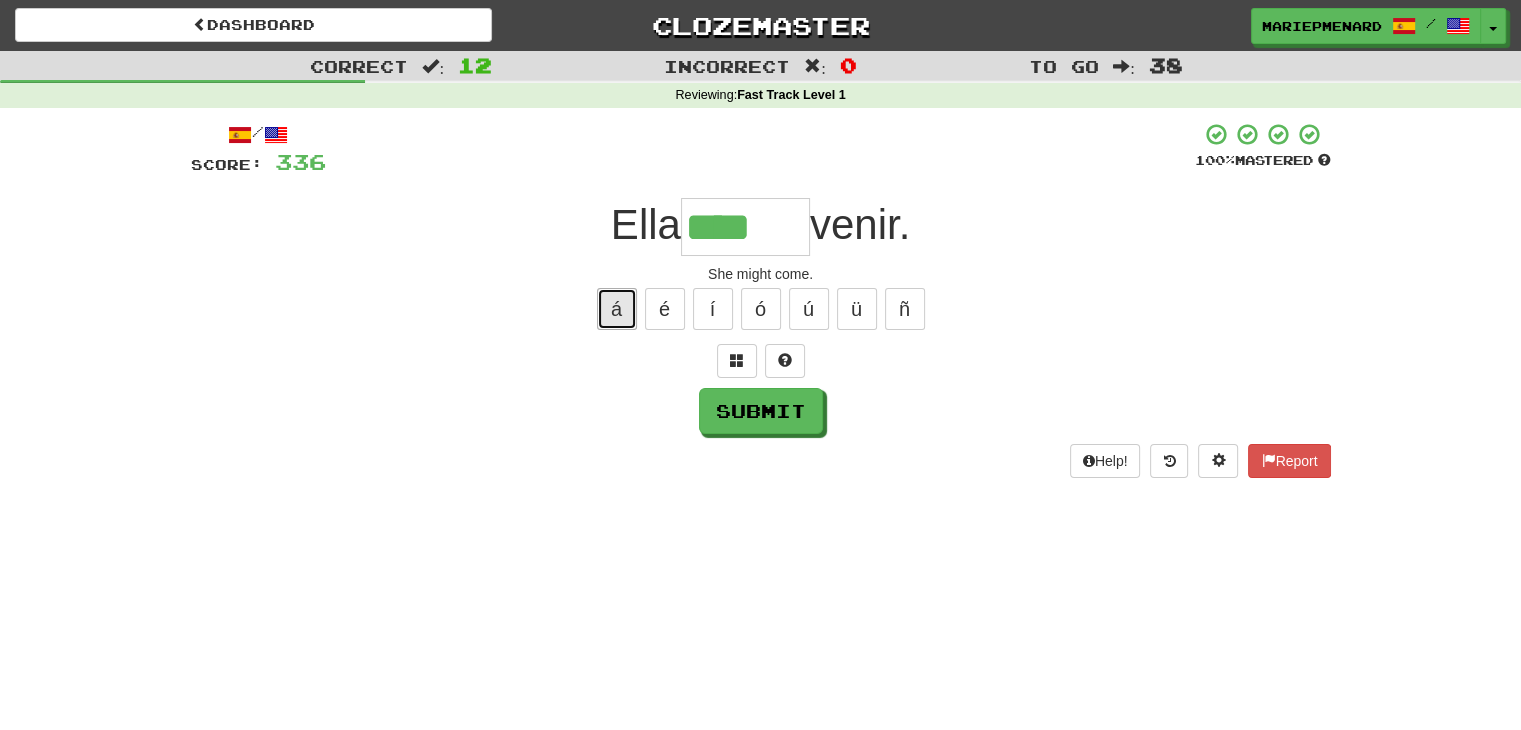 click on "á" at bounding box center [617, 309] 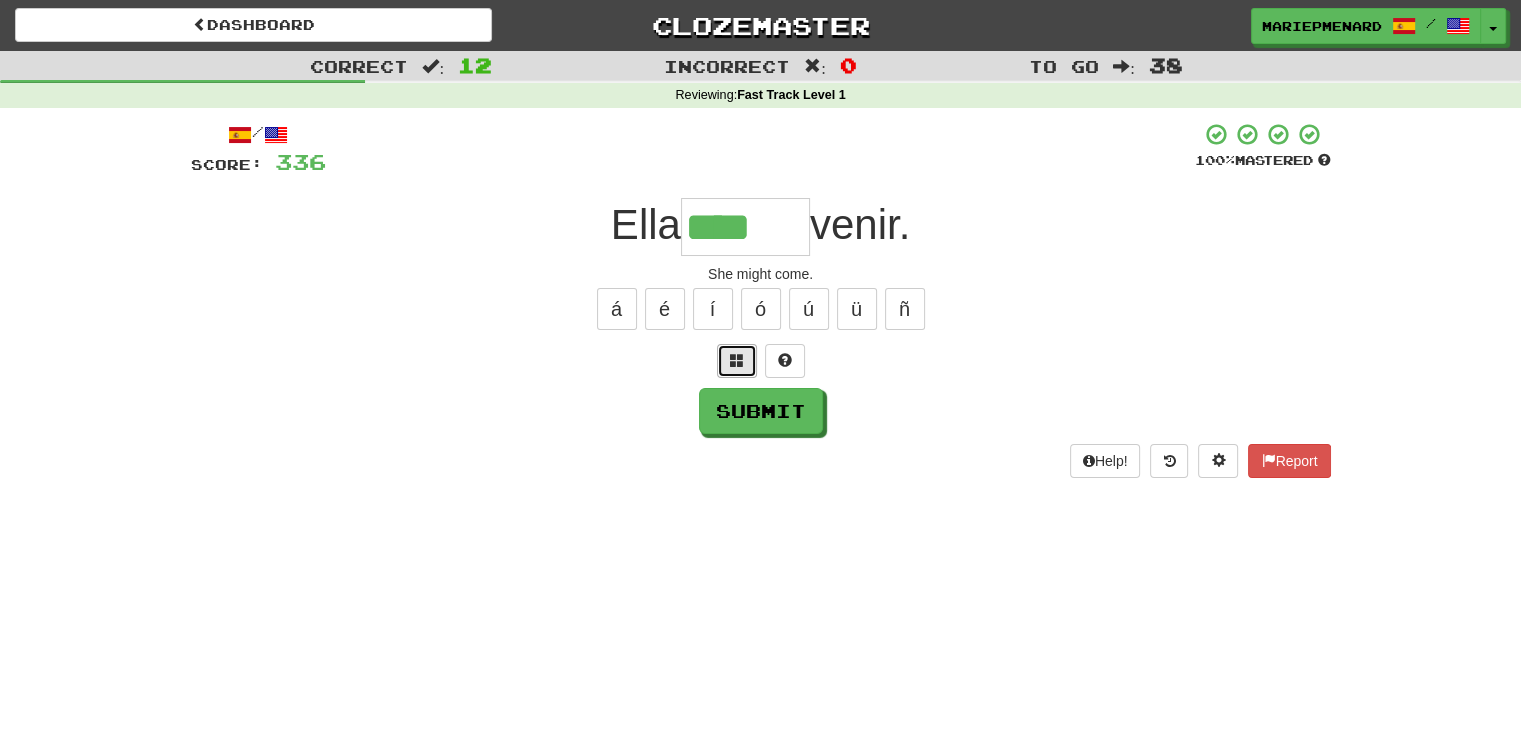 click at bounding box center [737, 361] 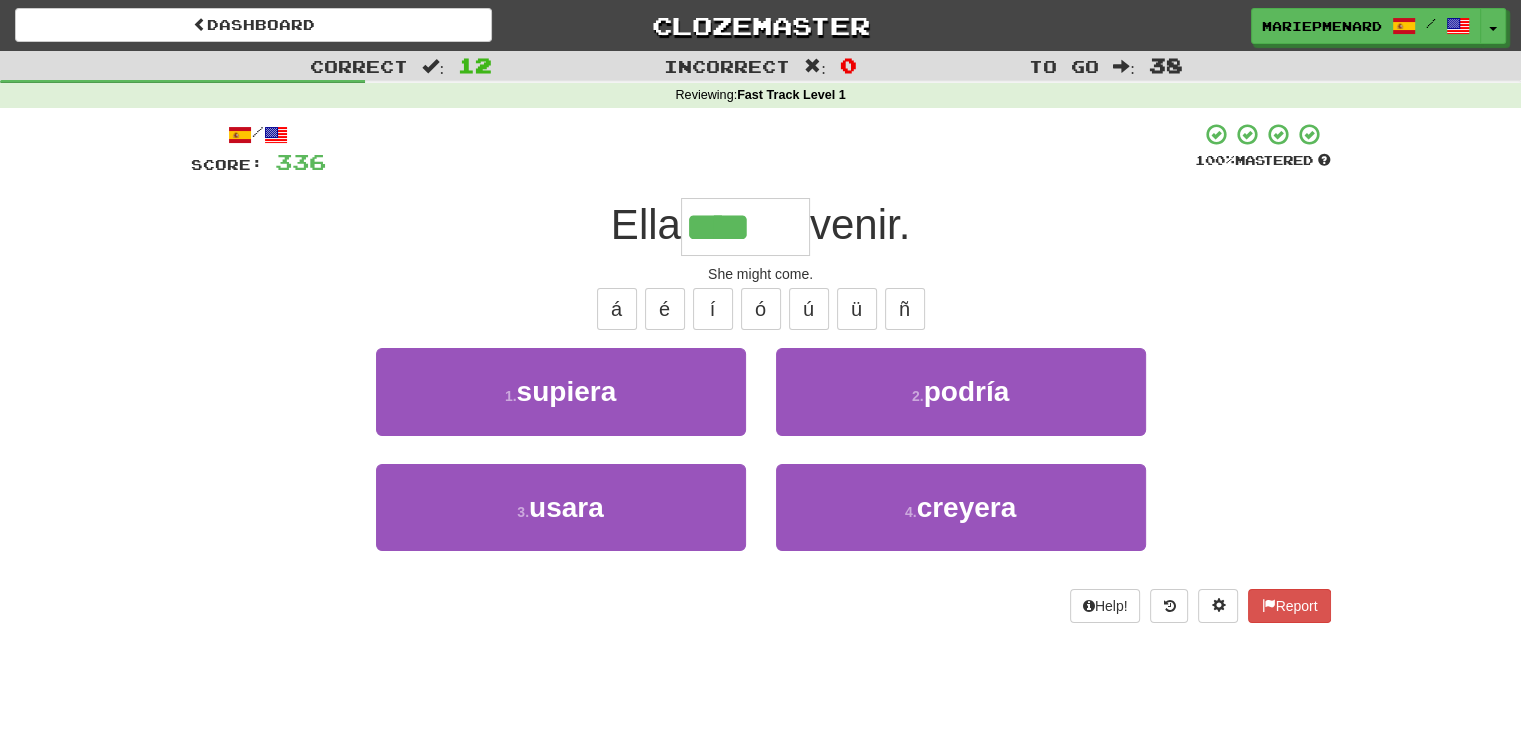 click on "2 .  podría" at bounding box center [961, 405] 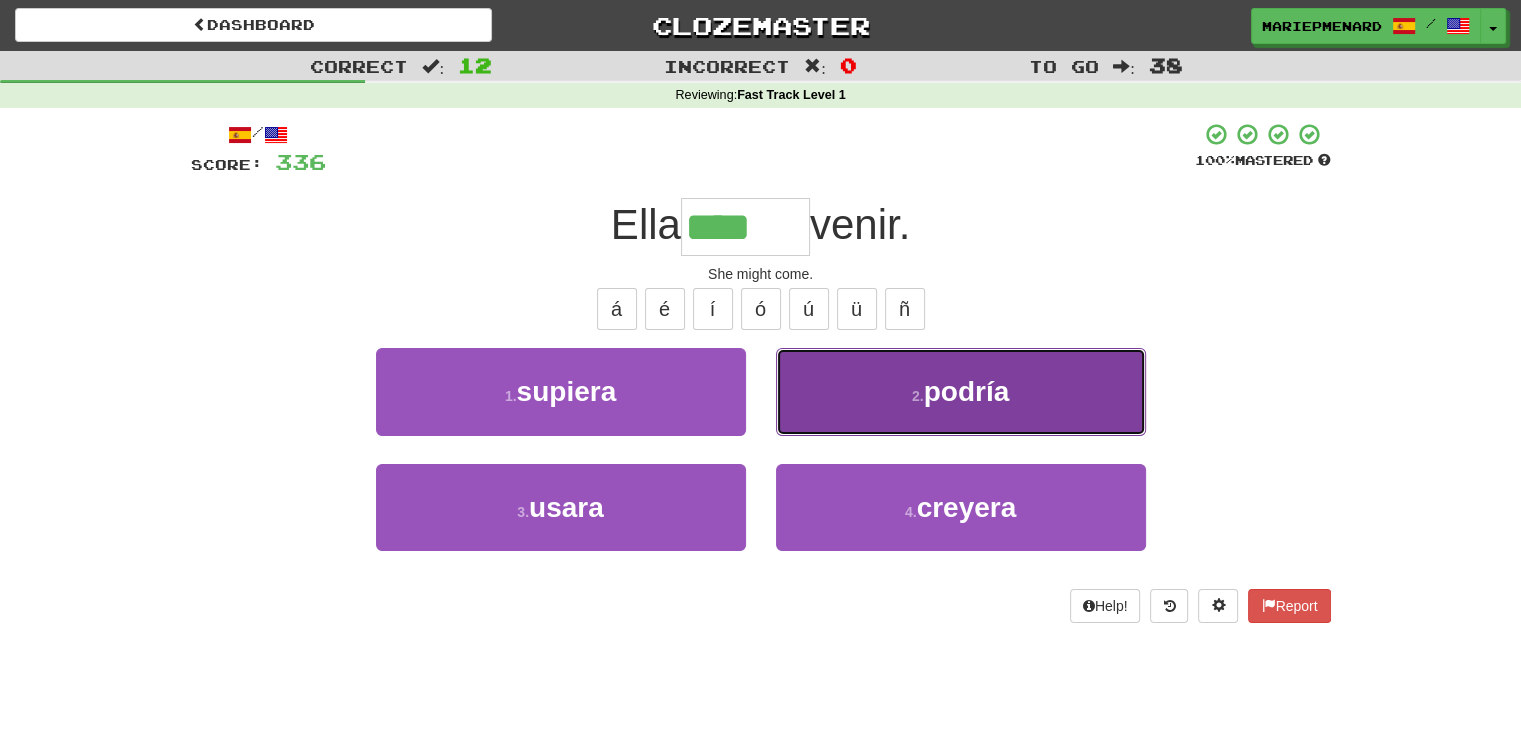 click on "2 .  podría" at bounding box center [961, 391] 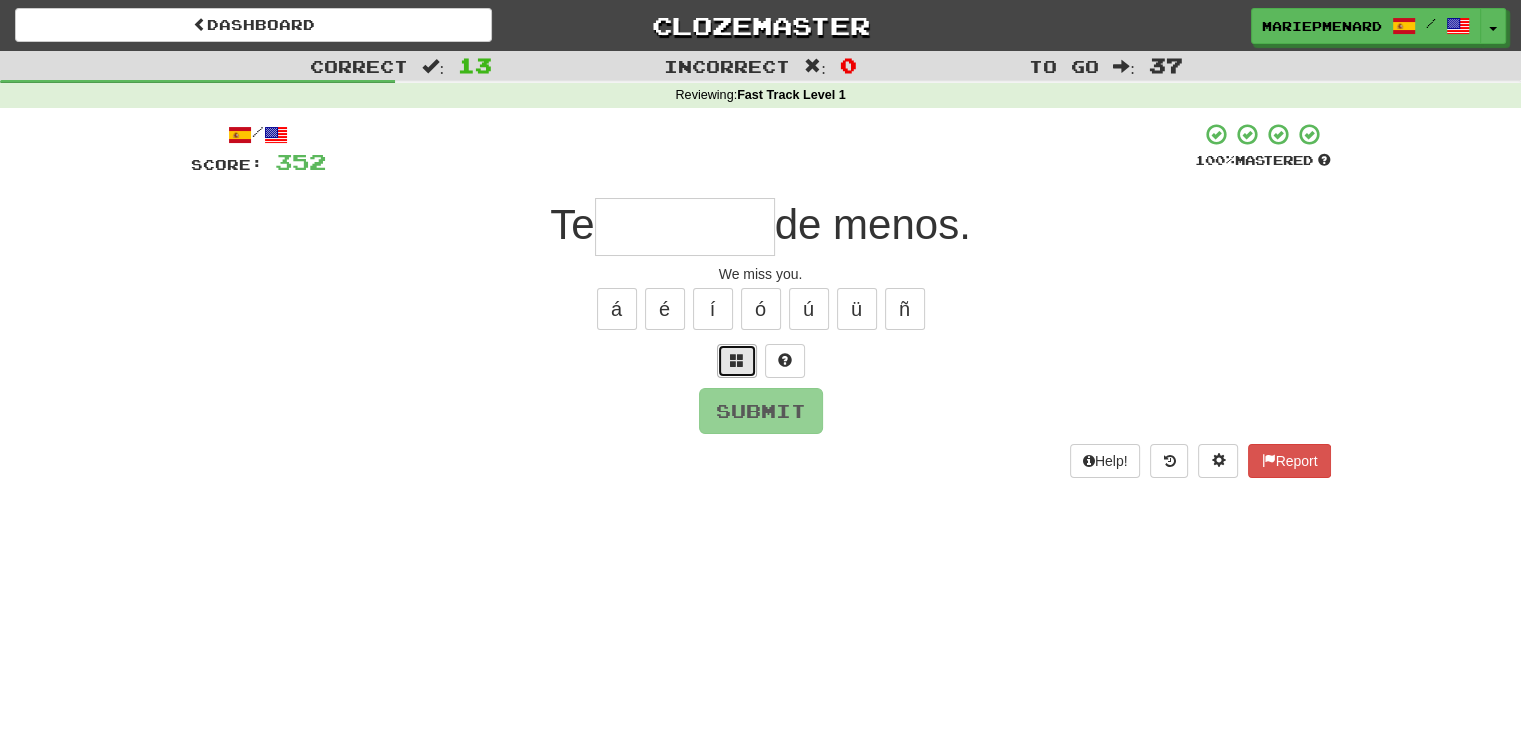 click at bounding box center (737, 361) 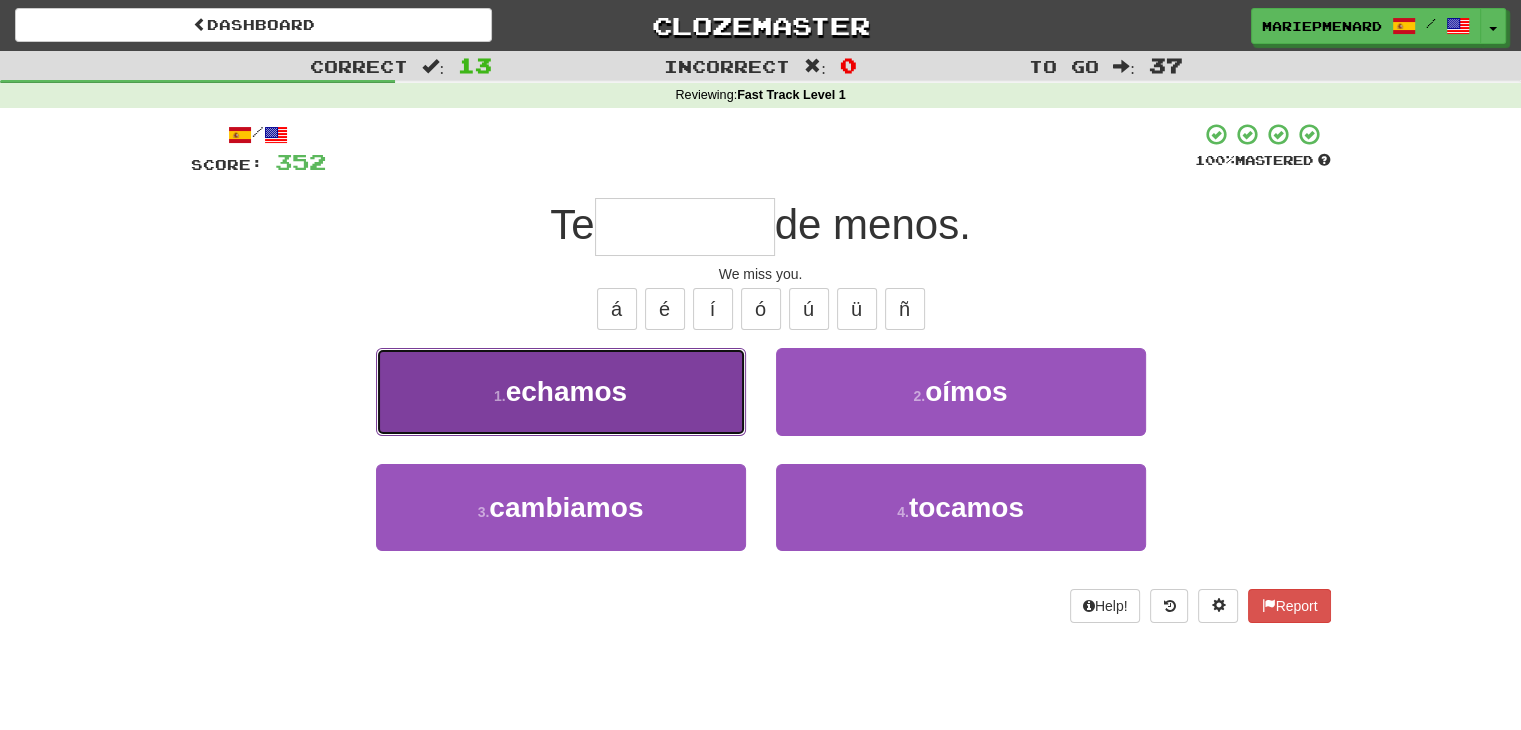 click on "1 .  echamos" at bounding box center (561, 391) 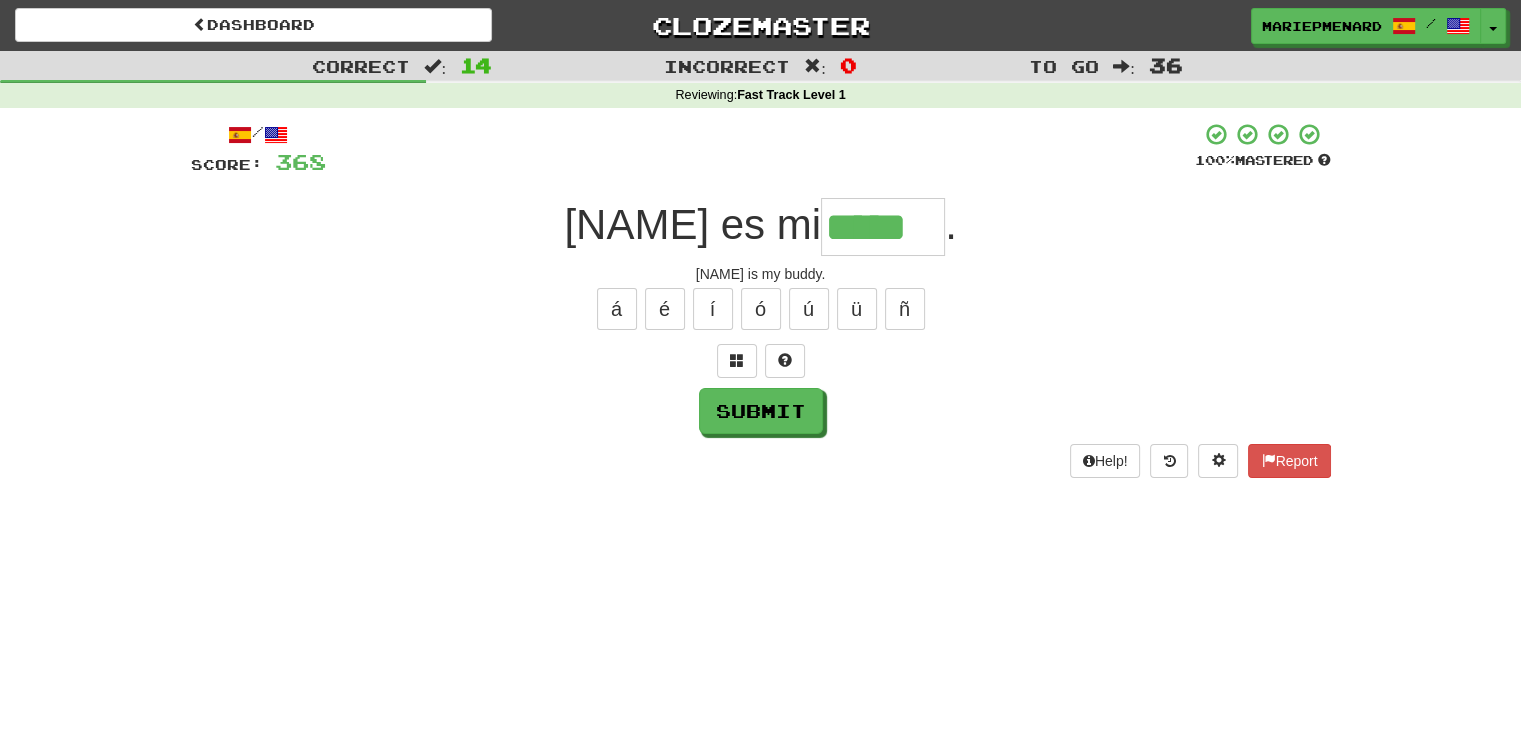 type on "*****" 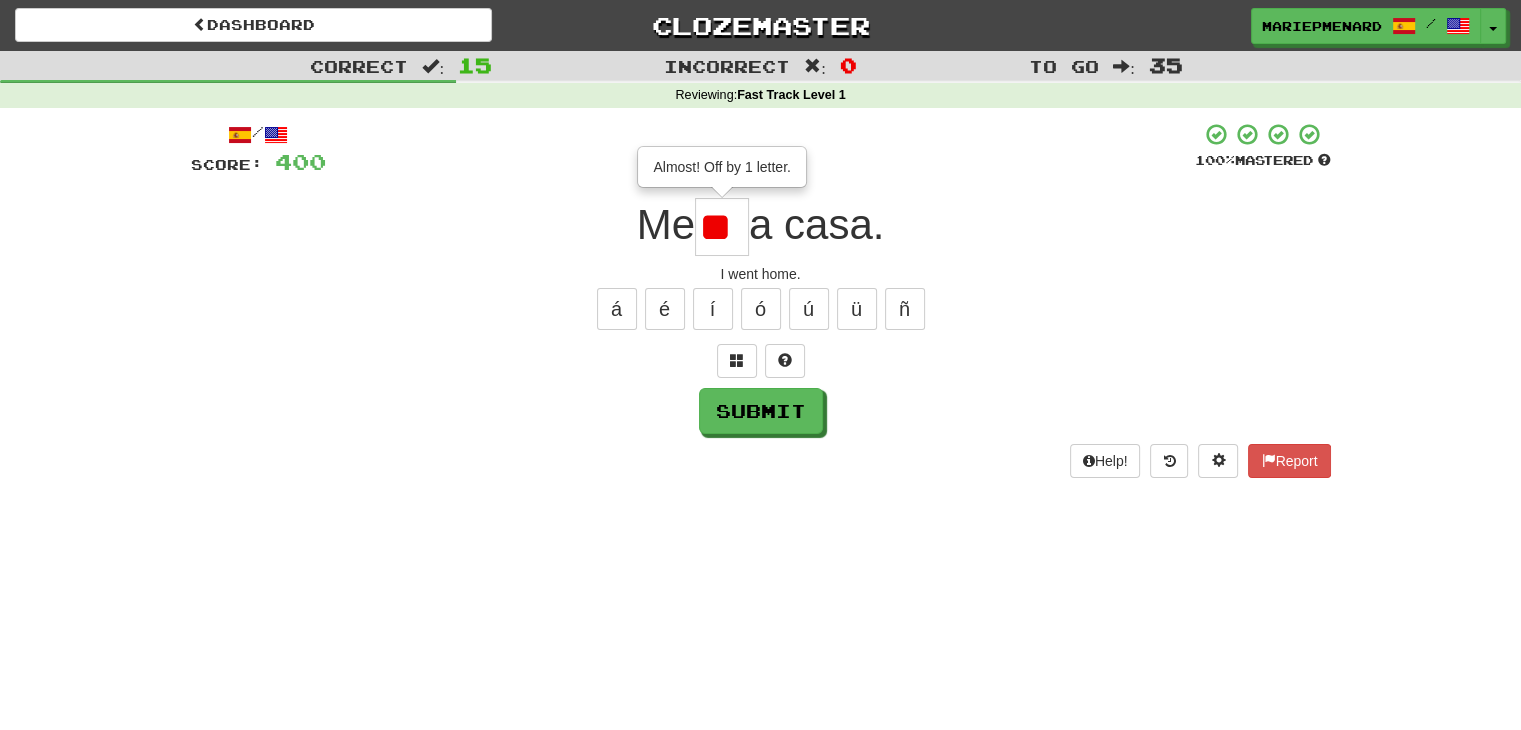 scroll, scrollTop: 0, scrollLeft: 0, axis: both 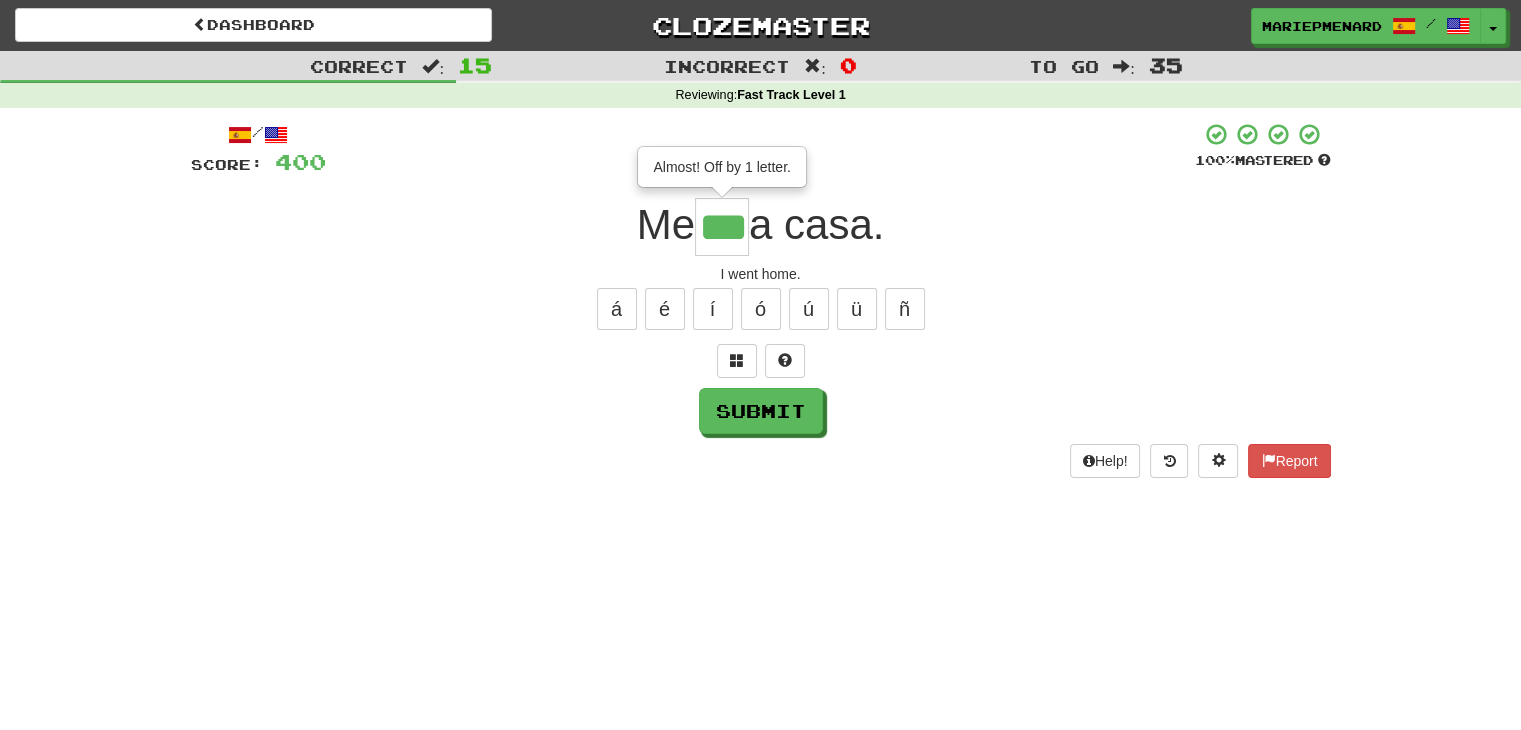 type on "***" 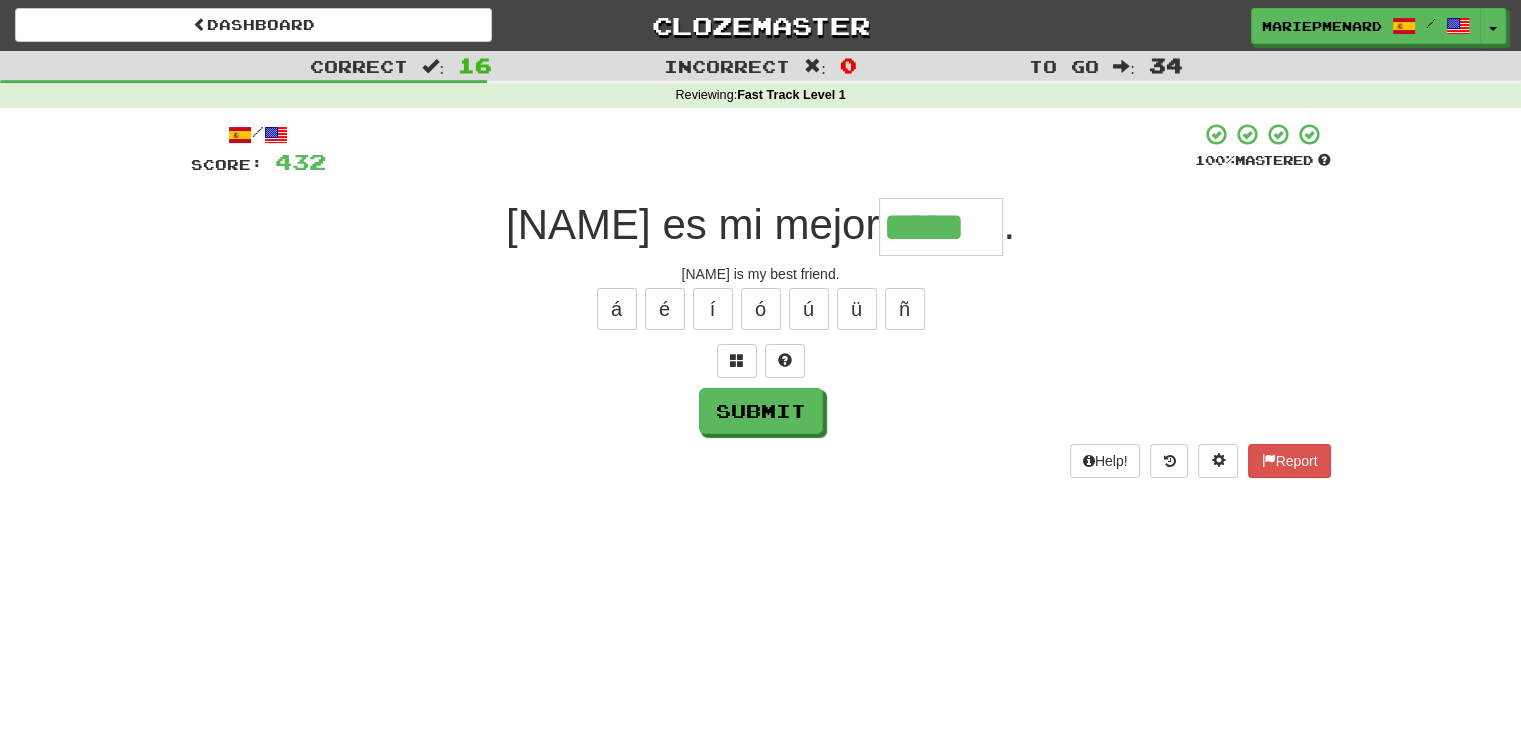 type on "*****" 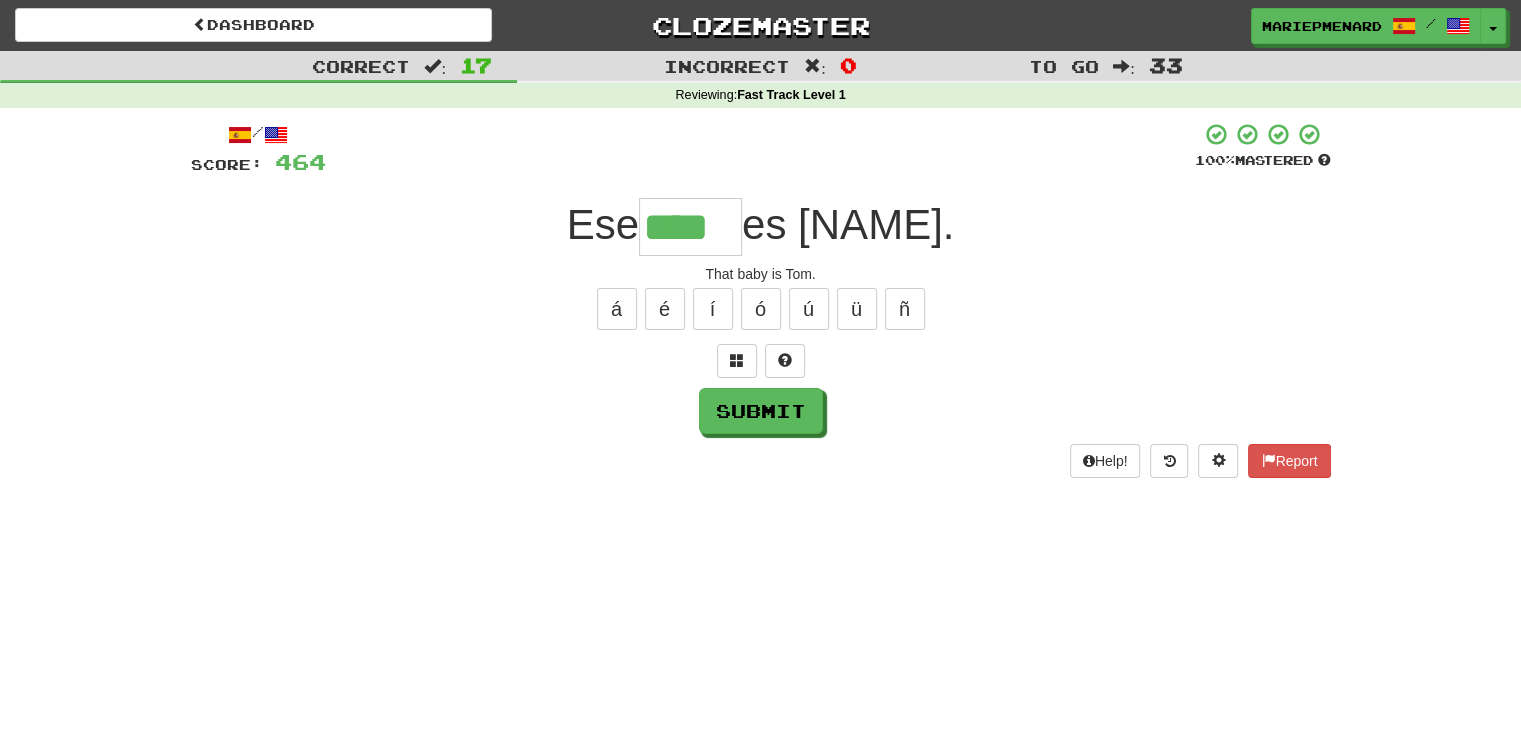 type on "****" 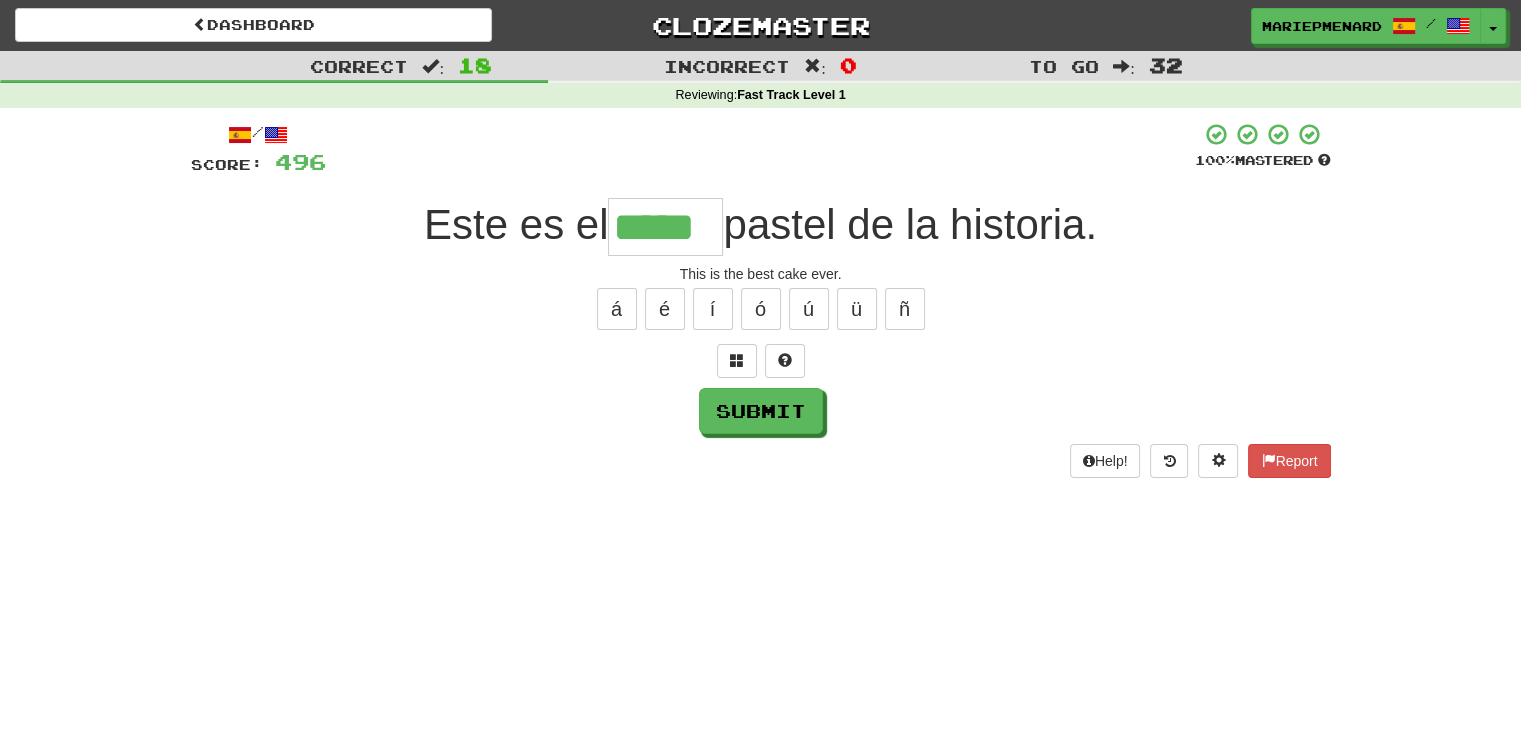type on "*****" 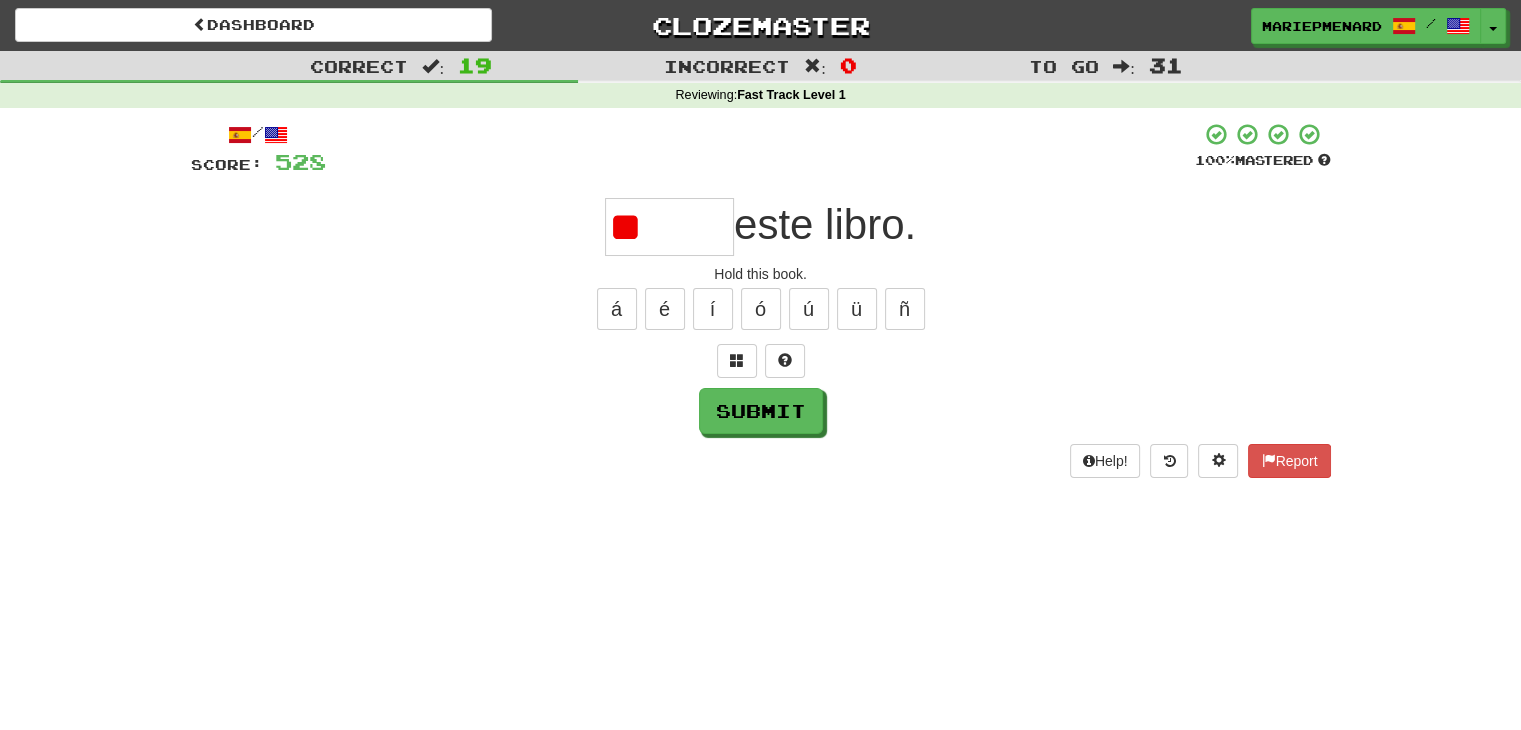 type on "*" 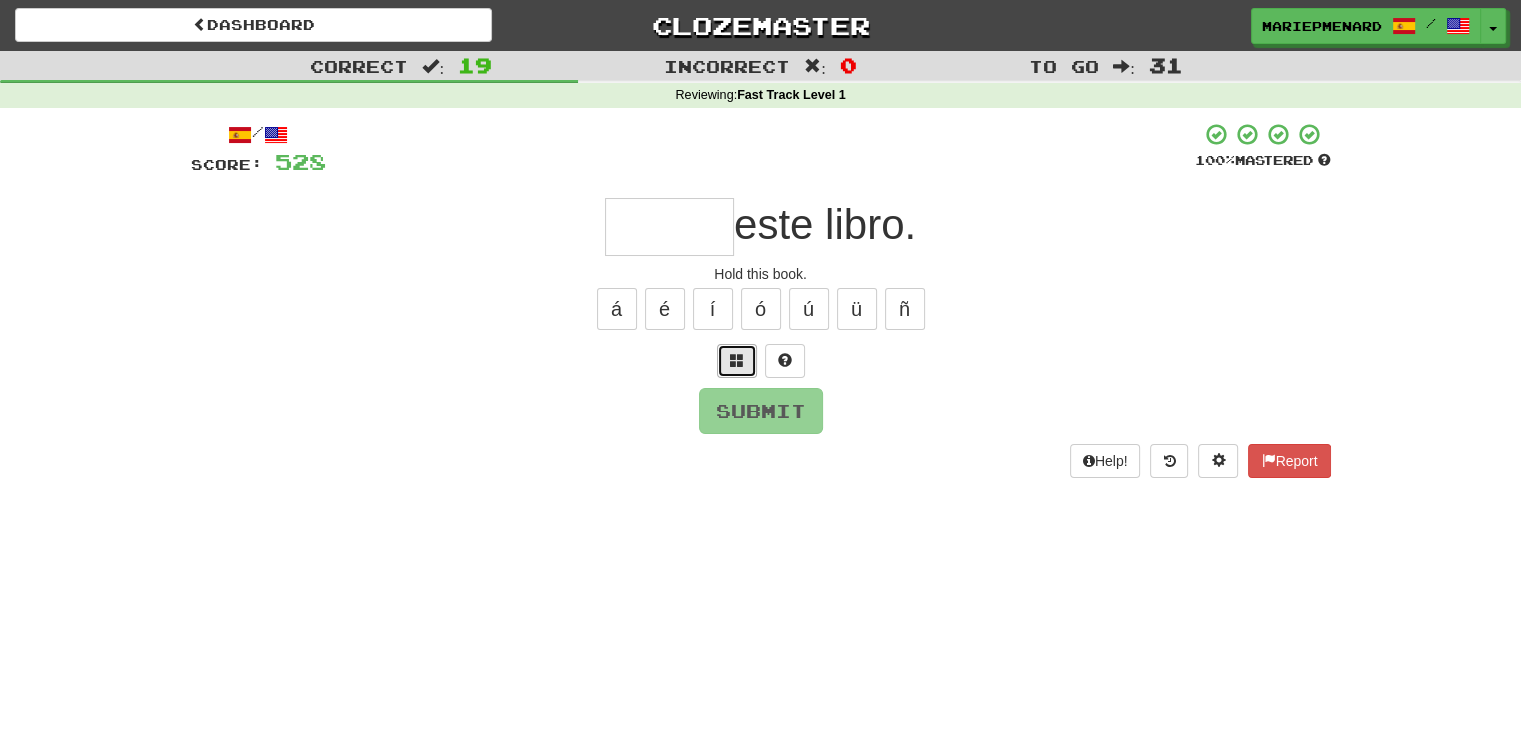 click at bounding box center (737, 361) 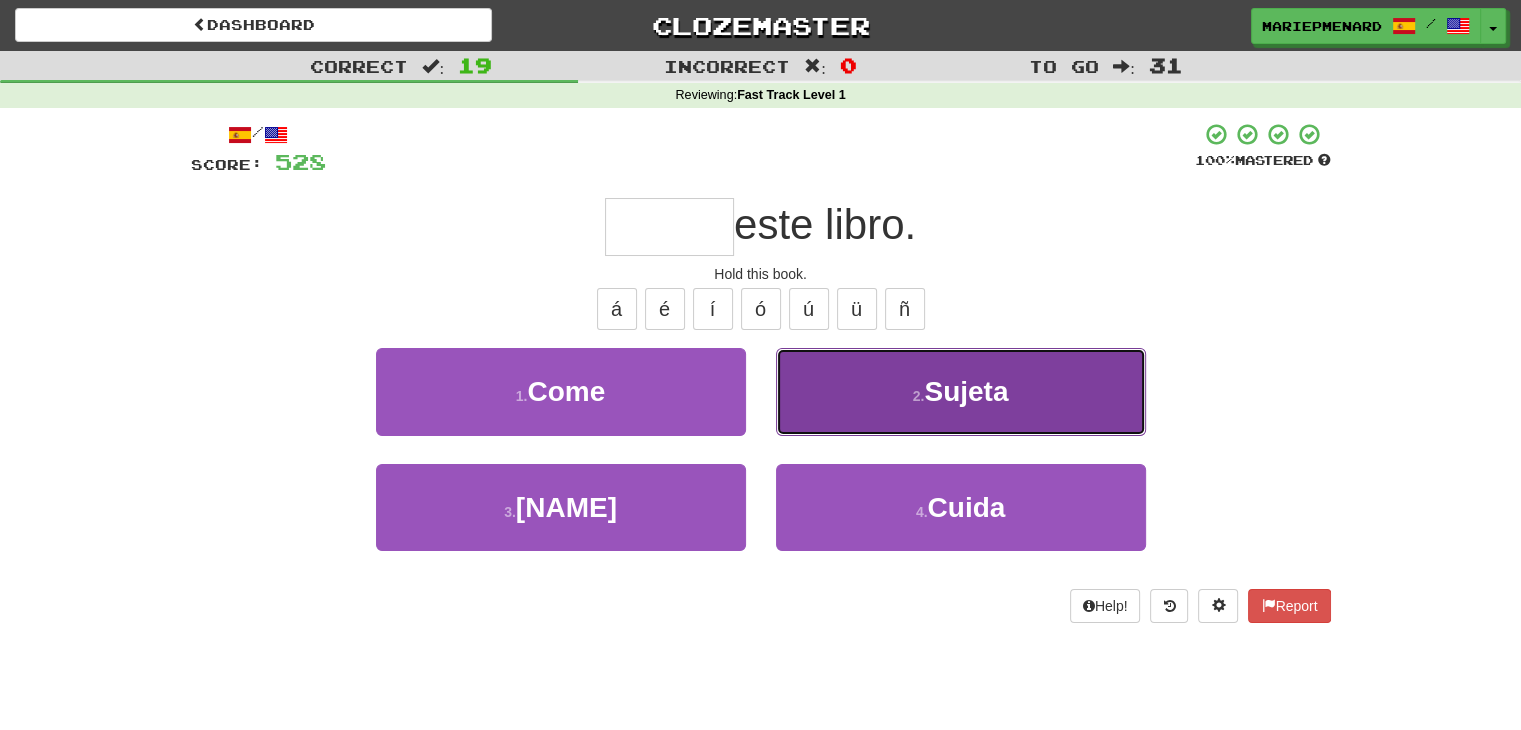 click on "2 .  Sujeta" at bounding box center (961, 391) 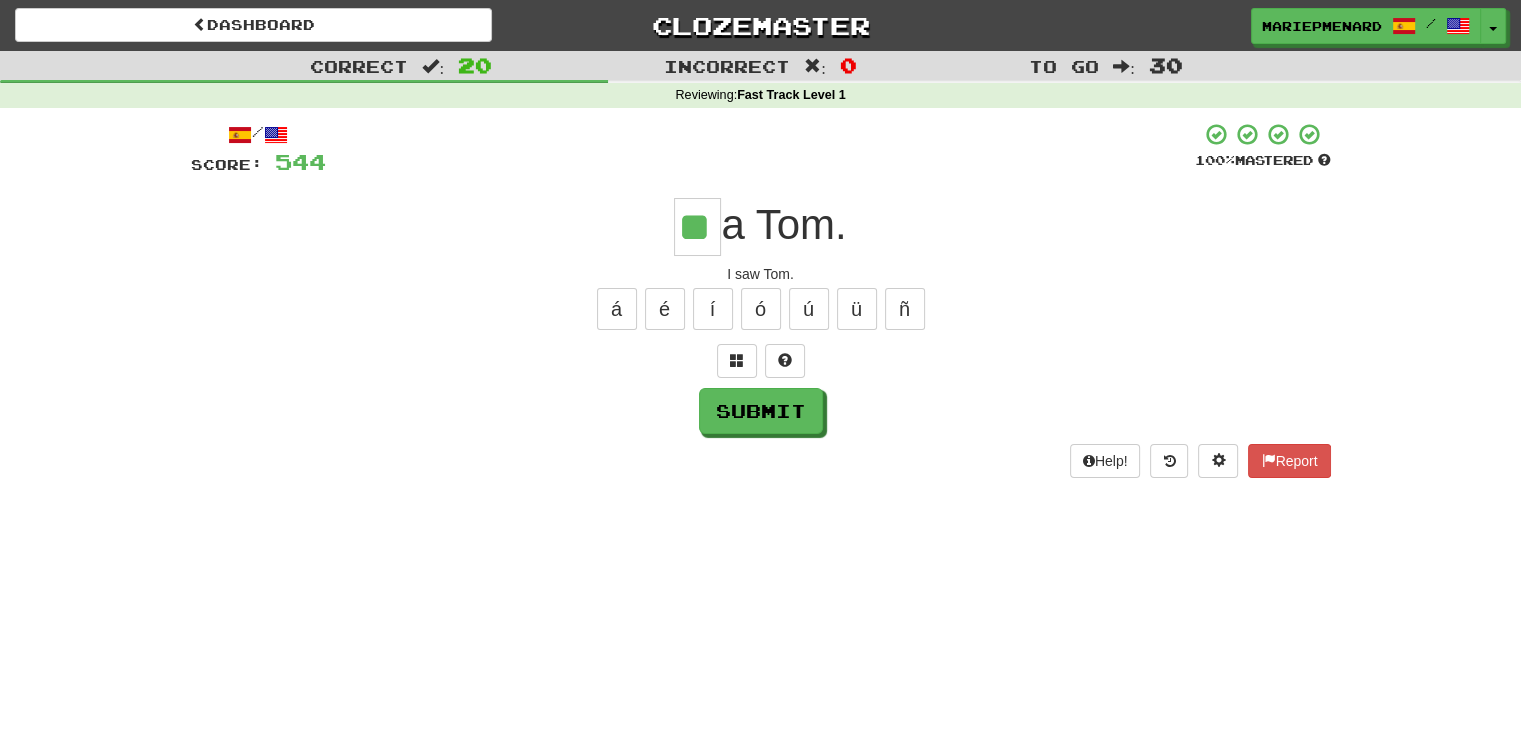 scroll, scrollTop: 0, scrollLeft: 0, axis: both 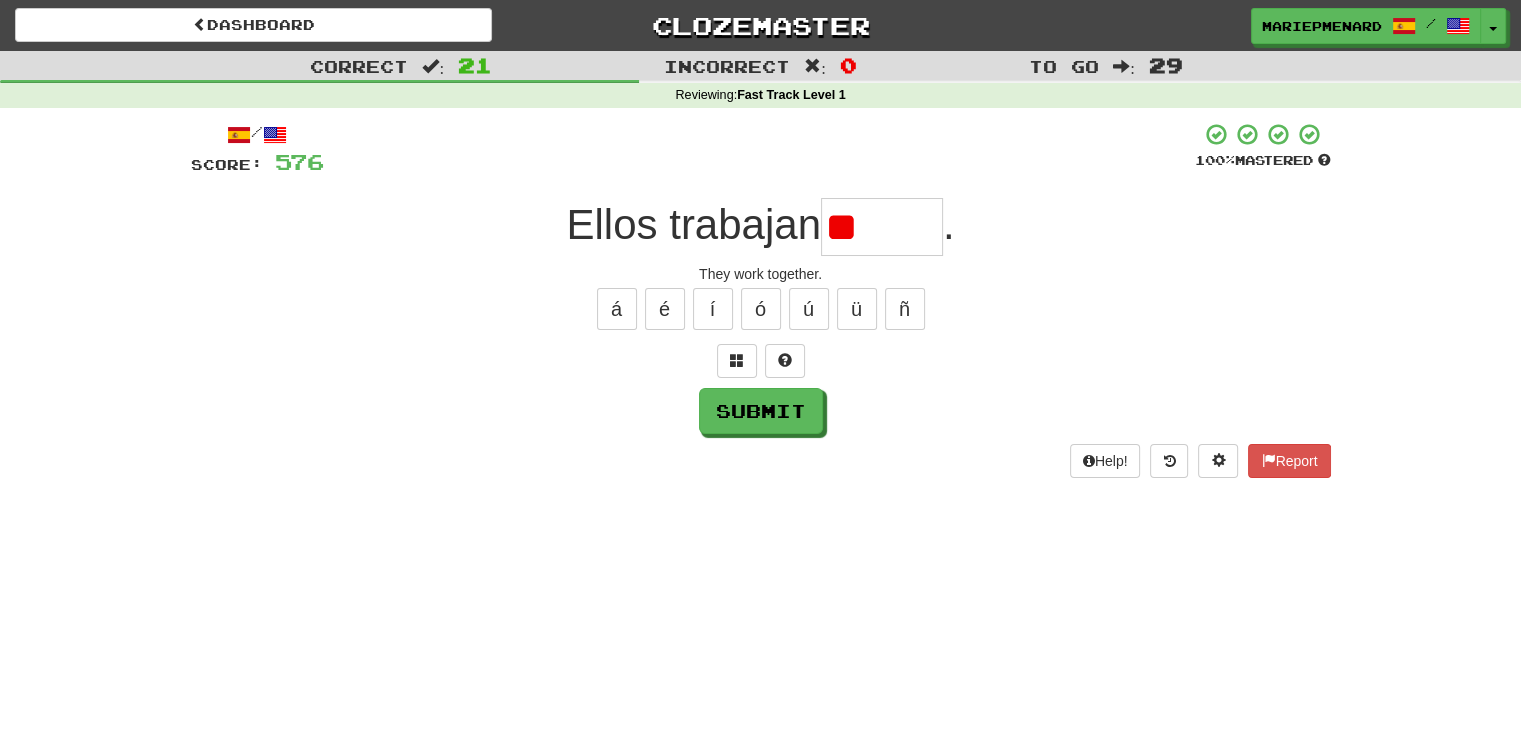 type on "*" 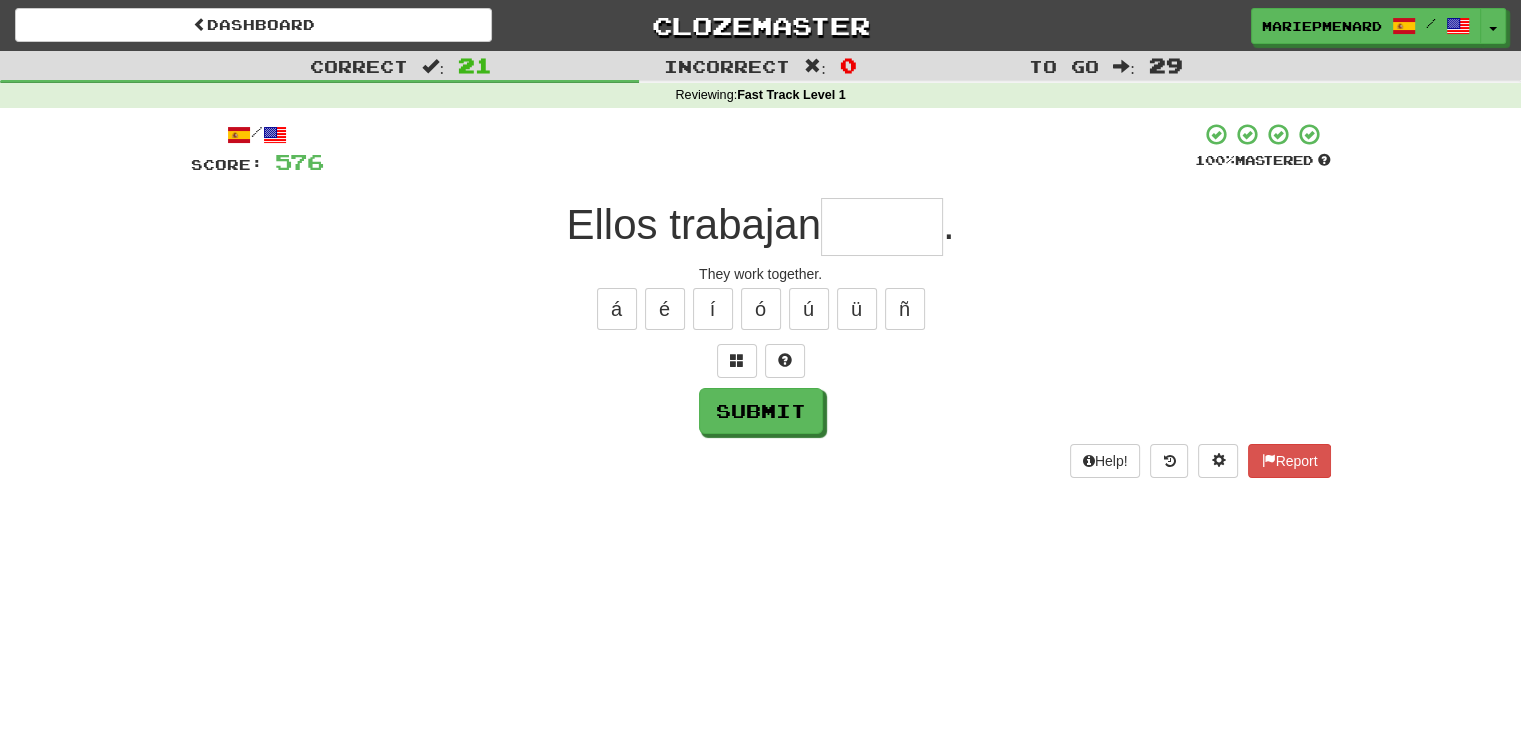 type on "*" 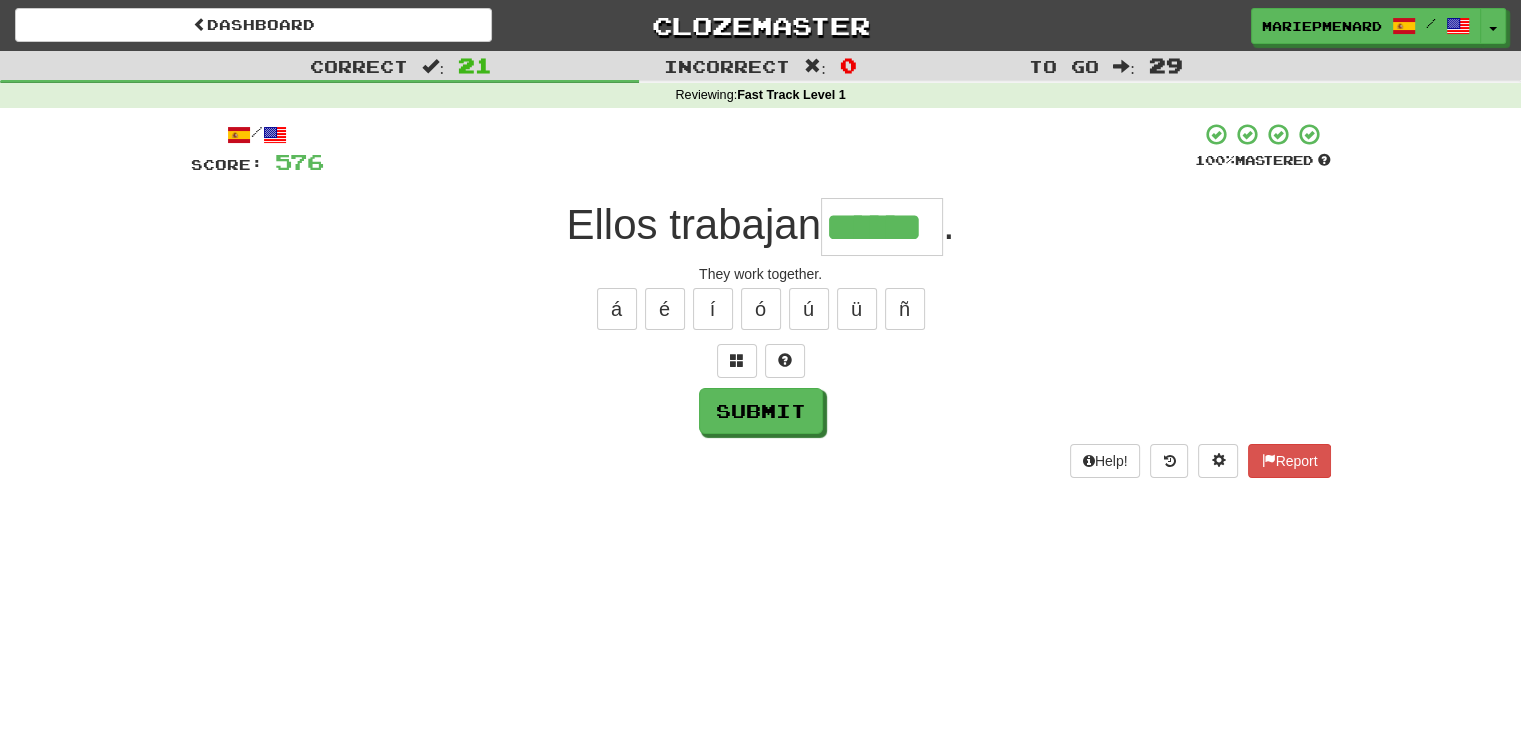 type on "******" 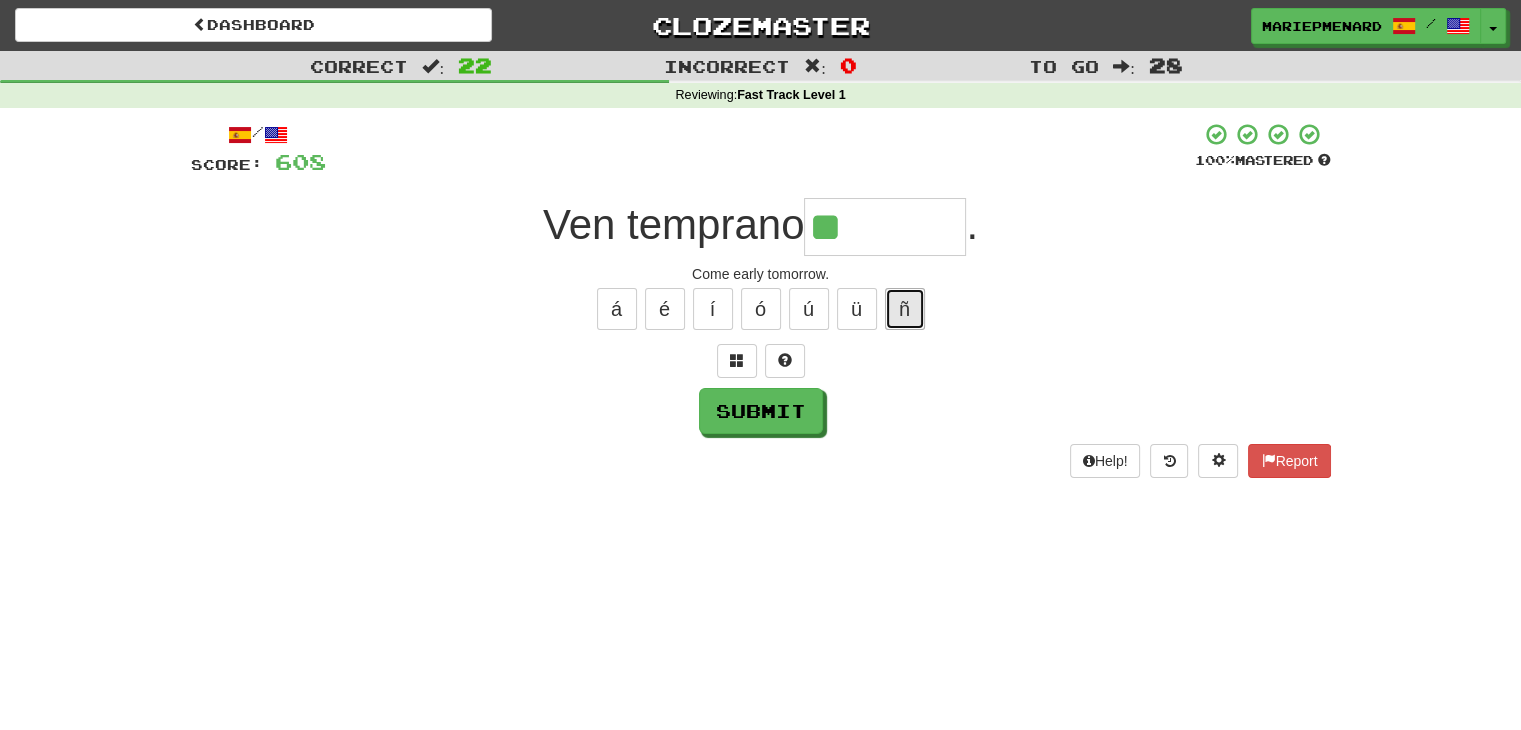 click on "ñ" at bounding box center (905, 309) 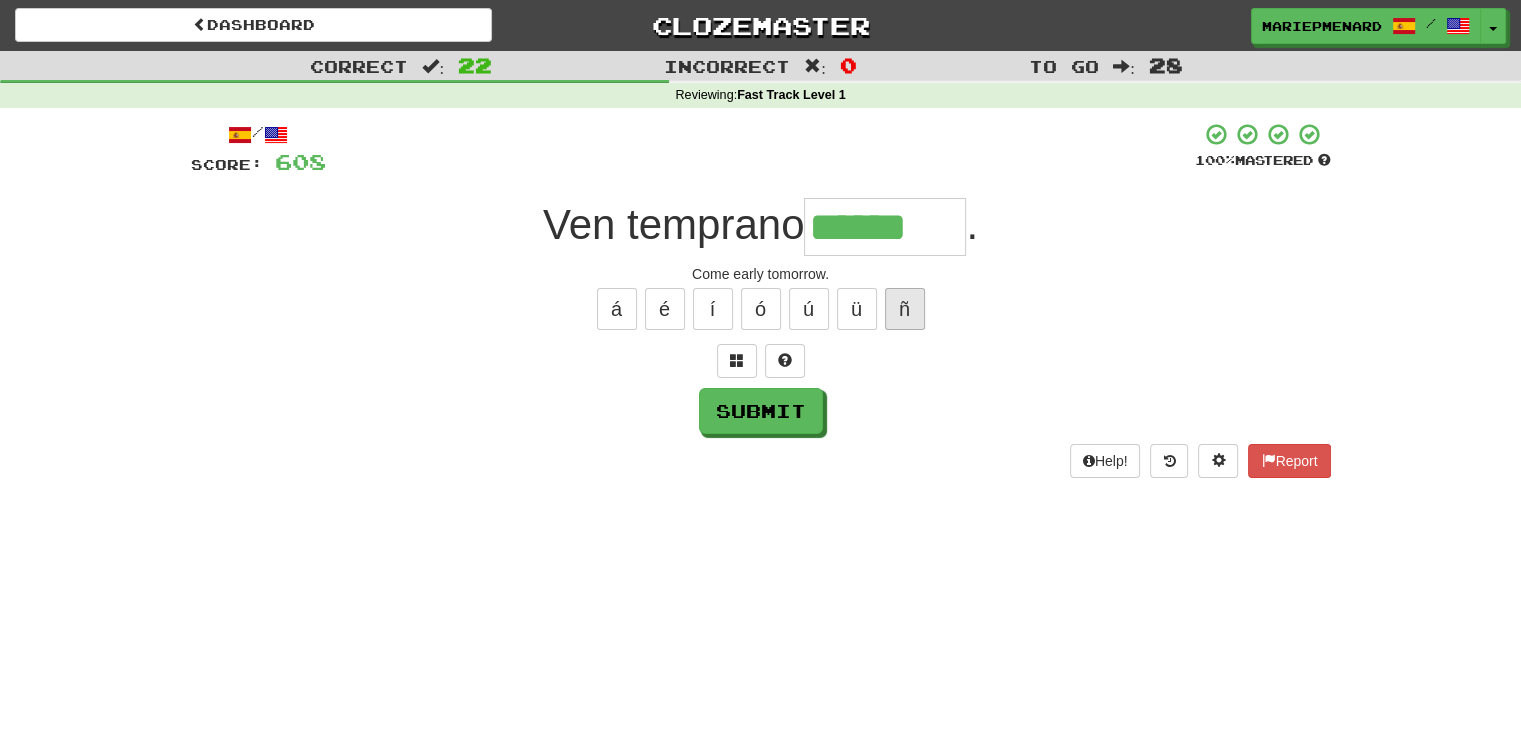 type on "******" 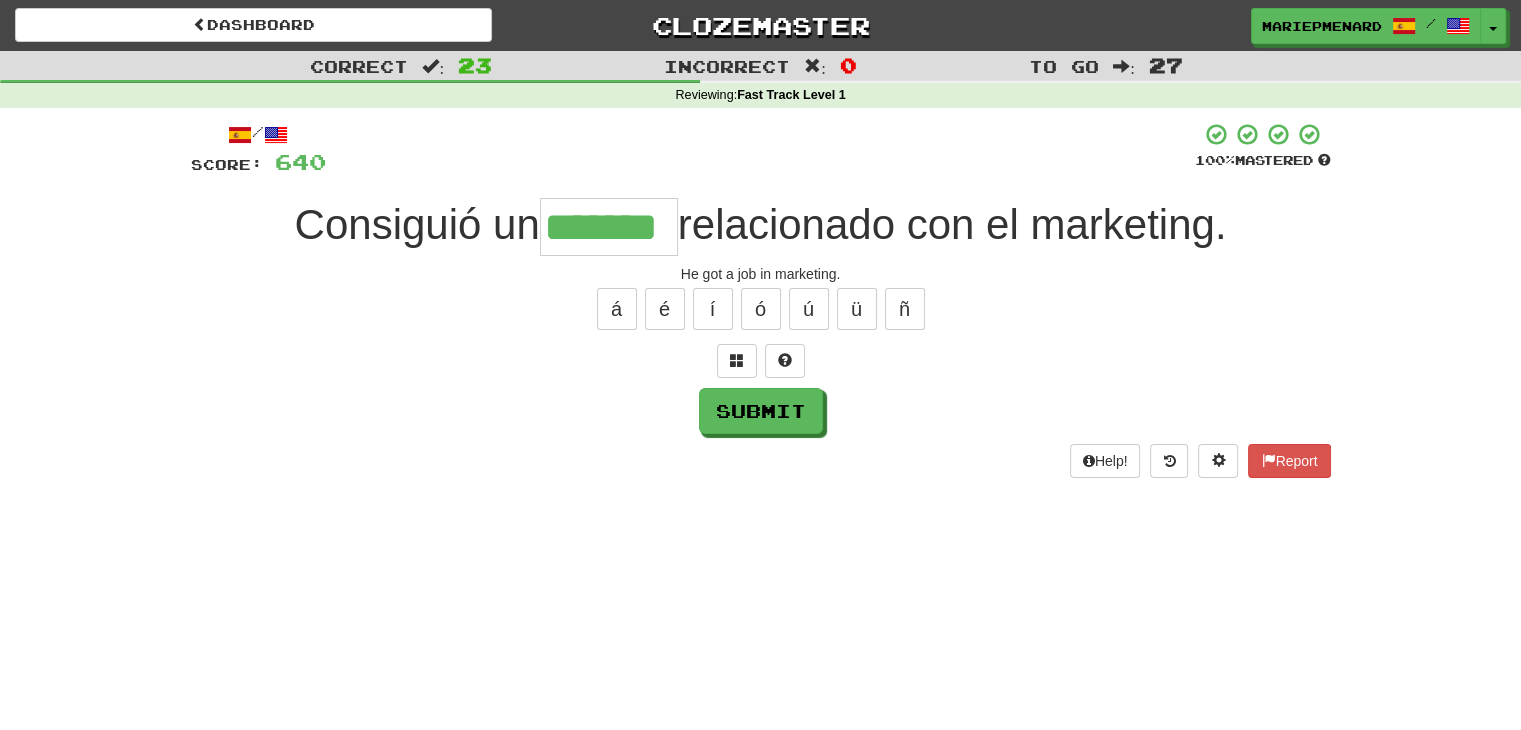type on "*******" 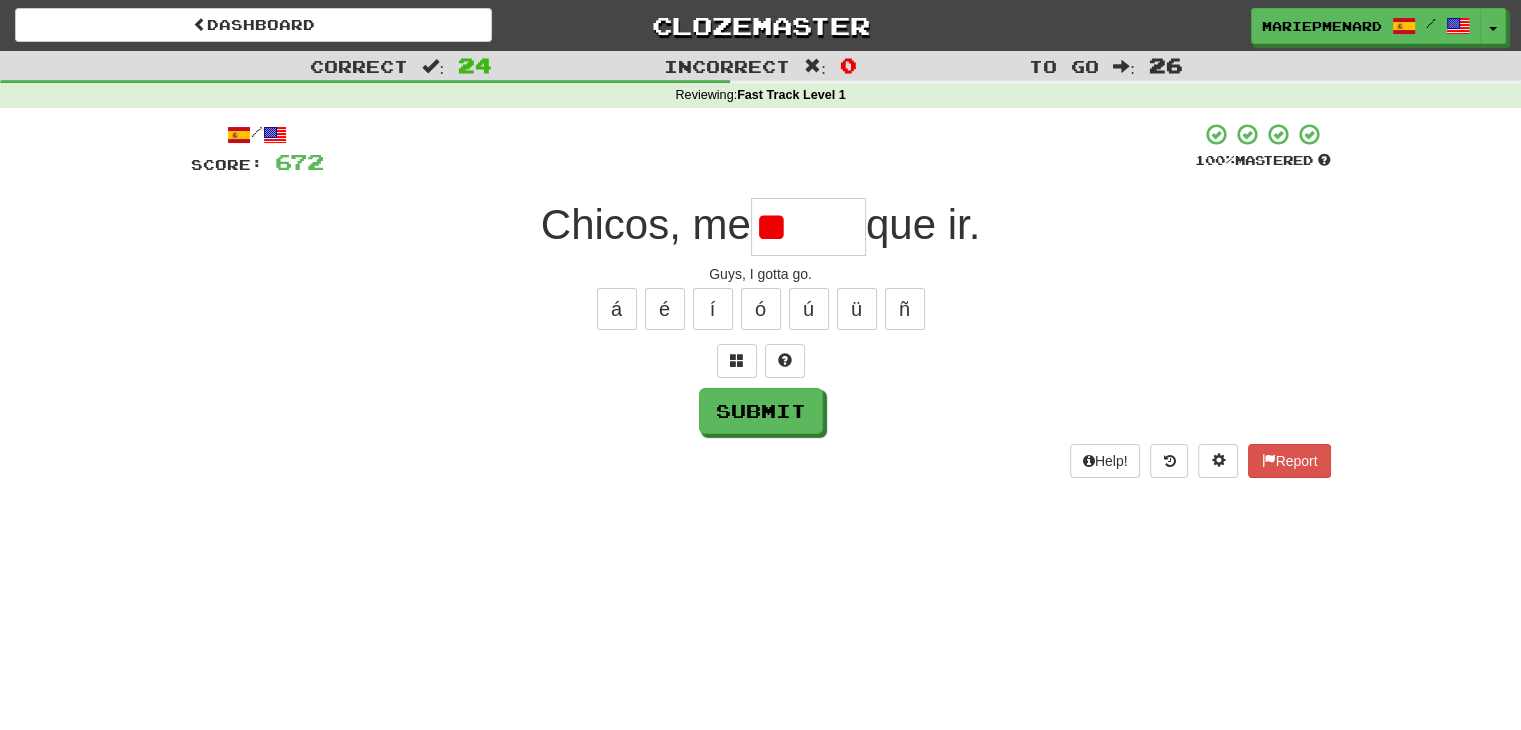 type on "*" 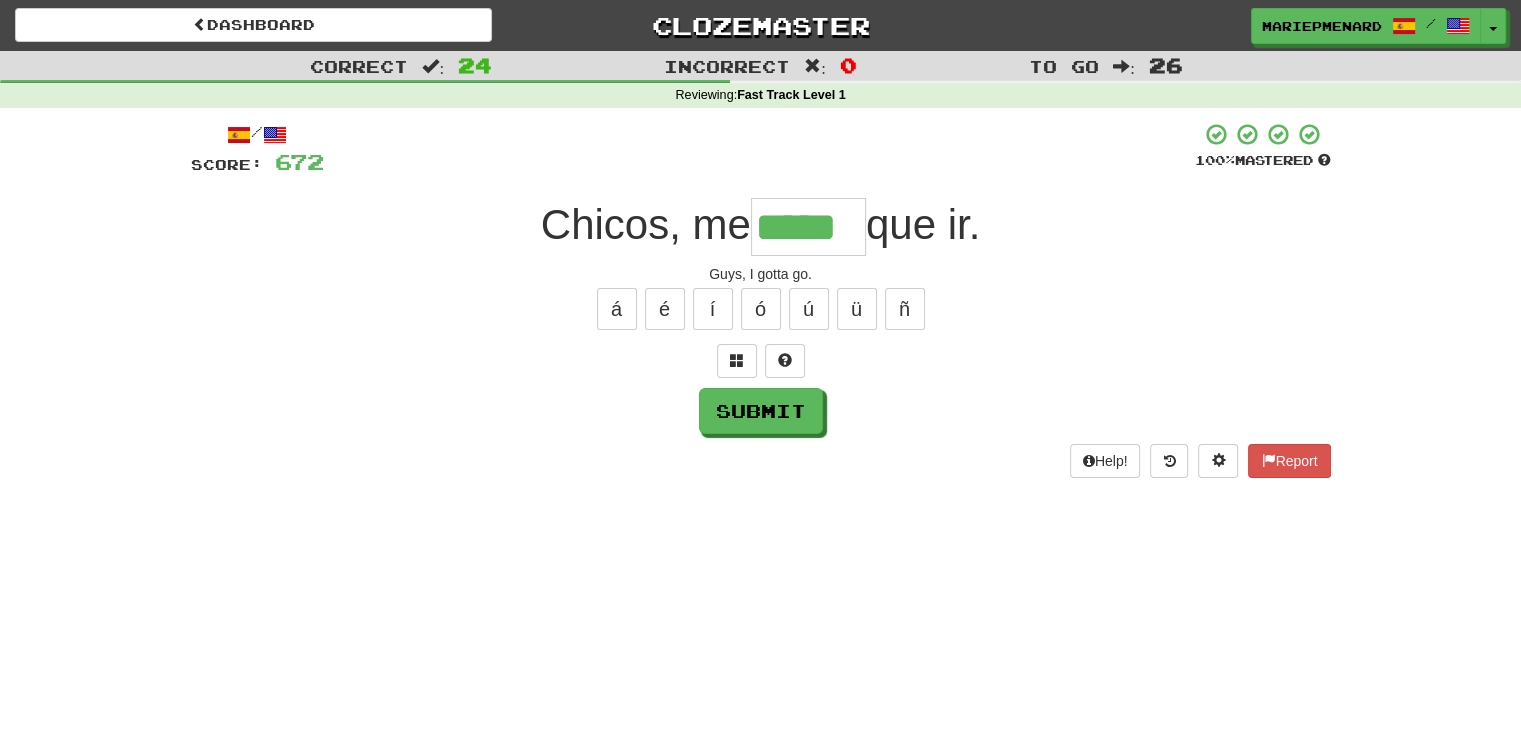 type on "*****" 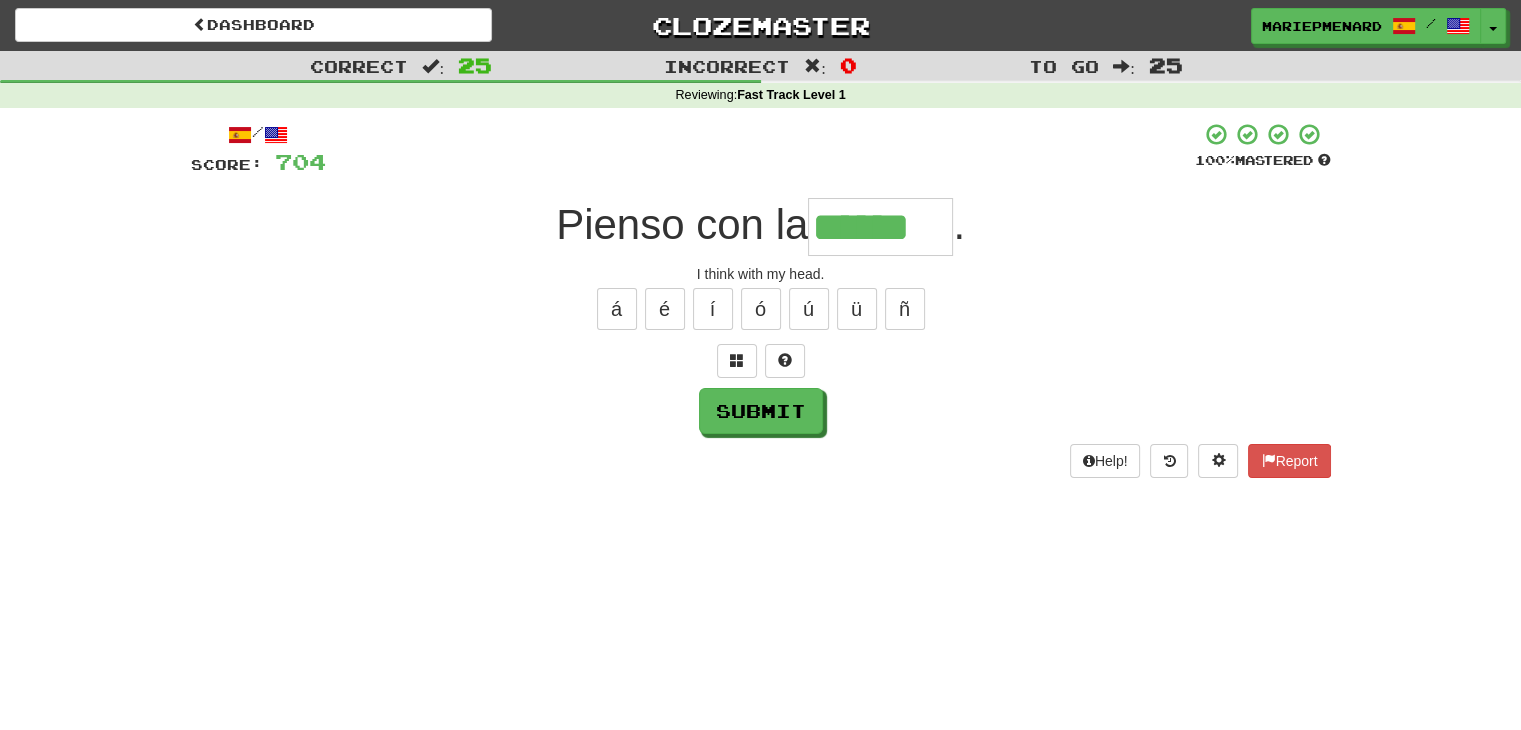 type on "******" 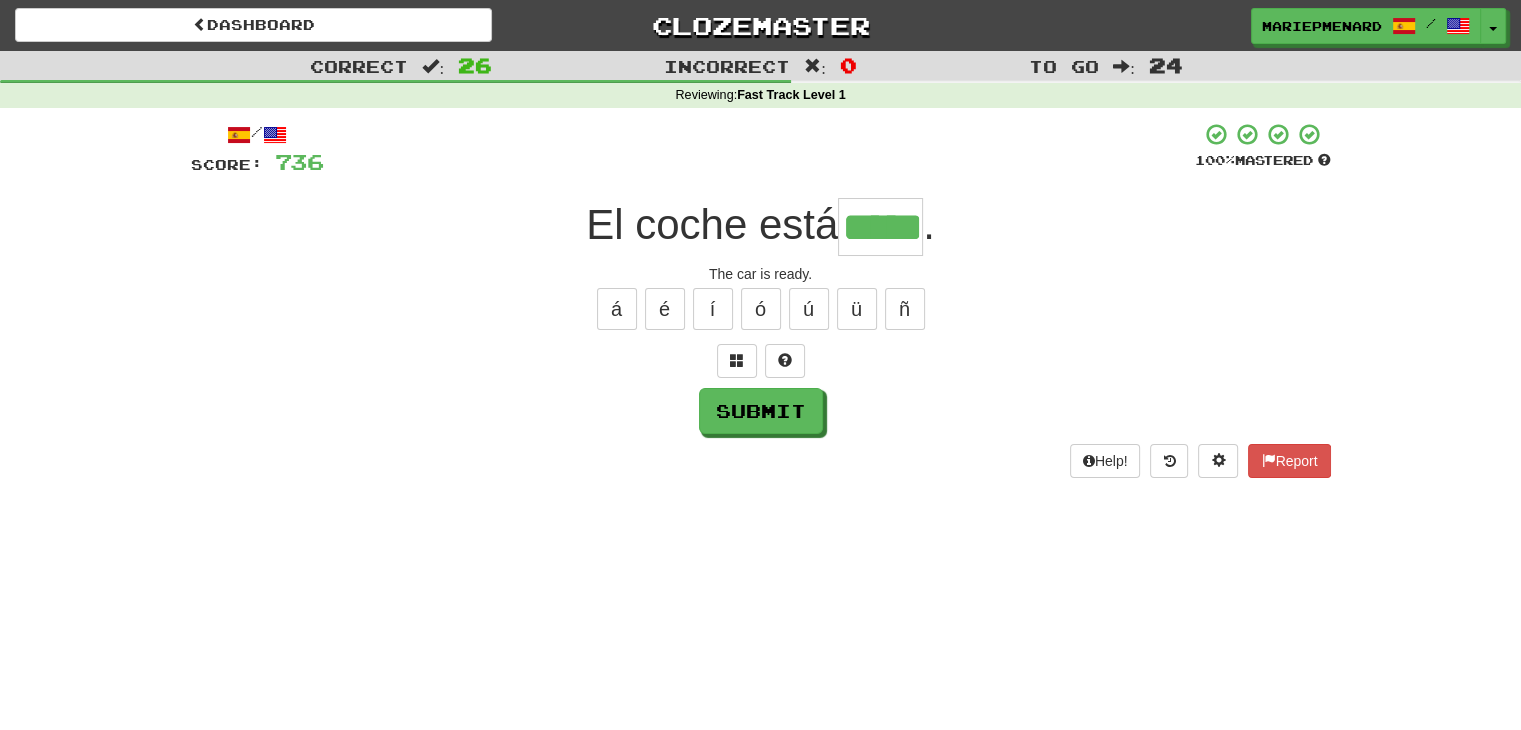type on "*****" 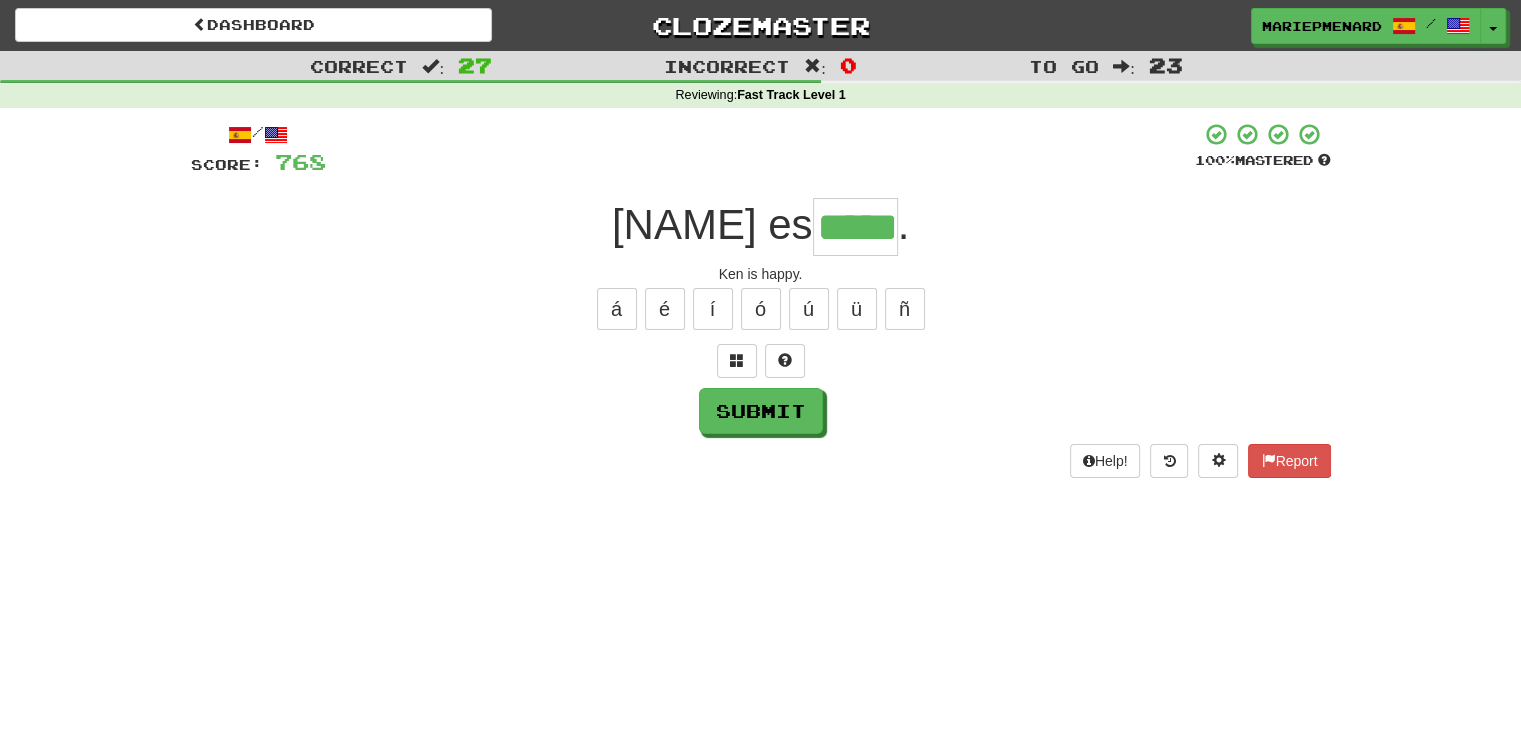 type on "*****" 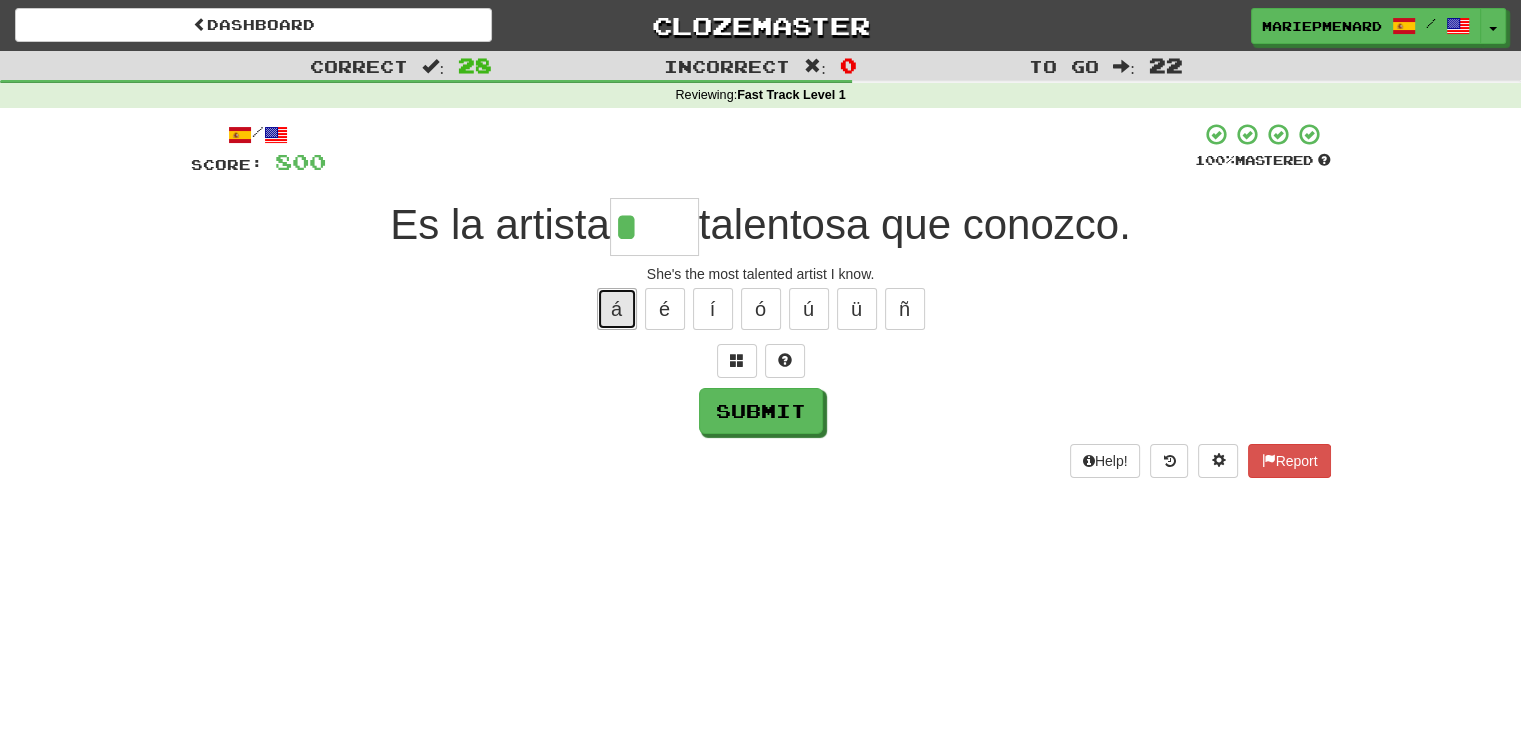 click on "á" at bounding box center (617, 309) 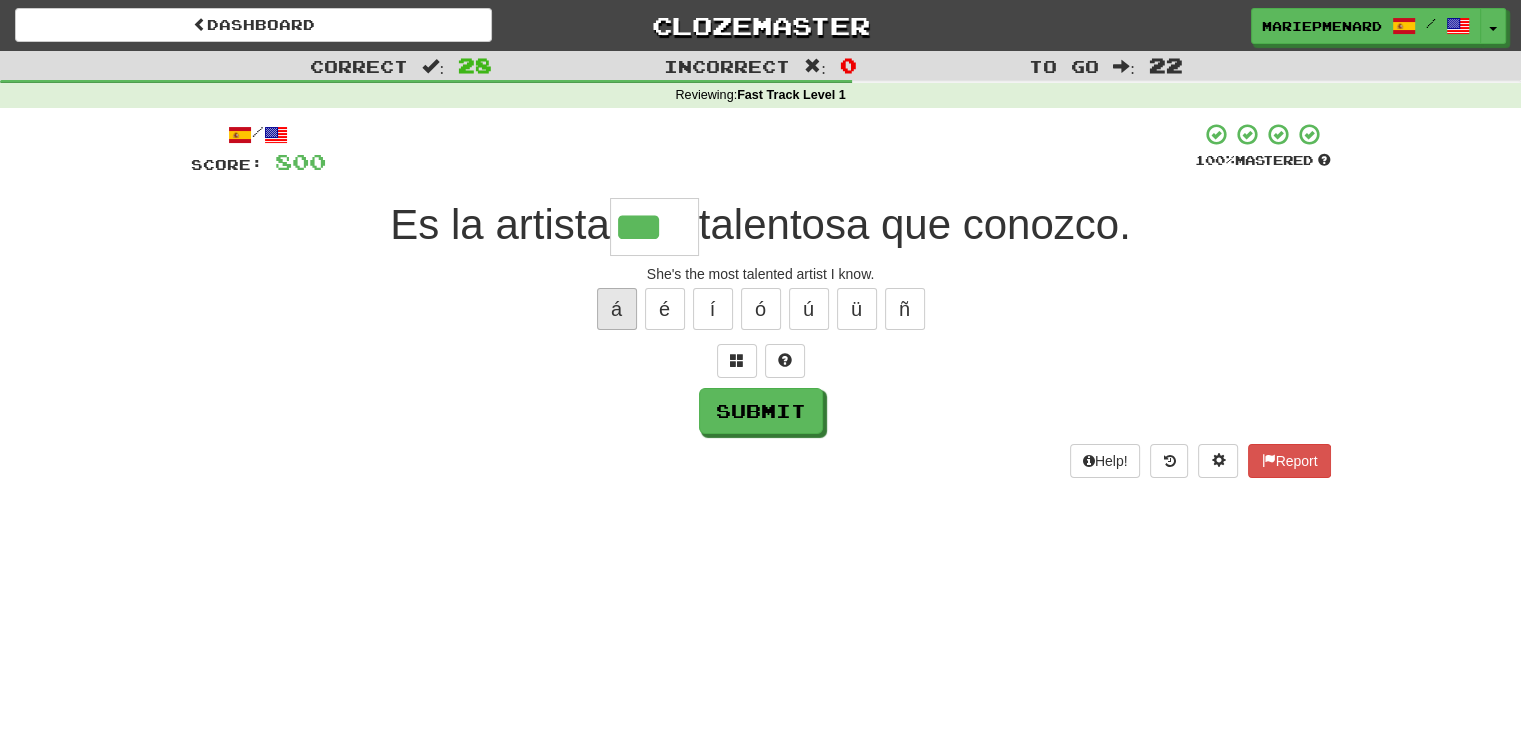 type on "***" 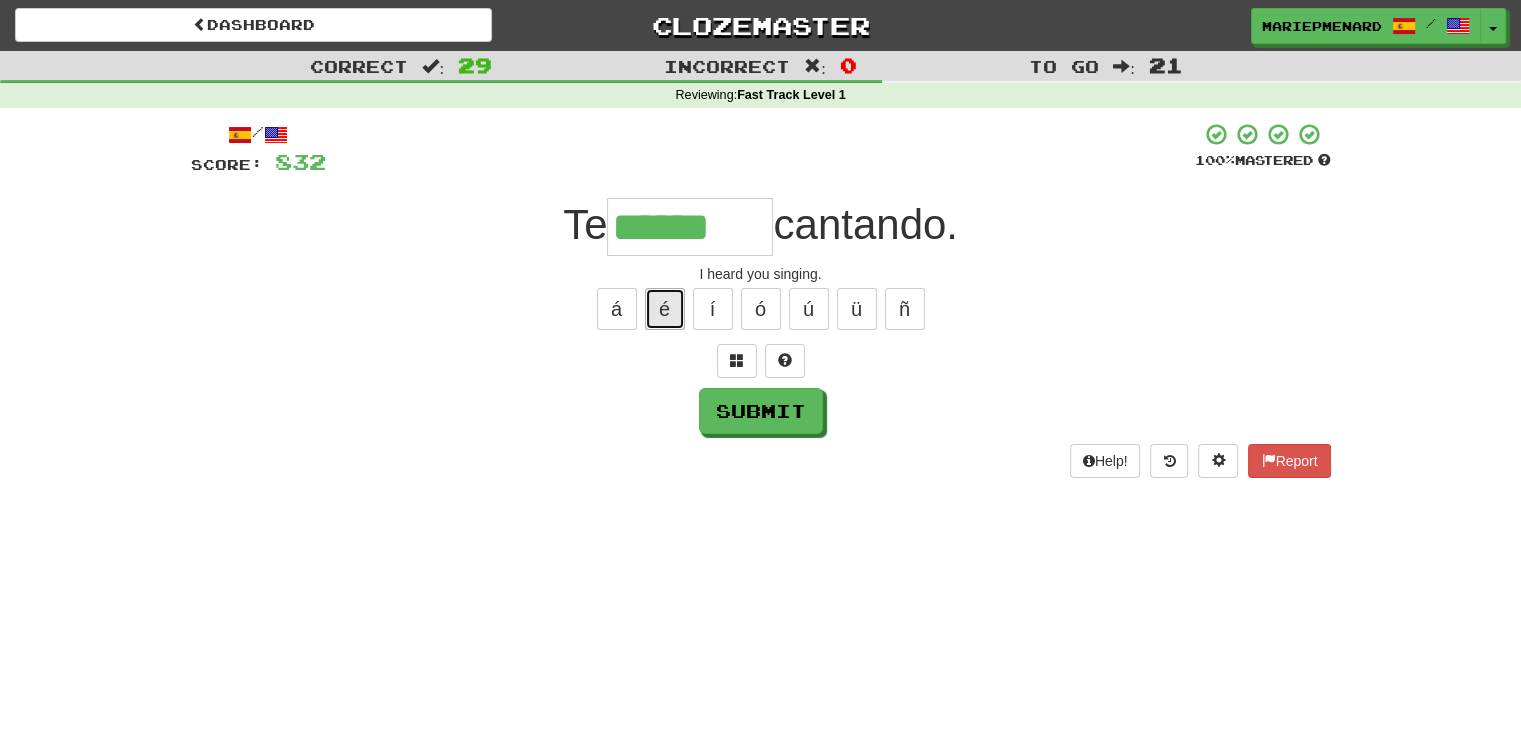 click on "é" at bounding box center (665, 309) 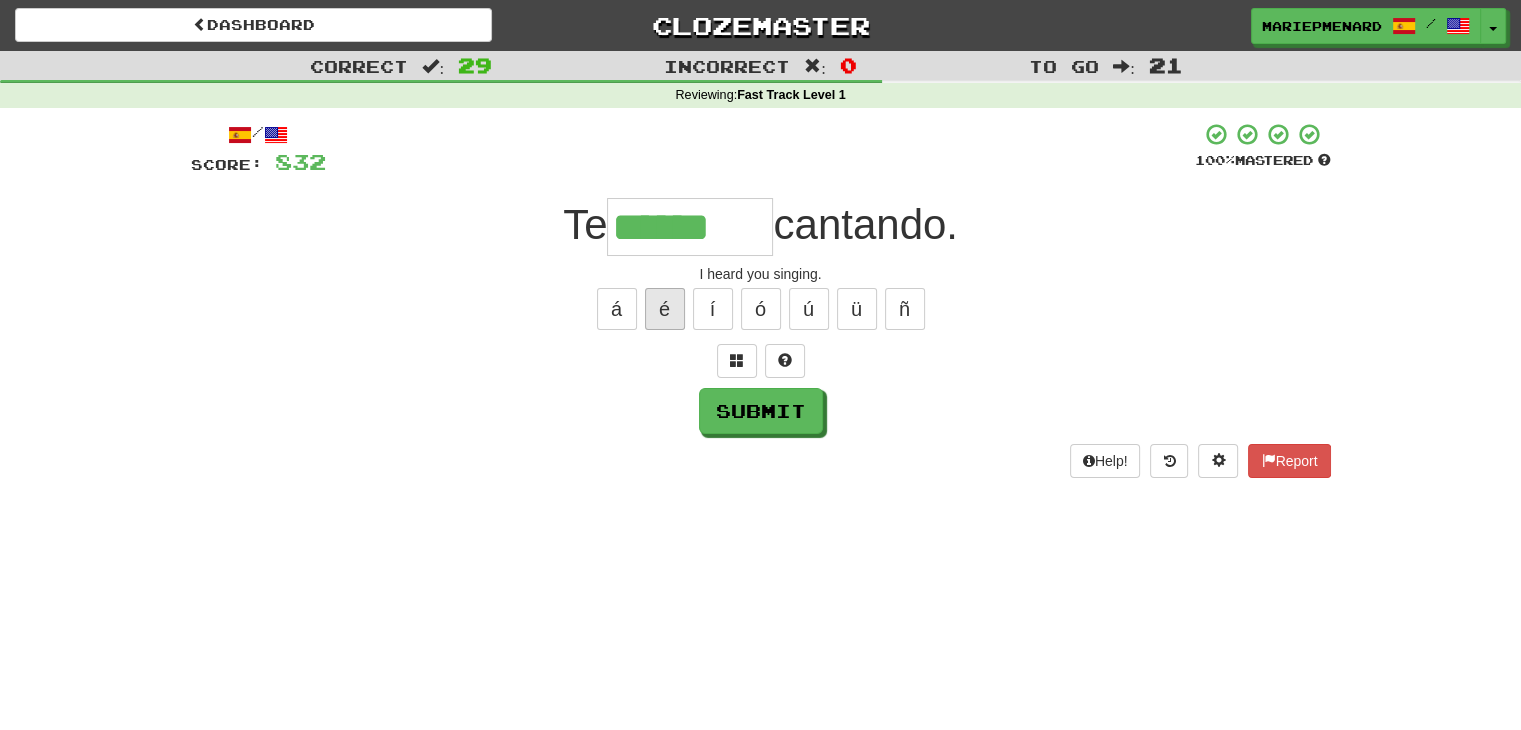 type on "*******" 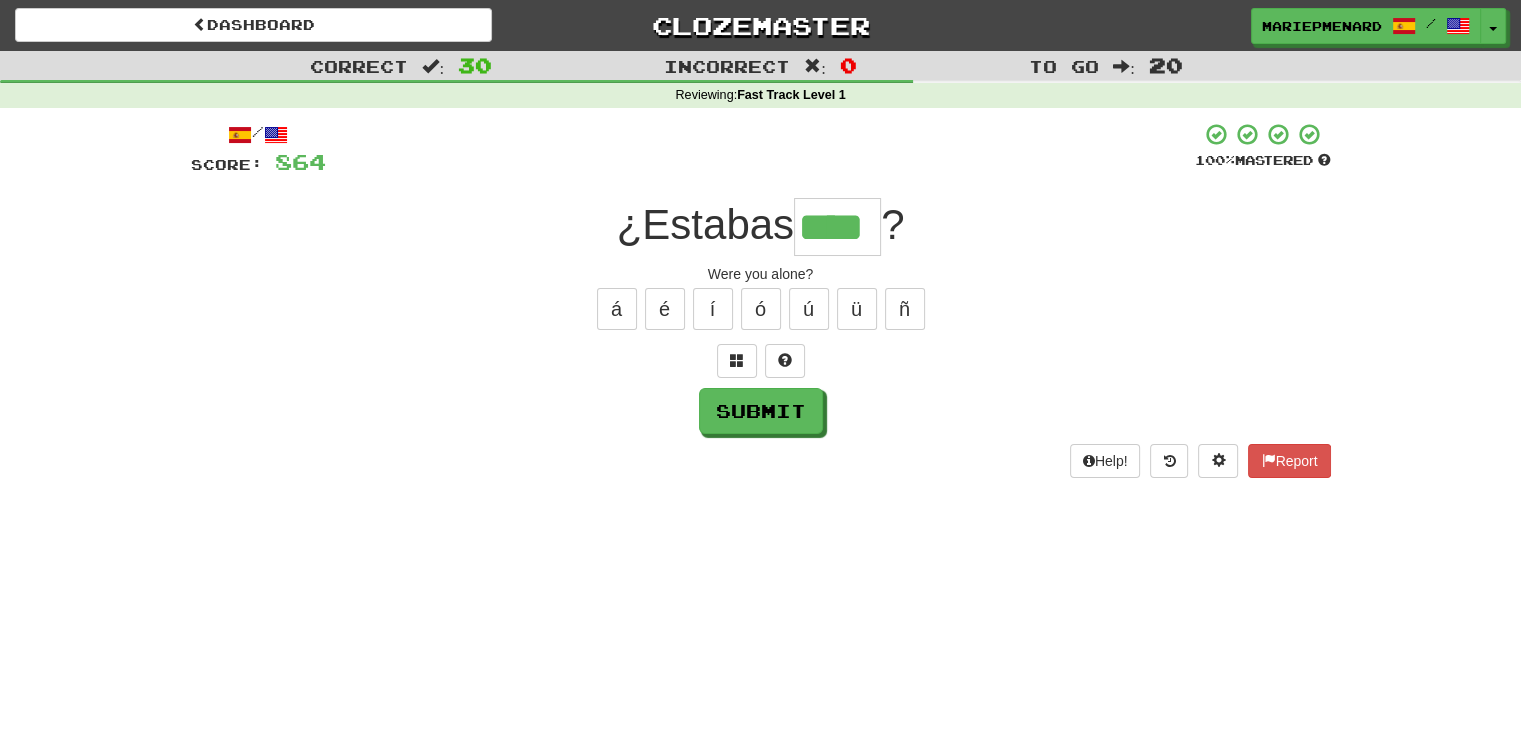 type on "****" 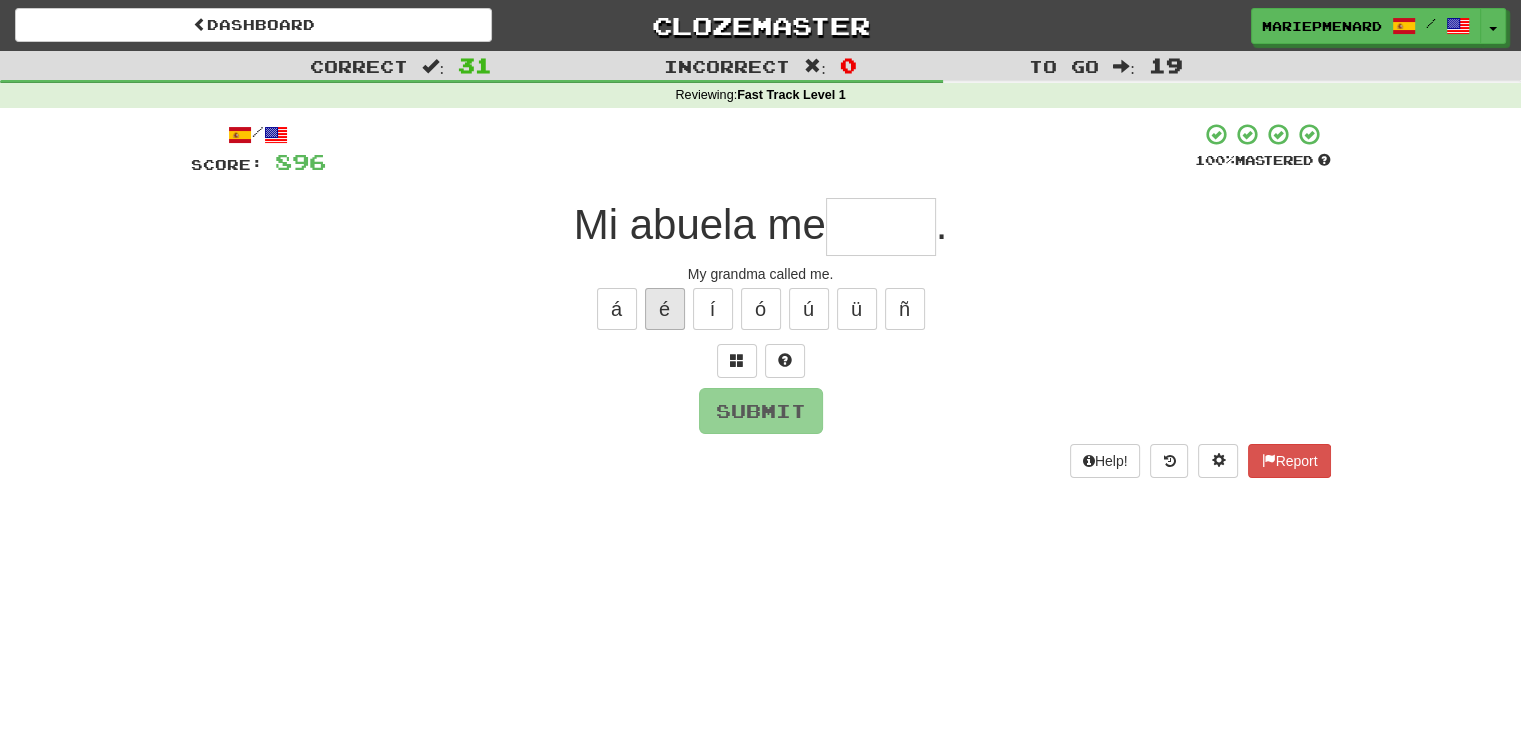 type on "*" 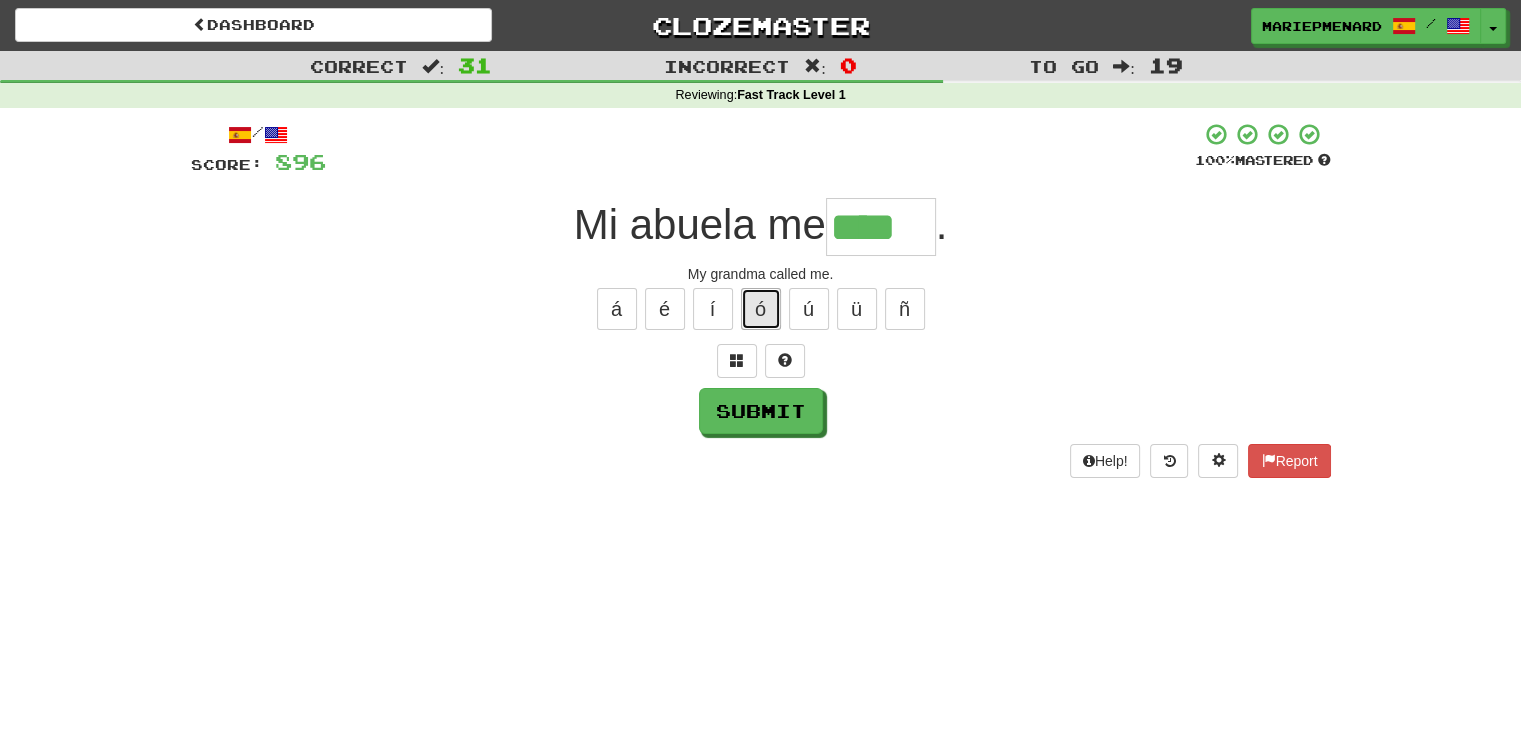 click on "ó" at bounding box center [761, 309] 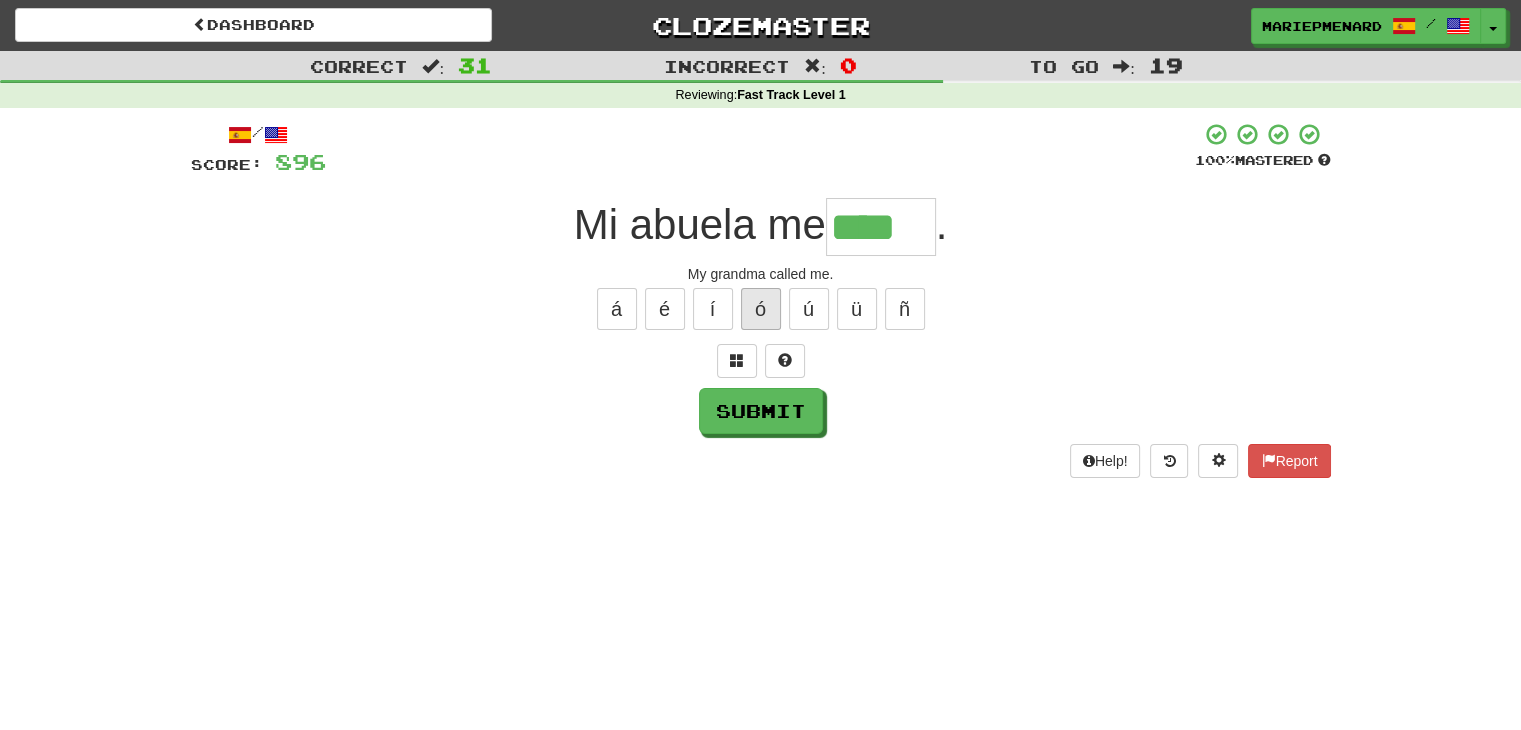 type on "*****" 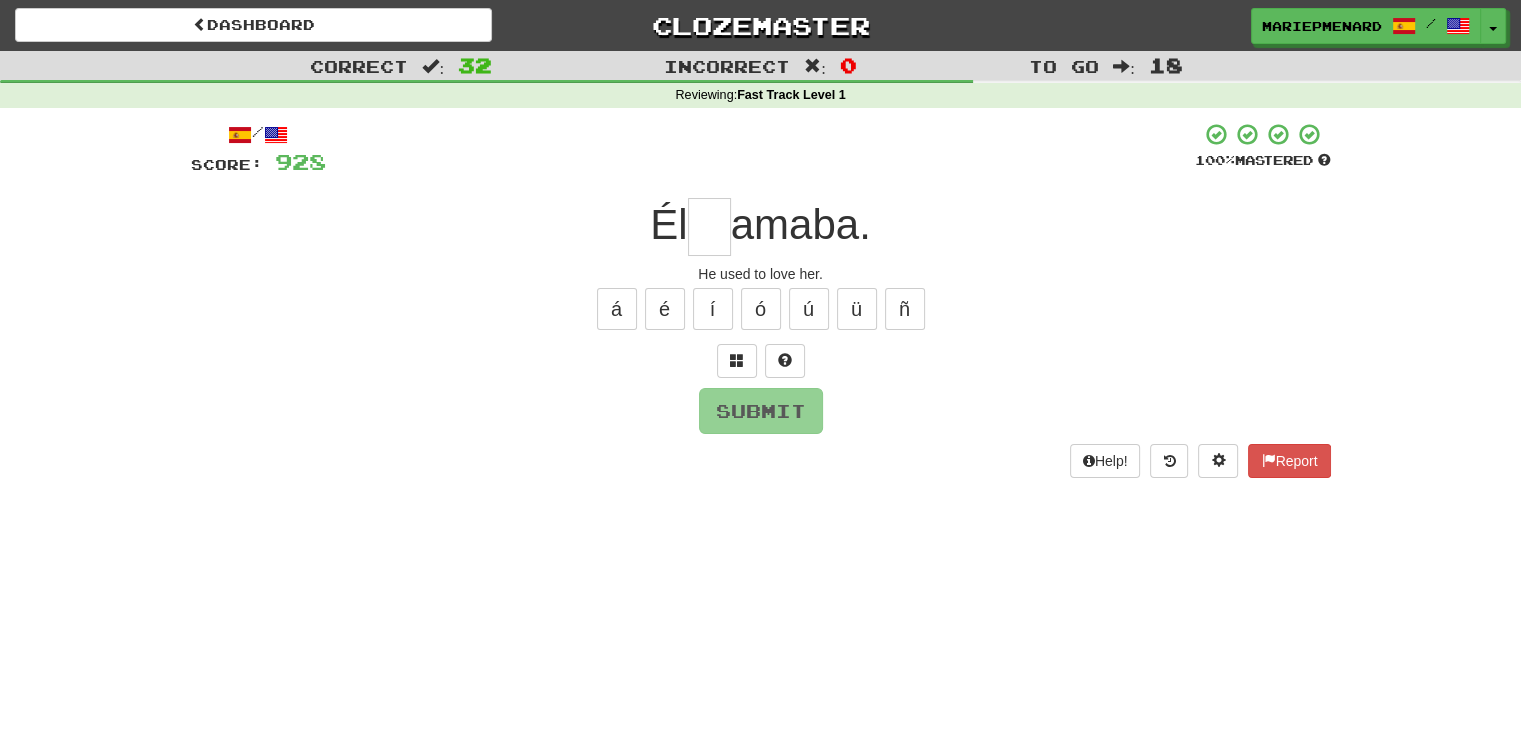 click at bounding box center (709, 227) 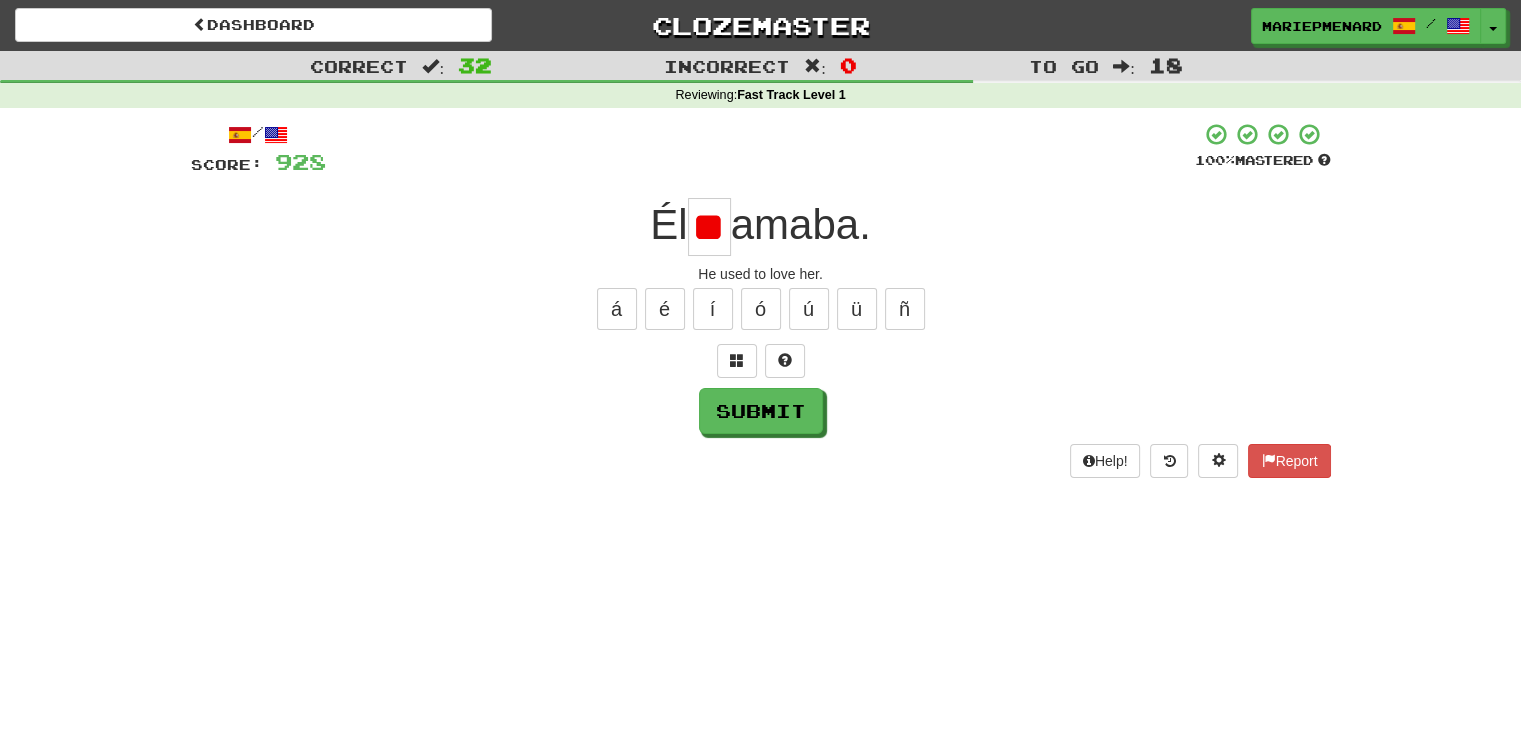 type on "*" 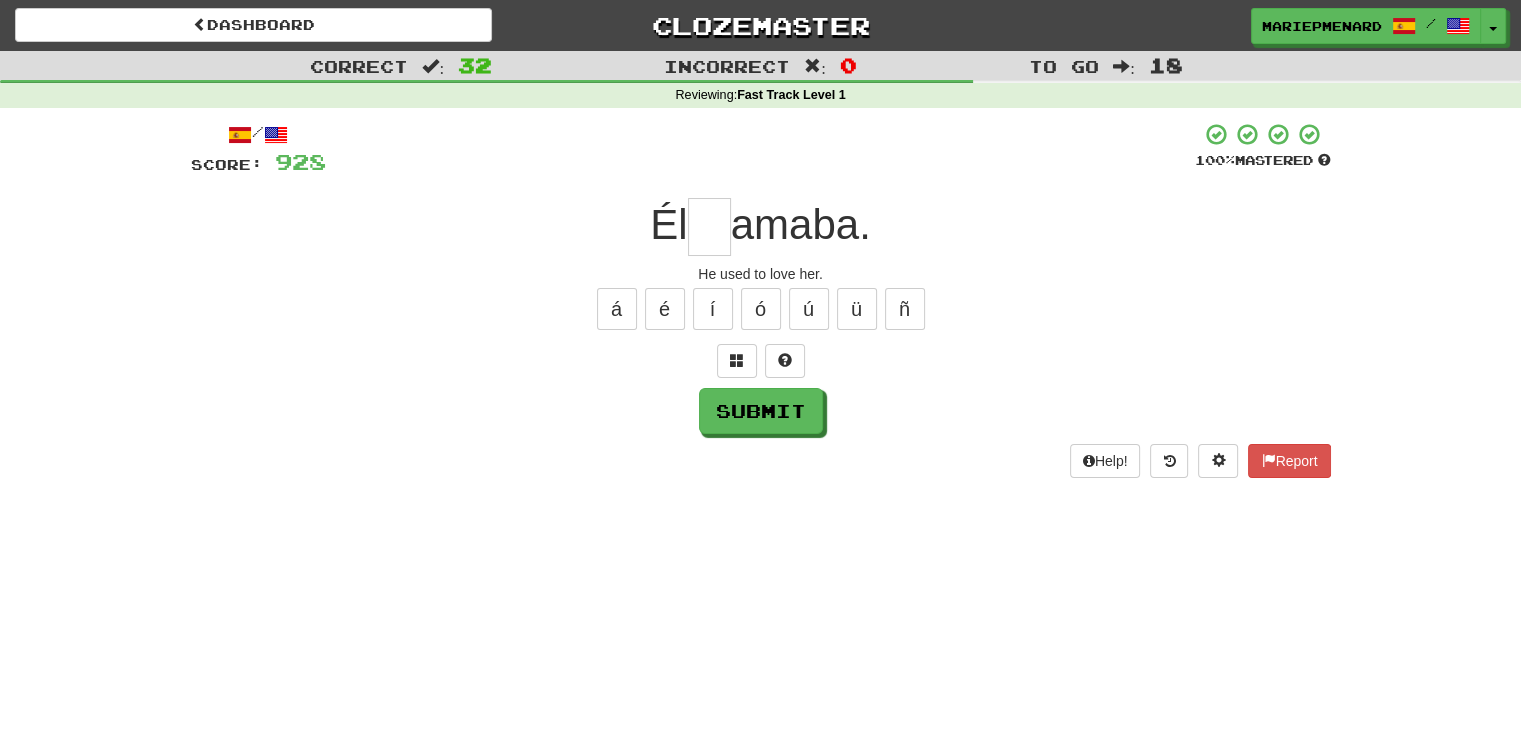 type on "*" 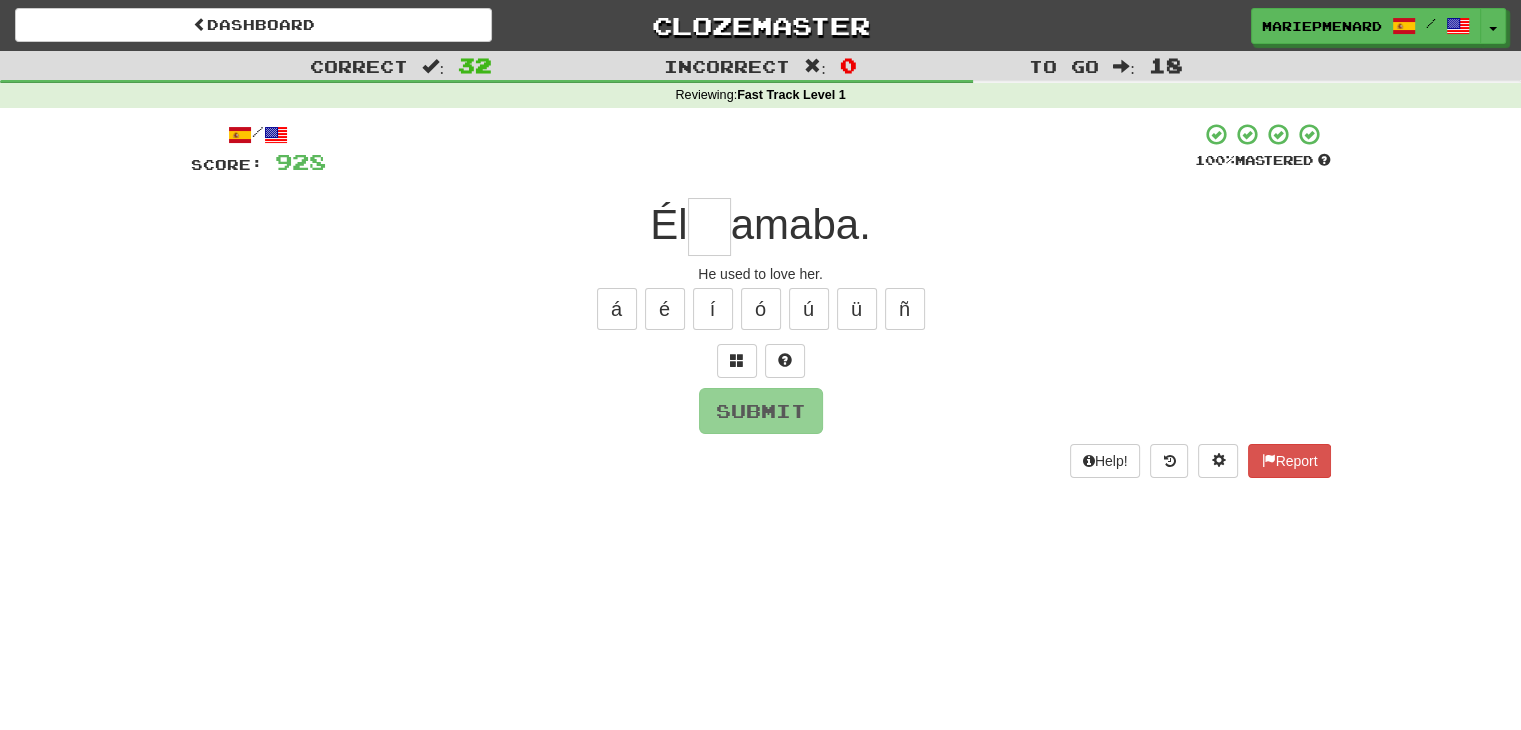 type on "*" 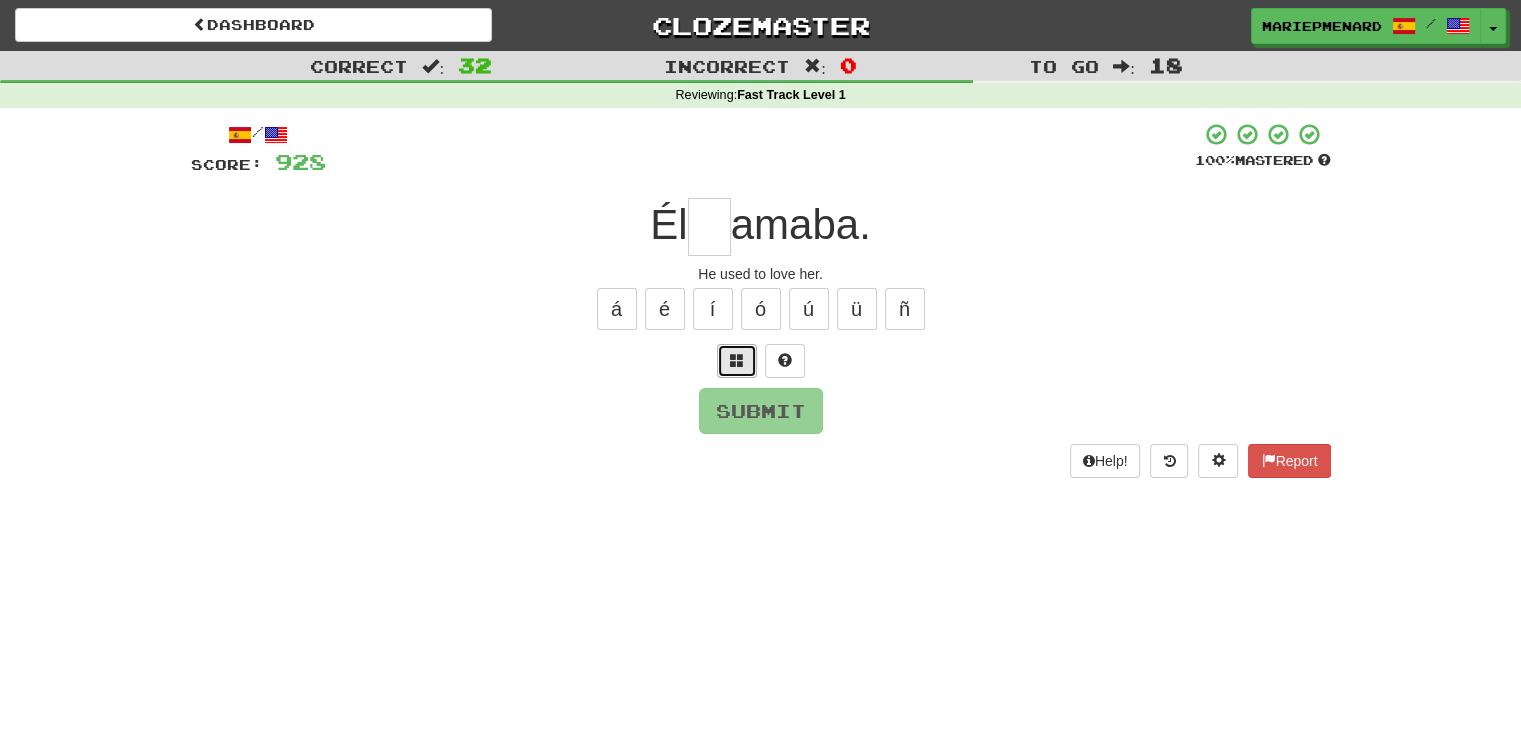 click at bounding box center [737, 361] 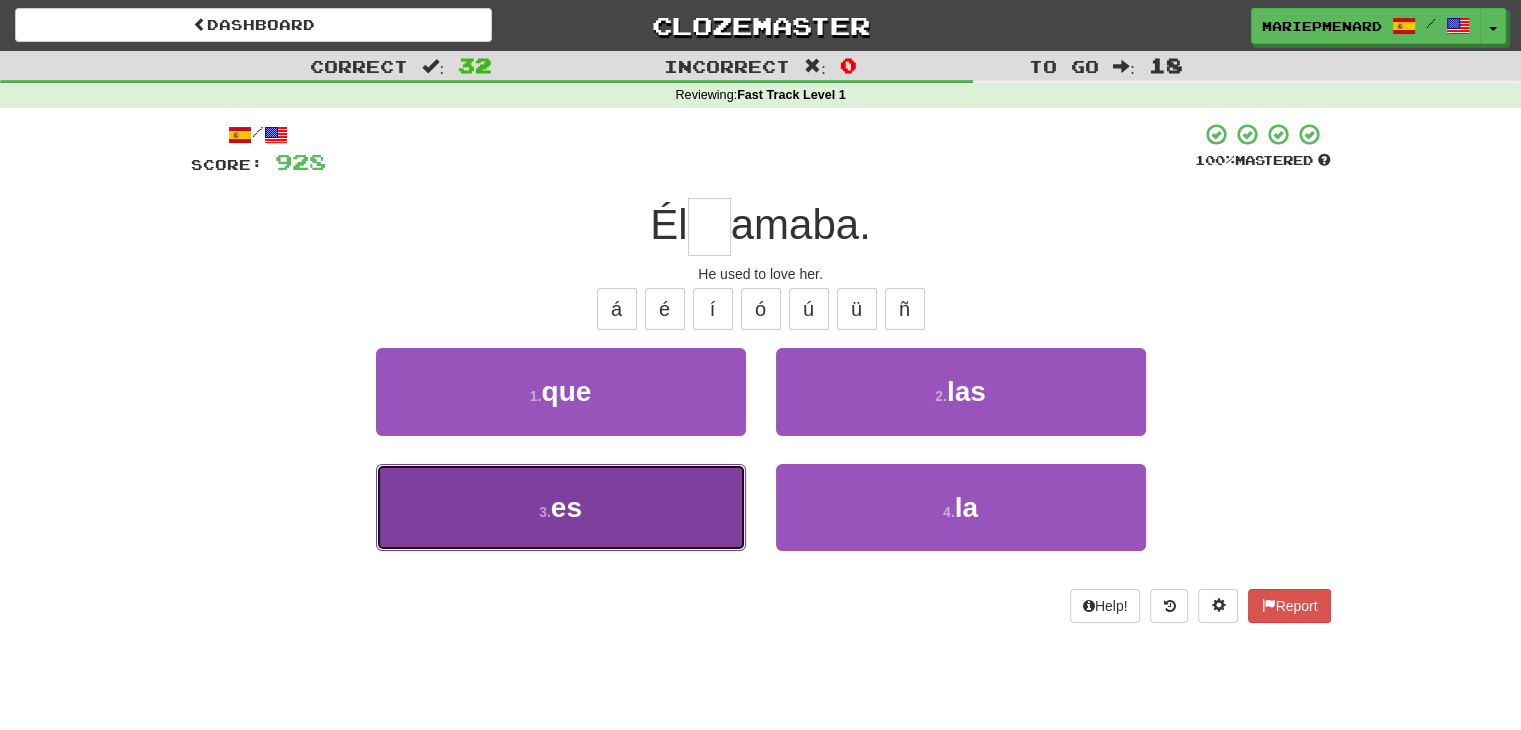 click on "3 .  es" at bounding box center [561, 507] 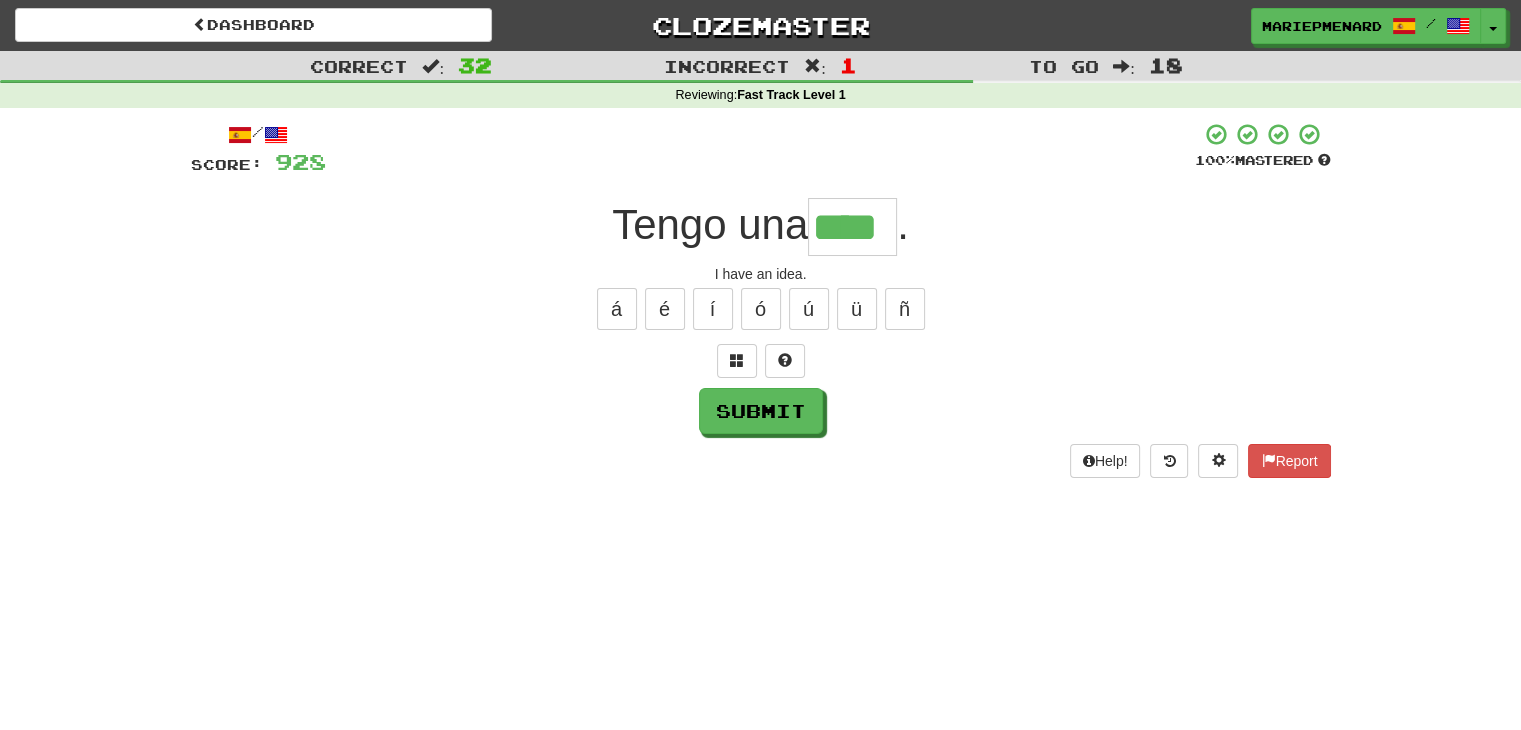 type on "****" 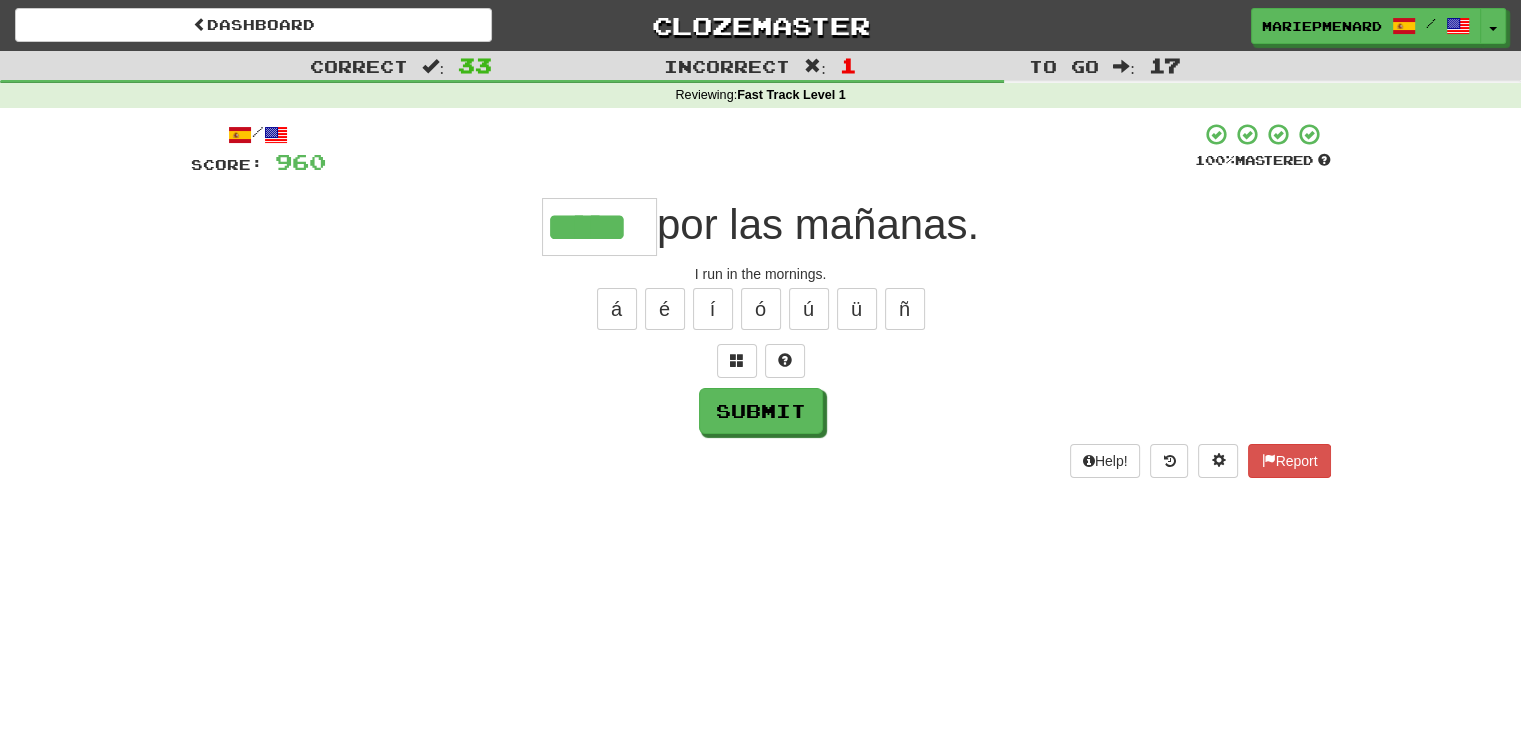 type on "*****" 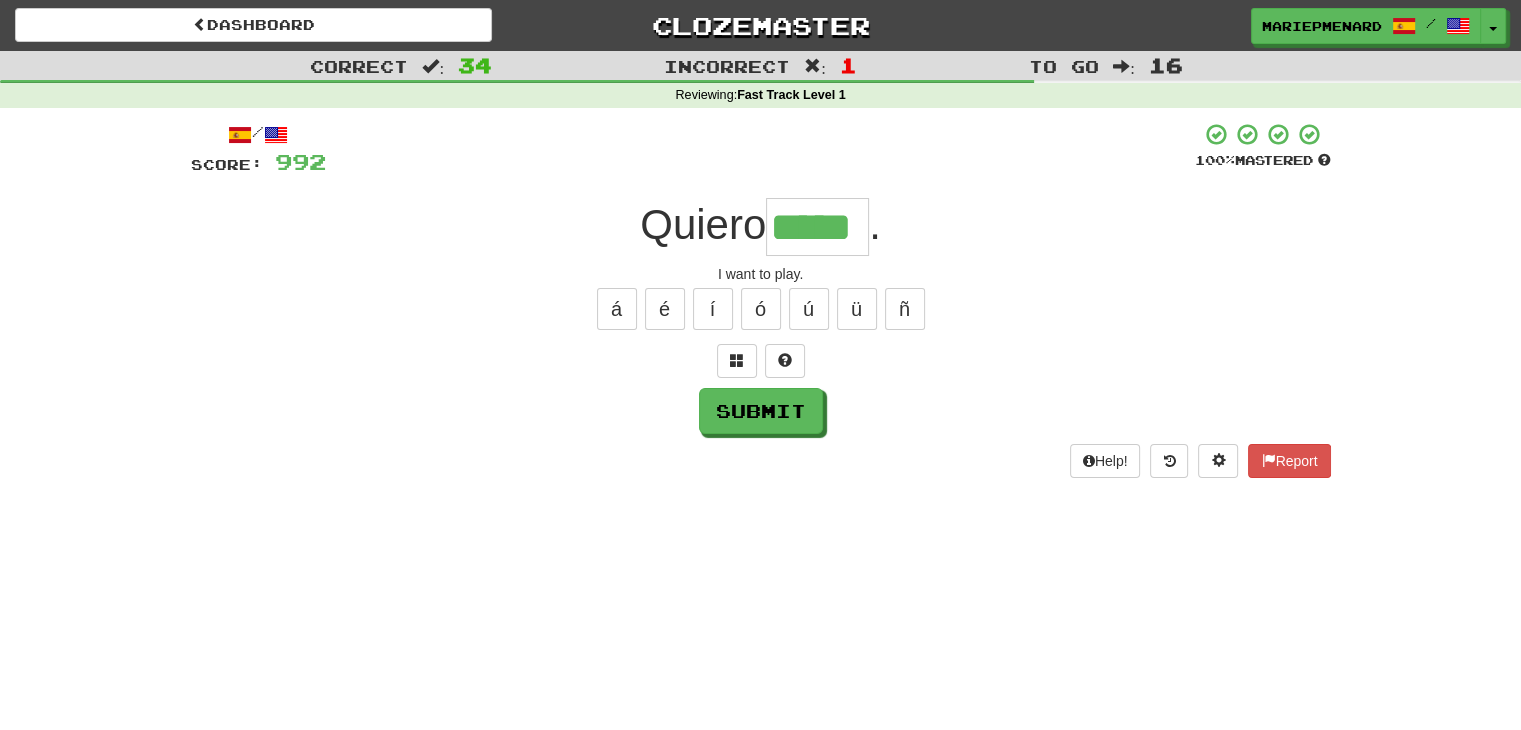 type on "*****" 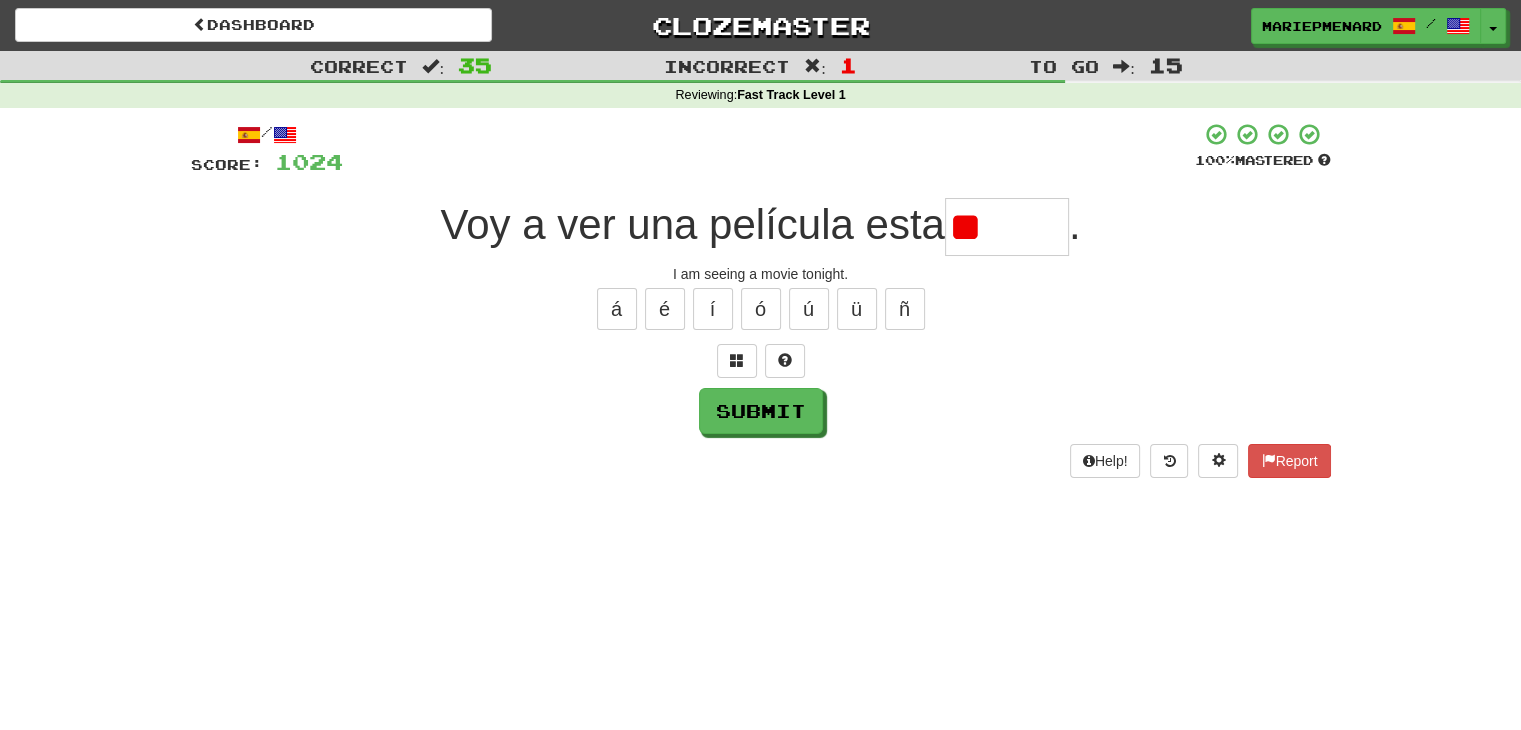 type on "*" 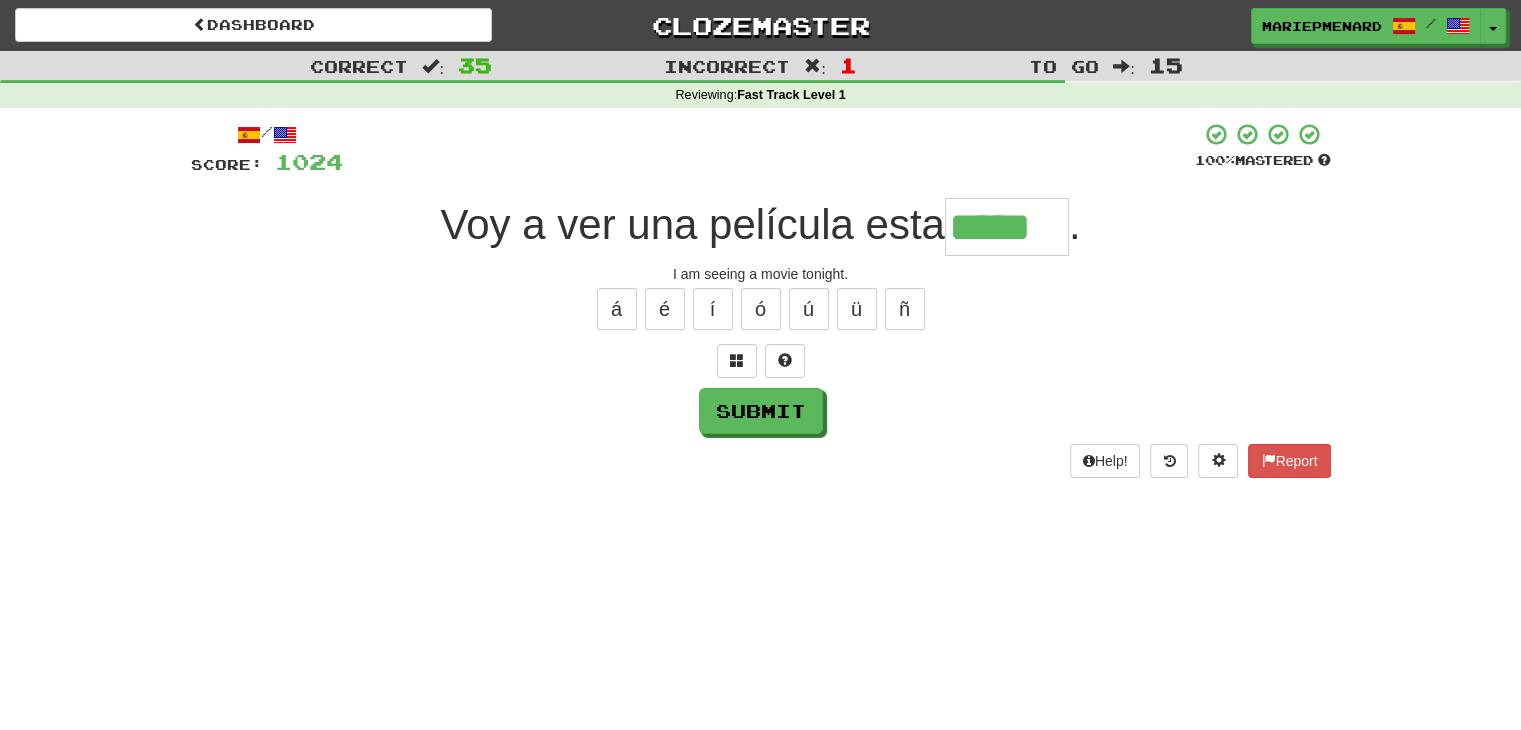 type on "*****" 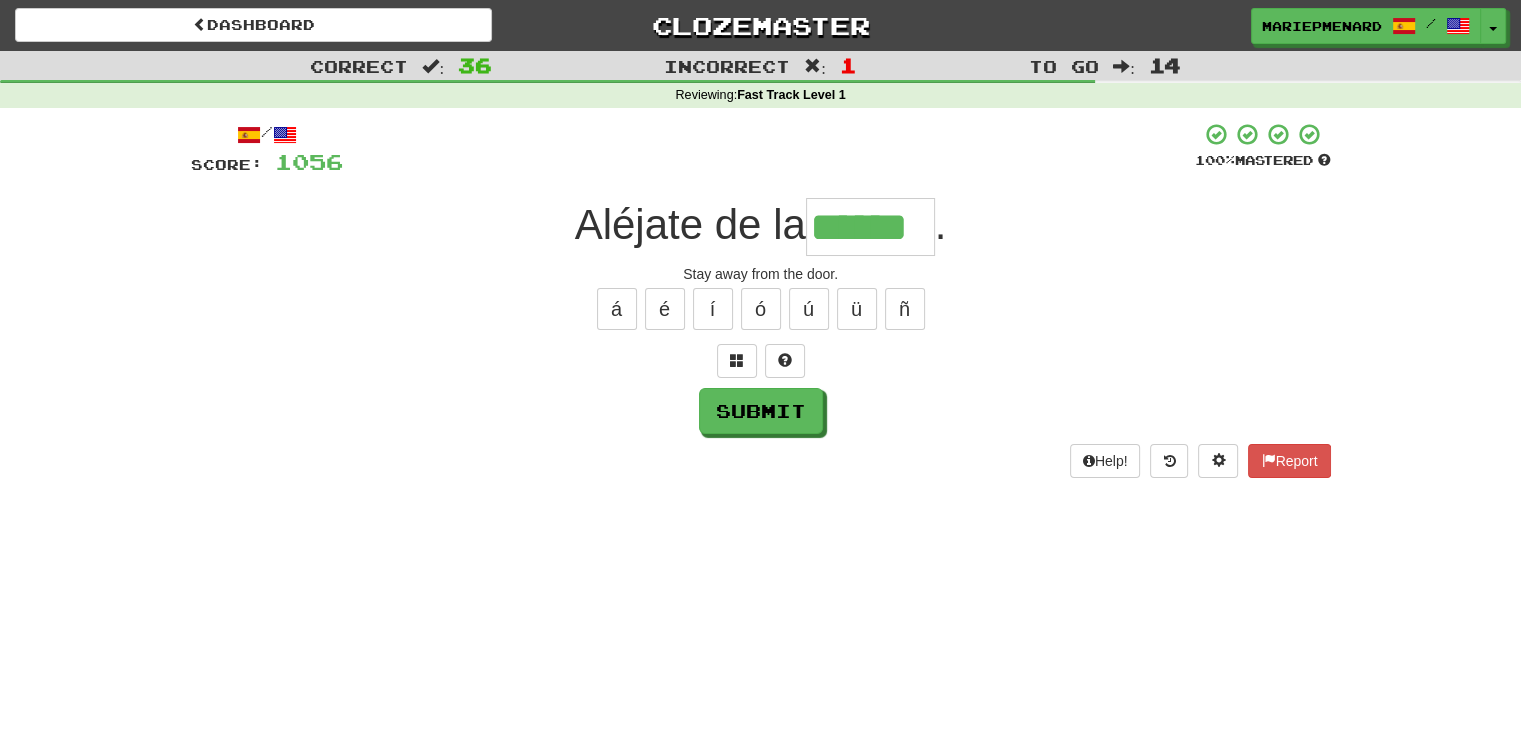 type on "******" 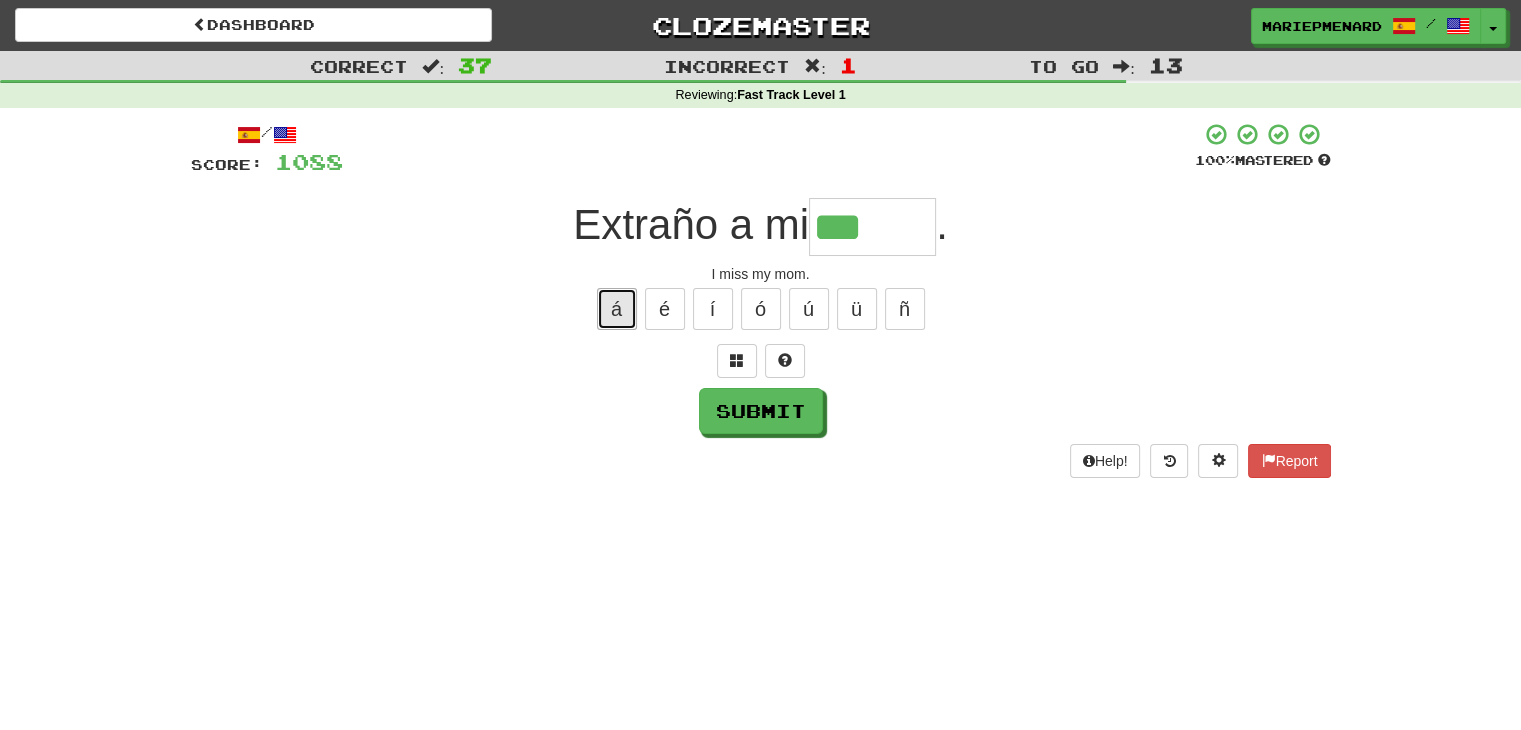 click on "á" at bounding box center (617, 309) 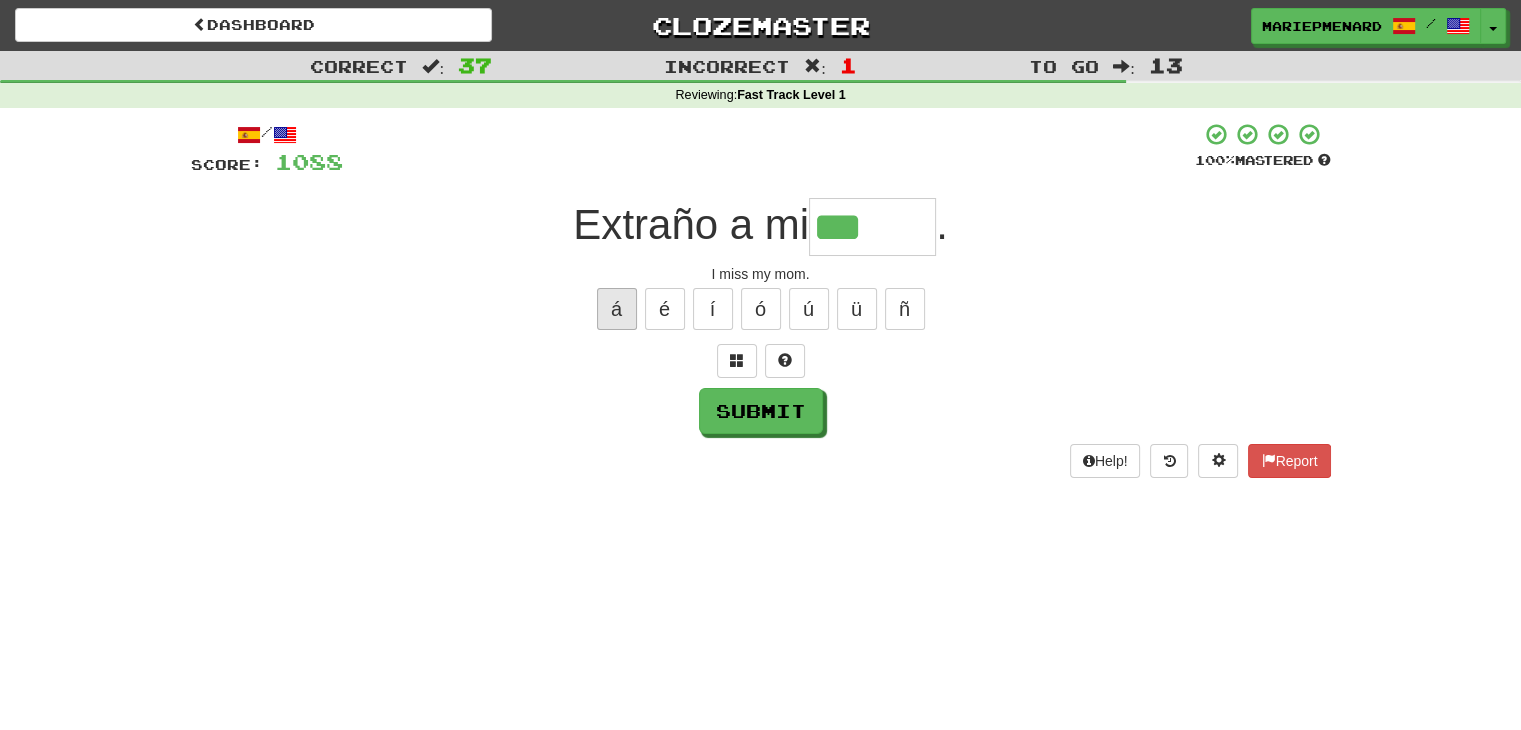 type on "****" 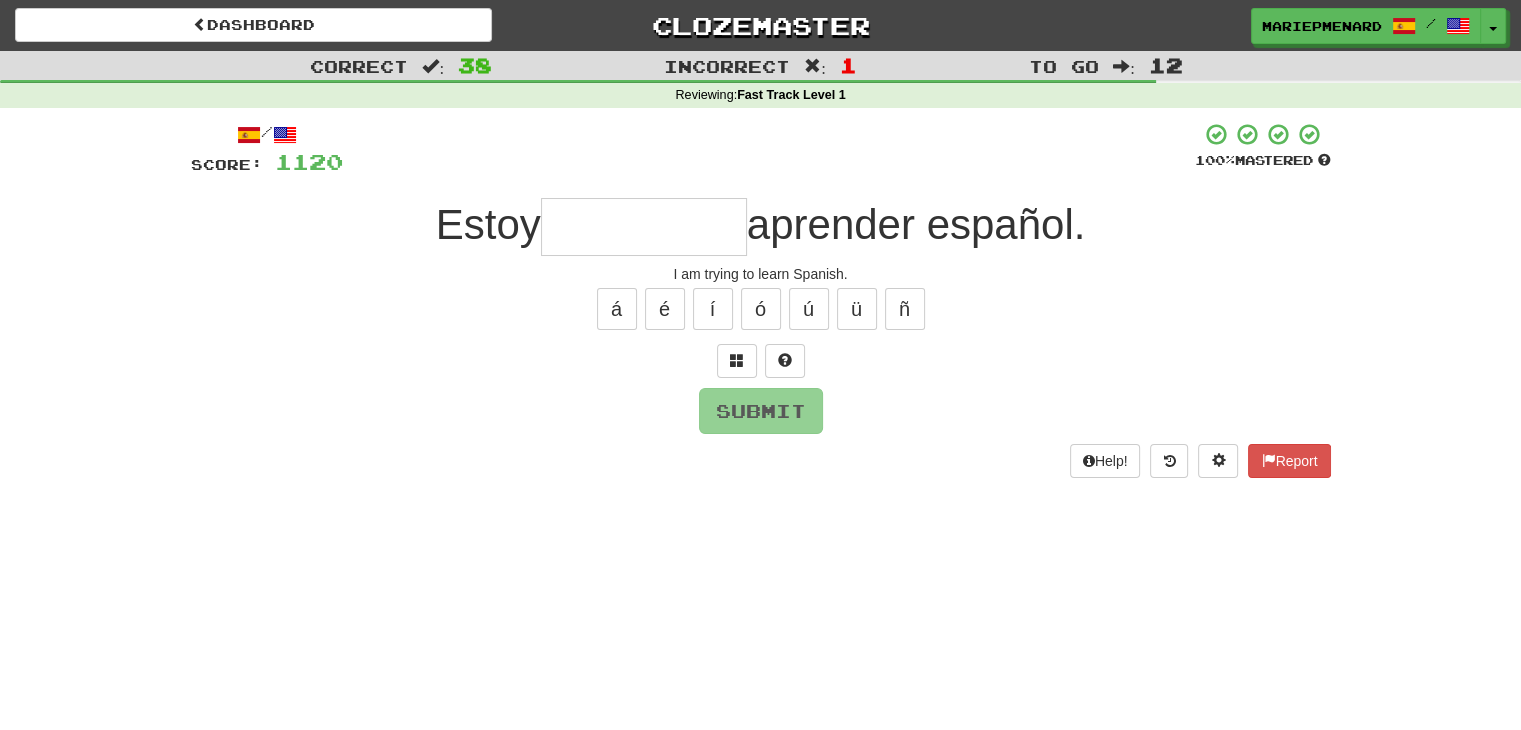 type on "*" 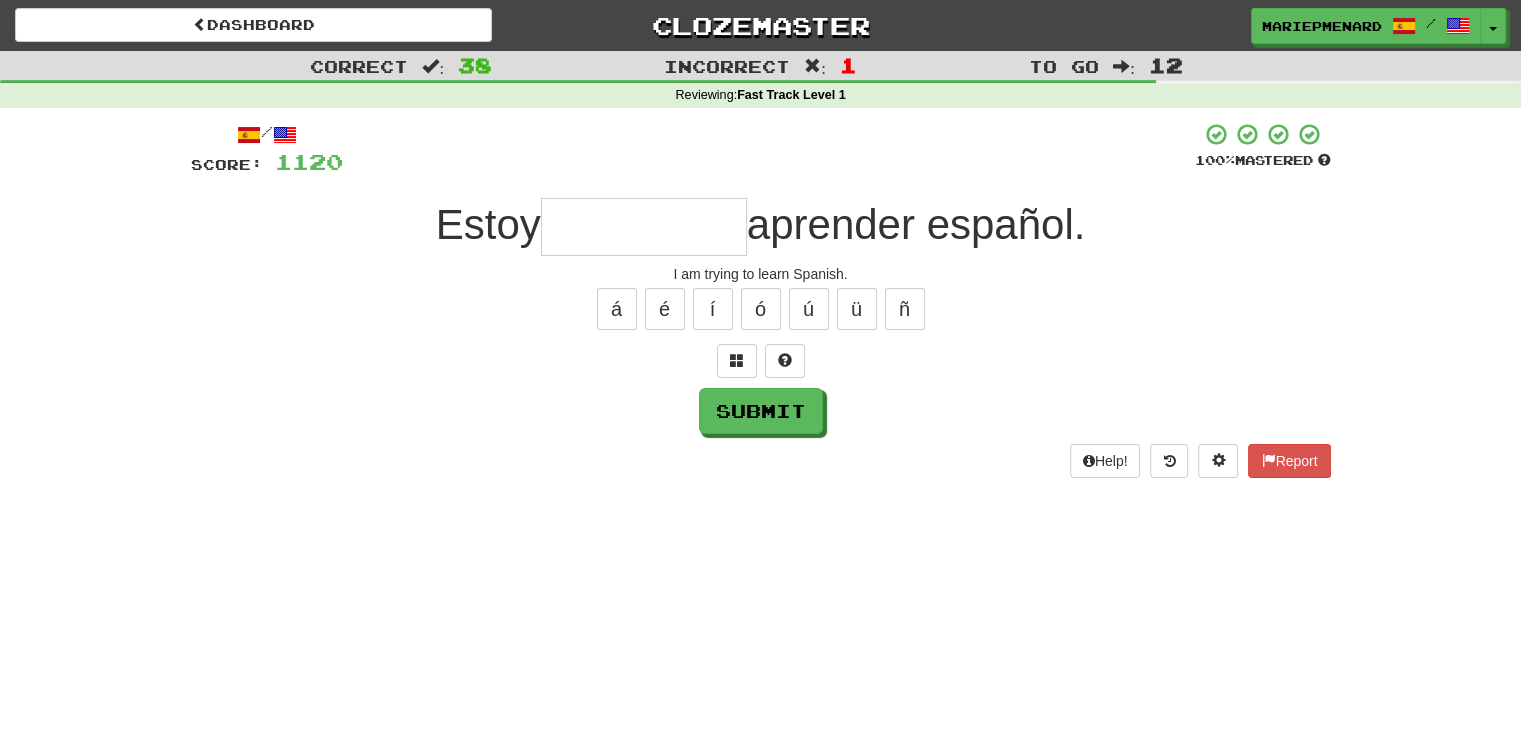 type on "*" 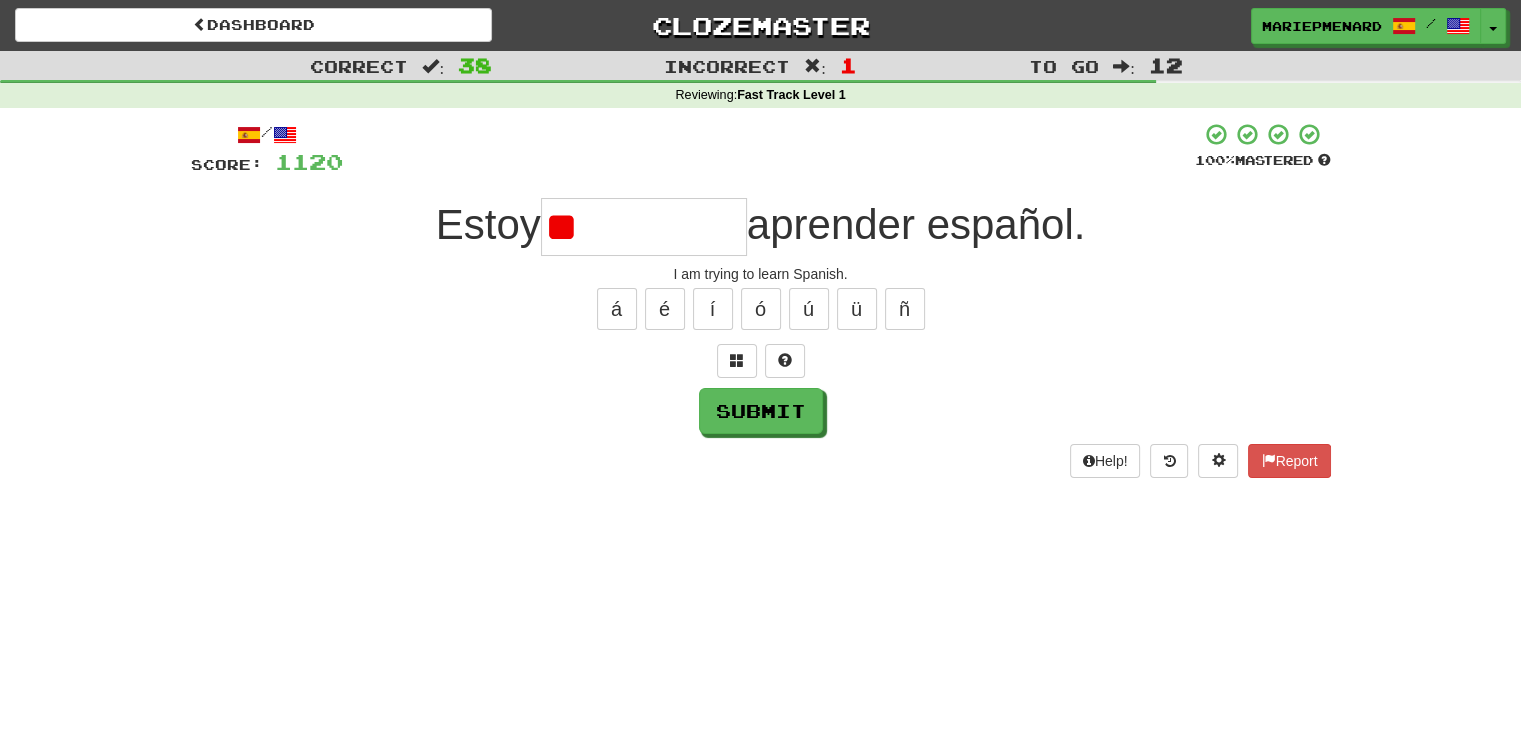 type on "*" 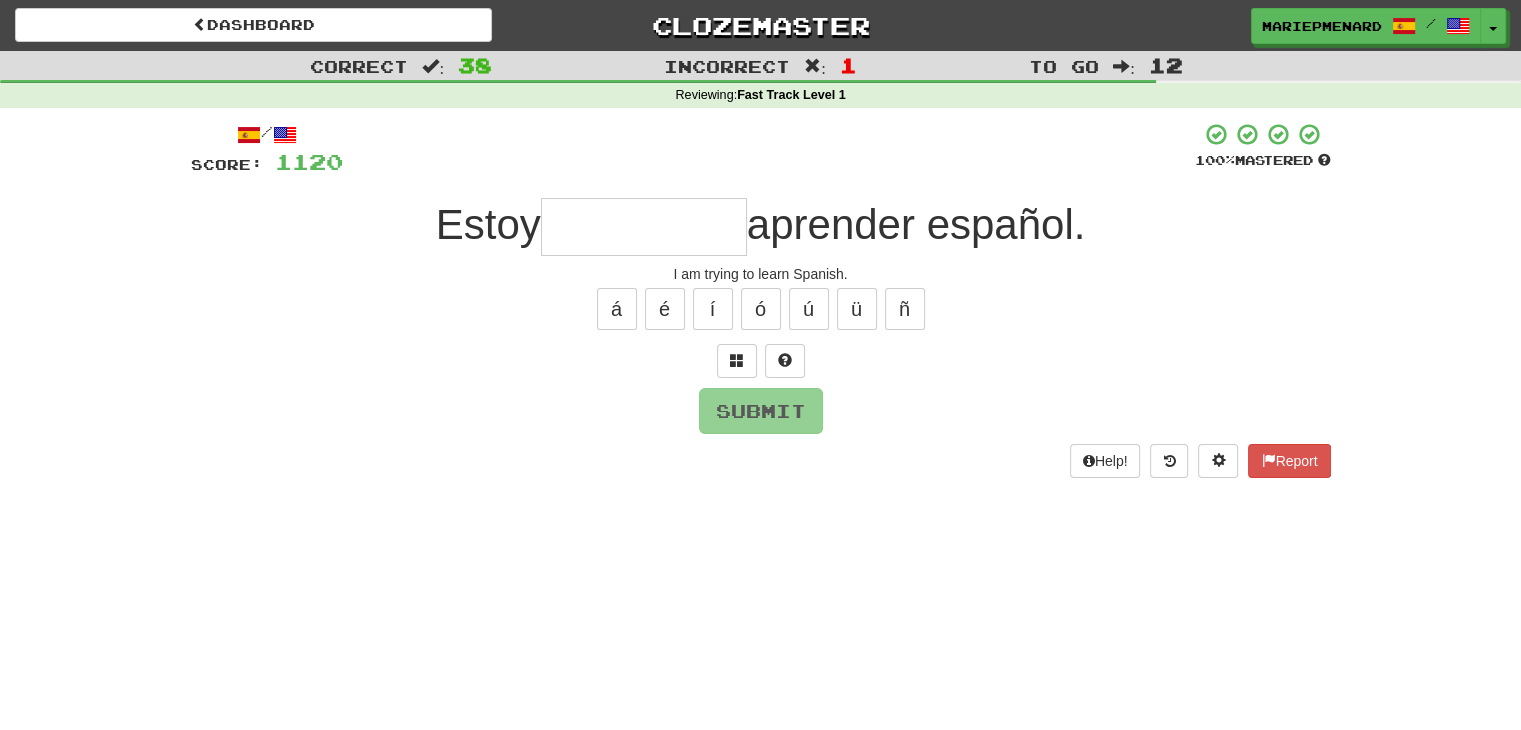 type on "*" 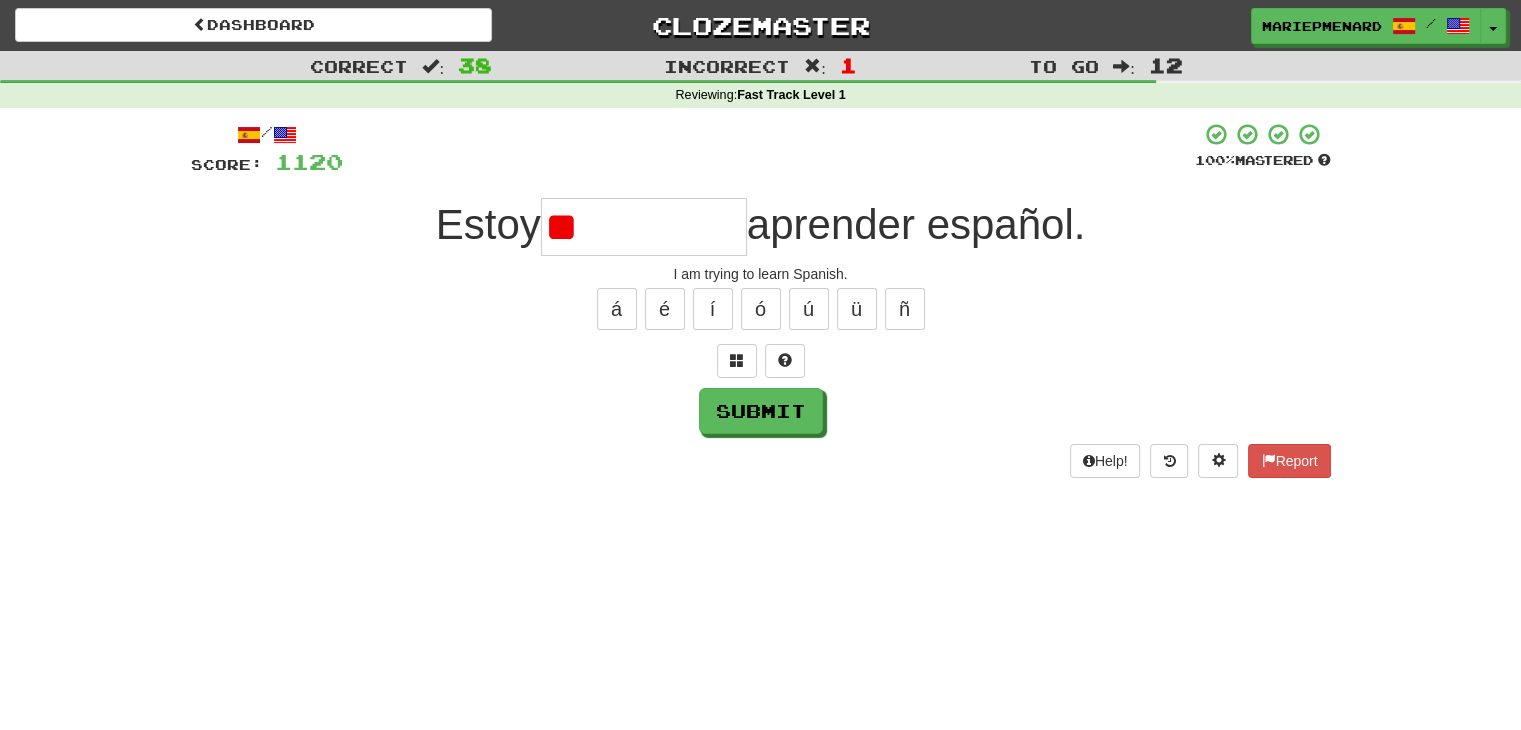 type on "*" 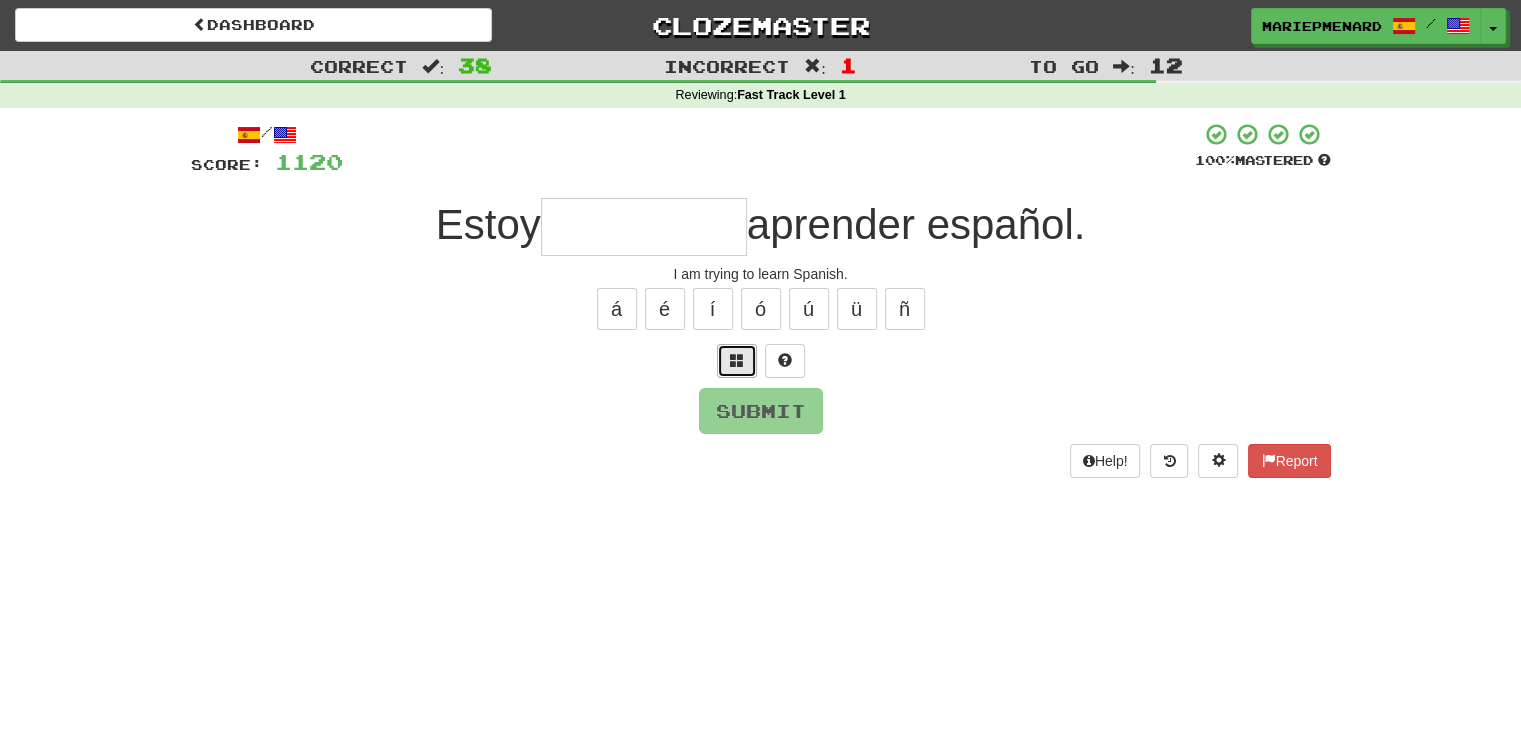 click at bounding box center [737, 361] 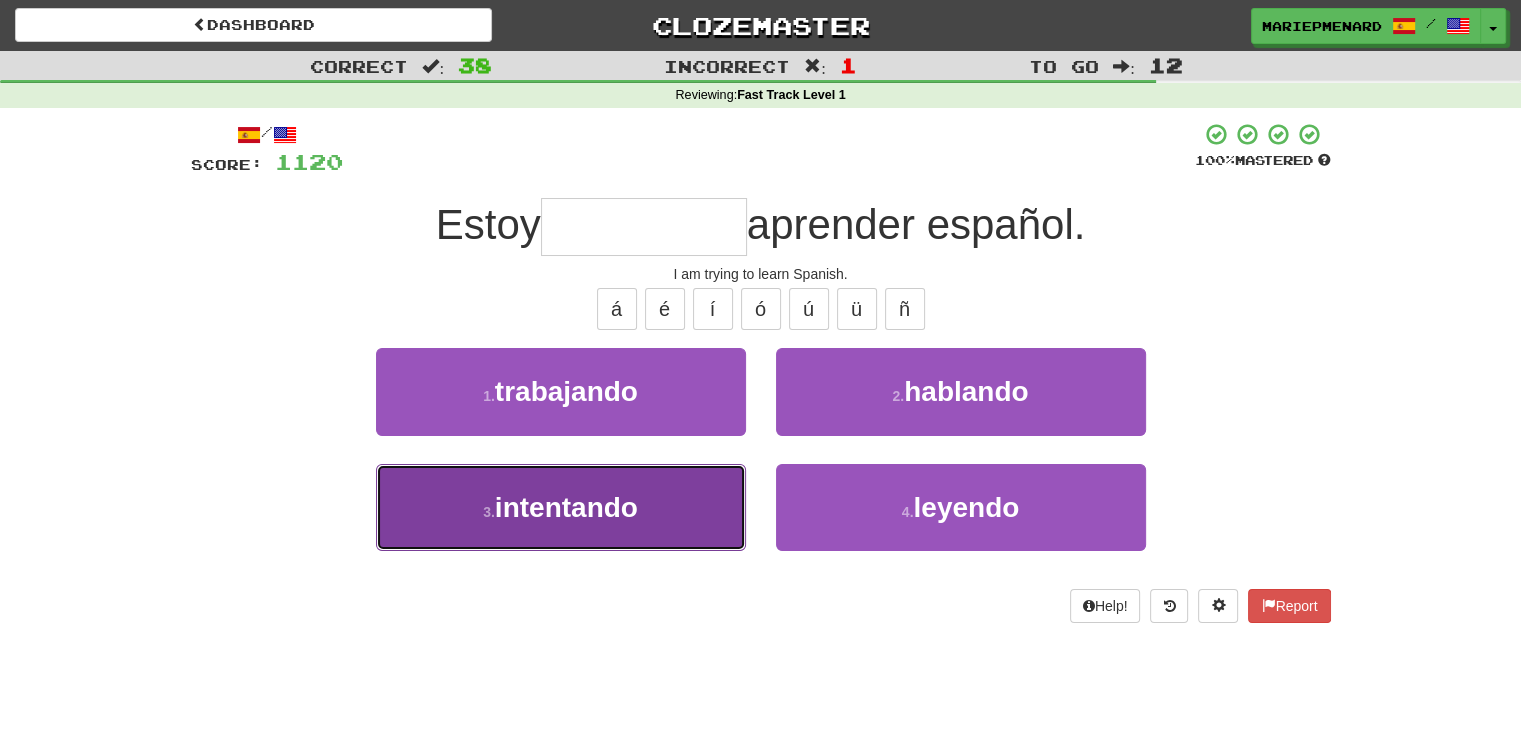 click on "3 .  intentando" at bounding box center [561, 507] 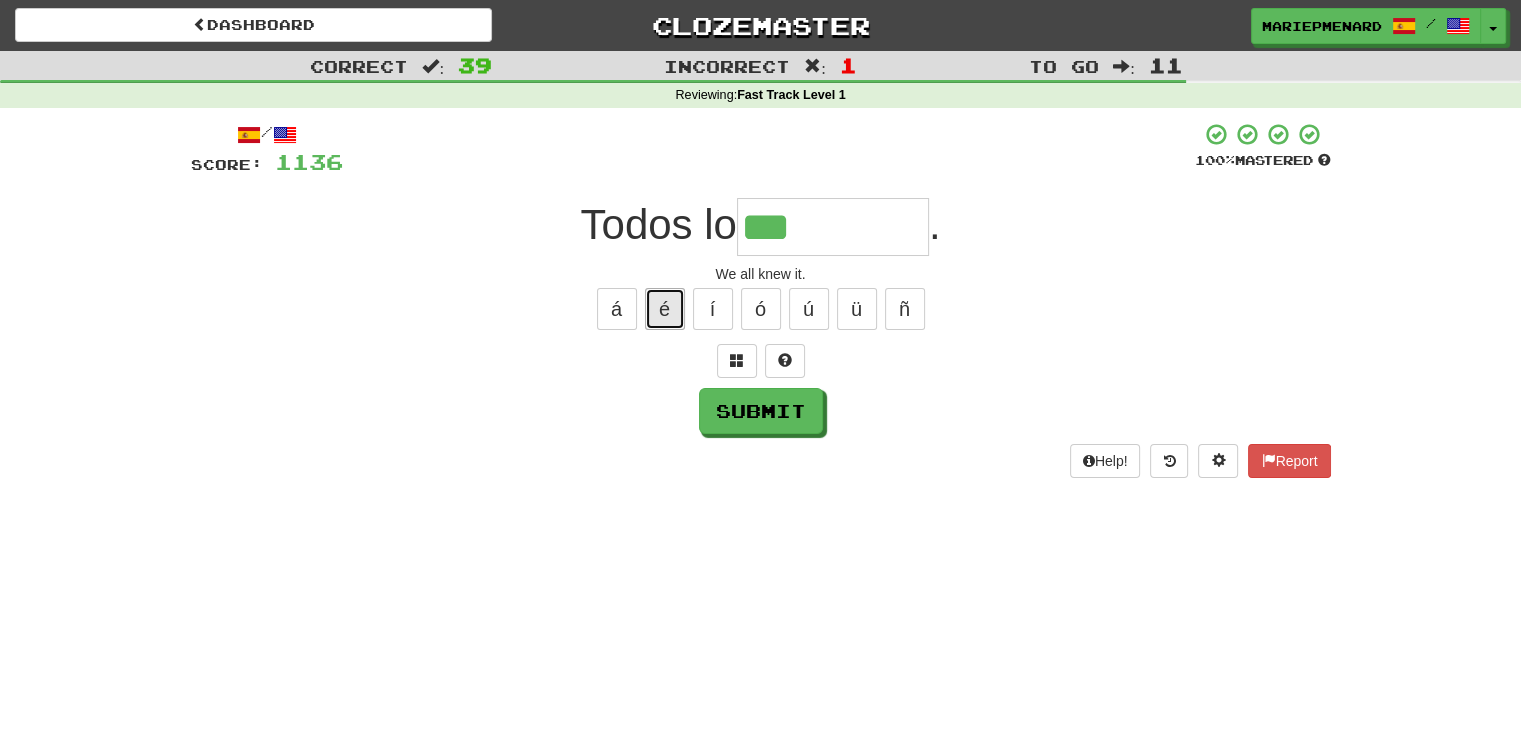 click on "é" at bounding box center [665, 309] 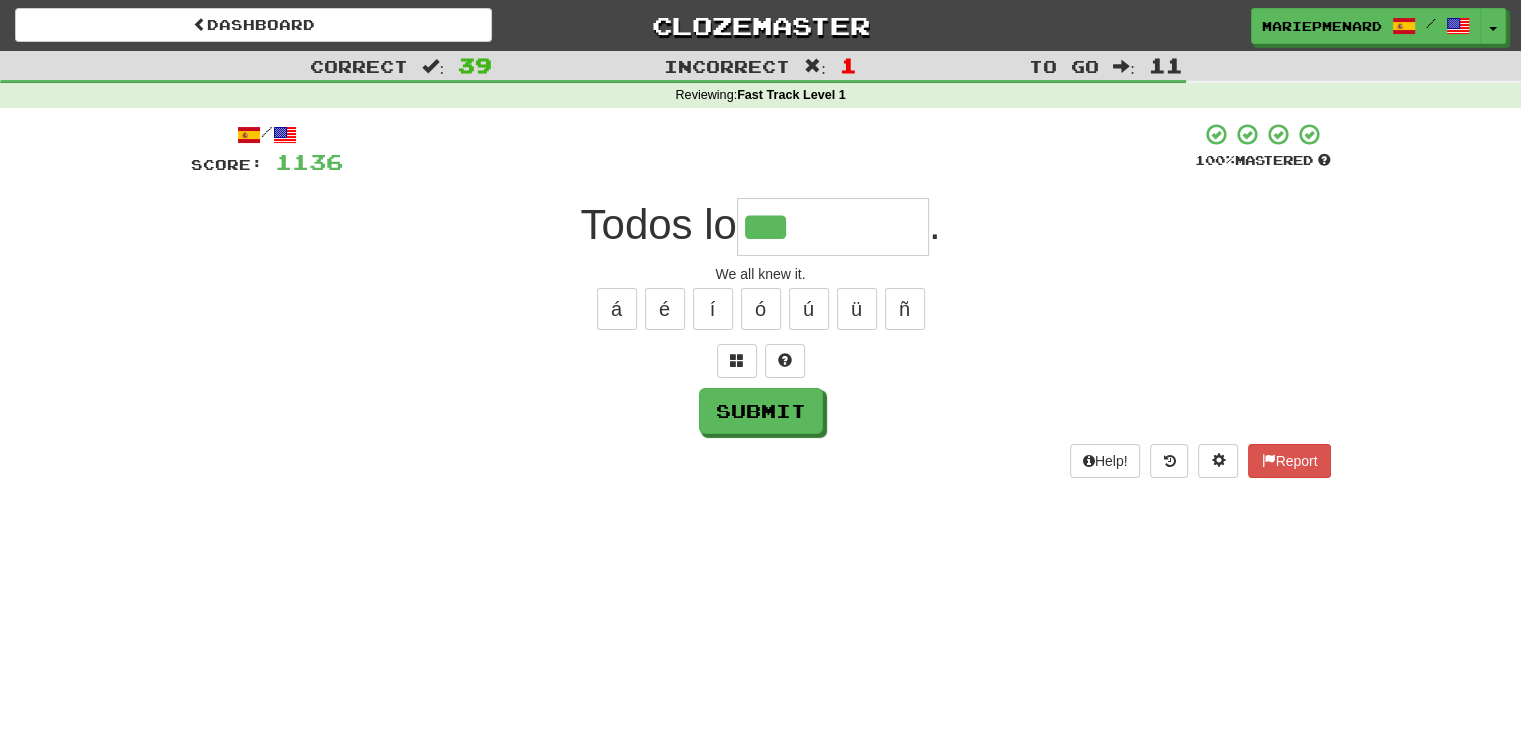 click on "á é í ó ú ü ñ" at bounding box center (761, 309) 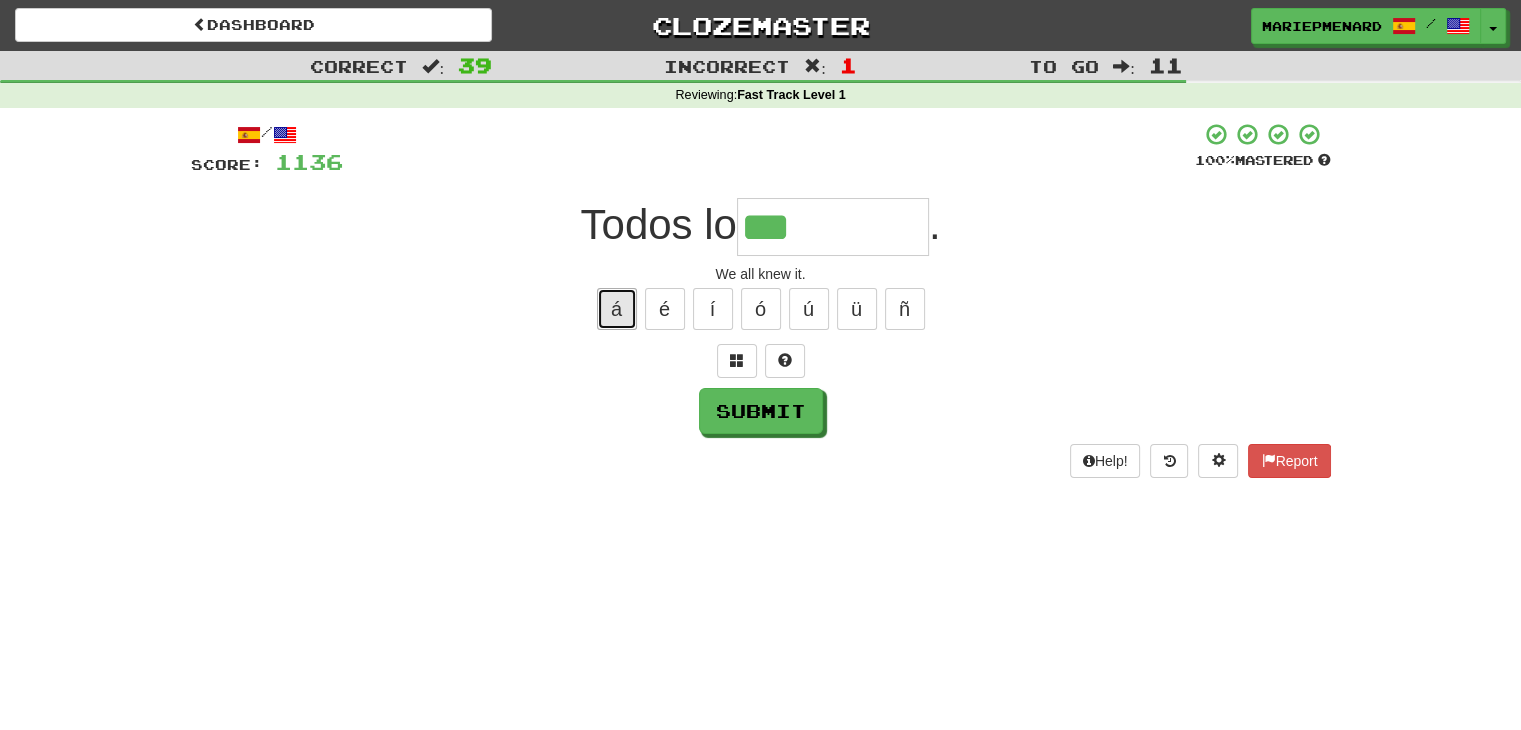 click on "á" at bounding box center (617, 309) 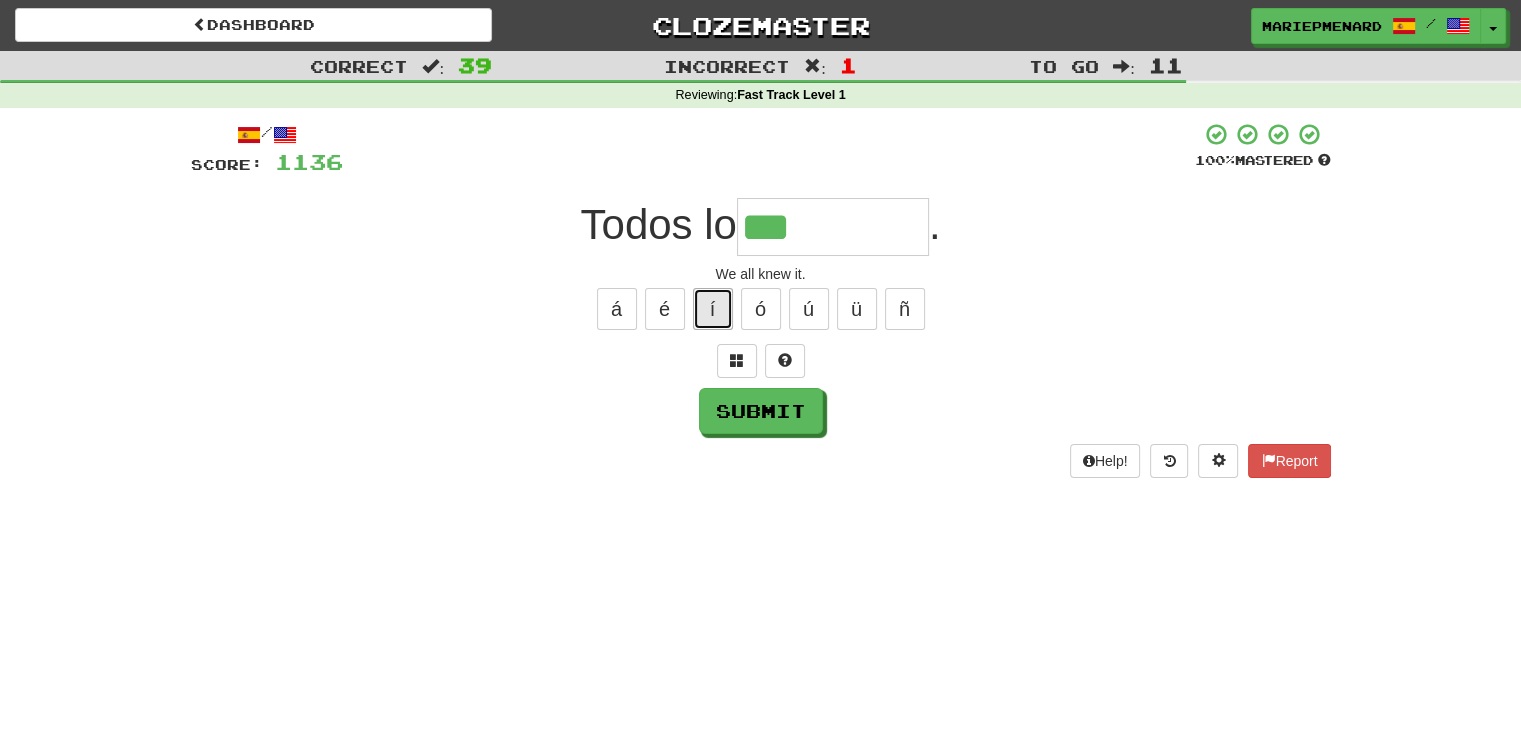 click on "í" at bounding box center (713, 309) 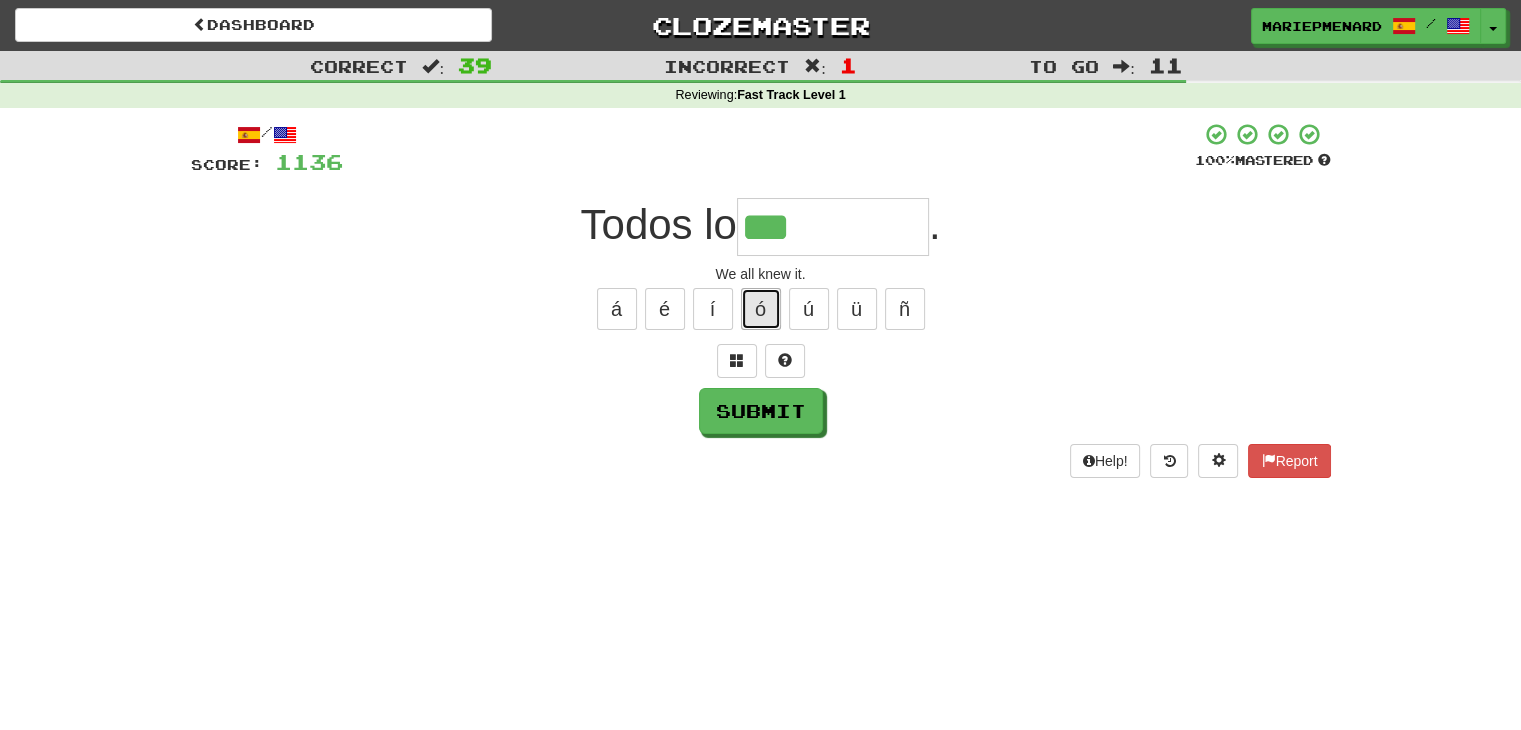 click on "ó" at bounding box center [761, 309] 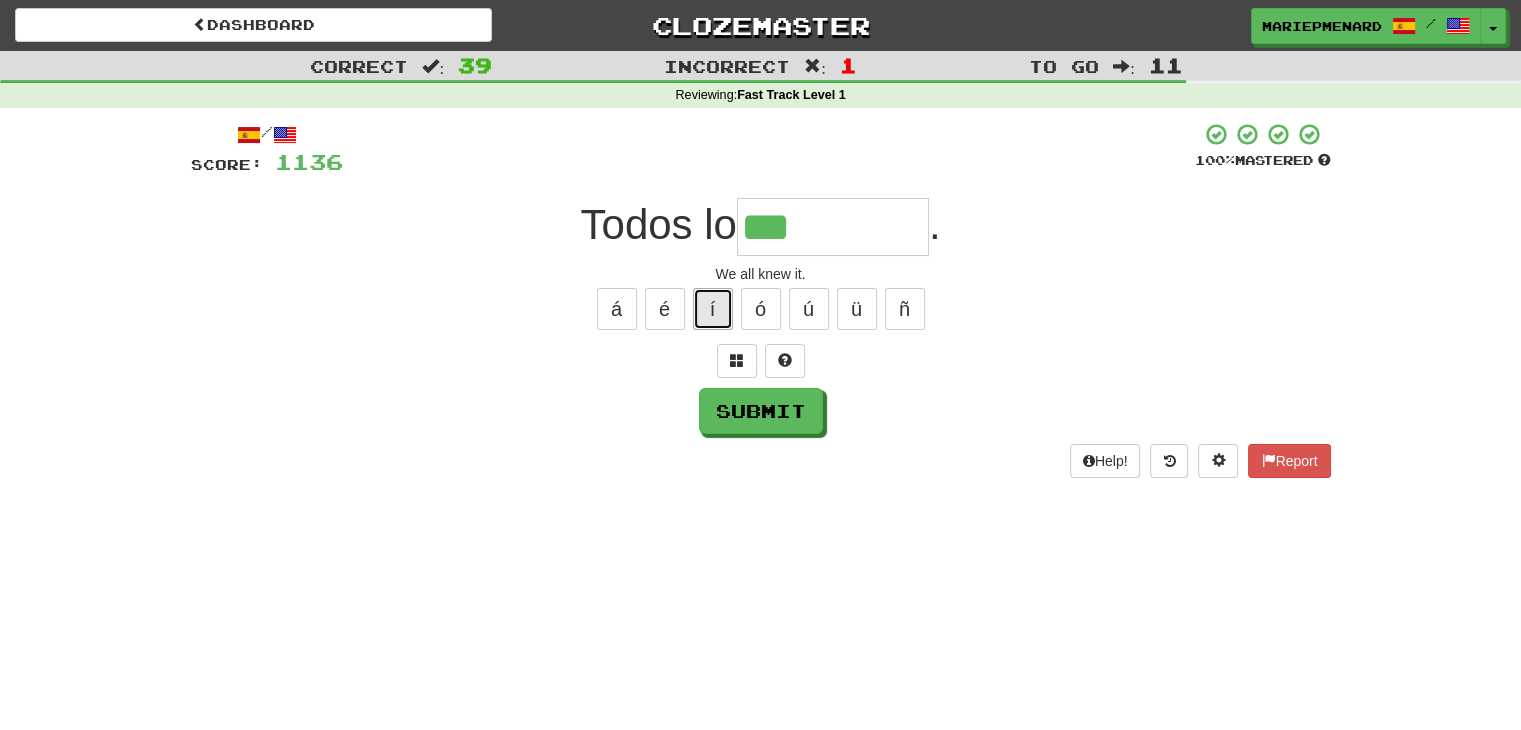 click on "í" at bounding box center (713, 309) 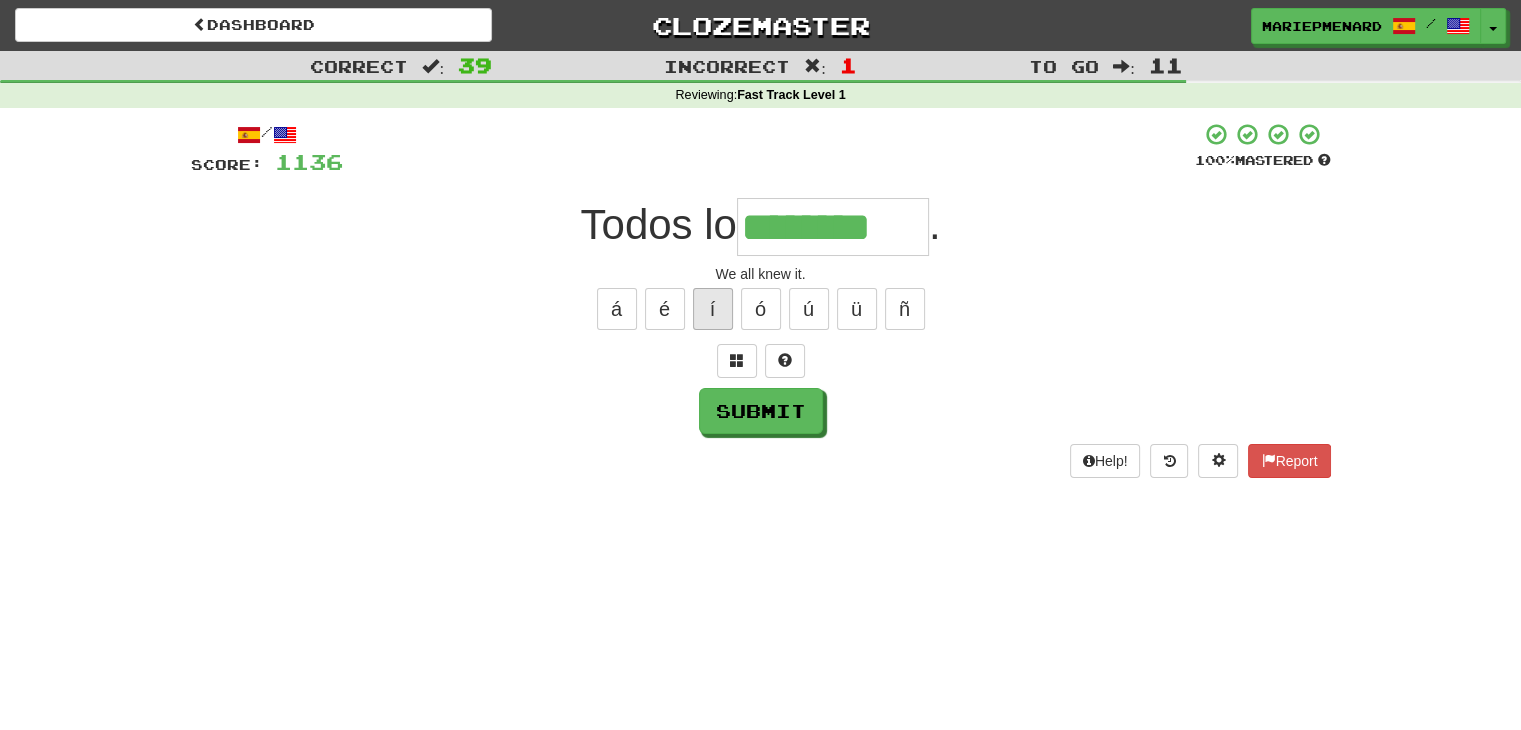 type on "********" 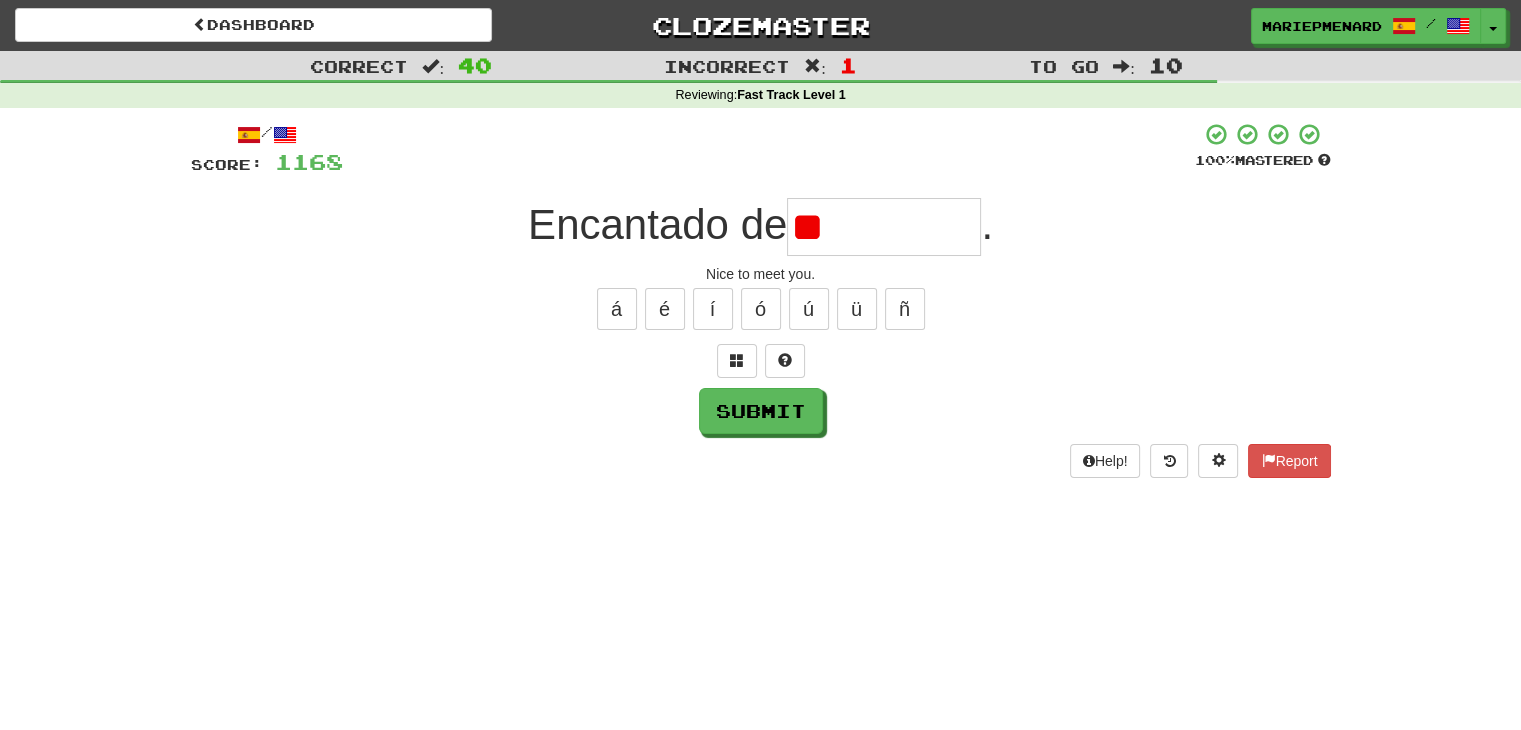 type on "*" 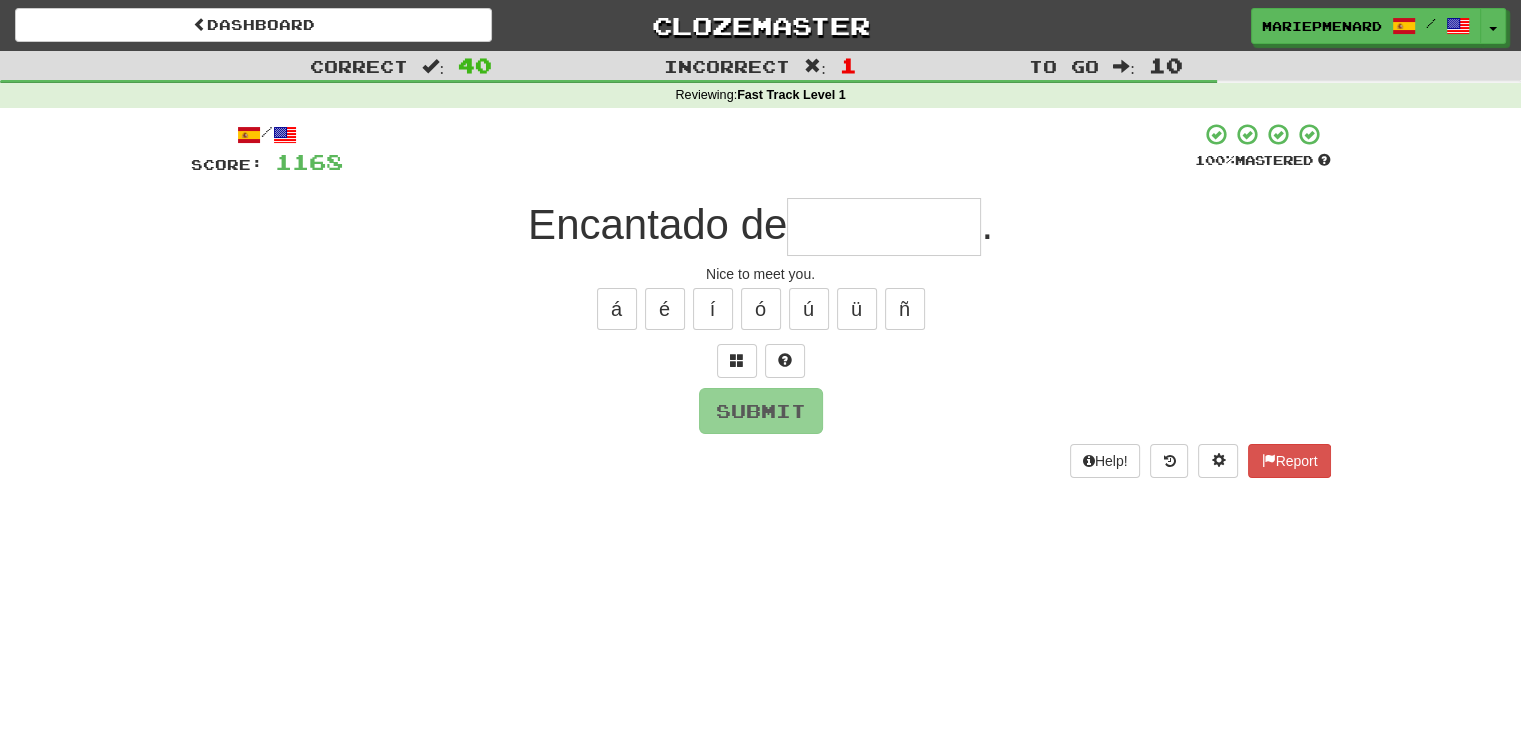 type on "*" 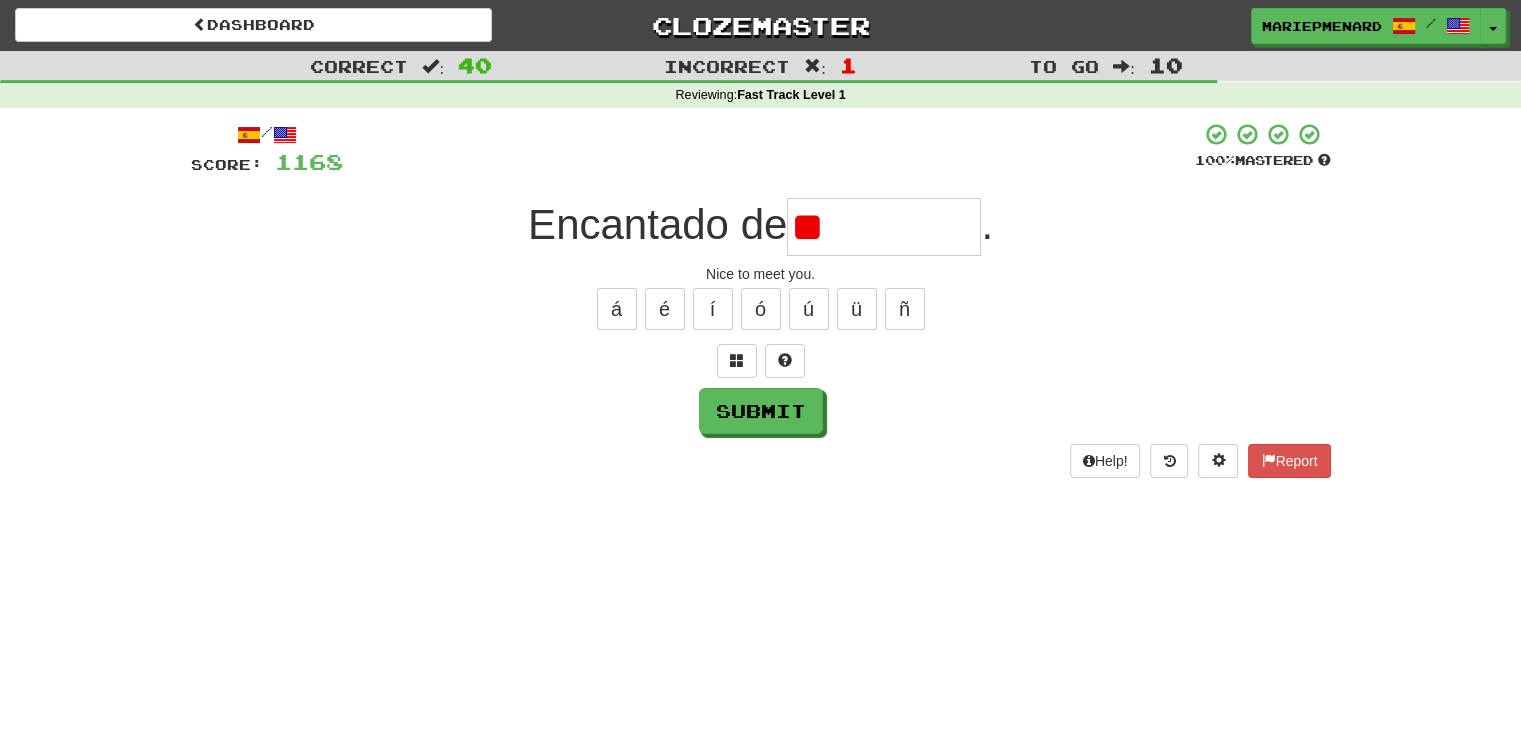 type on "*" 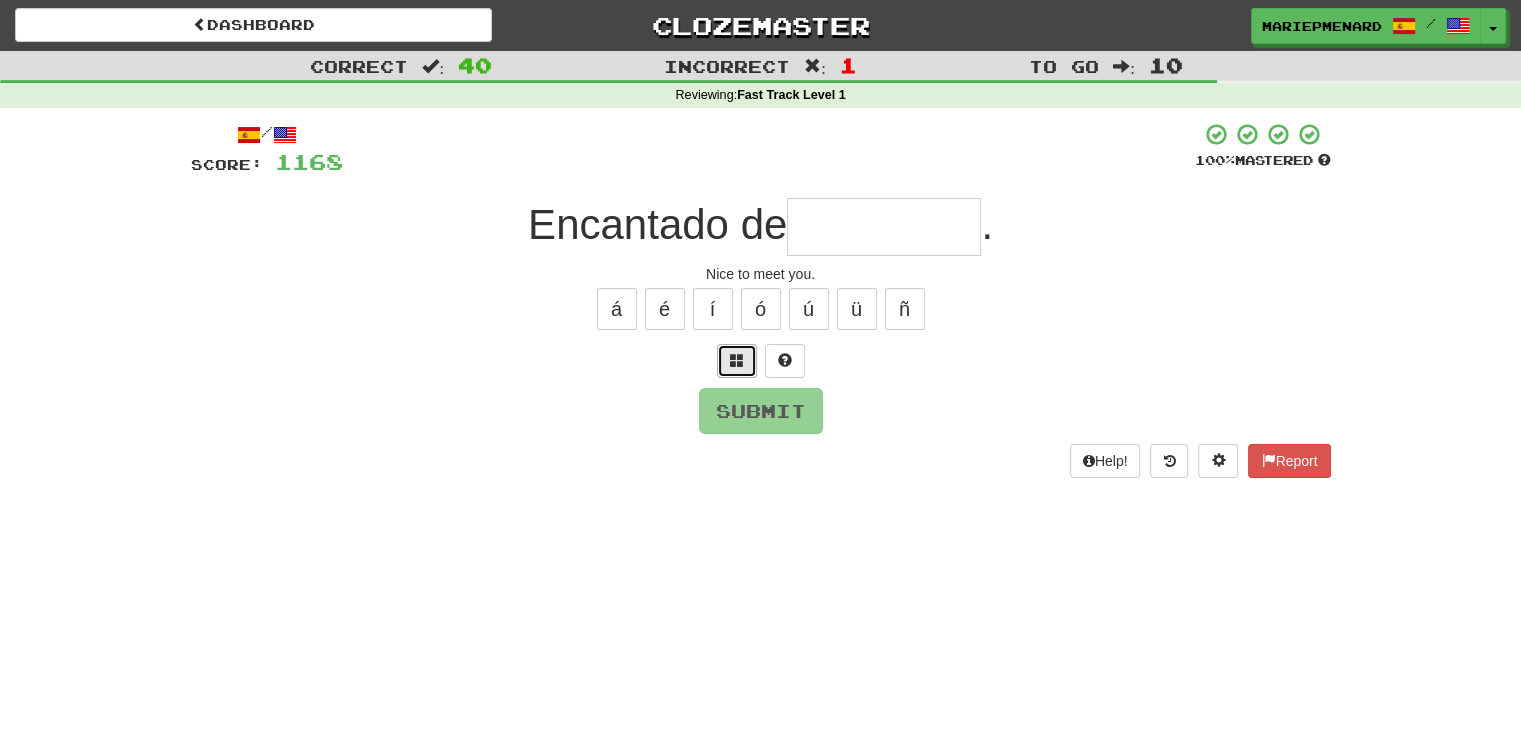 click at bounding box center (737, 361) 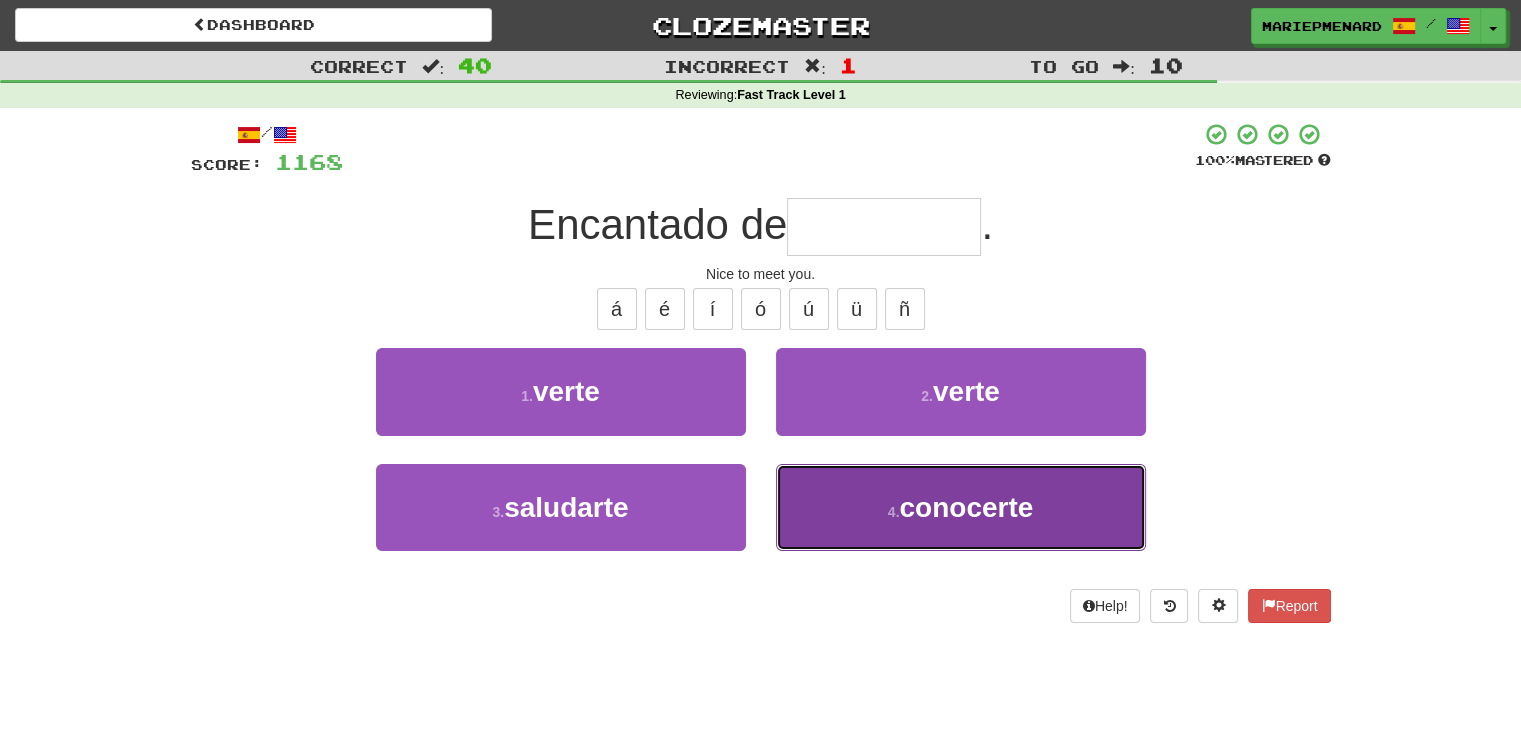 click on "4 .  conocerte" at bounding box center (961, 507) 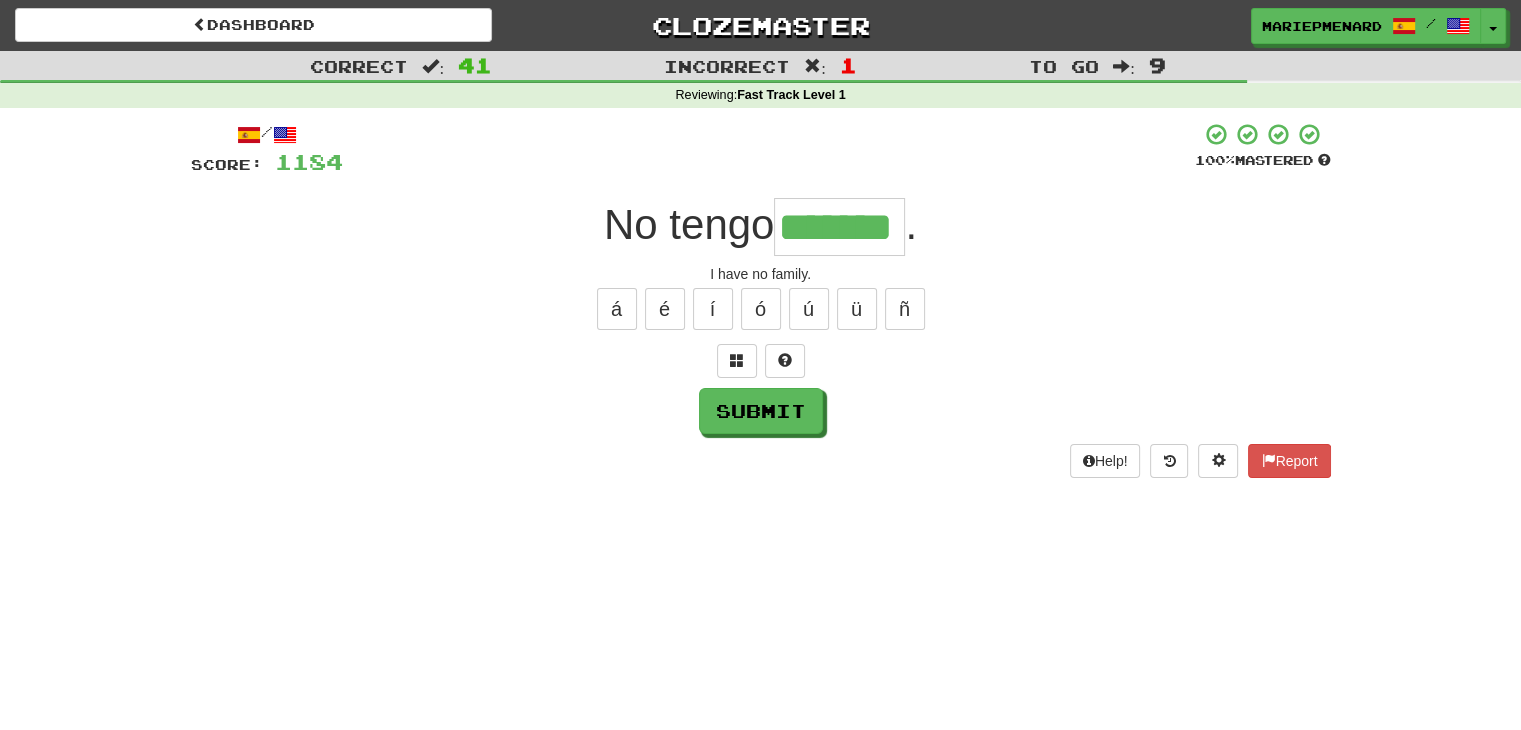 type on "*******" 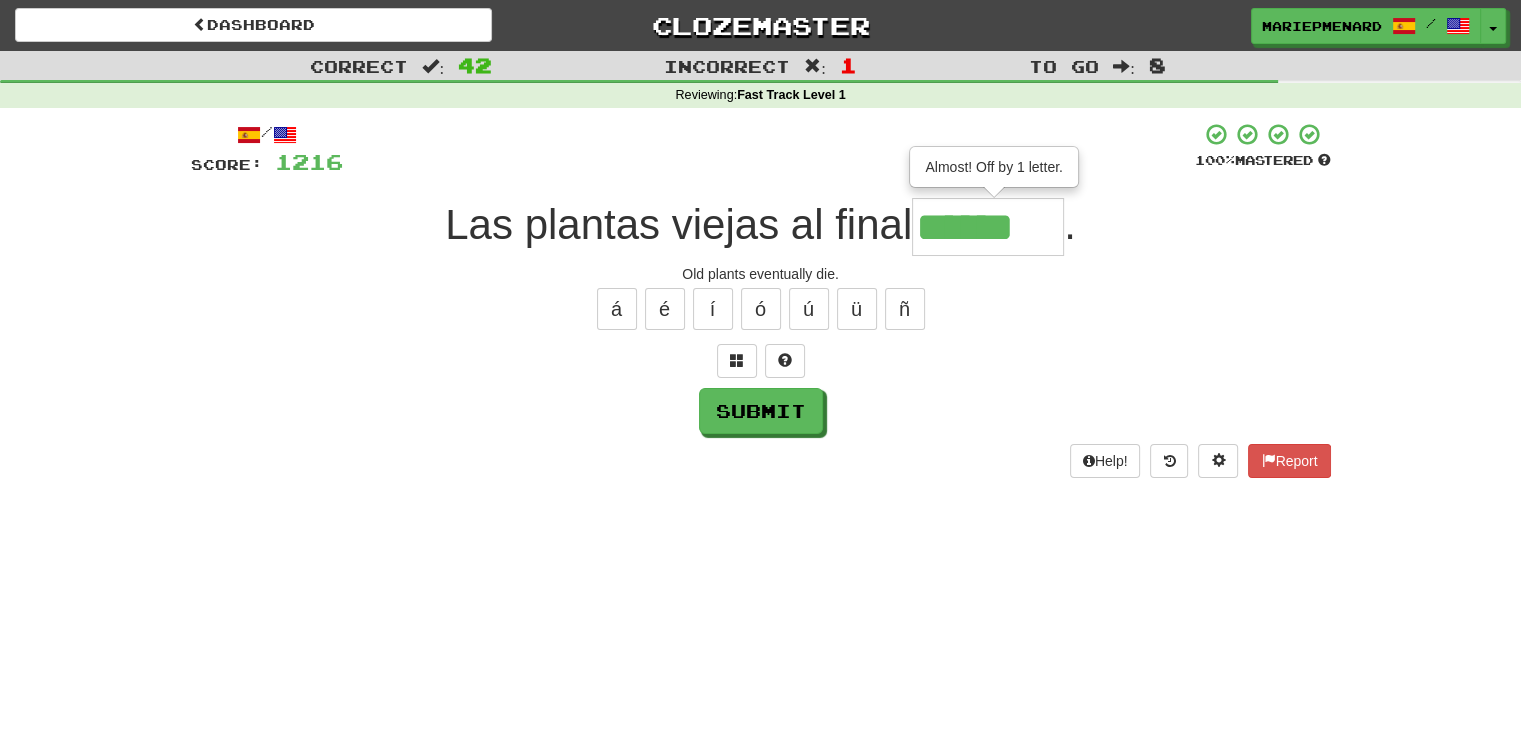 type on "******" 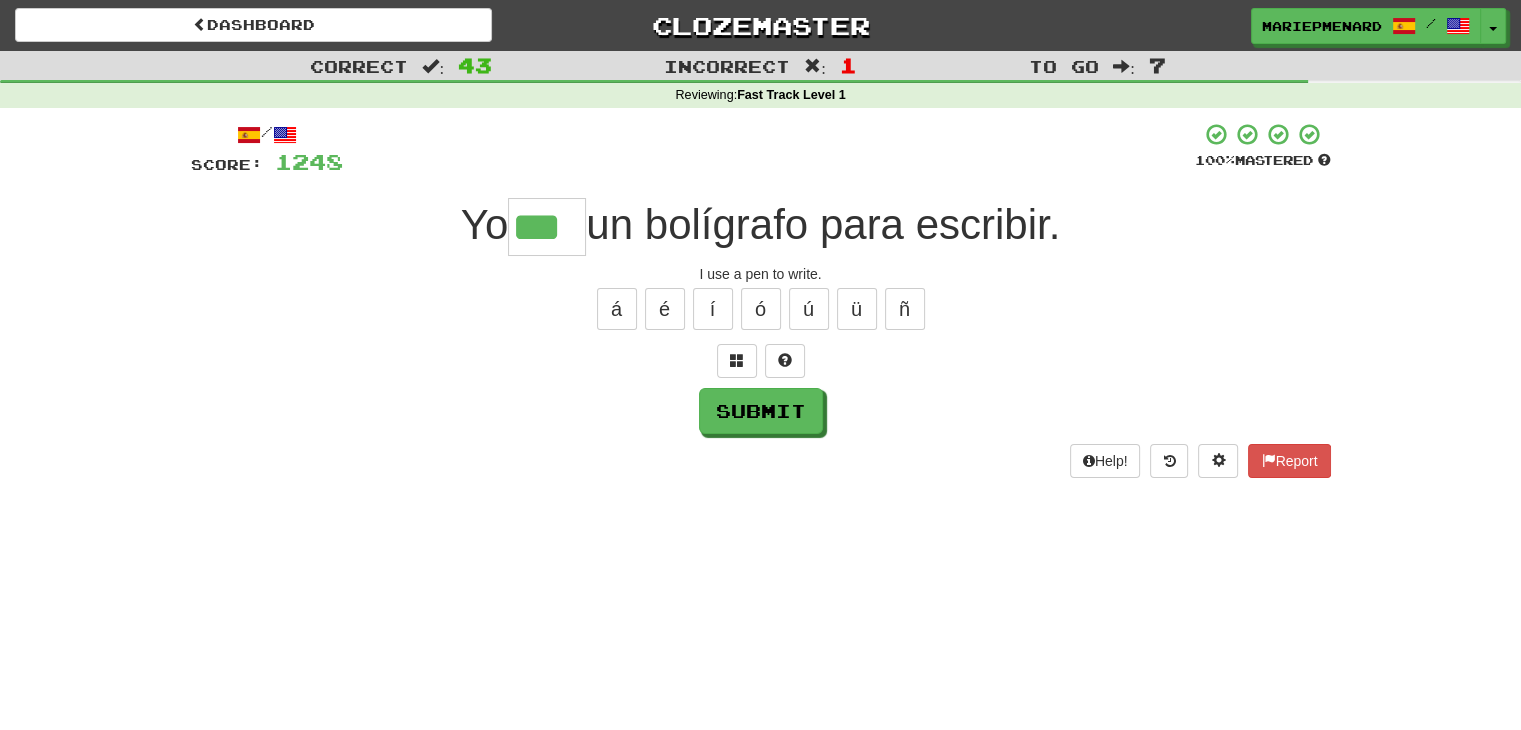 type on "***" 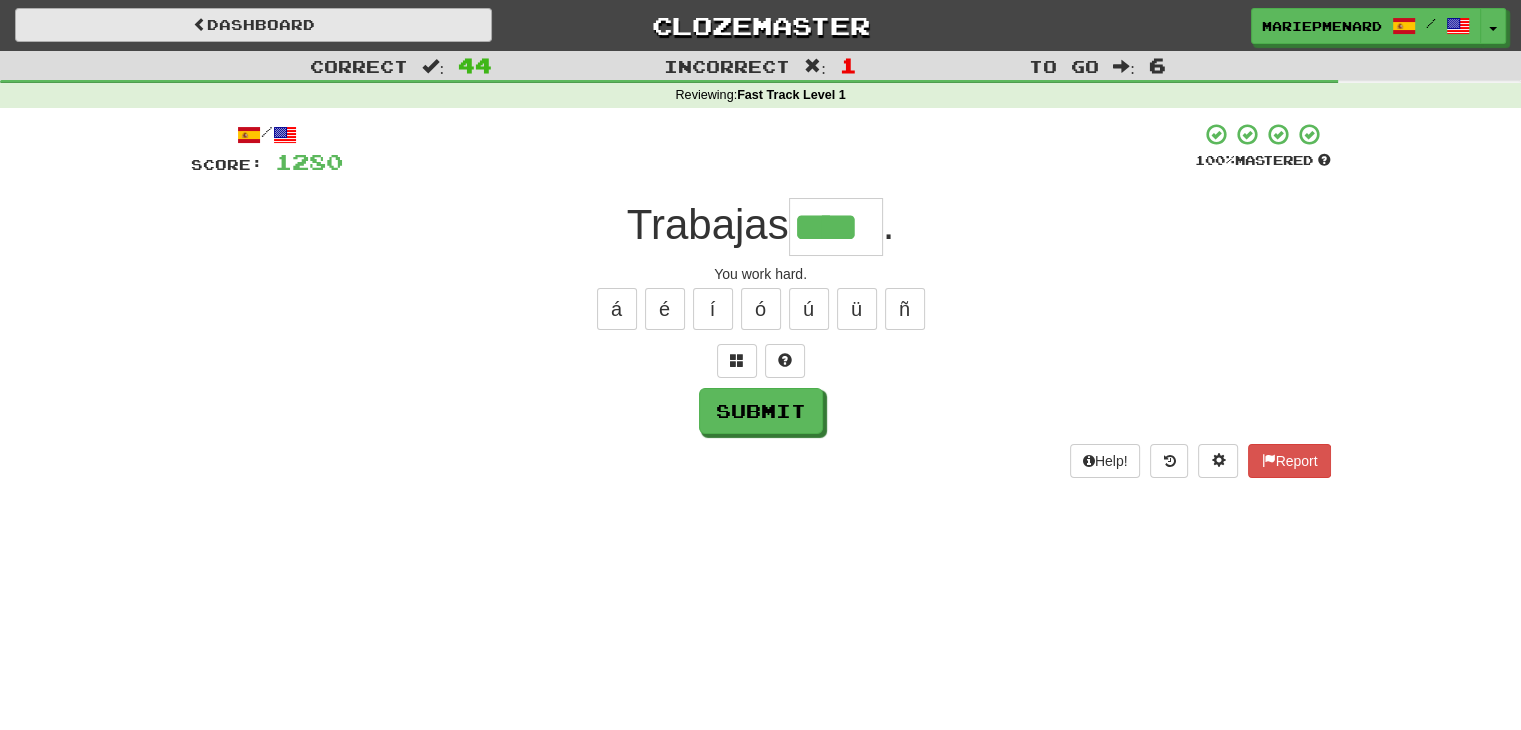 type on "****" 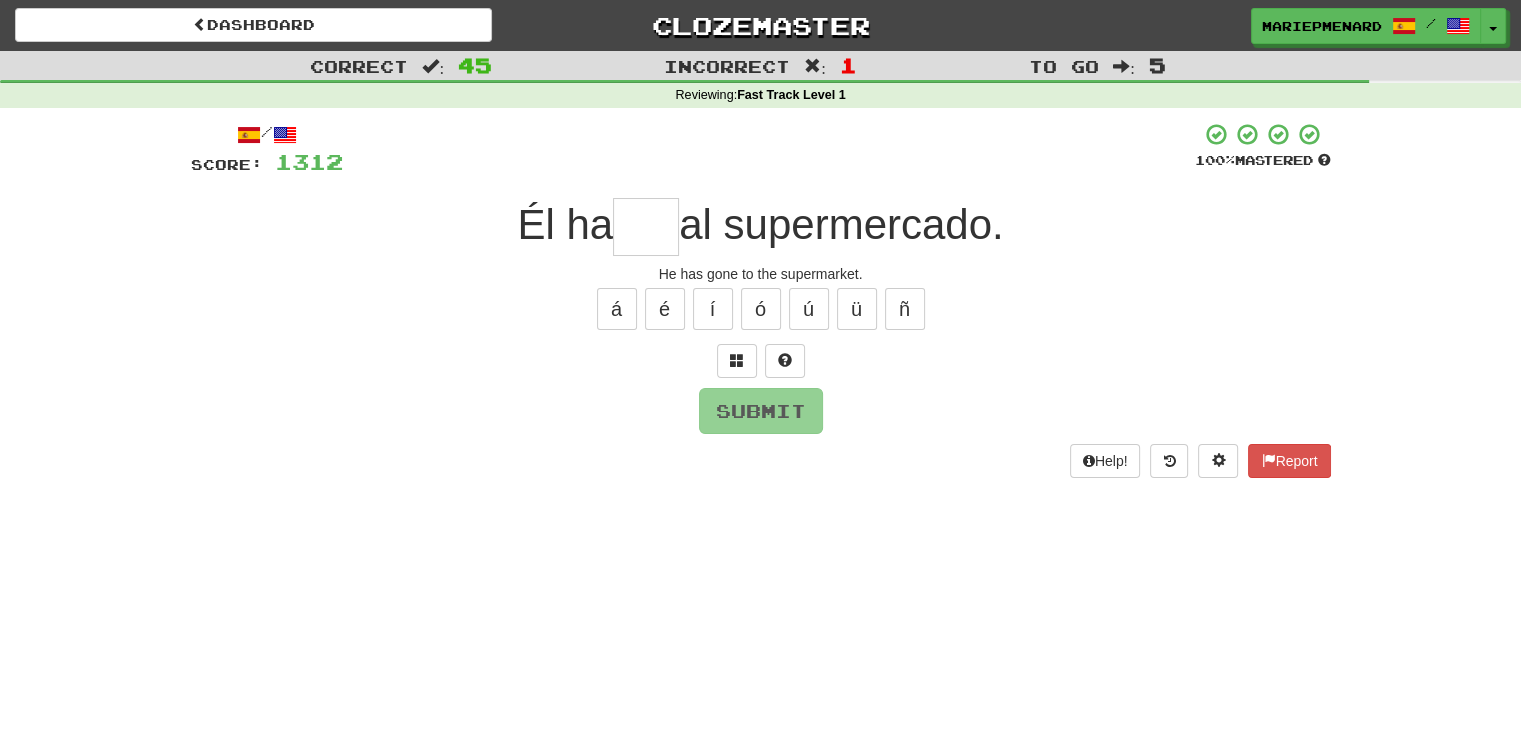 click at bounding box center [646, 227] 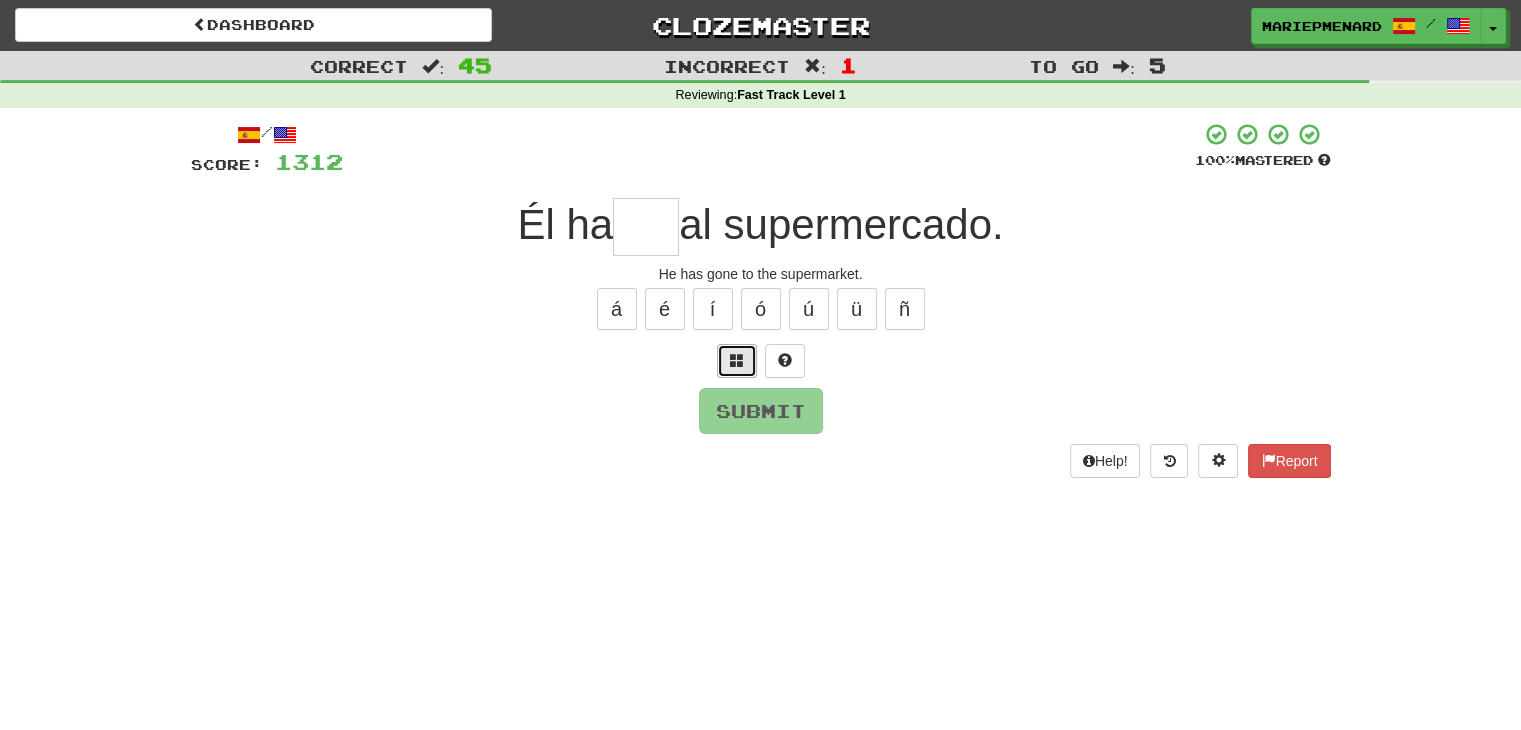 click at bounding box center [737, 361] 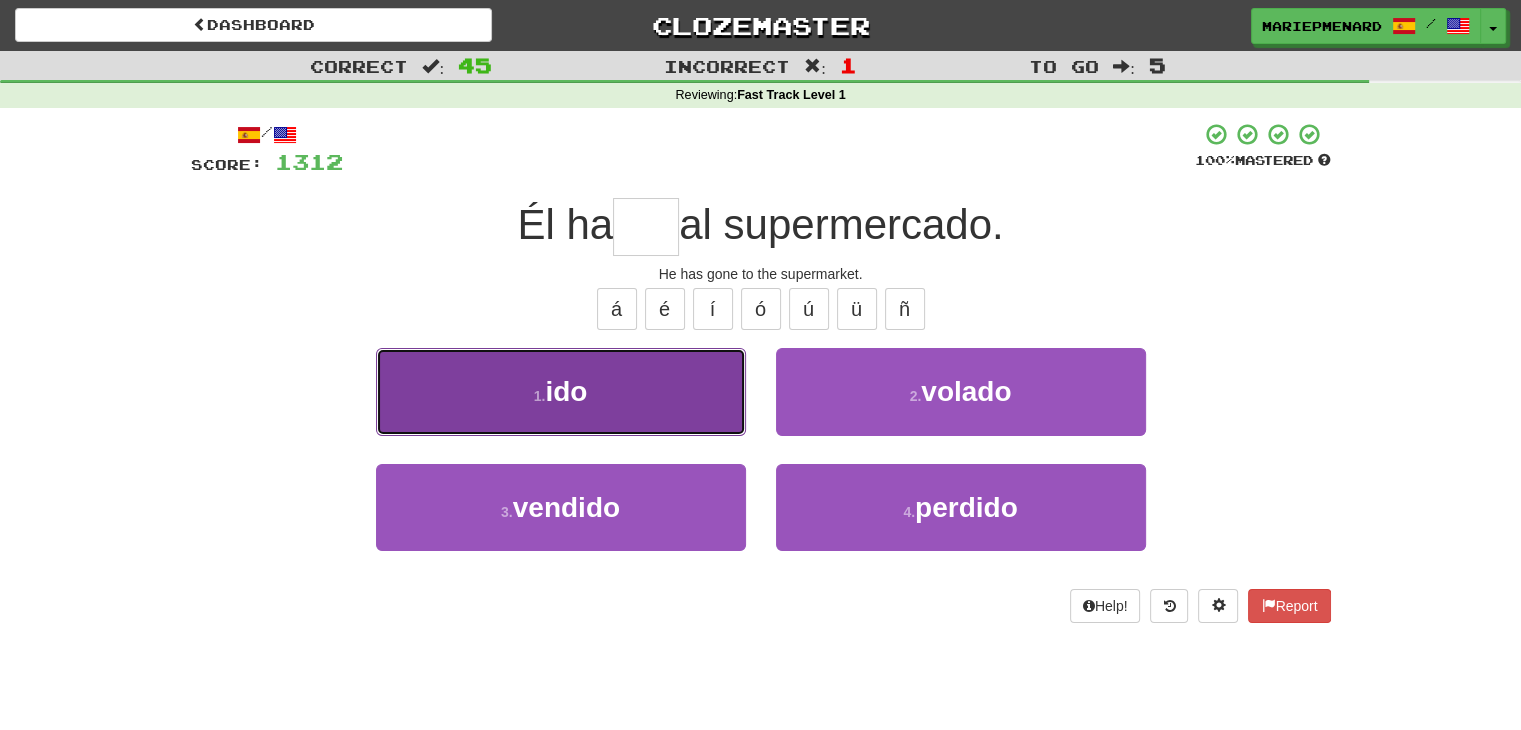 click on "1 .  ido" at bounding box center [561, 391] 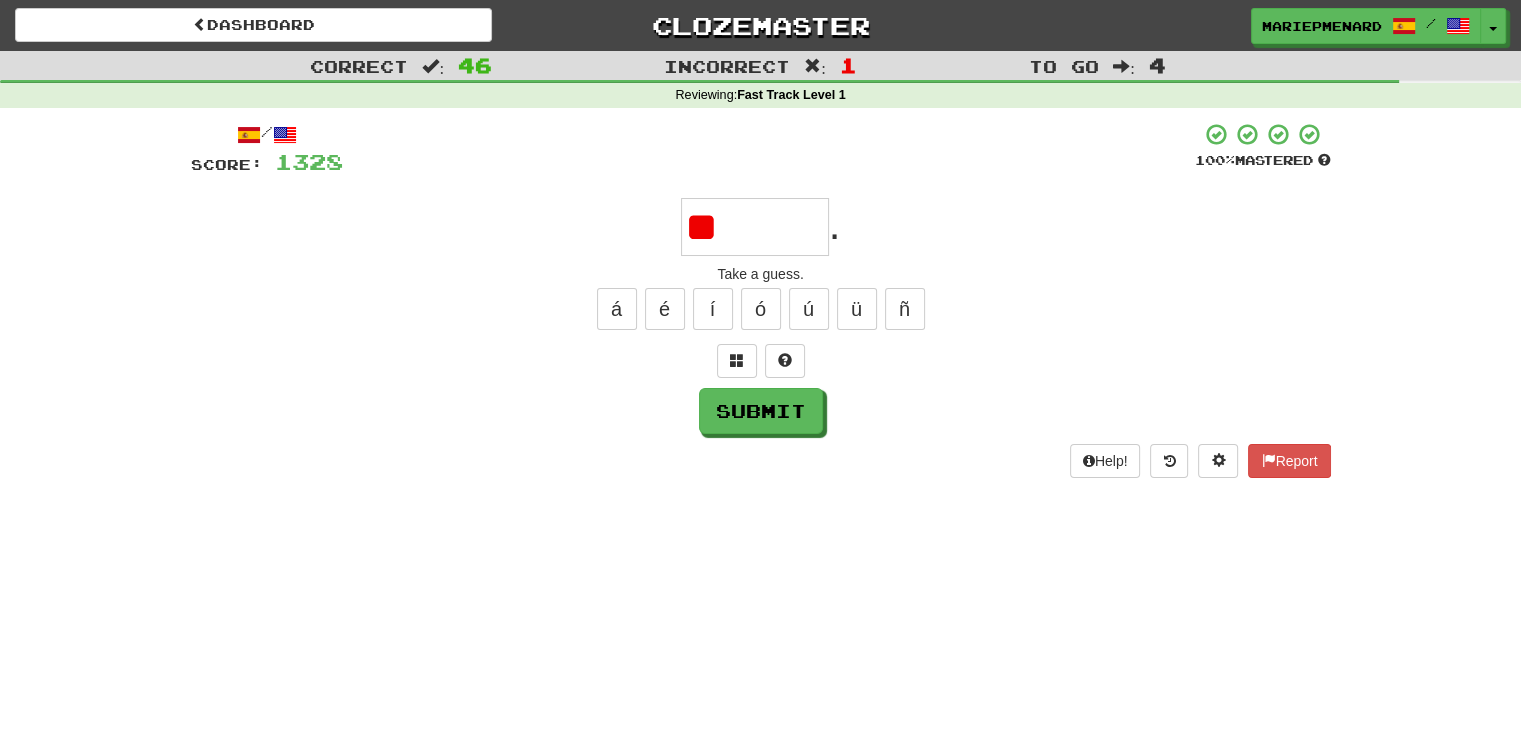 type on "*" 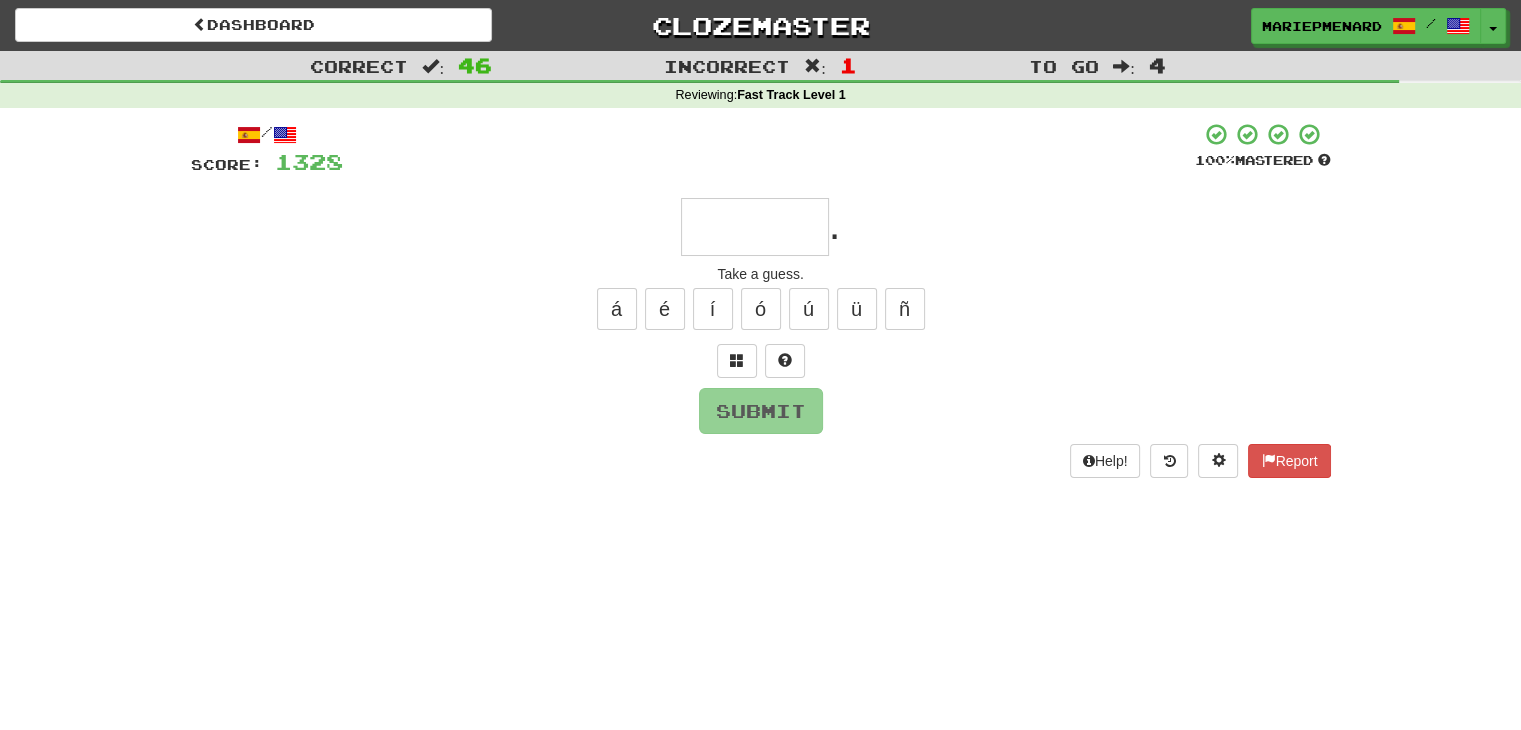 type on "*" 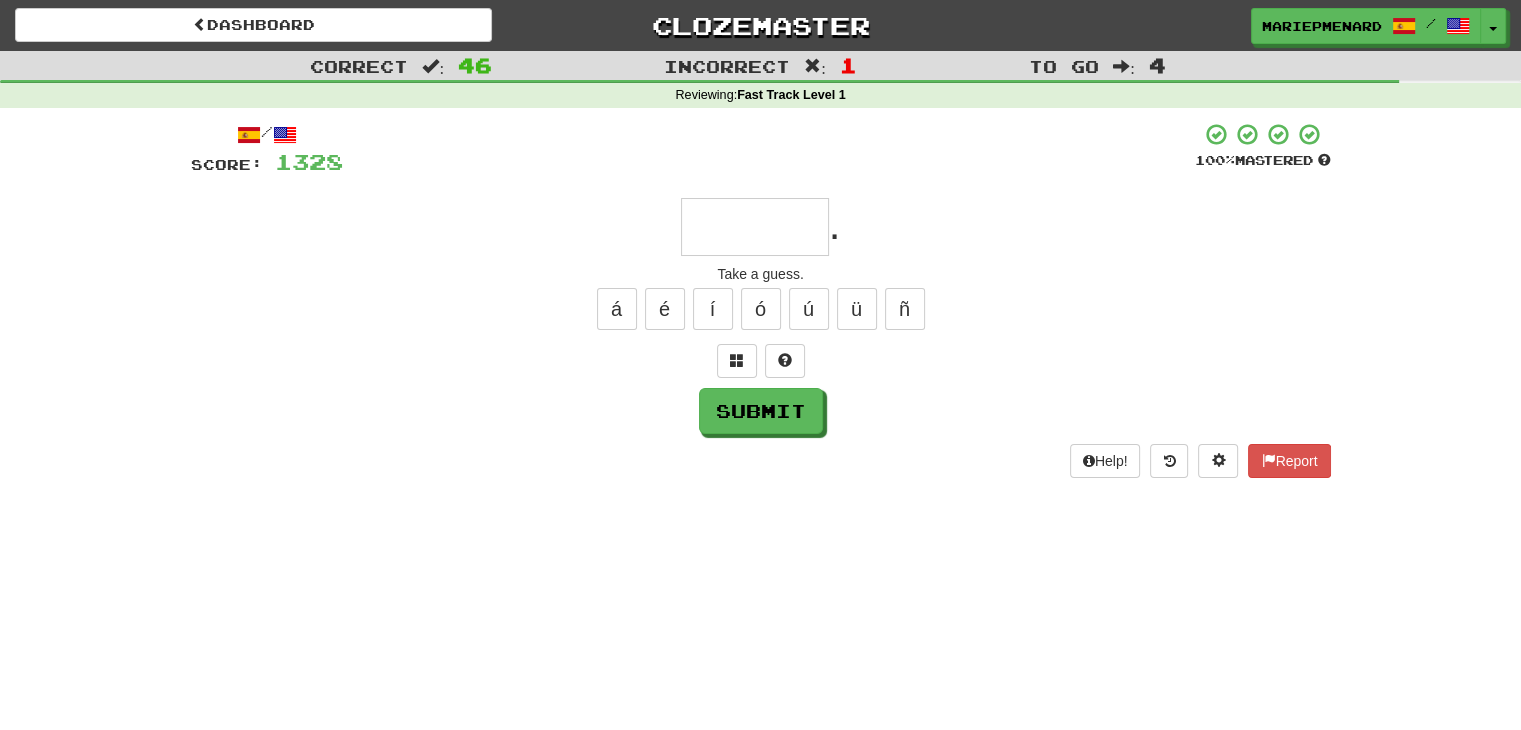 type on "*" 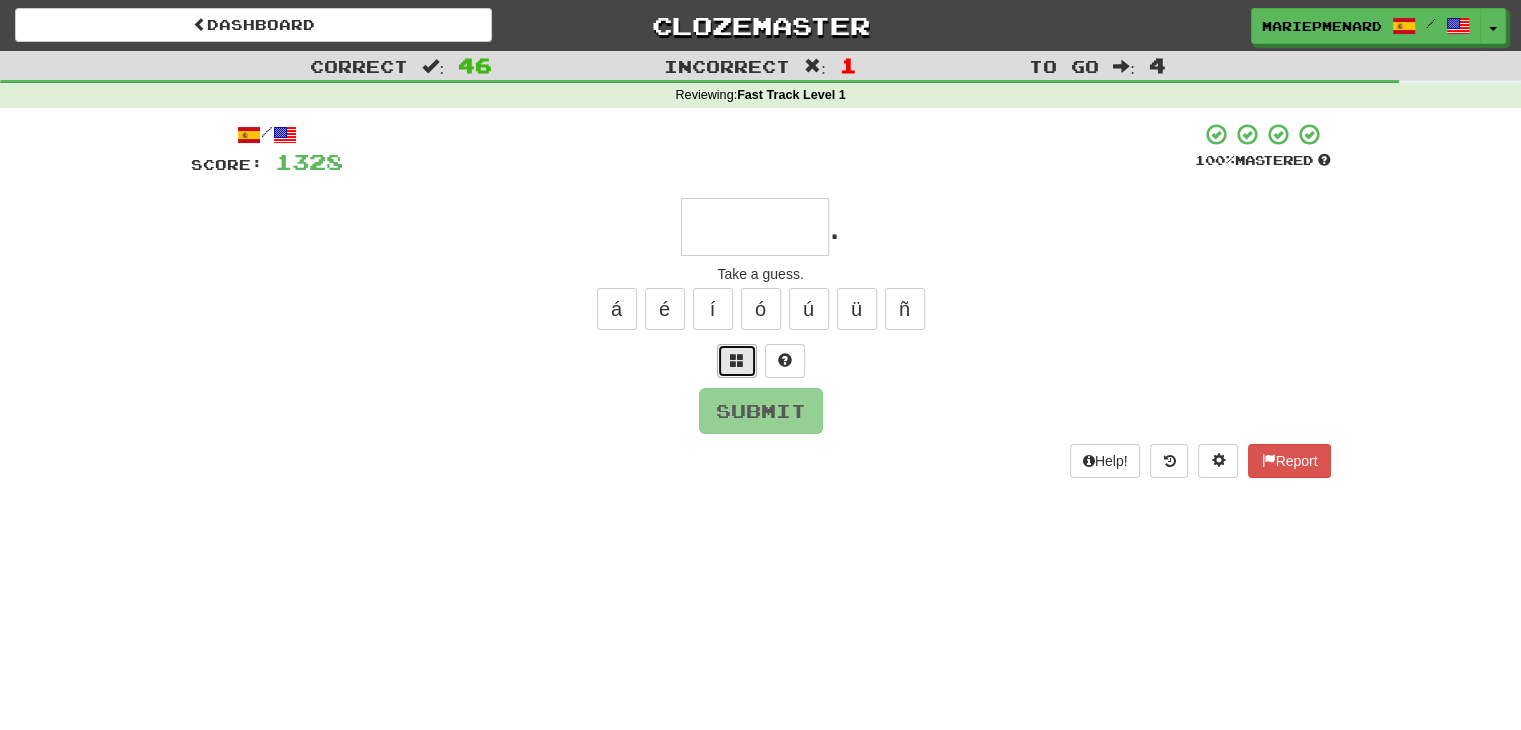 click at bounding box center (737, 360) 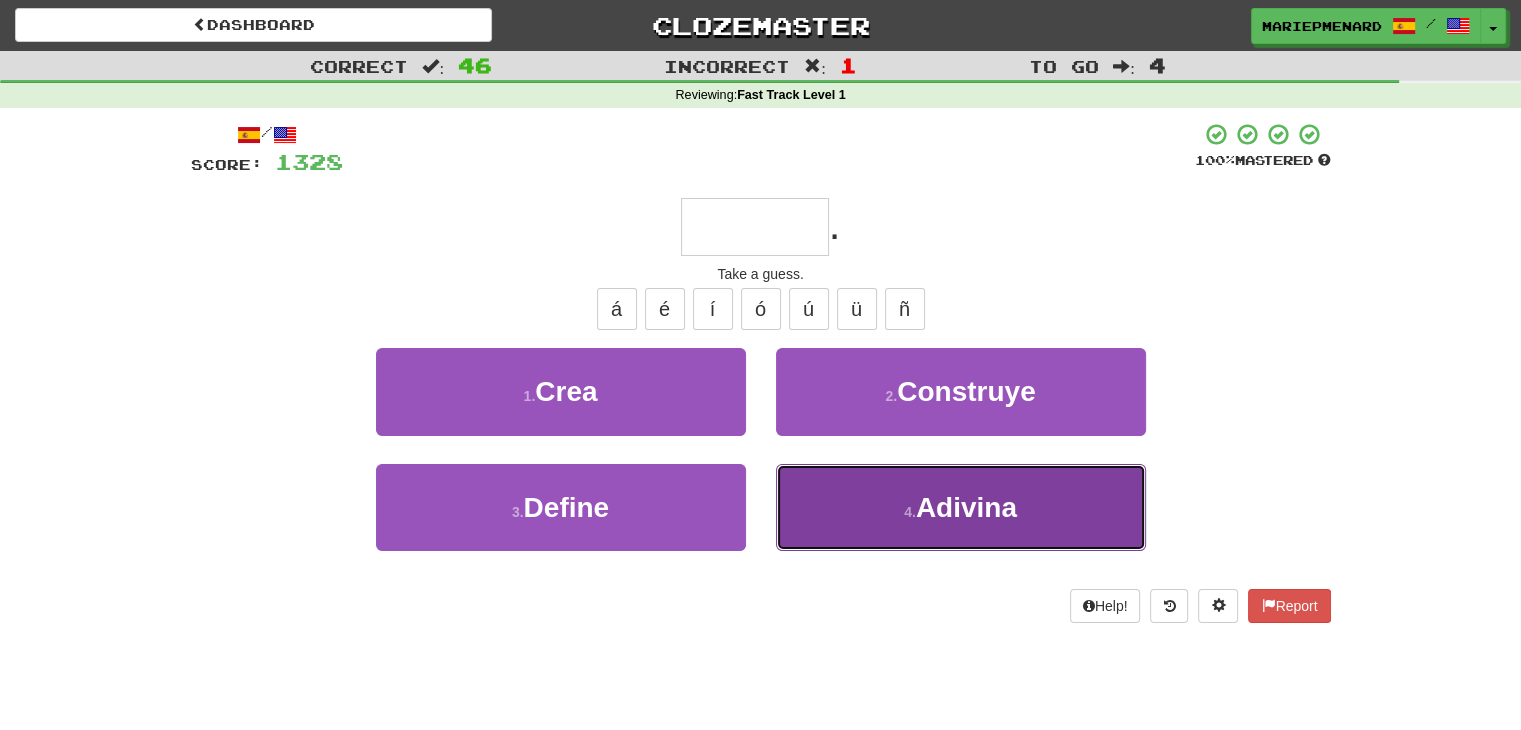 click on "4 .  Adivina" at bounding box center [961, 507] 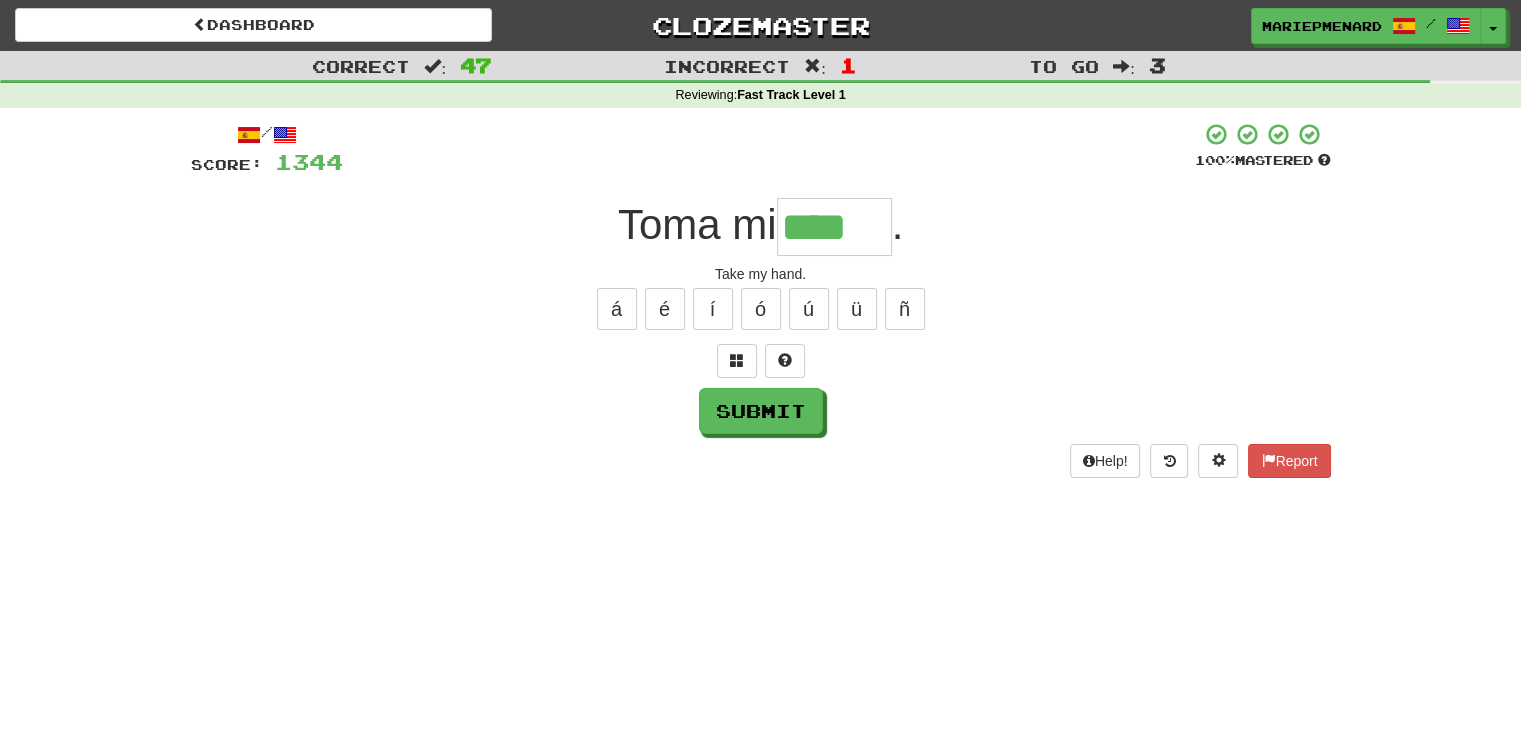 type on "****" 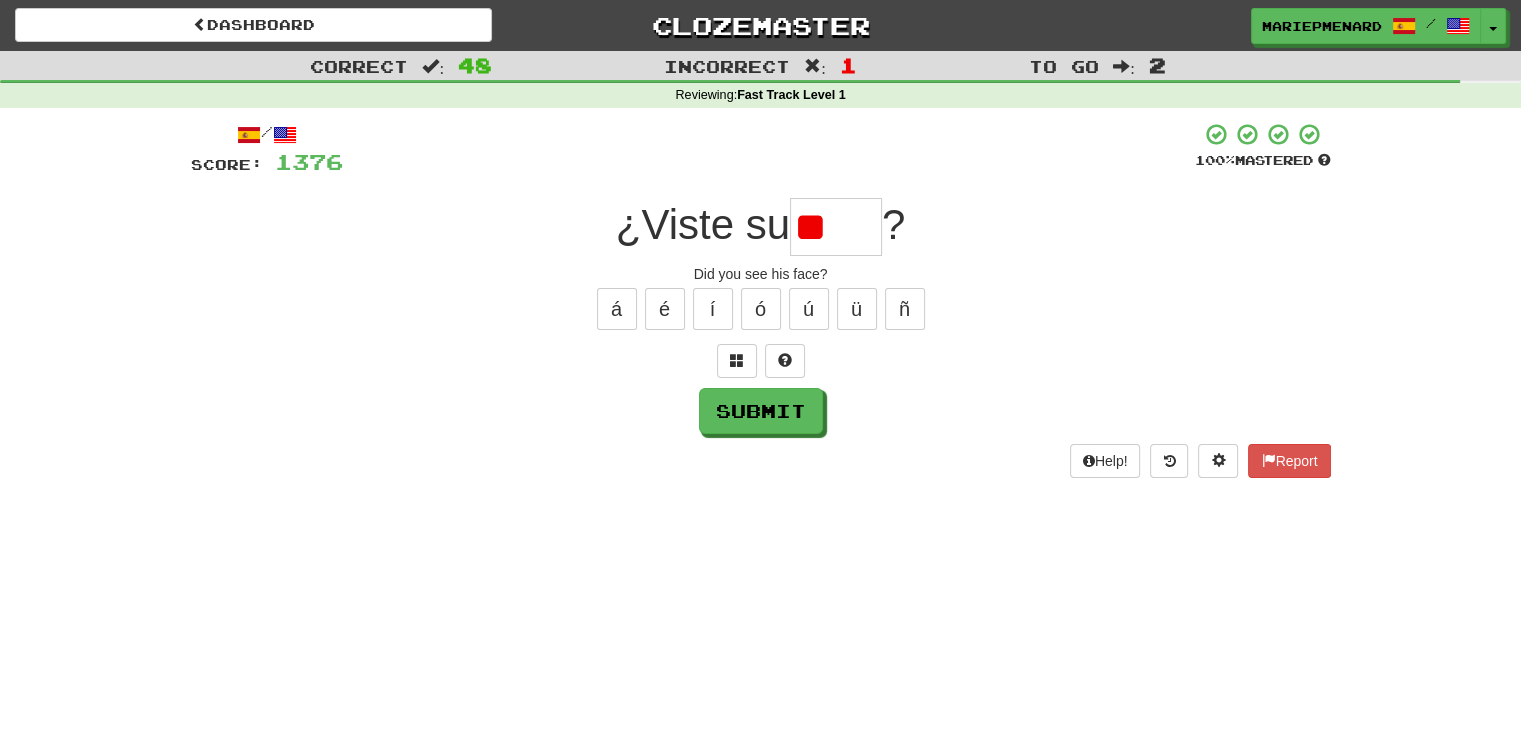 type on "*" 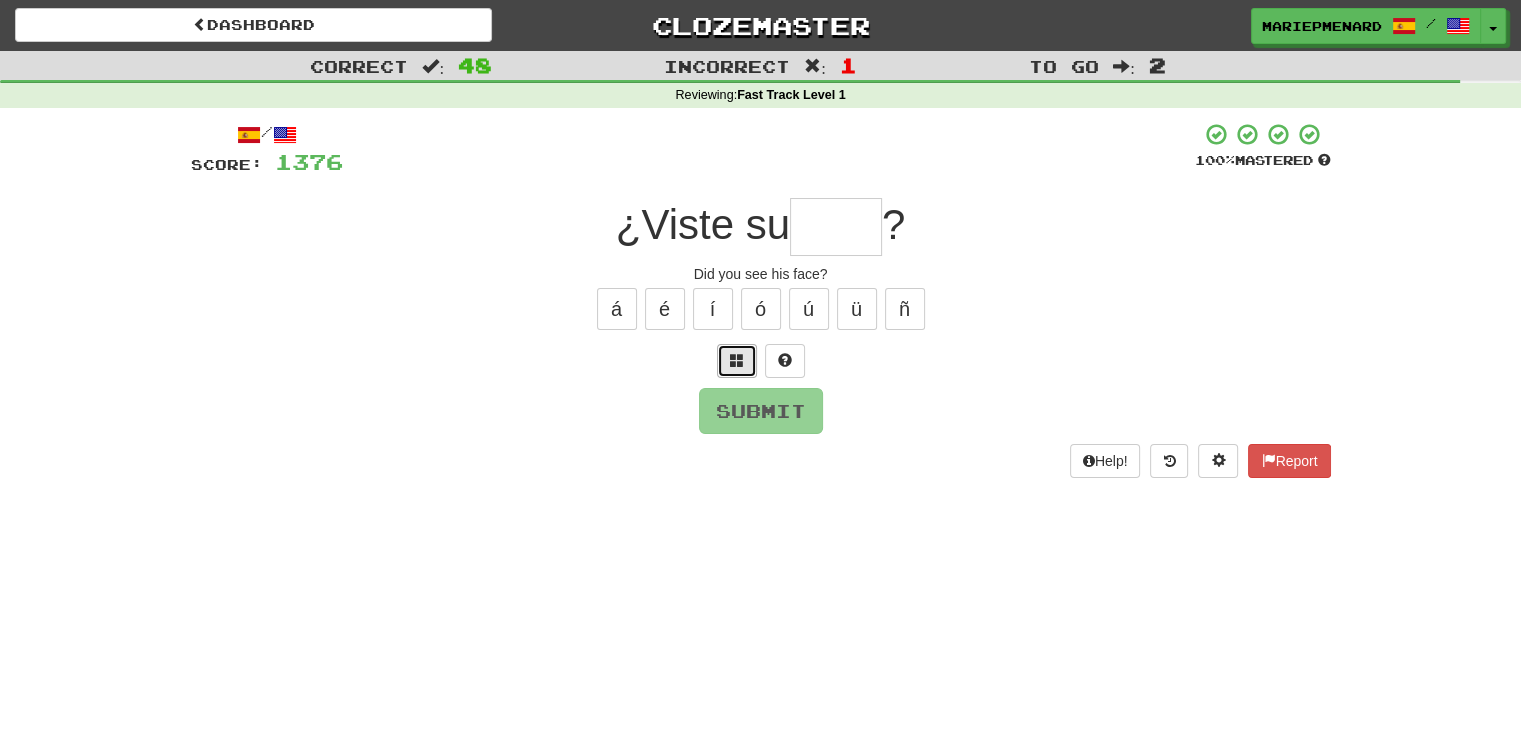 click at bounding box center (737, 360) 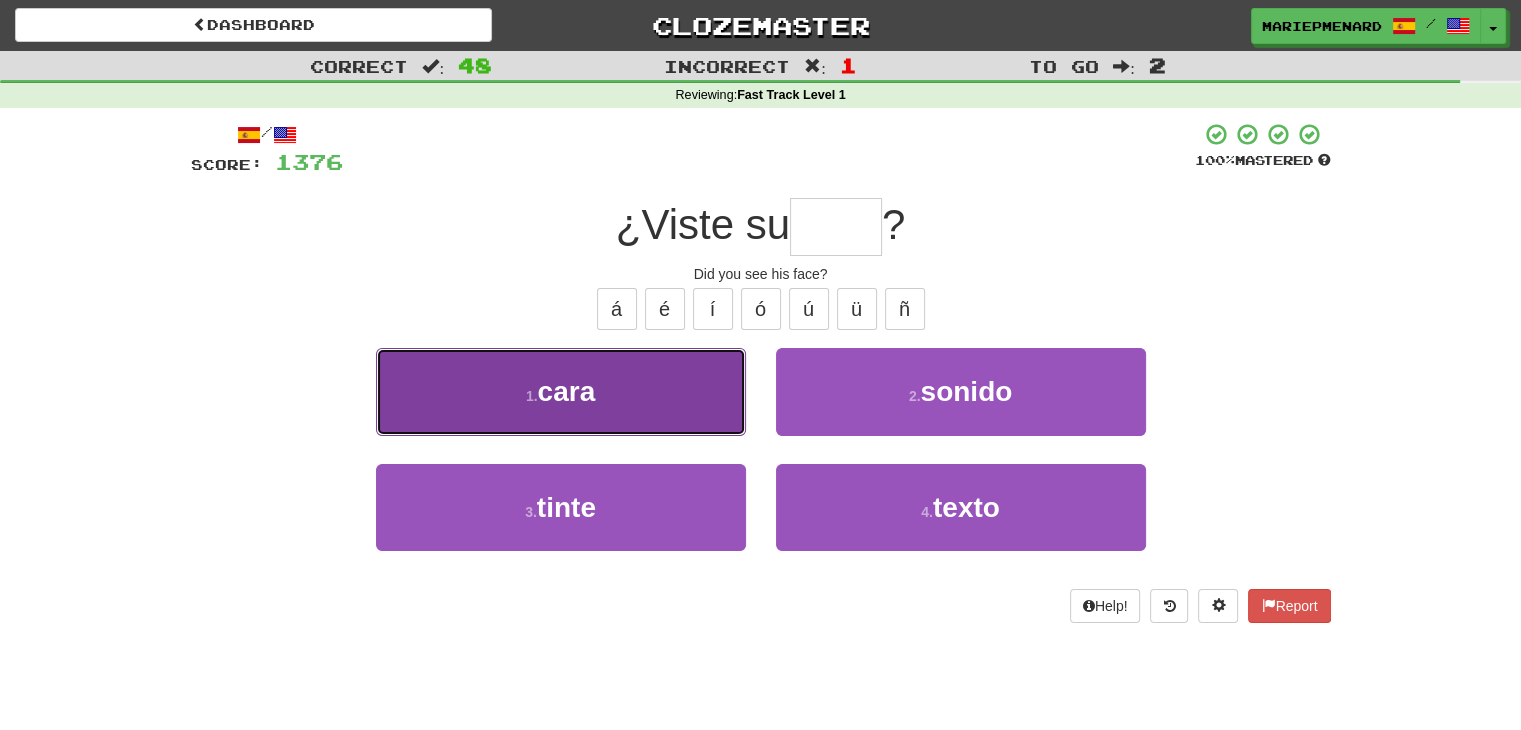 click on "1 .  cara" at bounding box center (561, 391) 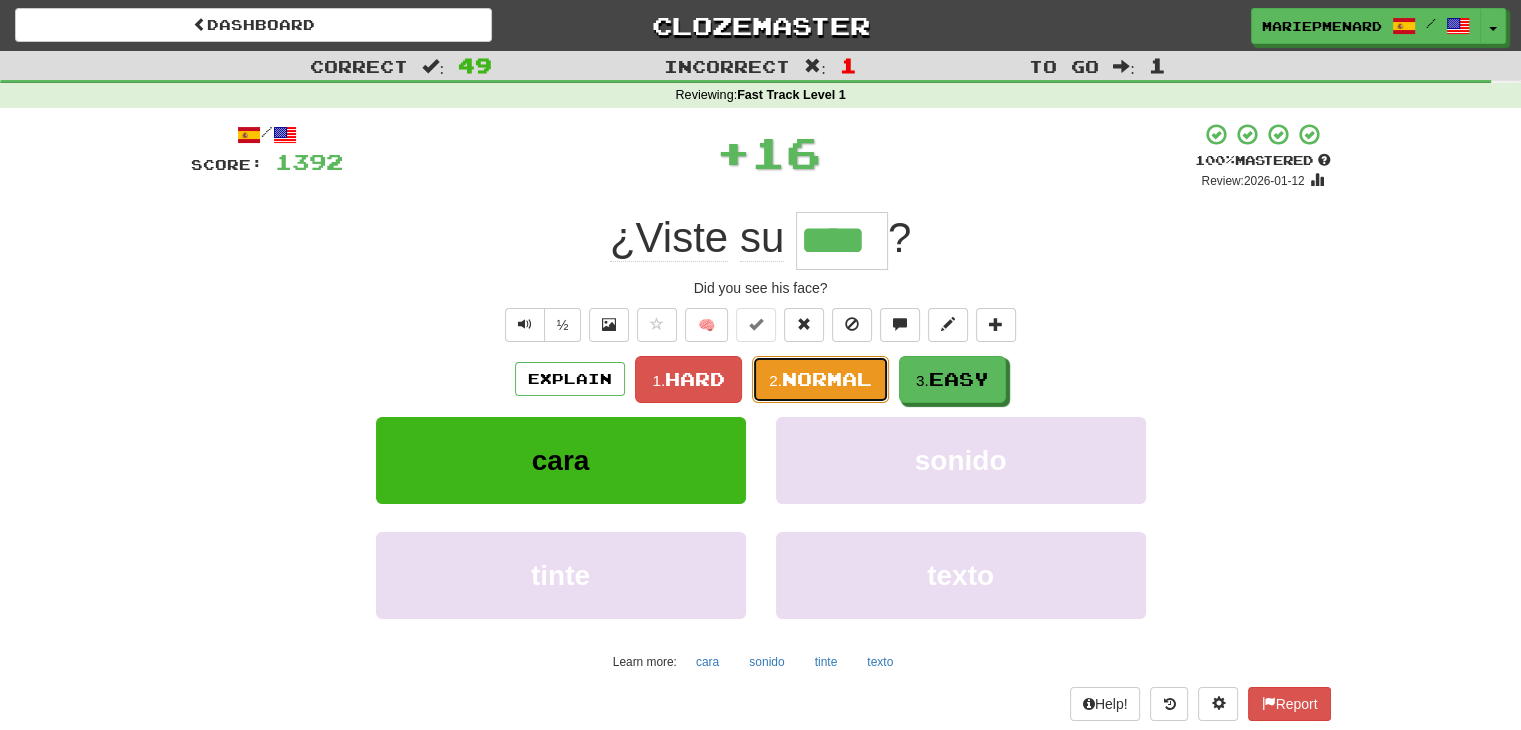 click on "Normal" at bounding box center (827, 379) 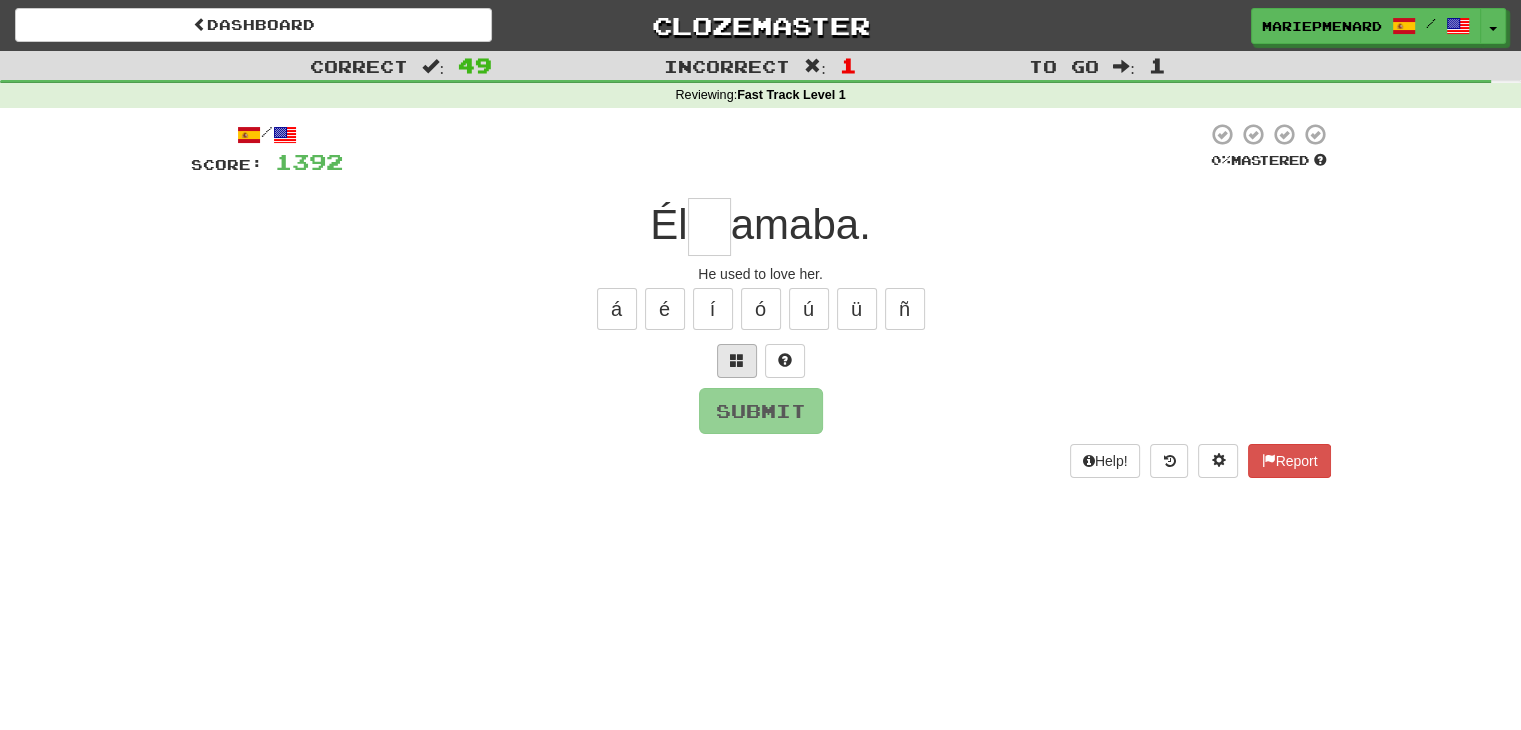 type on "*" 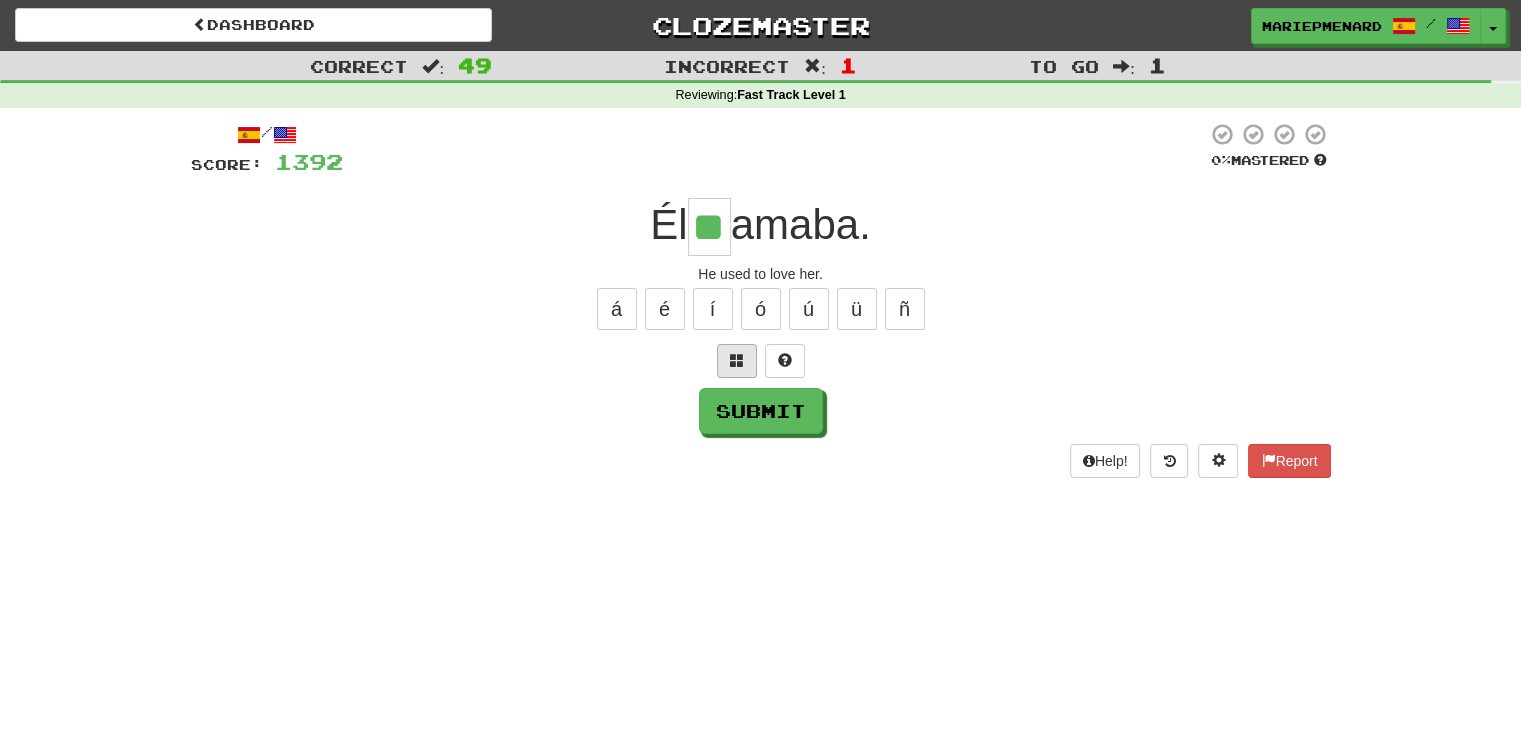 type on "**" 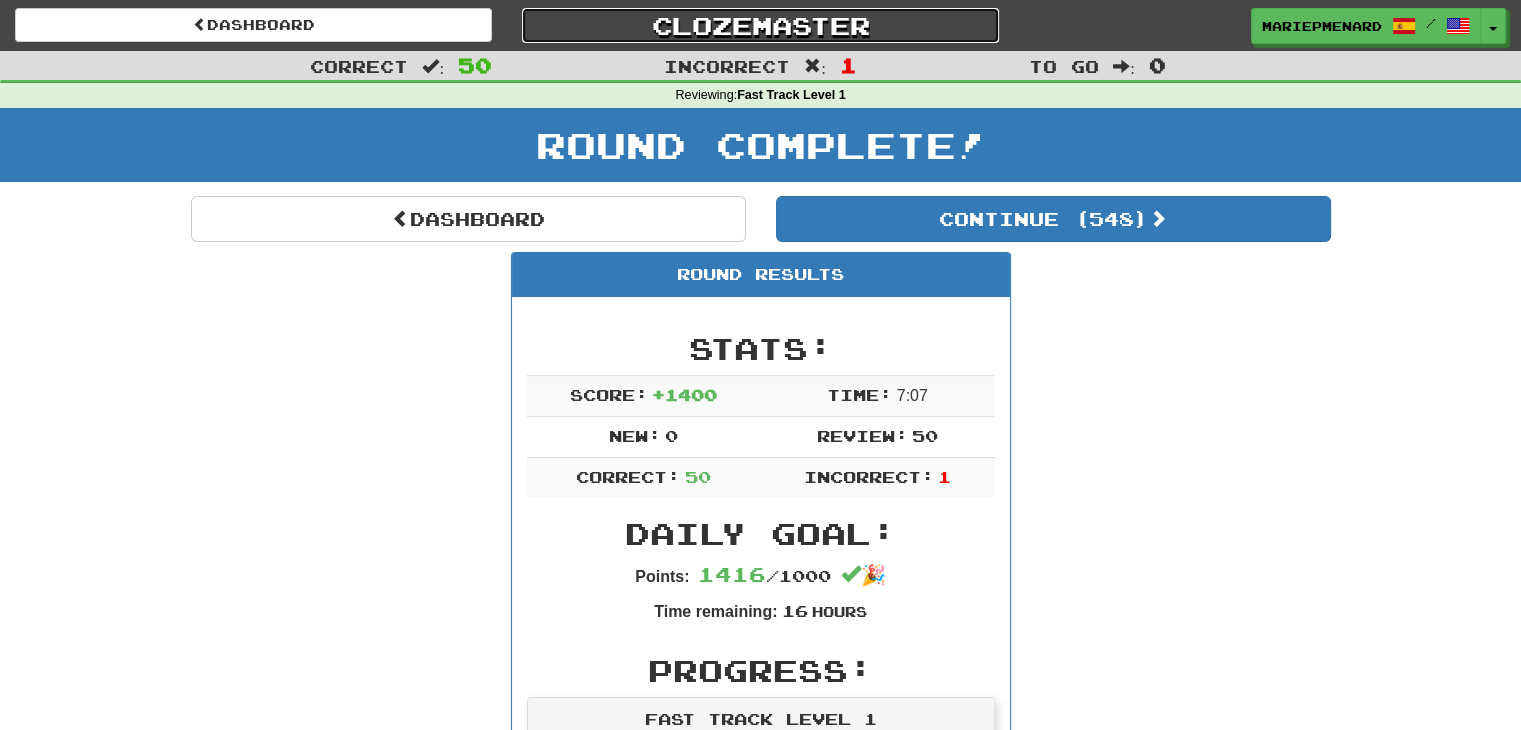 click on "Clozemaster" at bounding box center [760, 25] 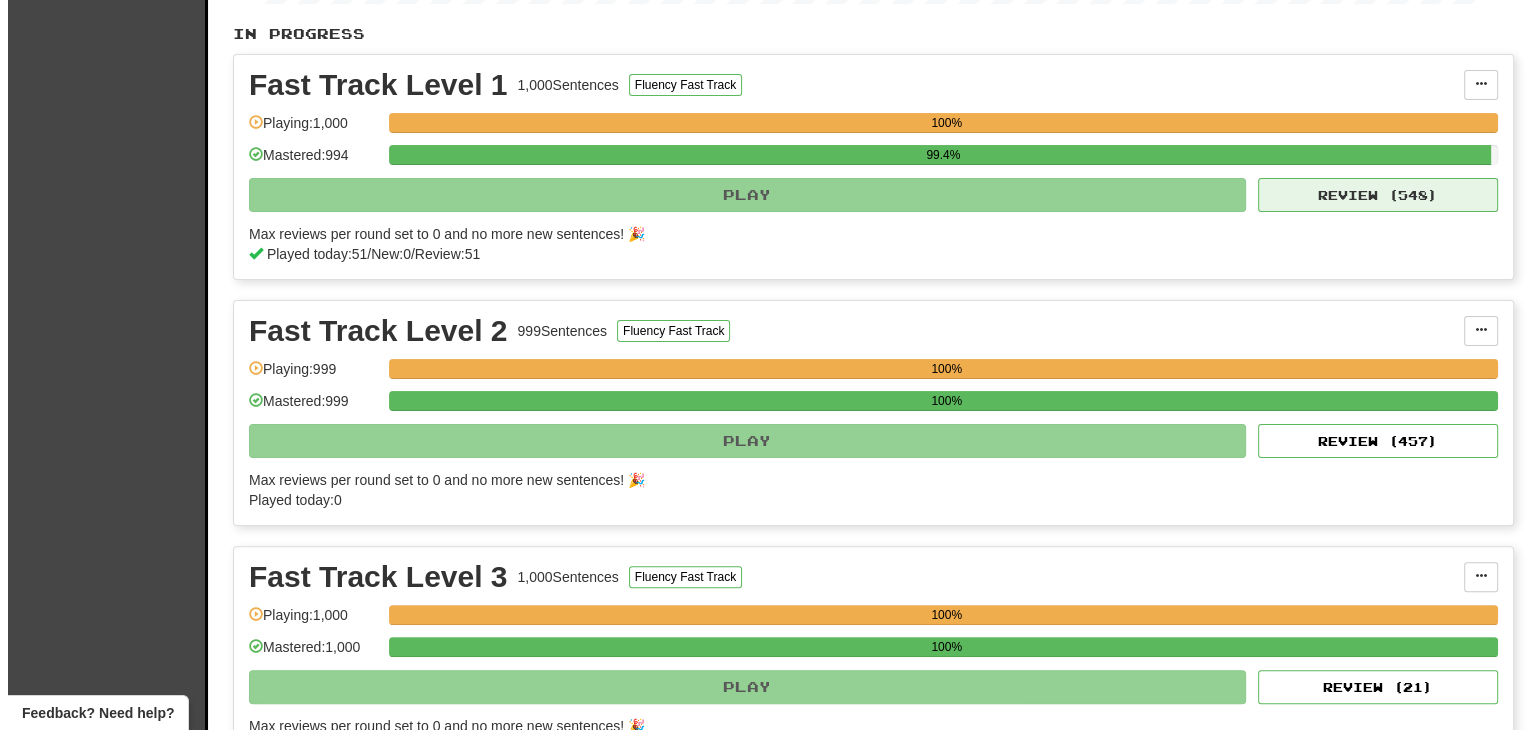 scroll, scrollTop: 400, scrollLeft: 0, axis: vertical 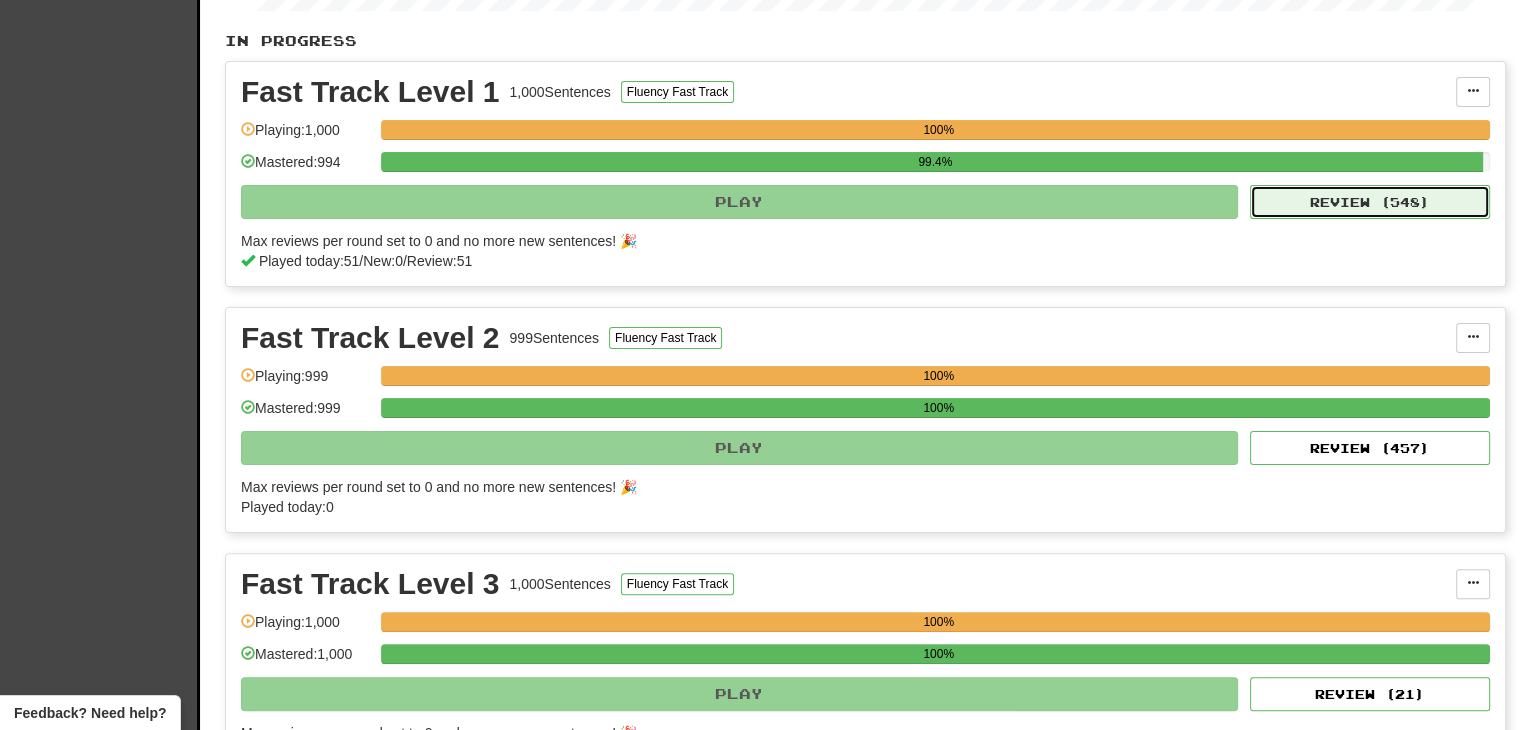 click on "Review ( 548 )" at bounding box center (1370, 202) 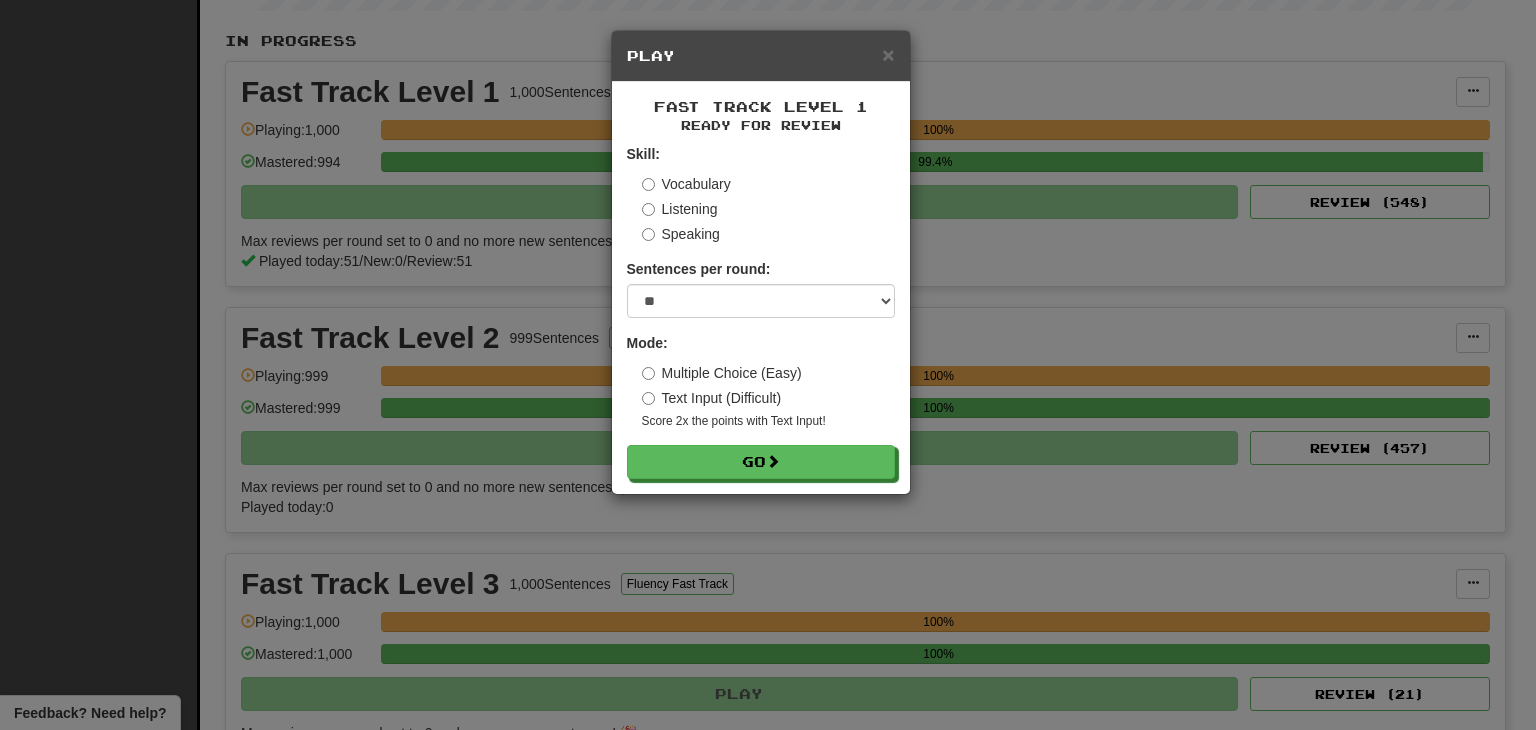 click on "Skill: Vocabulary Listening Speaking Sentences per round: * ** ** ** ** ** *** ******** Mode: Multiple Choice (Easy) Text Input (Difficult) Score 2x the points with Text Input ! Go" at bounding box center [761, 311] 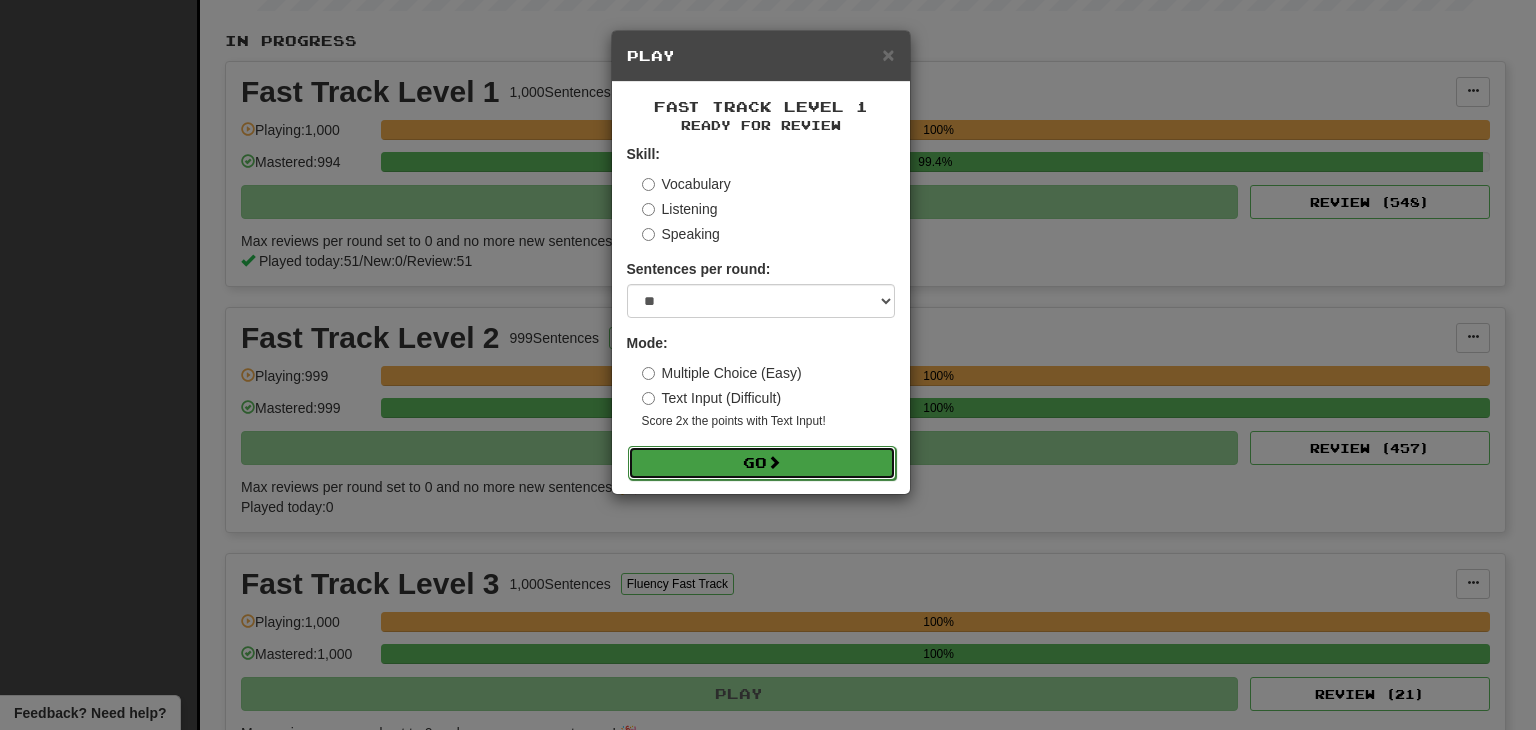 click at bounding box center [774, 462] 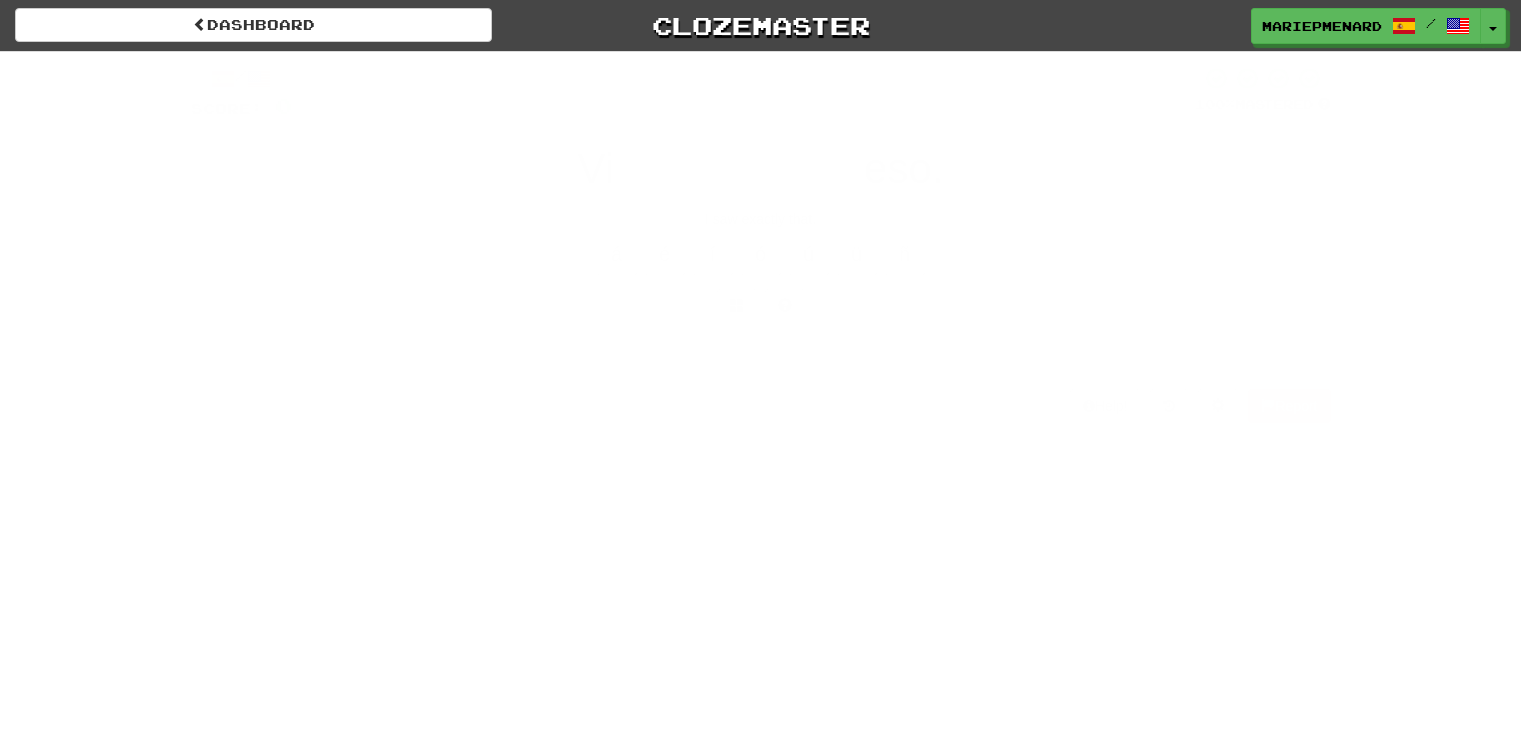scroll, scrollTop: 0, scrollLeft: 0, axis: both 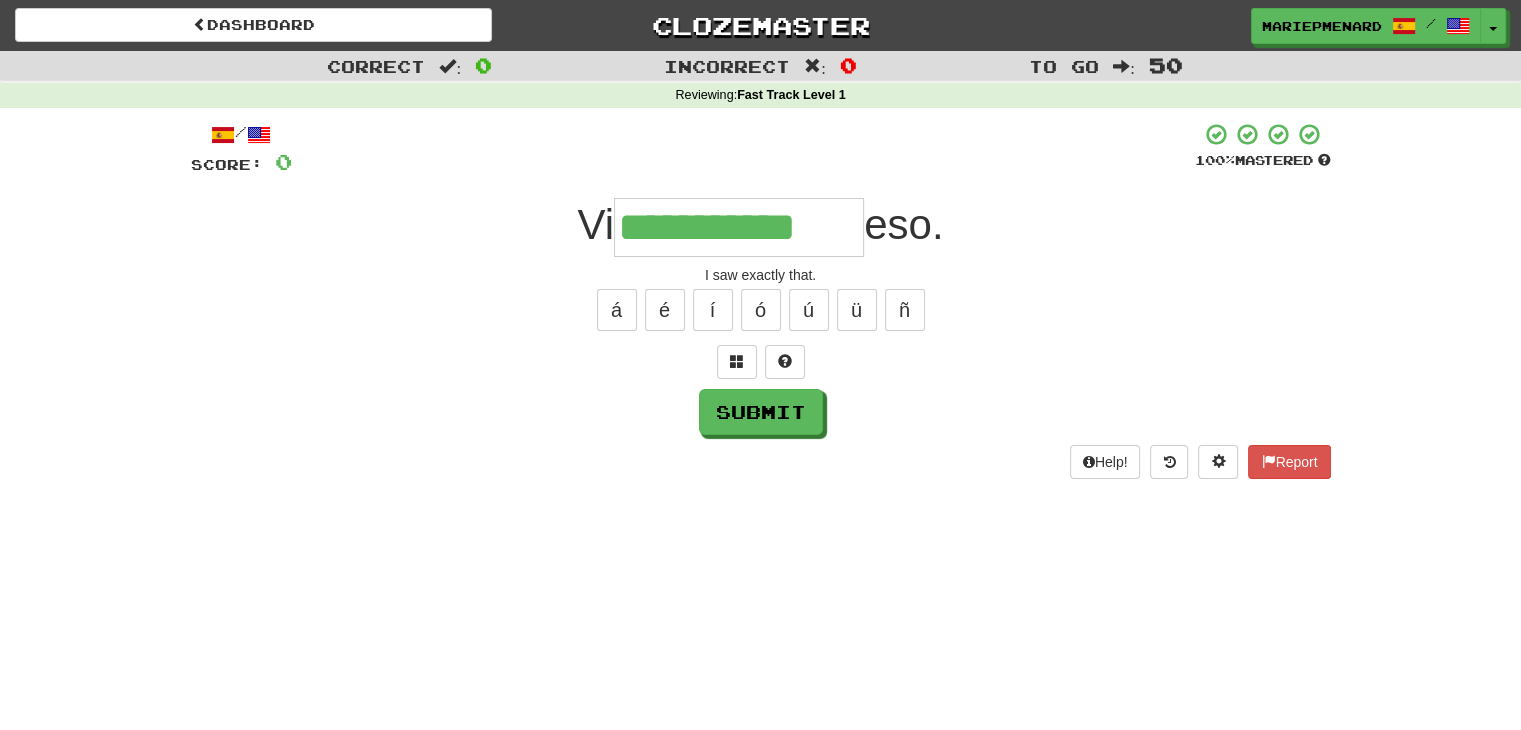 type on "**********" 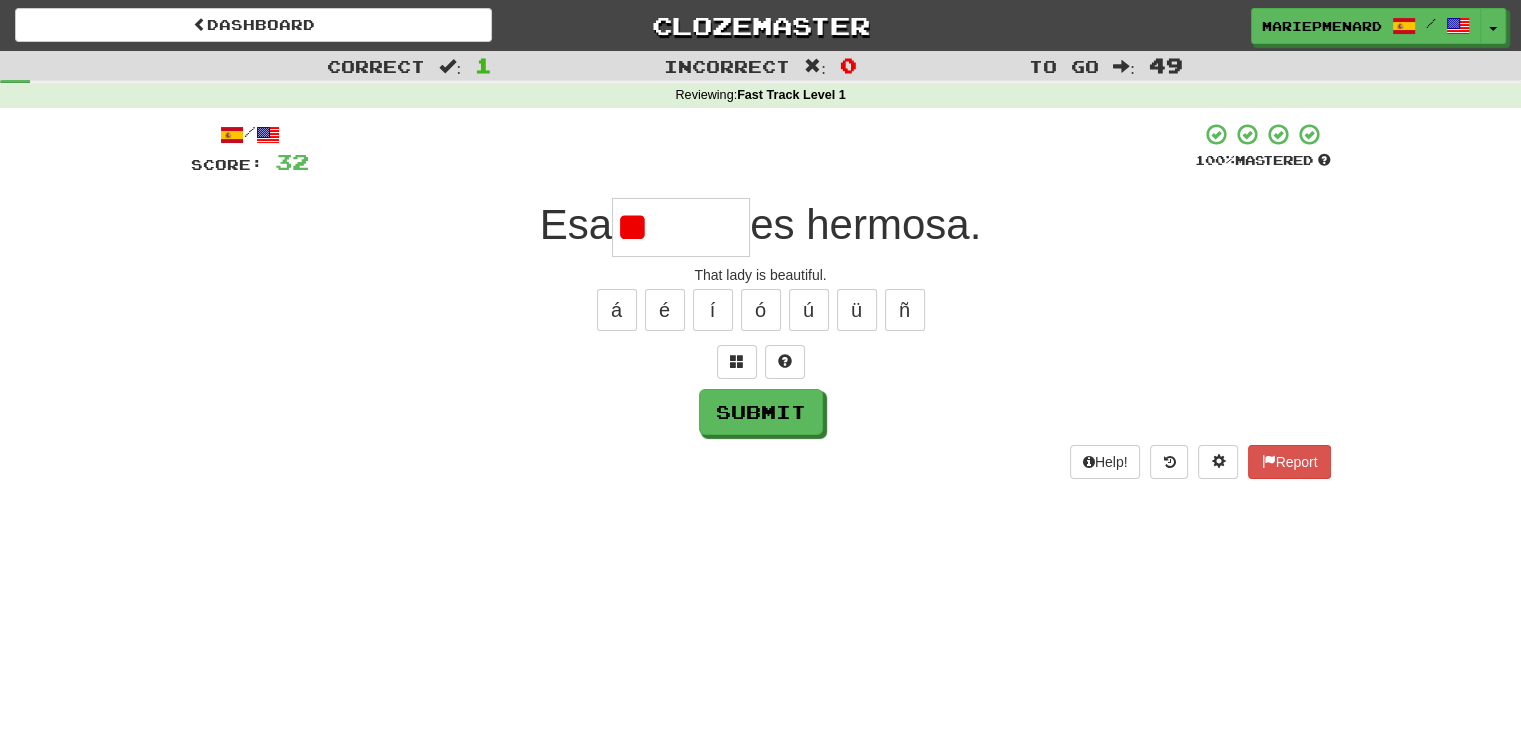 type on "*" 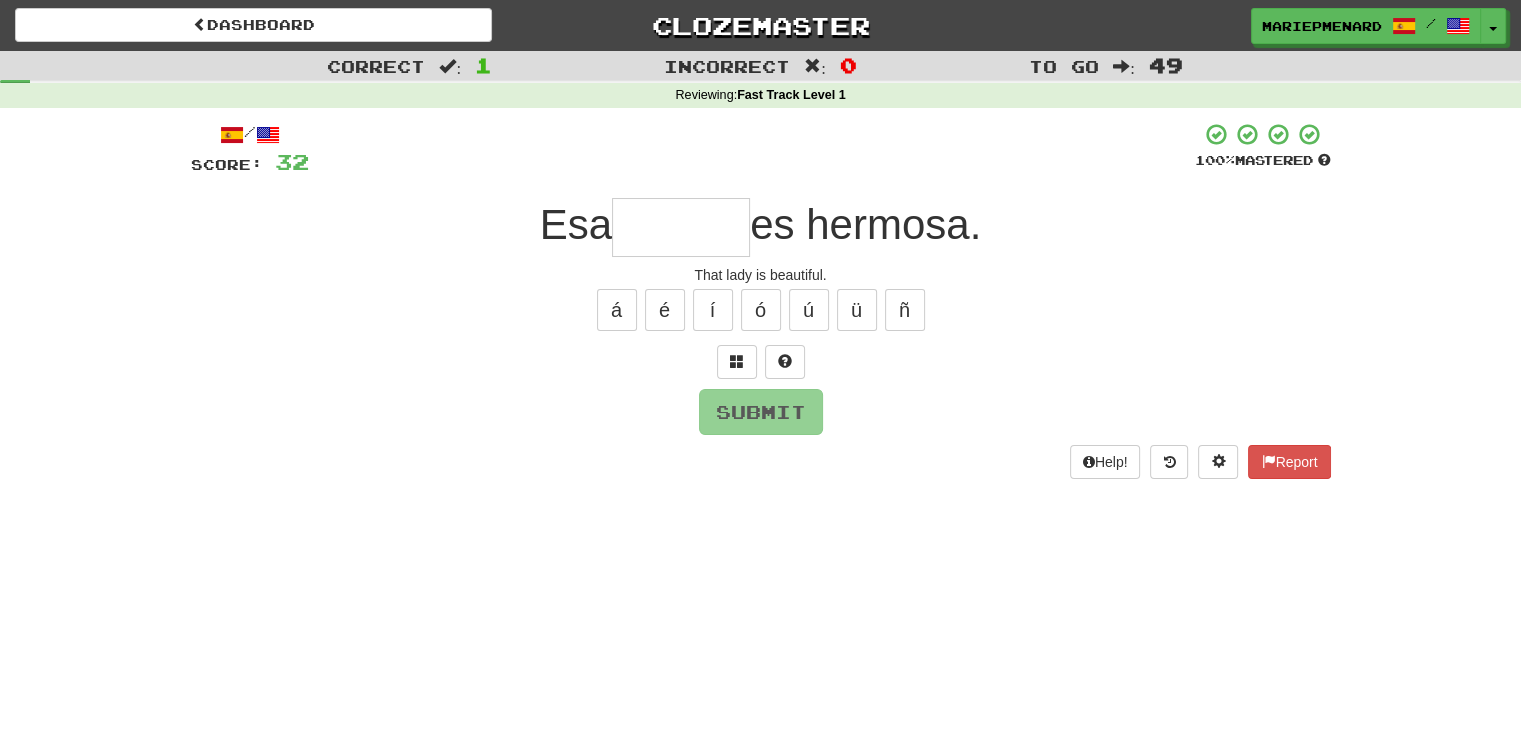 type on "*" 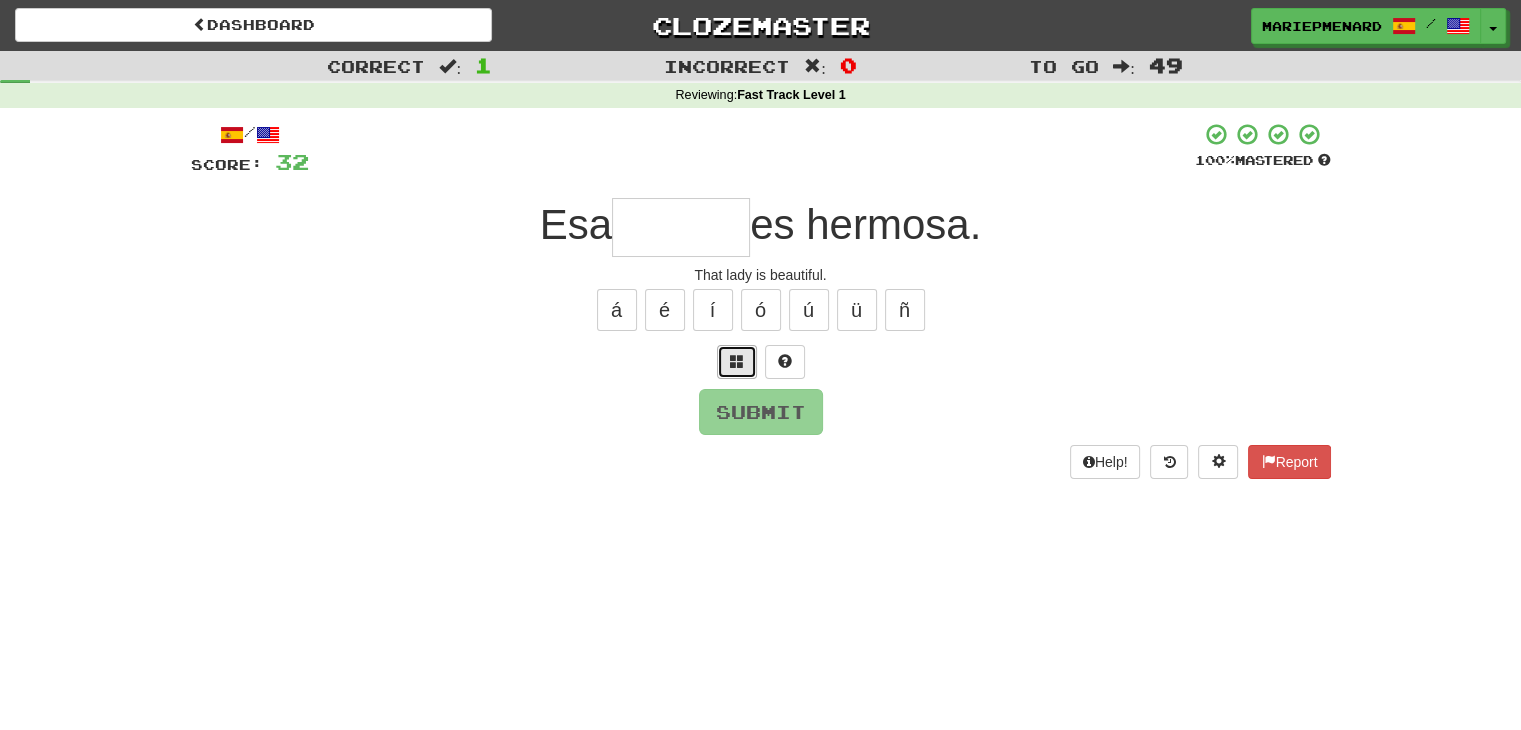 click at bounding box center (737, 361) 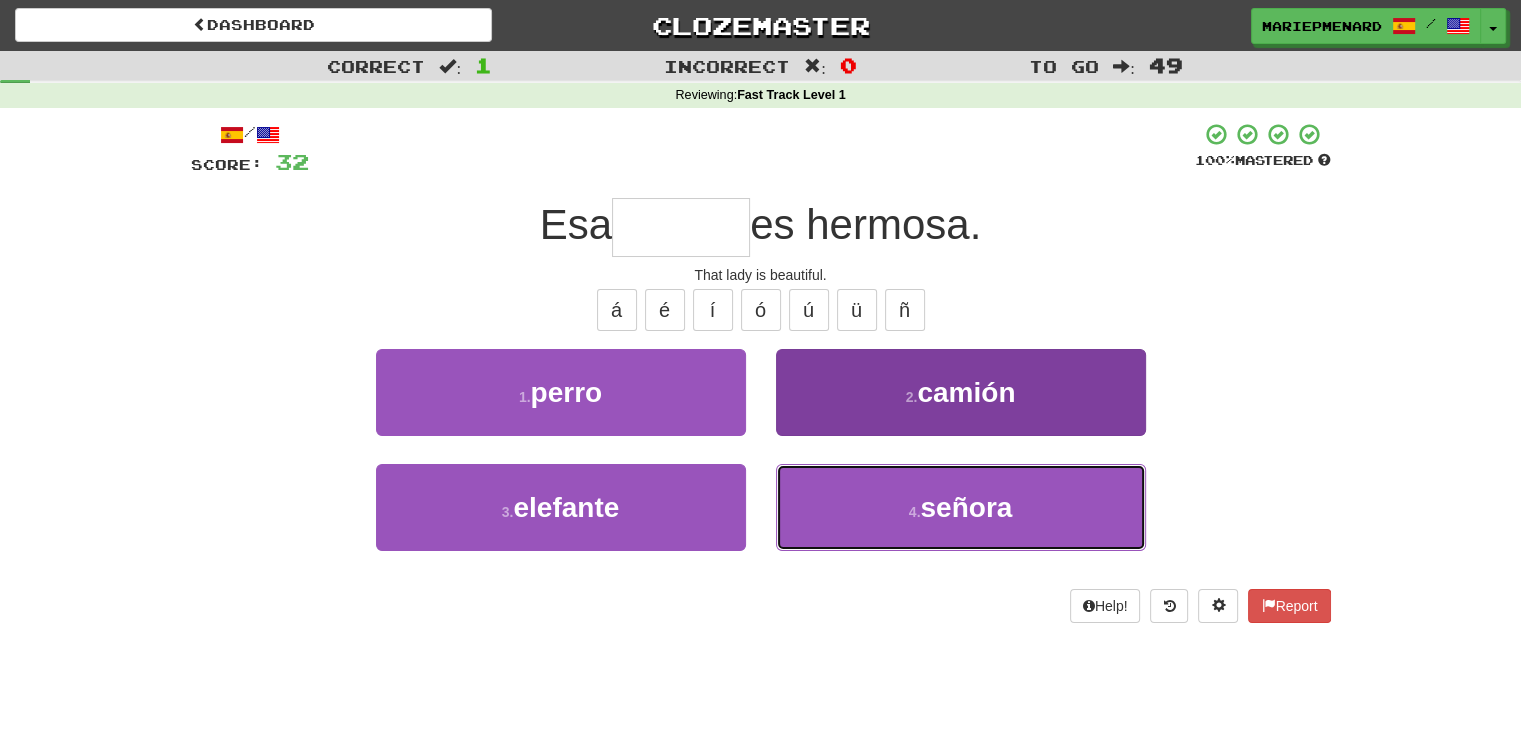 drag, startPoint x: 880, startPoint y: 509, endPoint x: 862, endPoint y: 496, distance: 22.203604 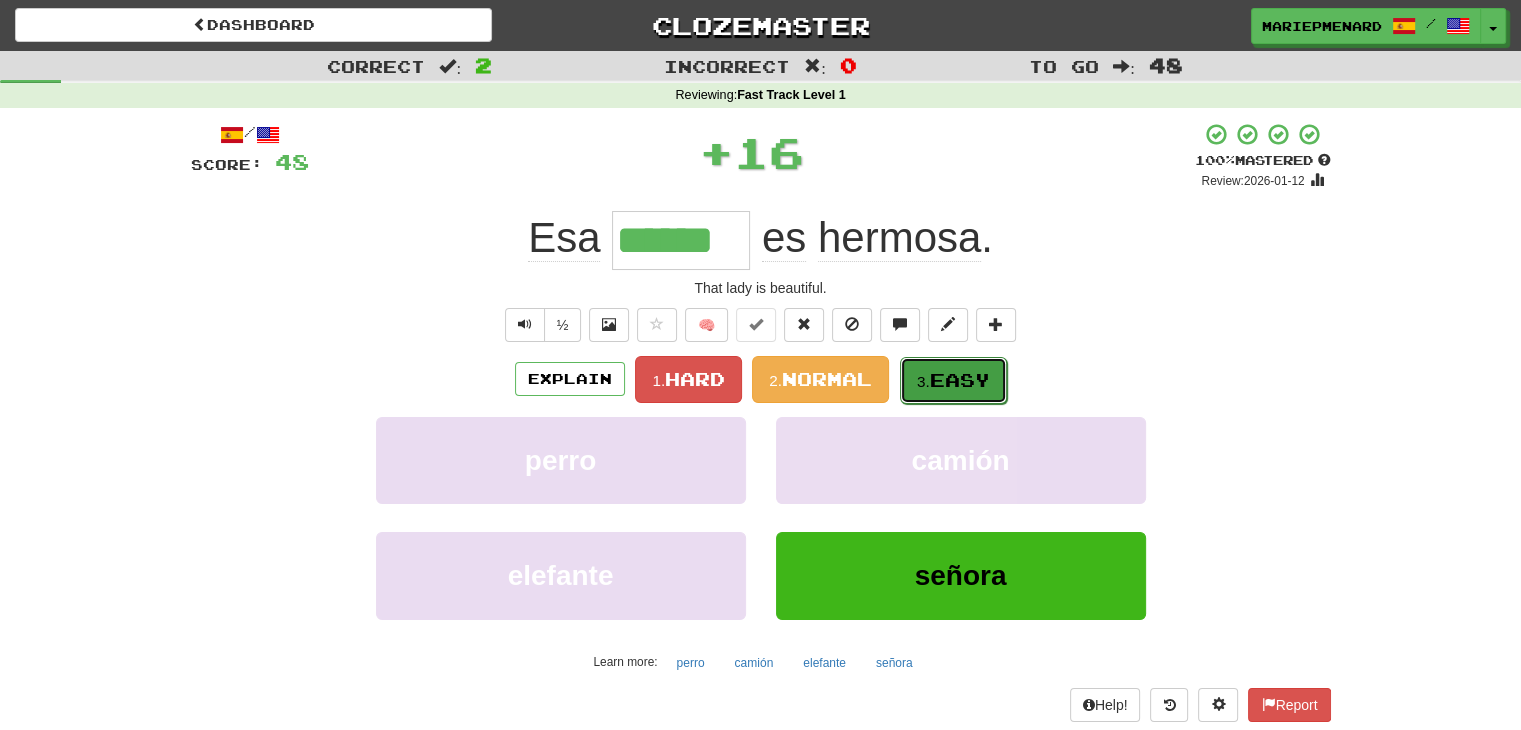 click on "Easy" at bounding box center (960, 380) 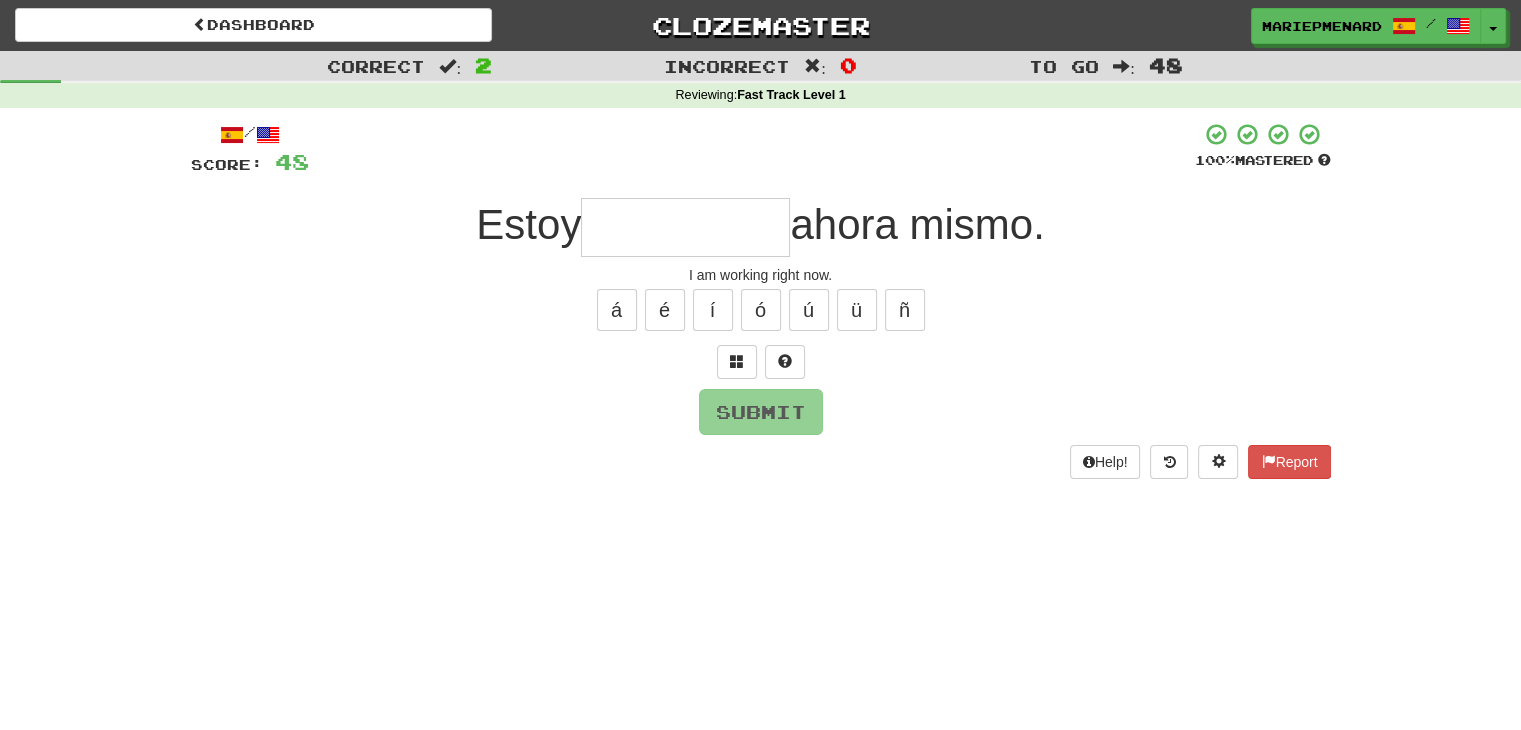 click at bounding box center [685, 227] 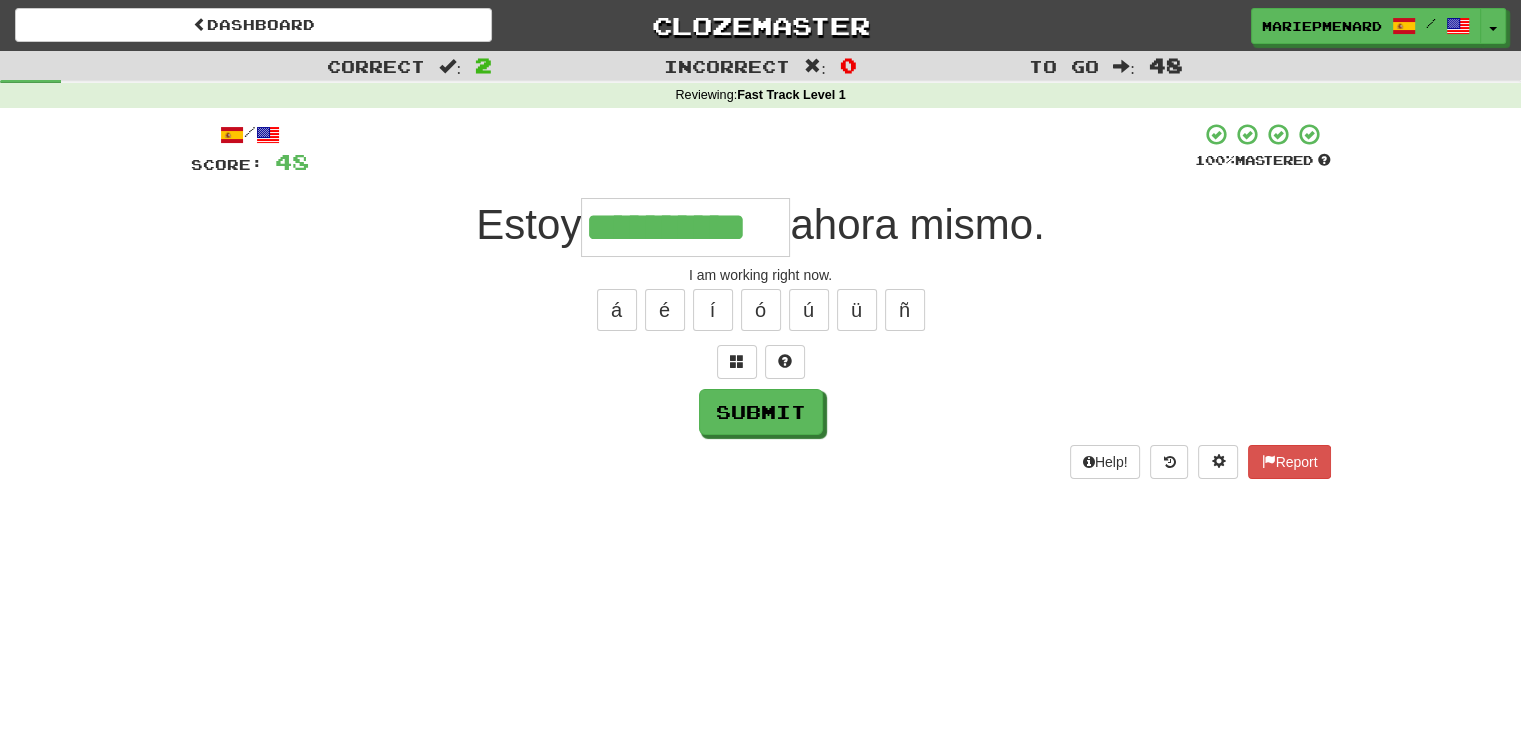 type on "**********" 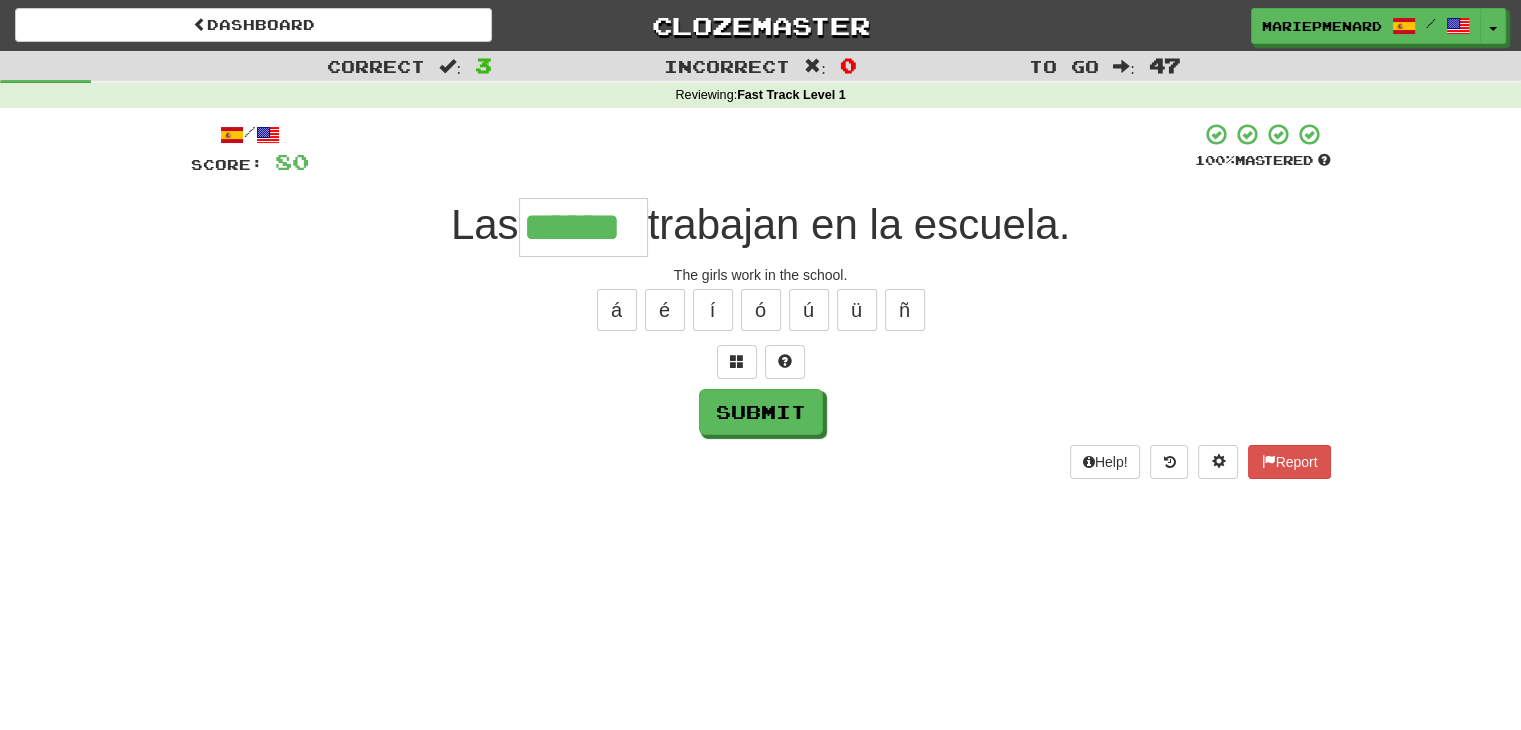 type on "******" 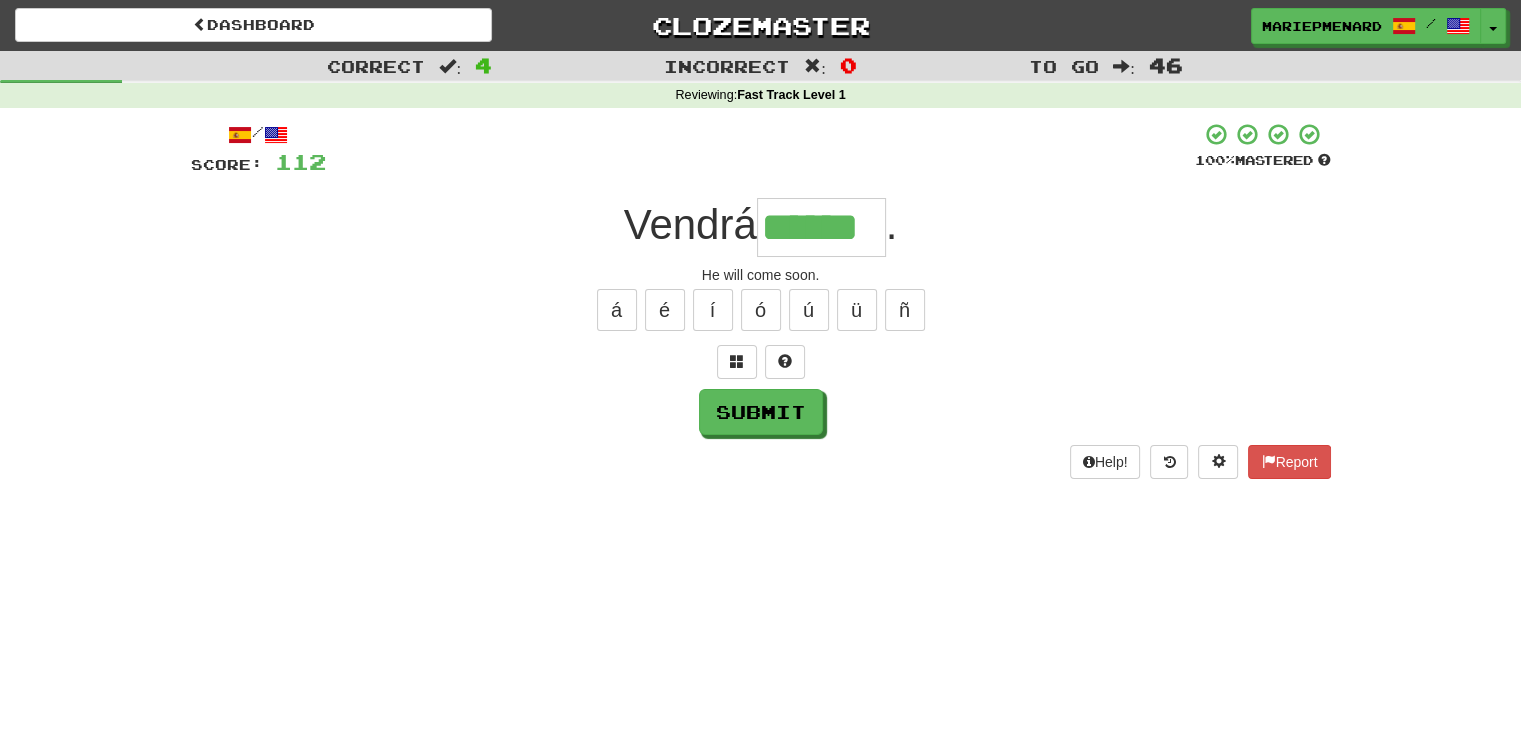 type on "******" 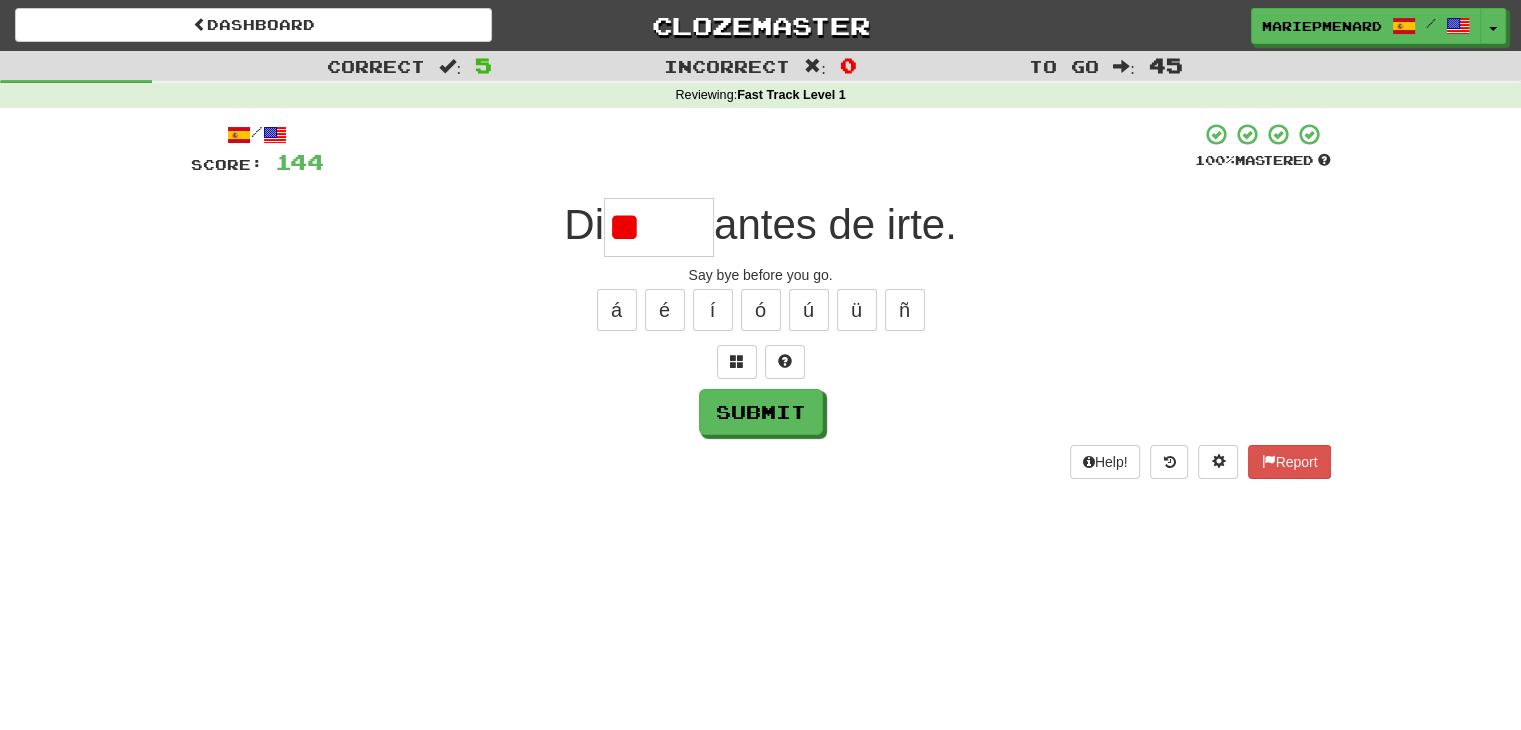 type on "*" 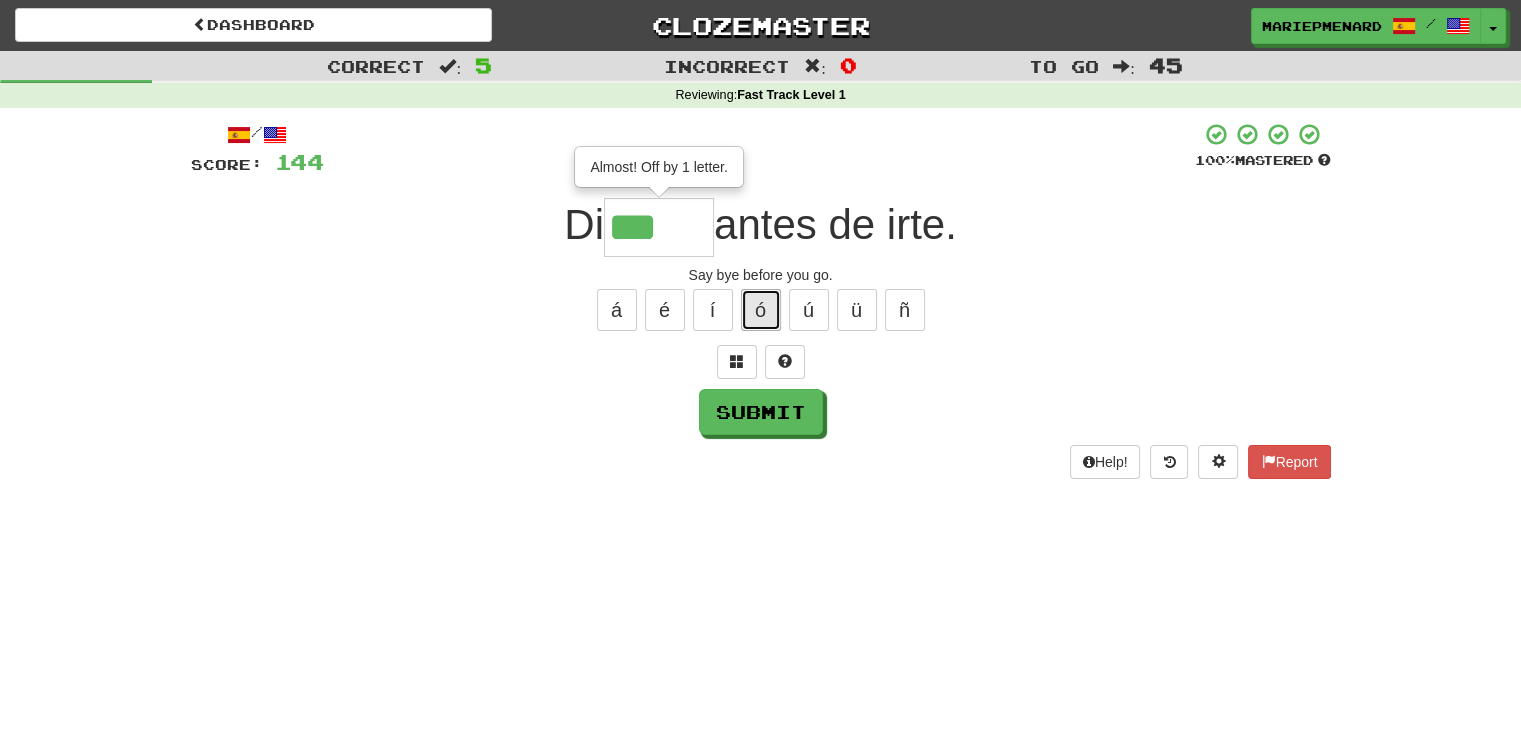 click on "ó" at bounding box center (761, 310) 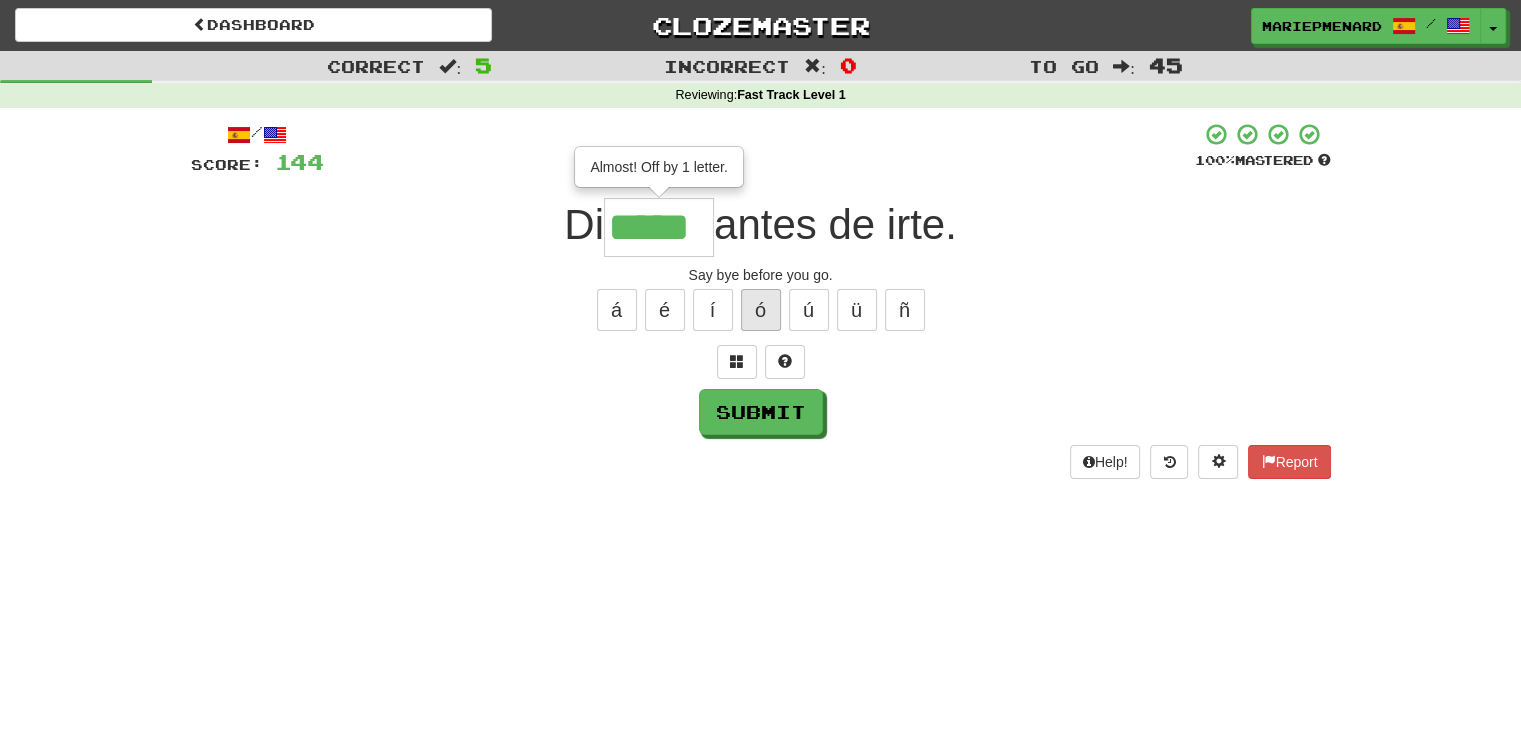type on "*****" 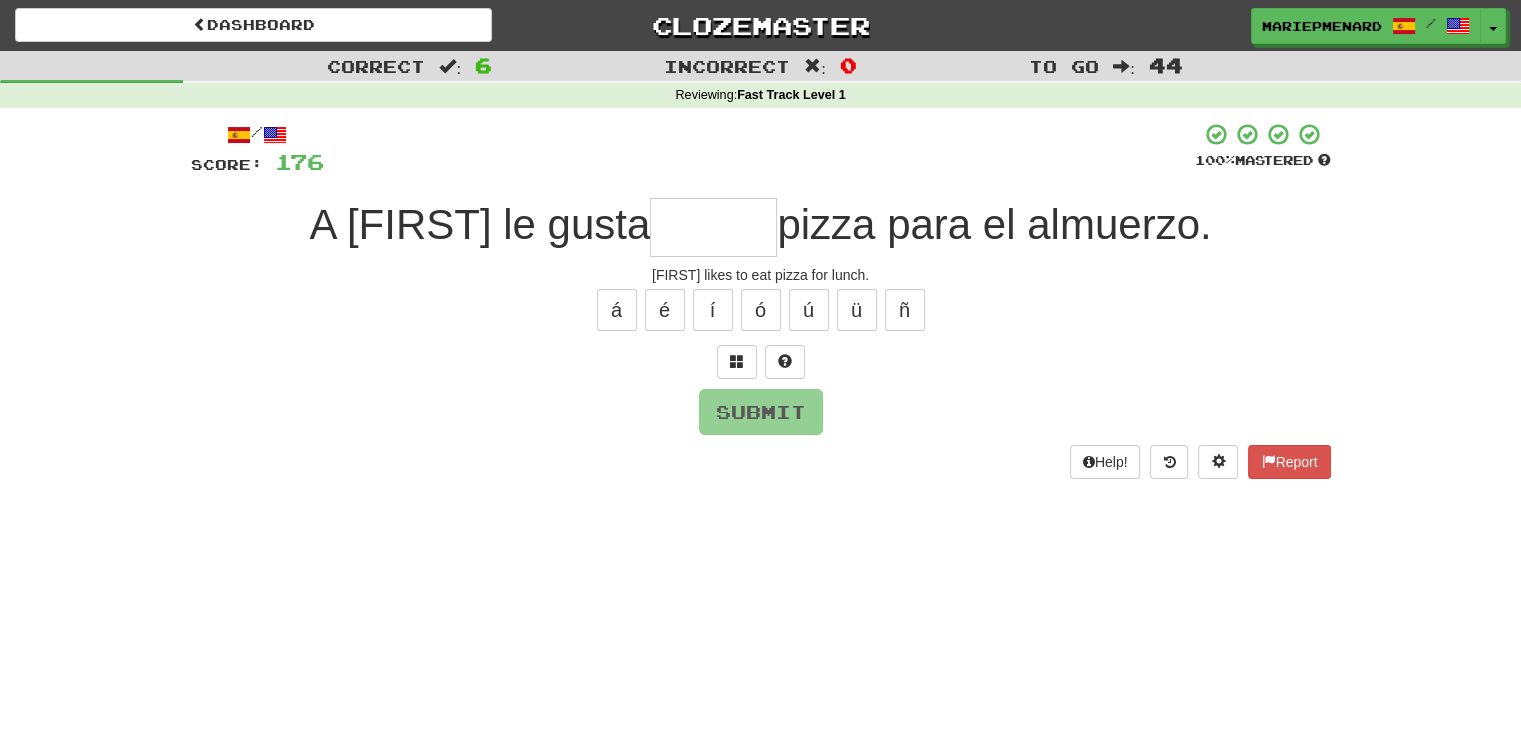 click at bounding box center [713, 227] 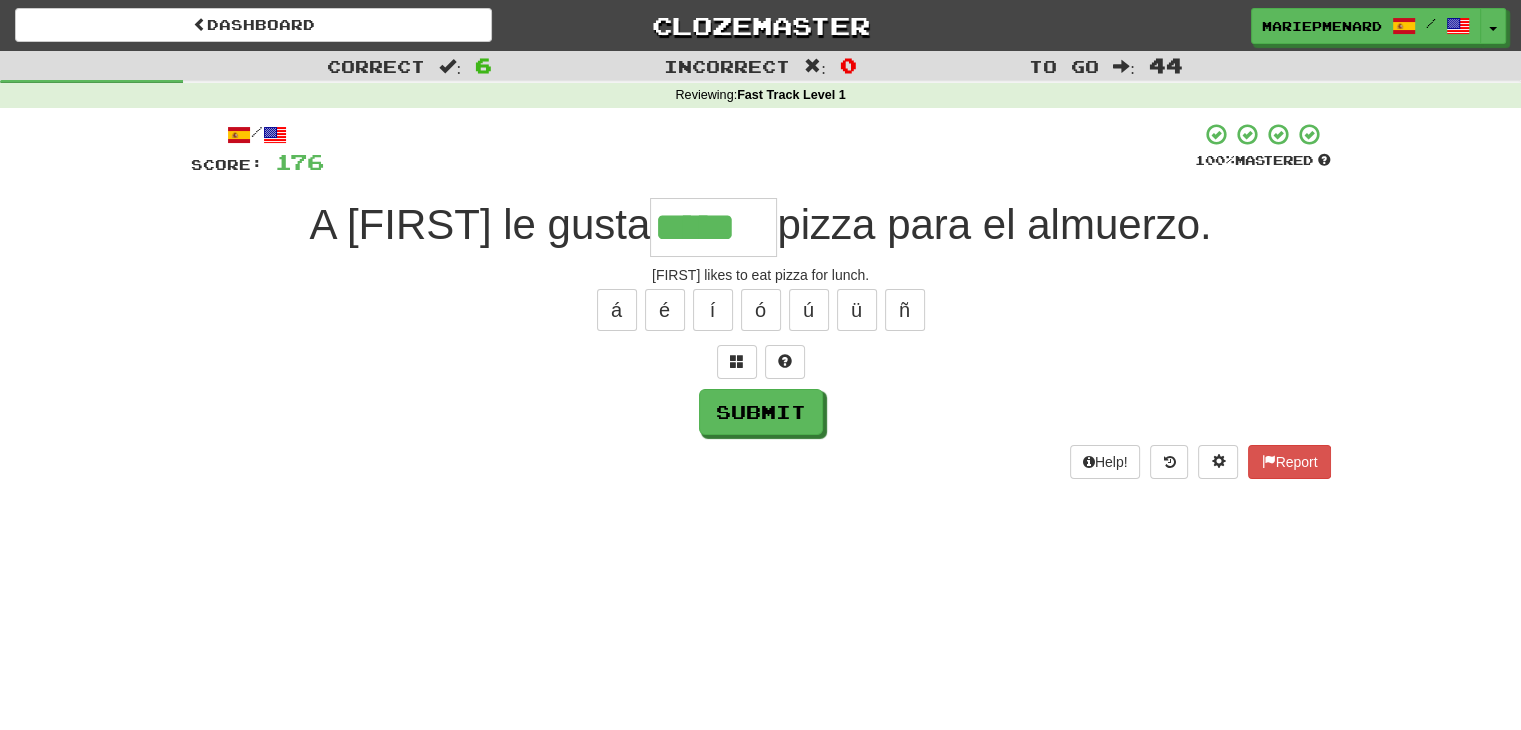 type on "*****" 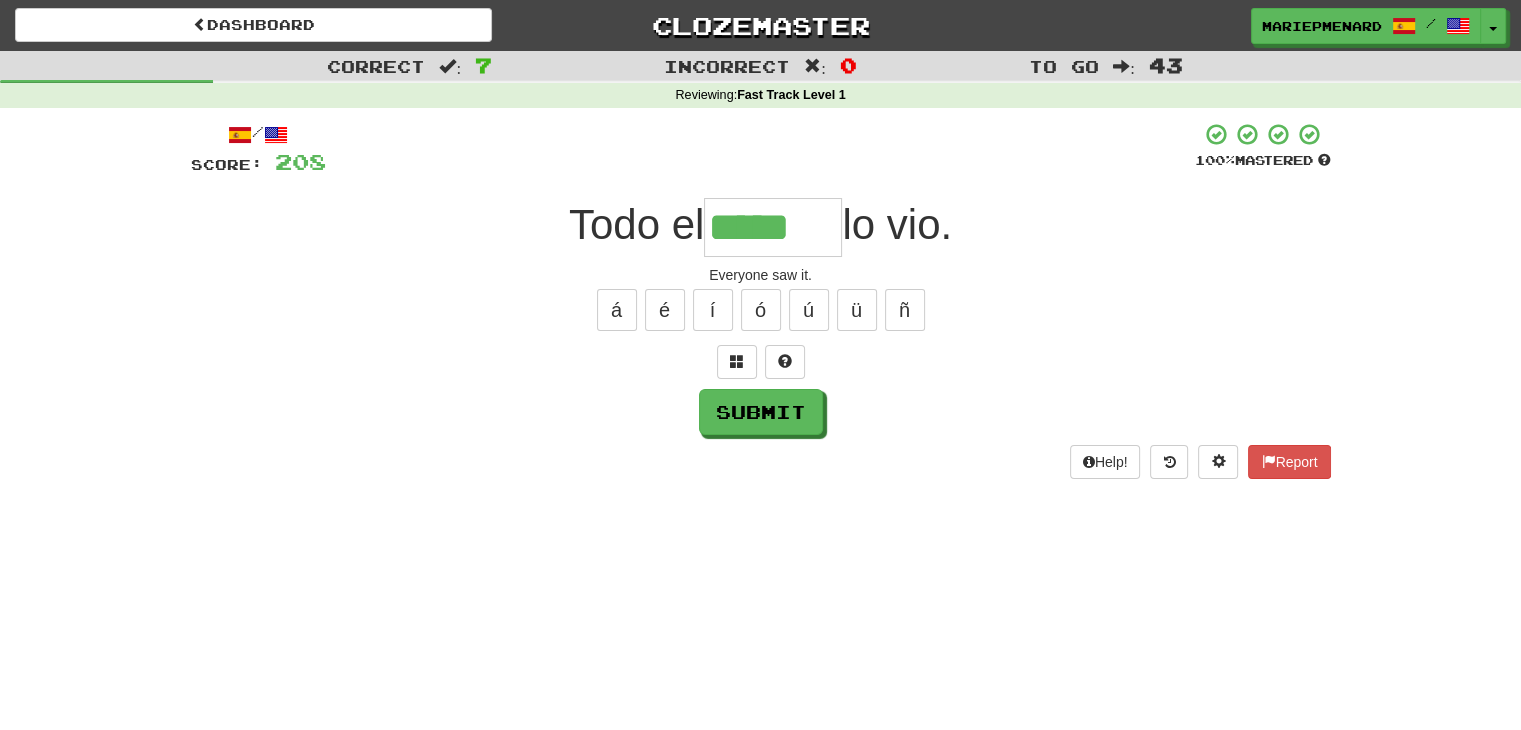 type on "*****" 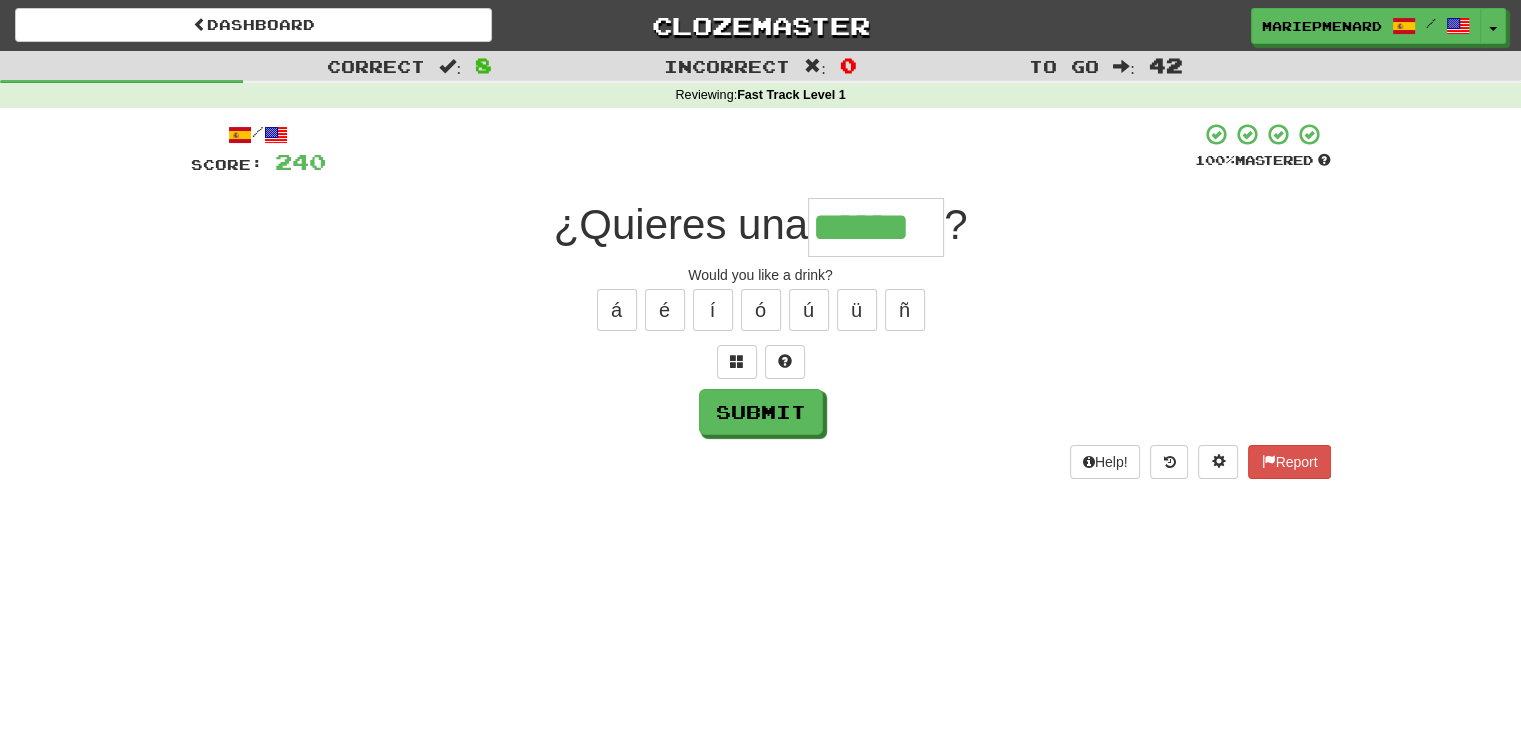 type on "******" 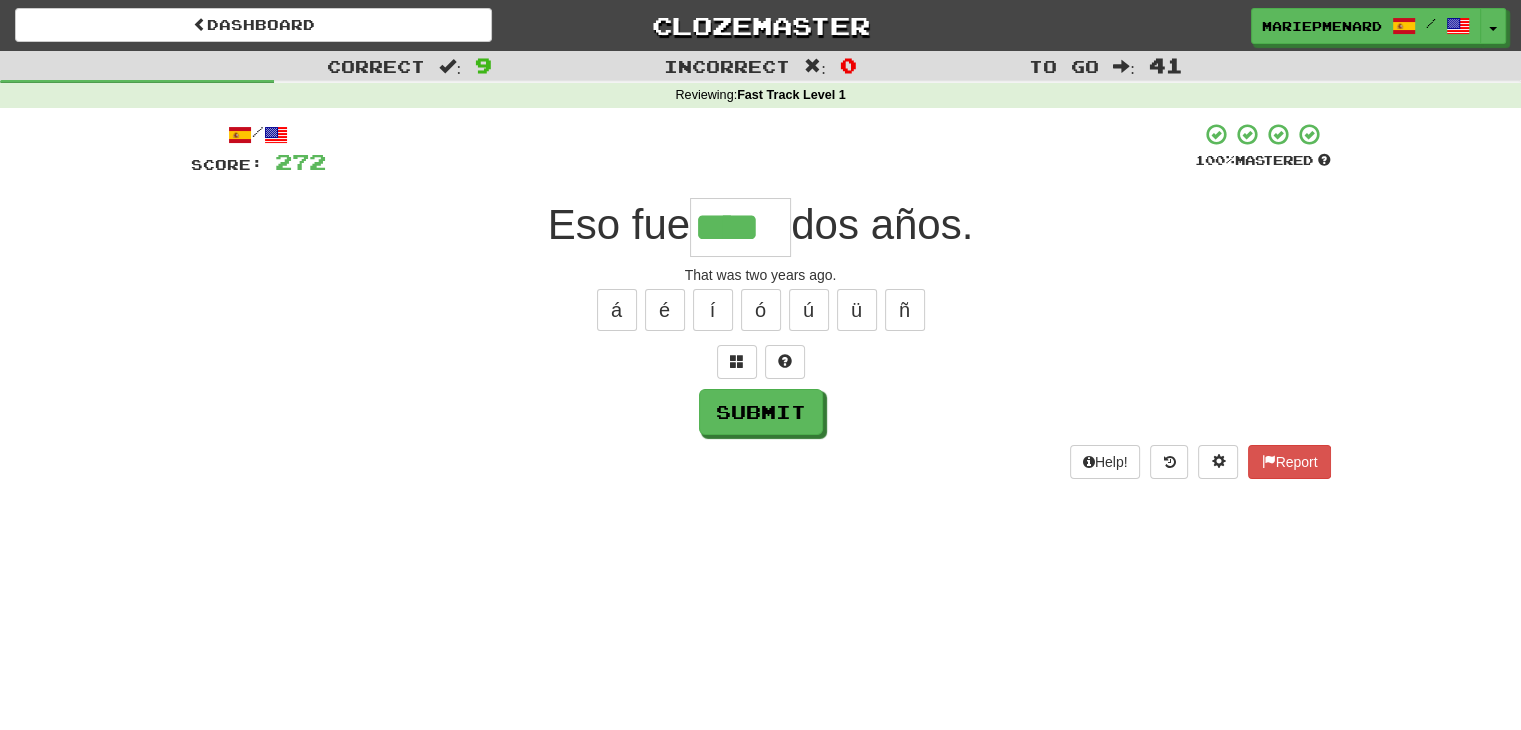 type on "****" 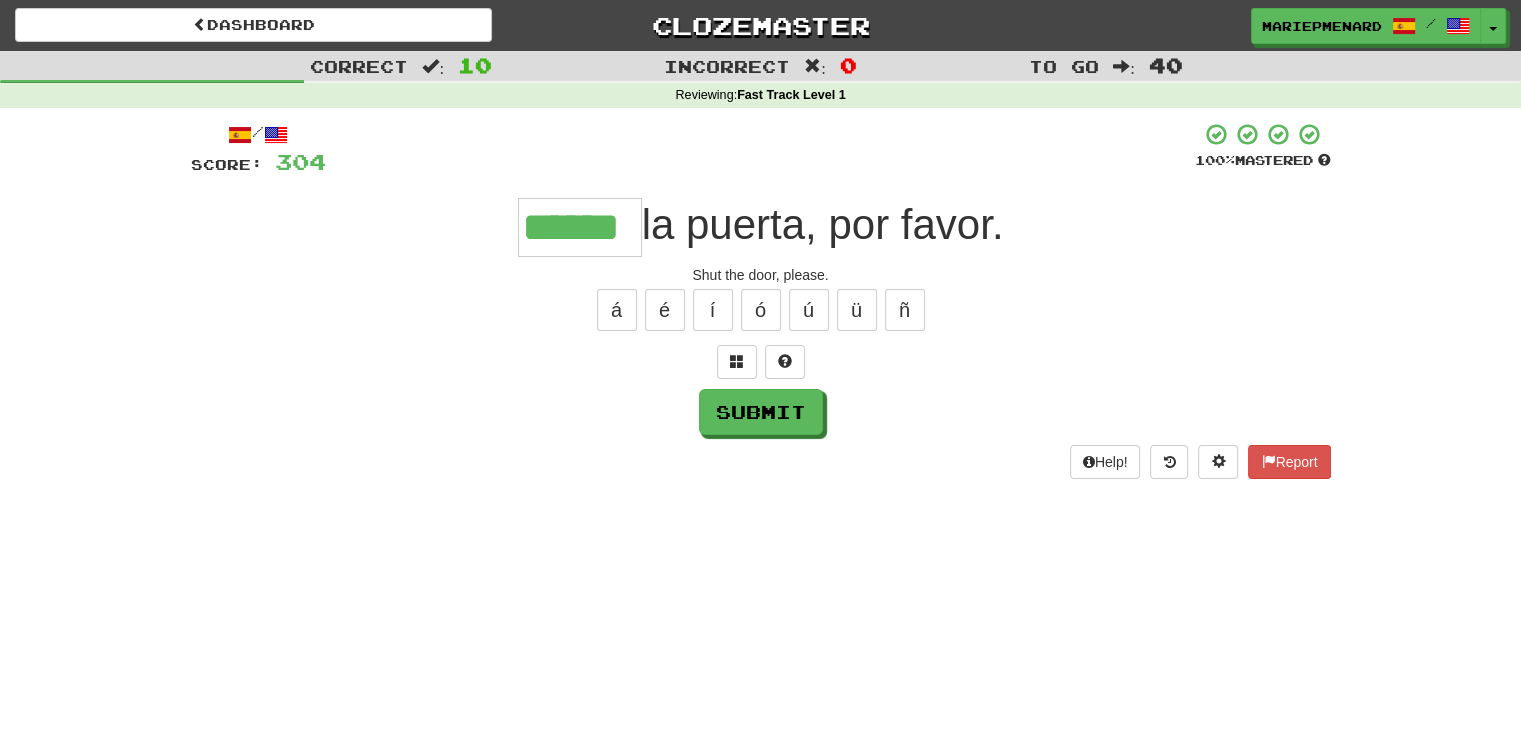 type on "******" 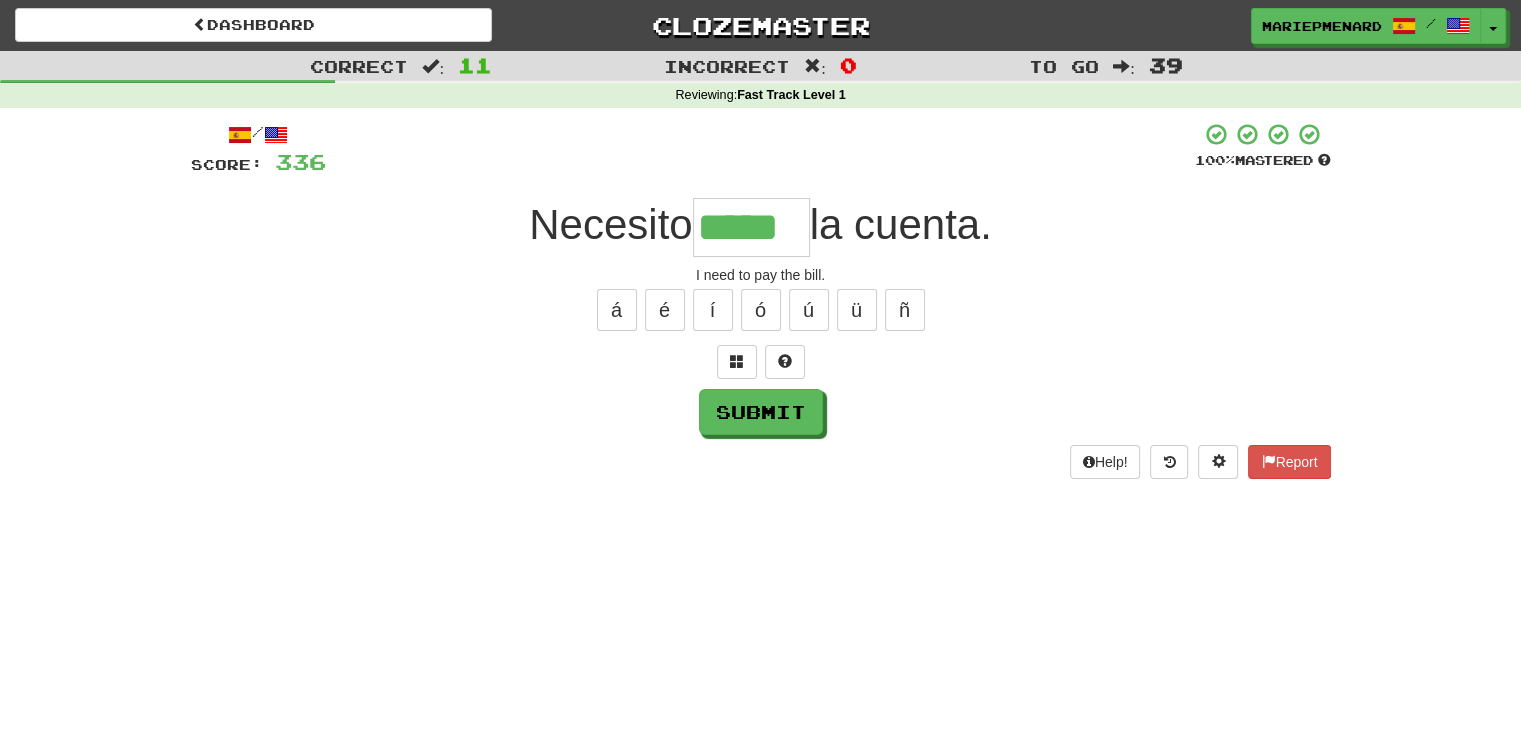 type on "*****" 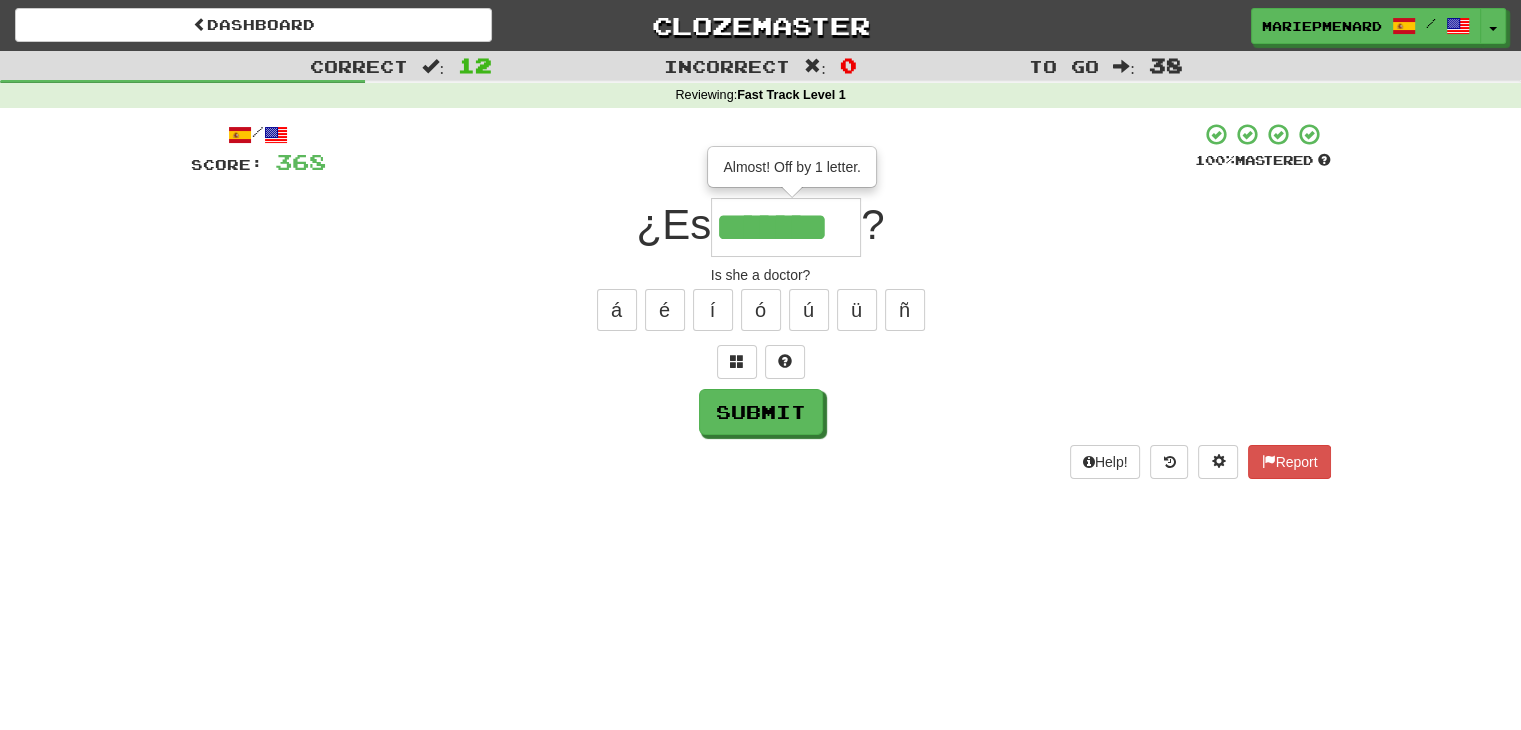 type on "*******" 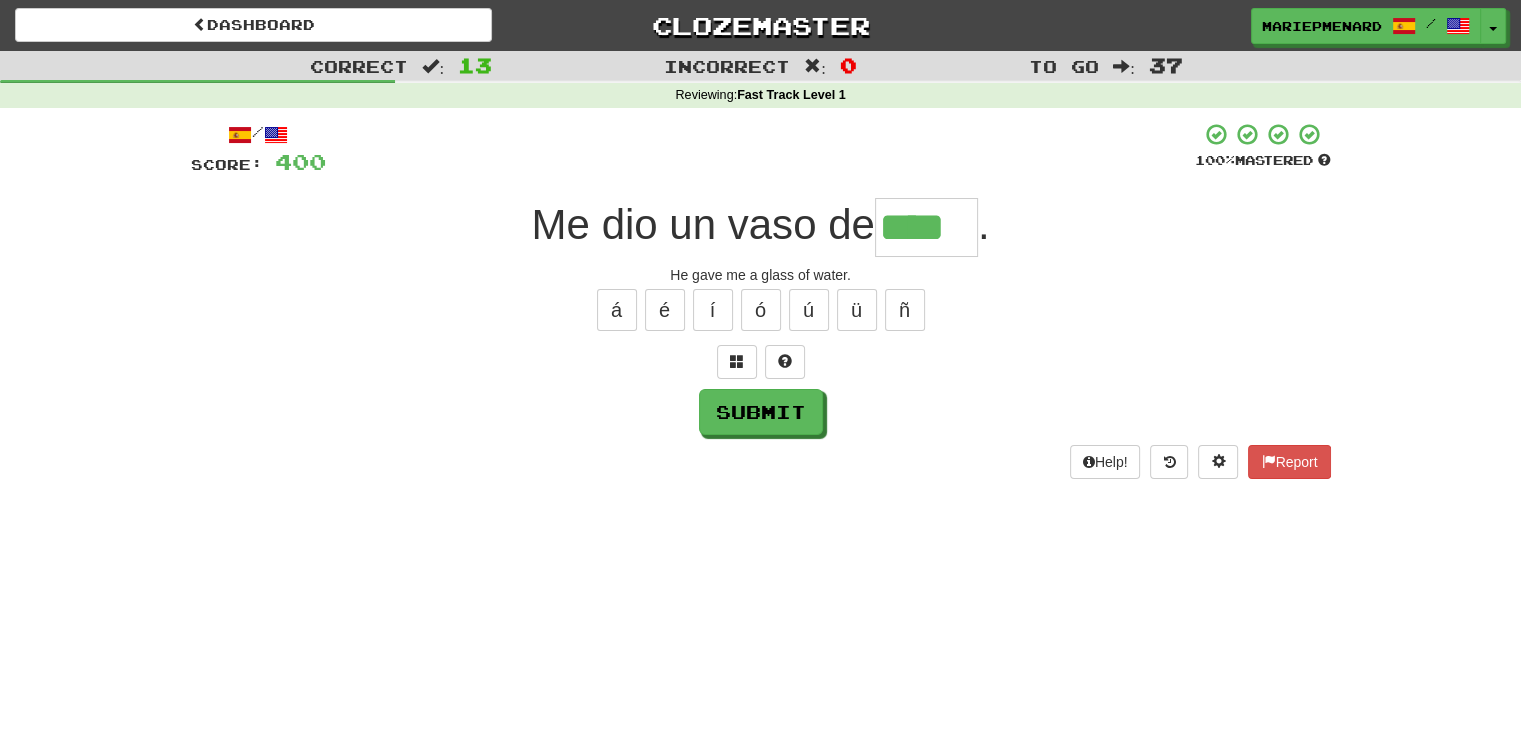 type on "****" 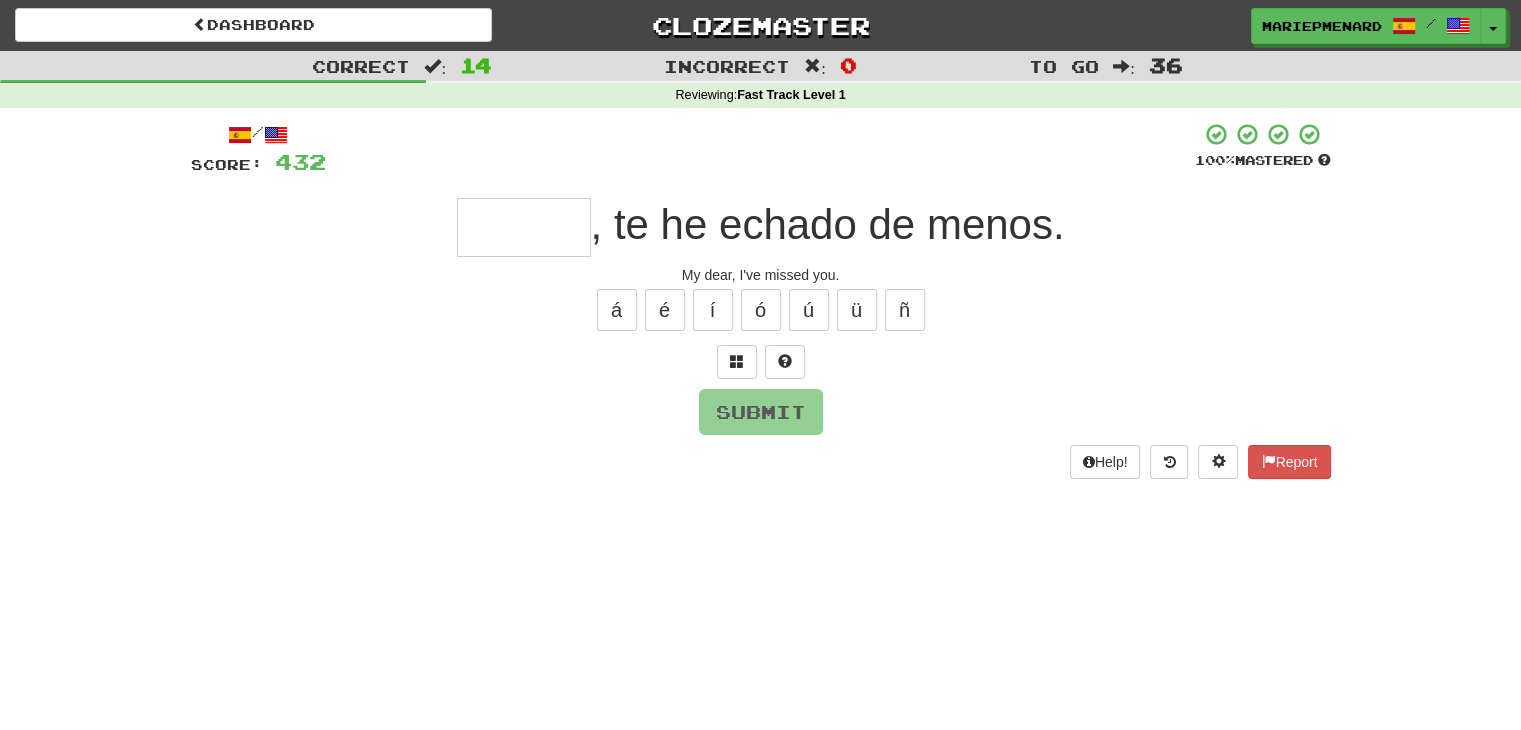 type on "*" 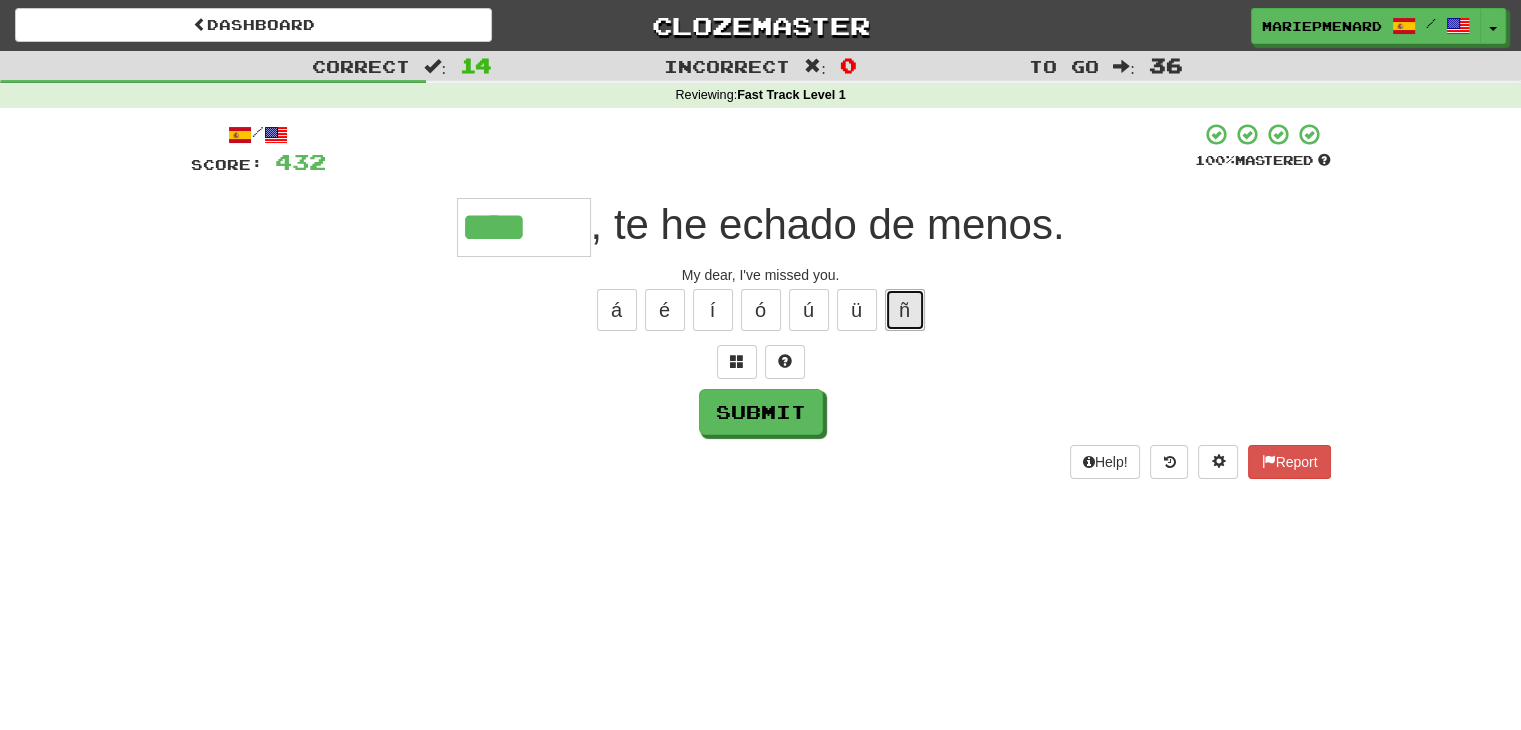 click on "ñ" at bounding box center (905, 310) 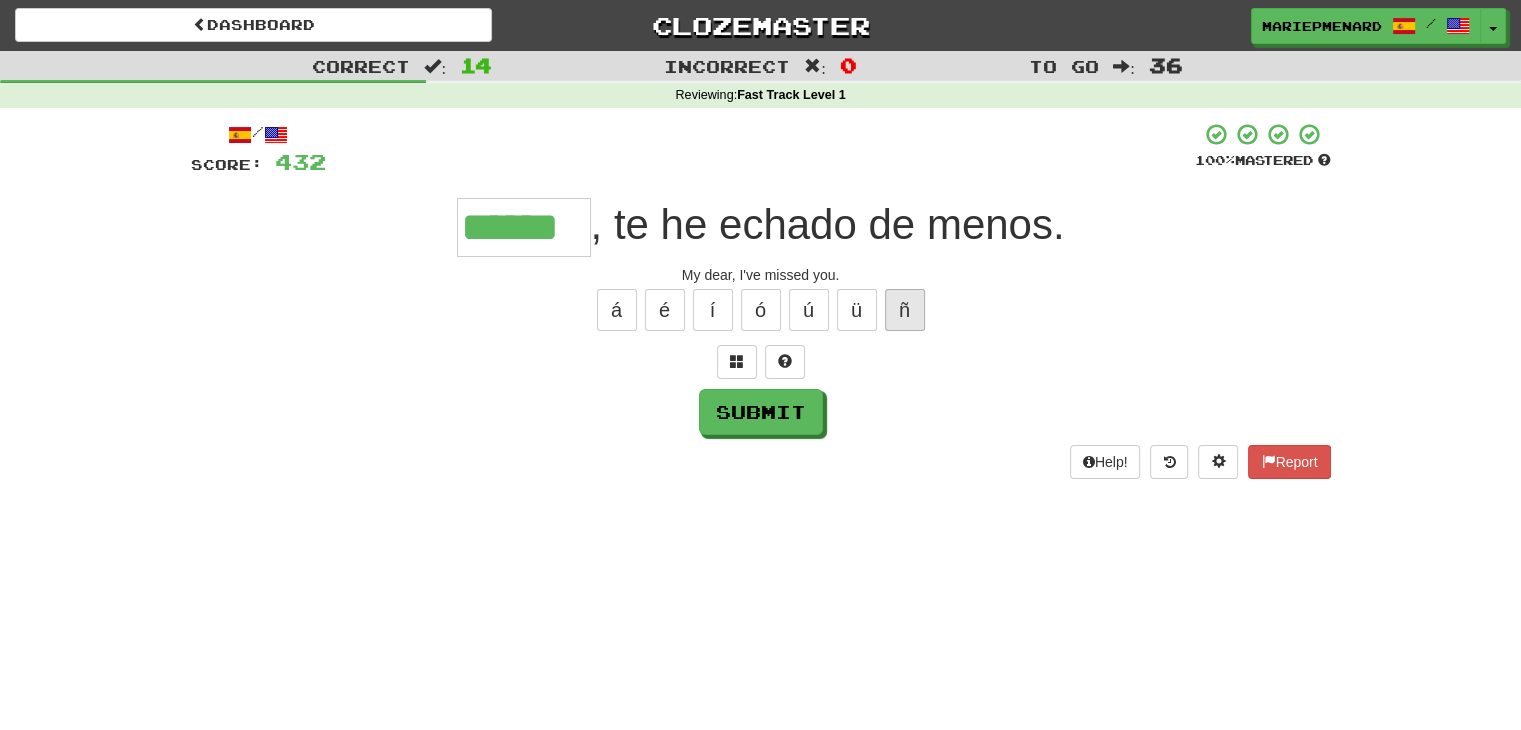 type on "******" 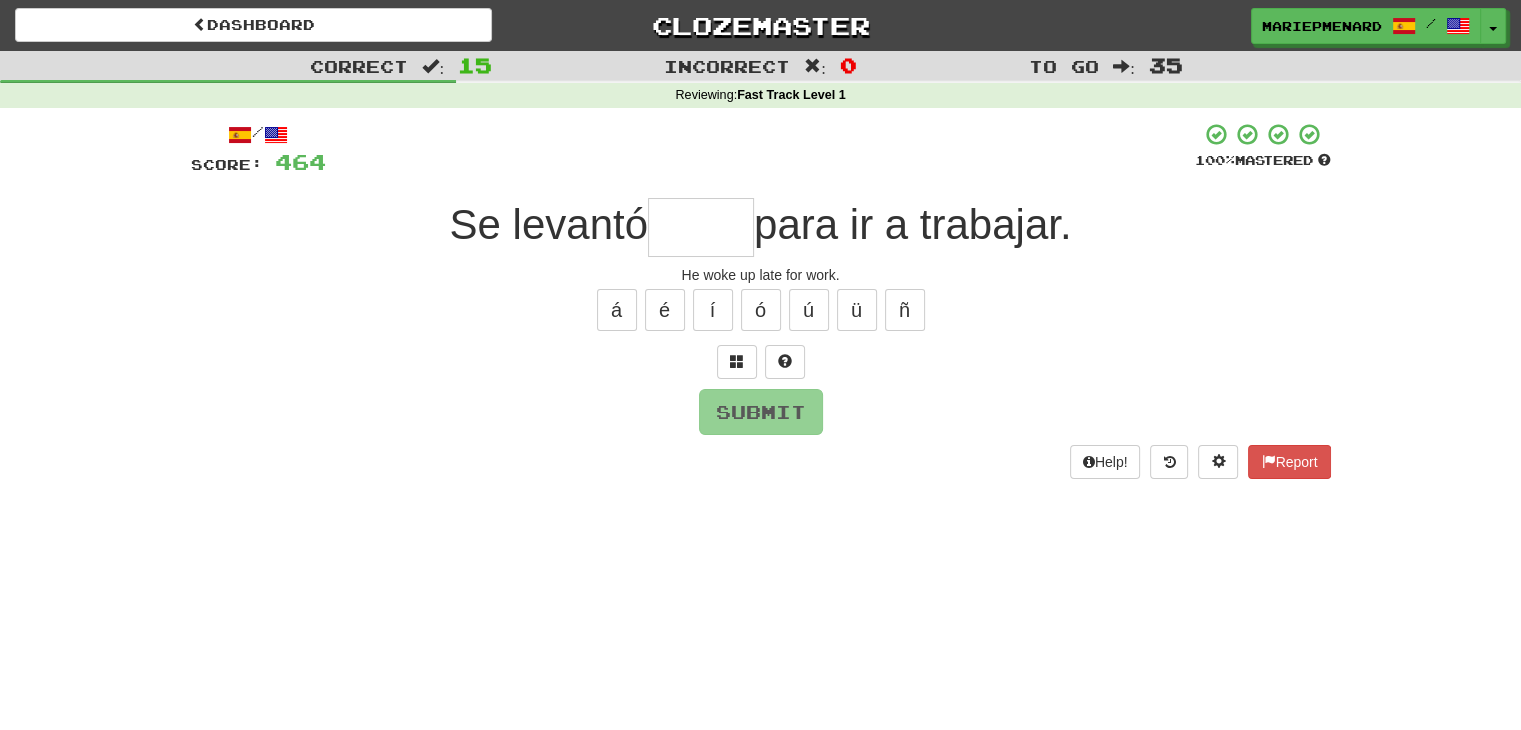 click at bounding box center (701, 227) 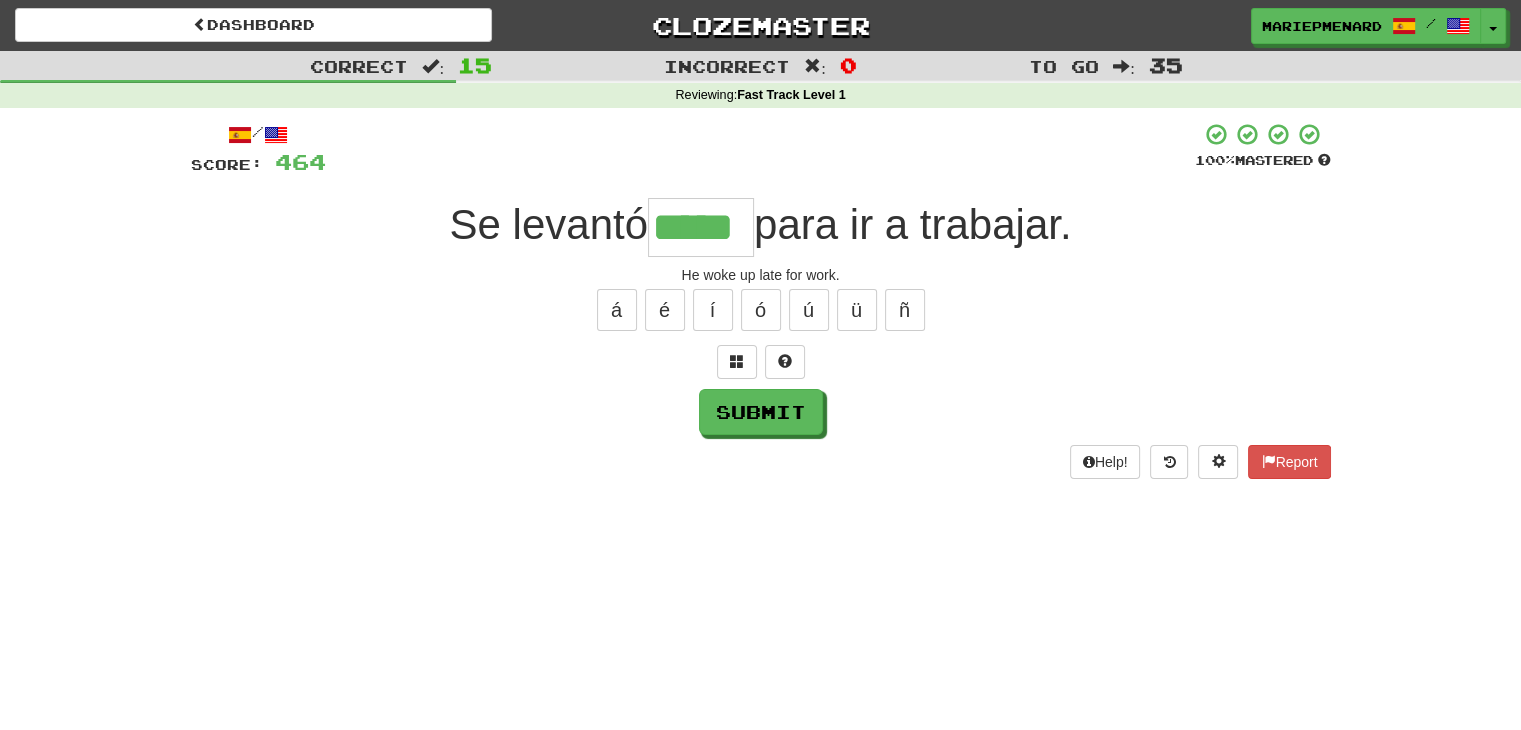 type on "*****" 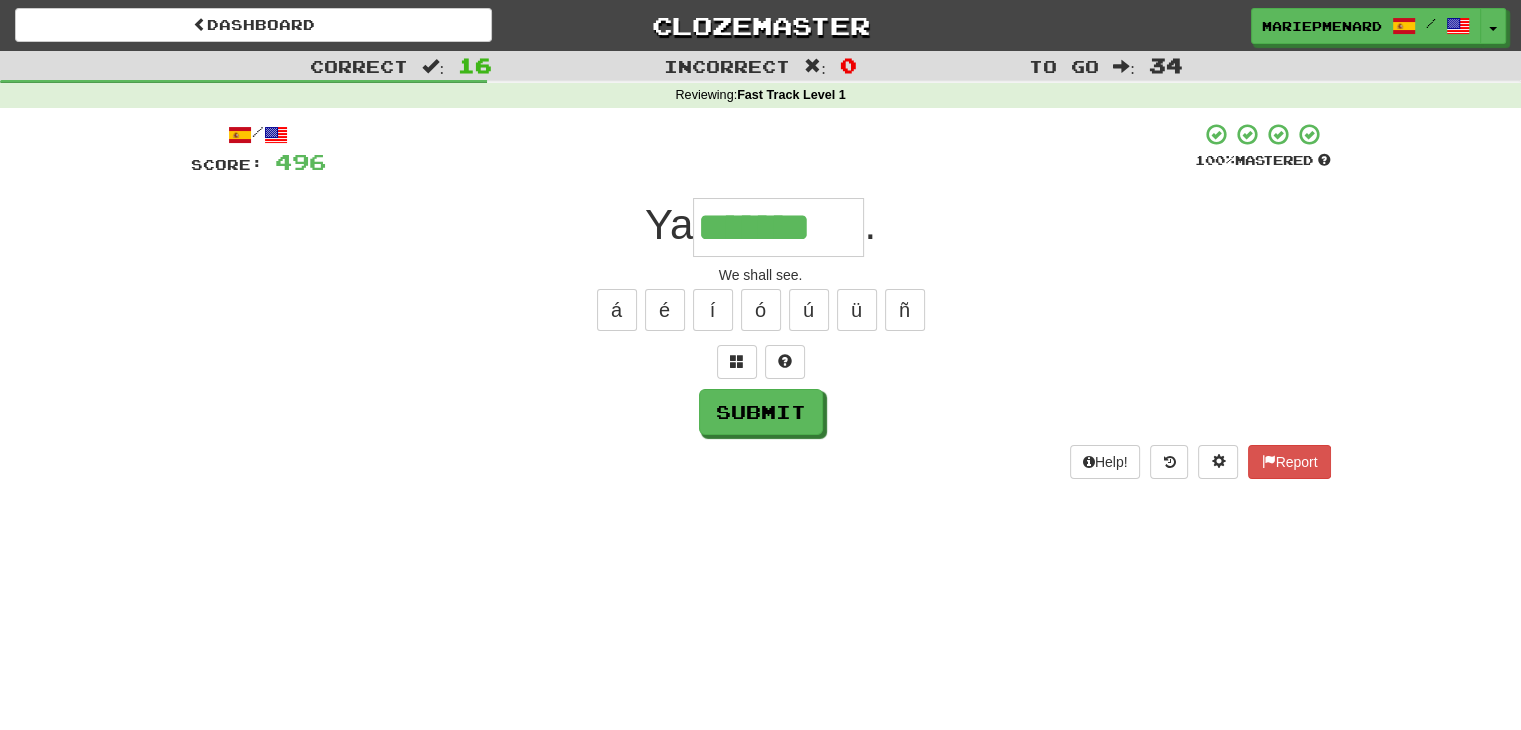 type on "*******" 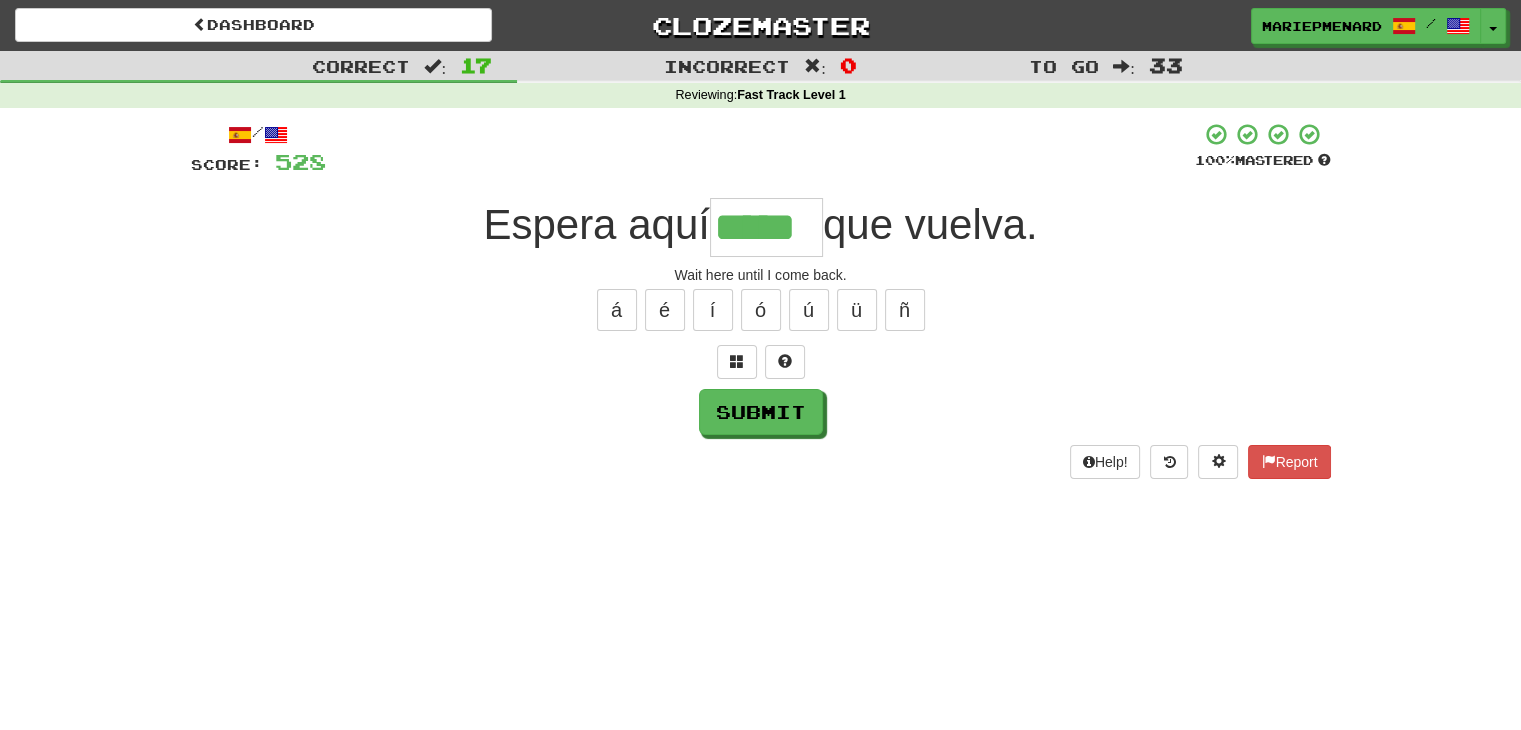 type on "*****" 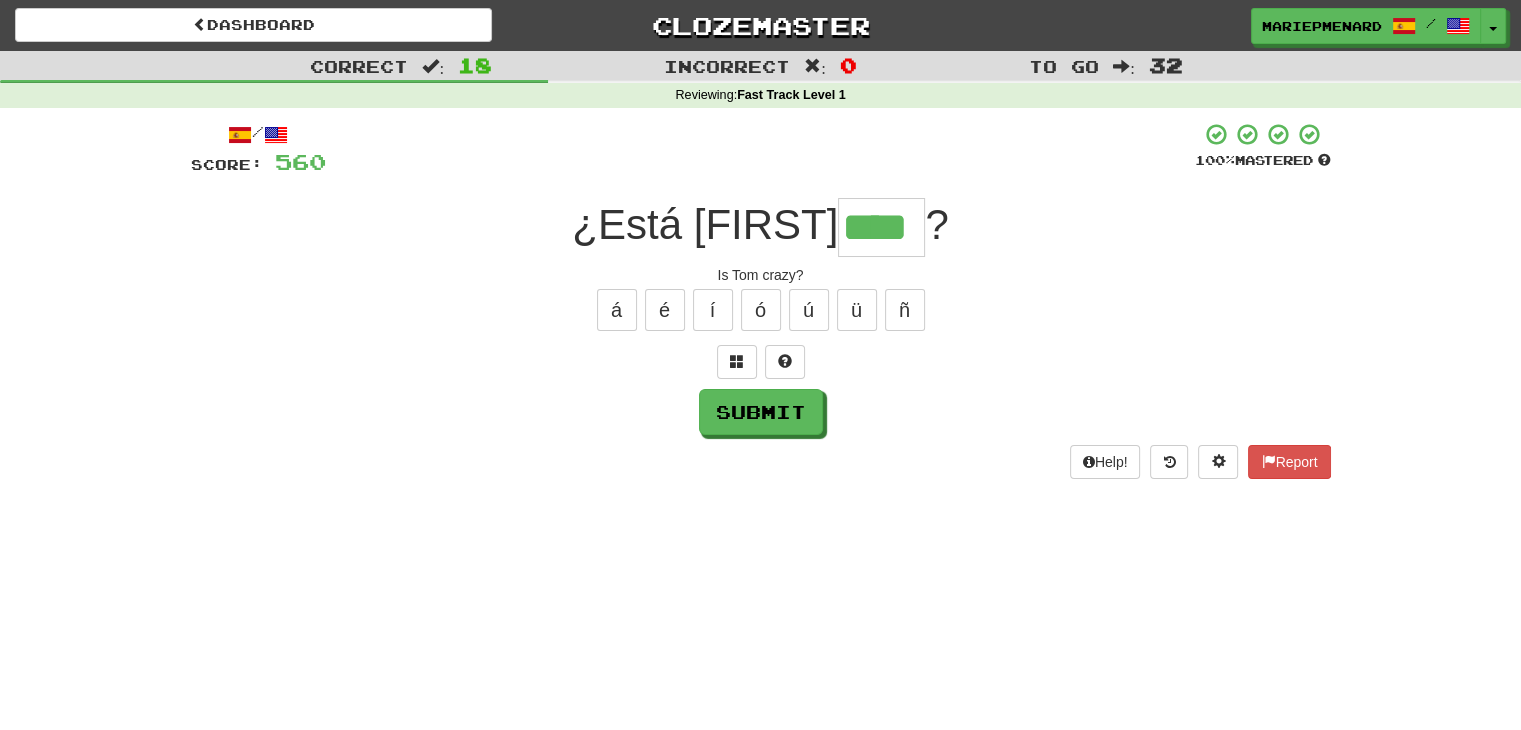 type on "****" 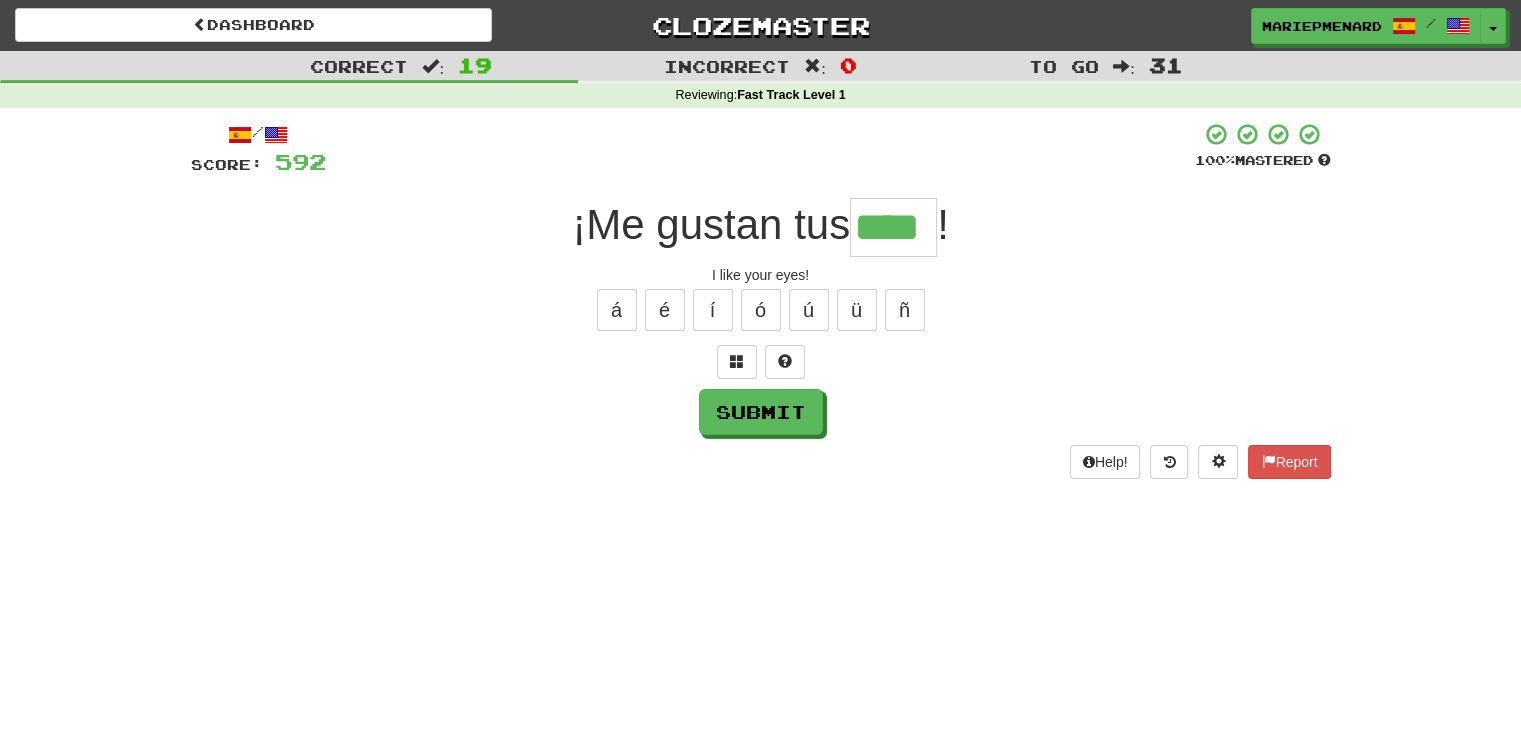 type on "****" 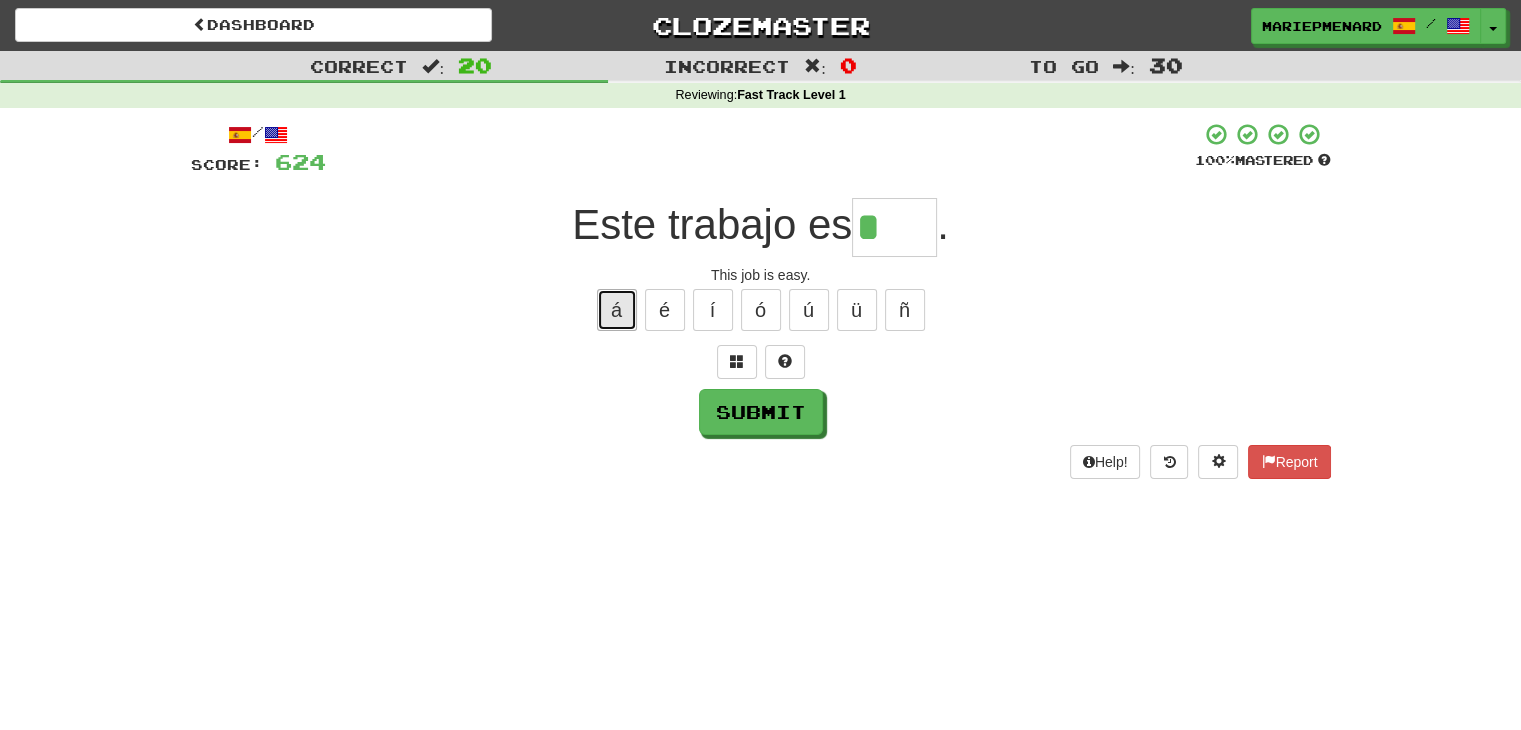 click on "á" at bounding box center [617, 310] 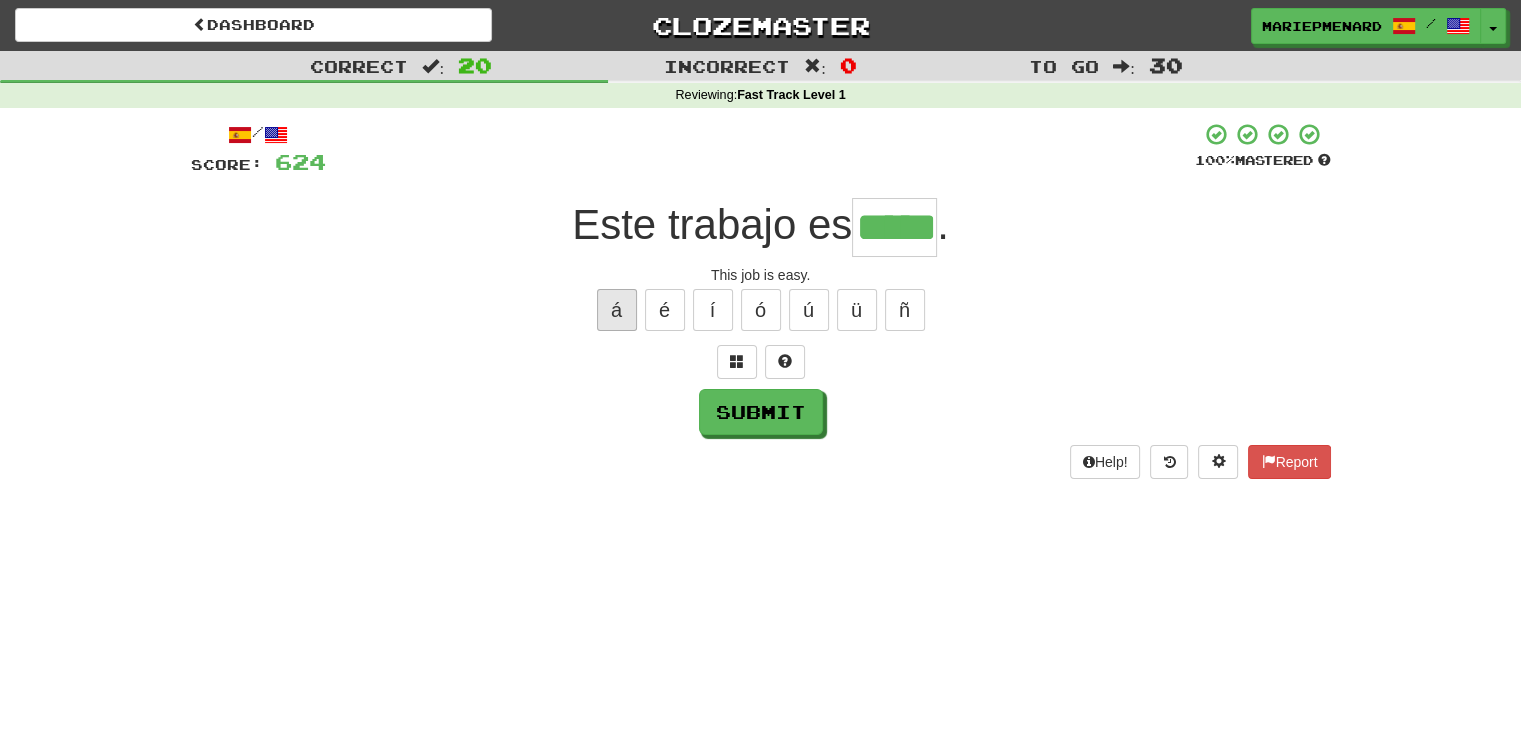 type on "*****" 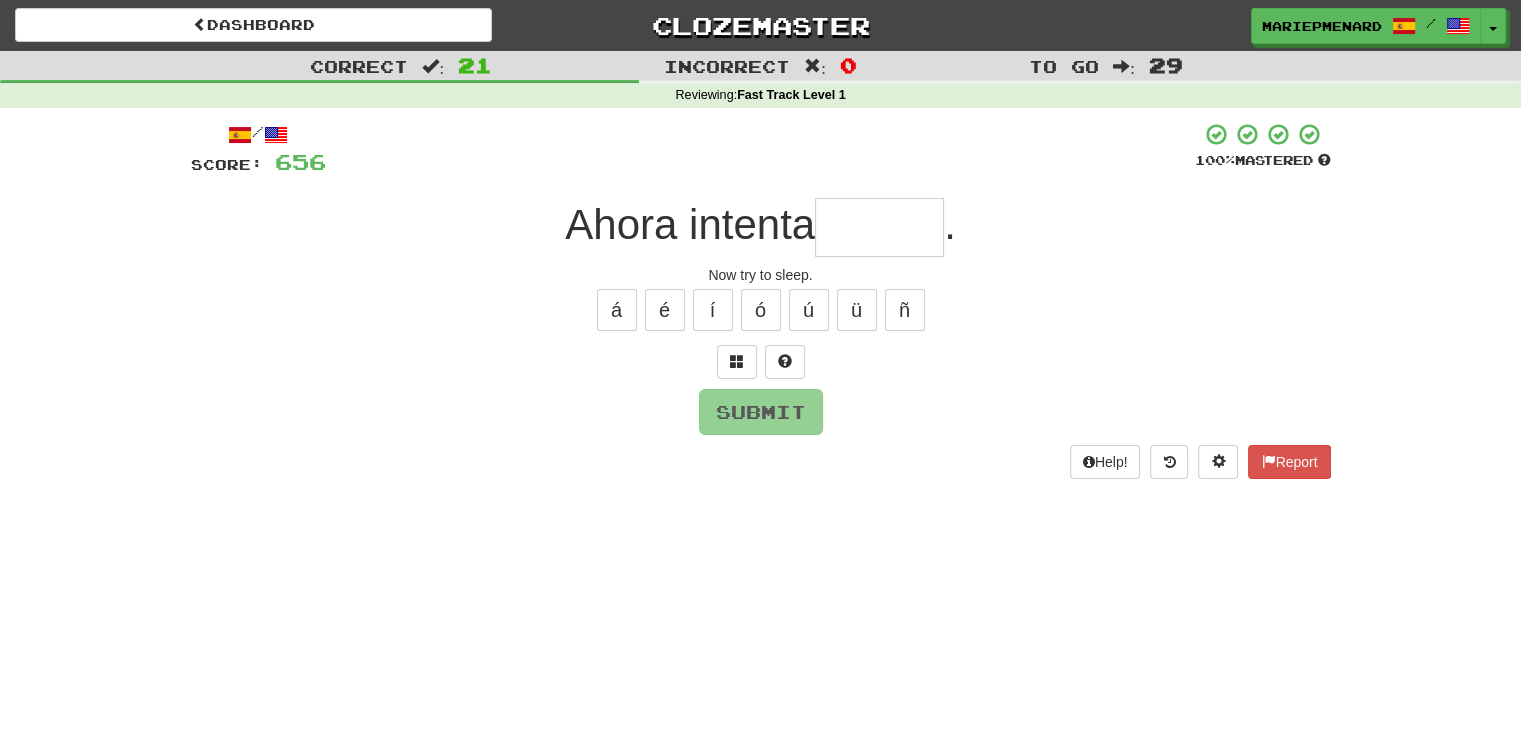click on "/  Score:   656 100 %  Mastered Ahora intenta  . Now try to sleep. á é í ó ú ü ñ Submit  Help!  Report" at bounding box center (761, 300) 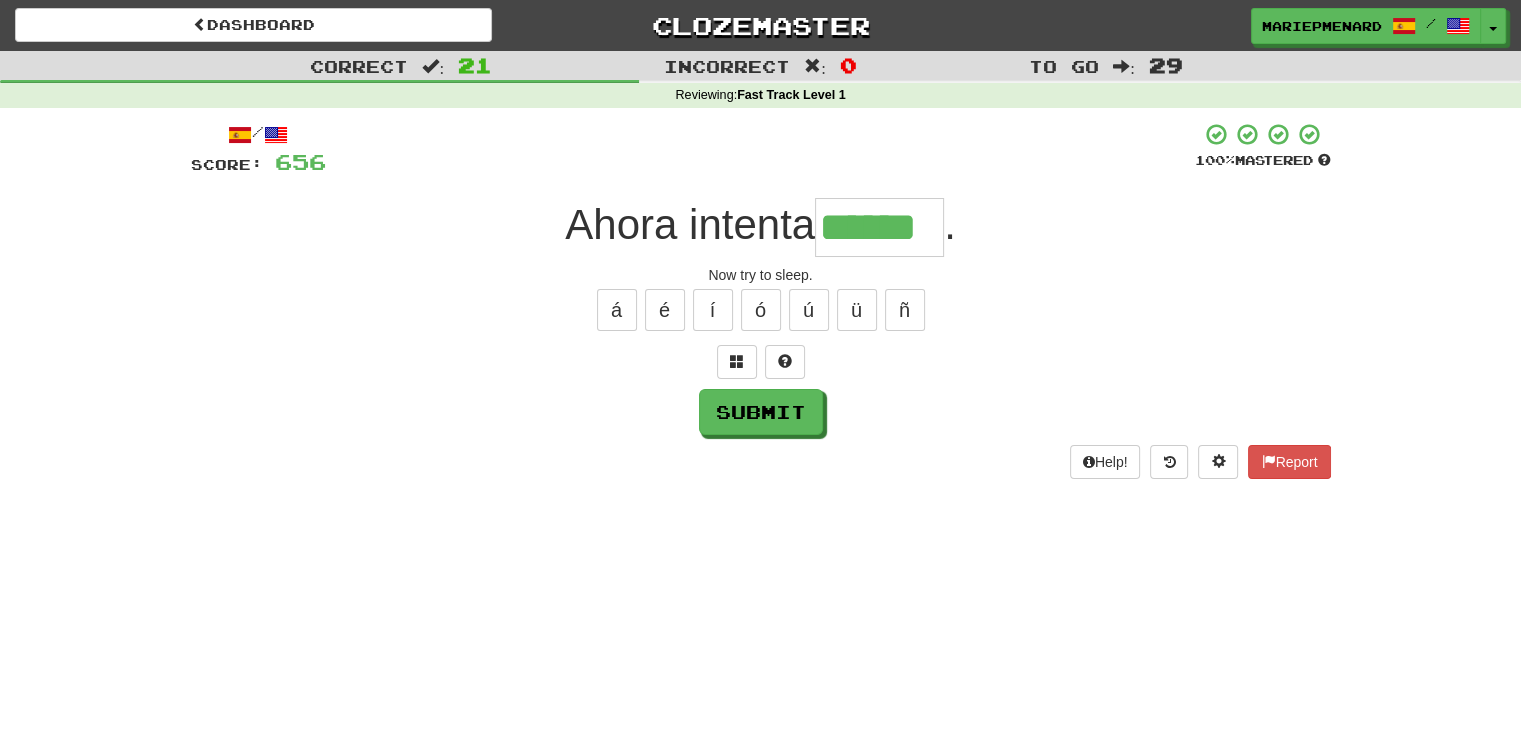 type on "******" 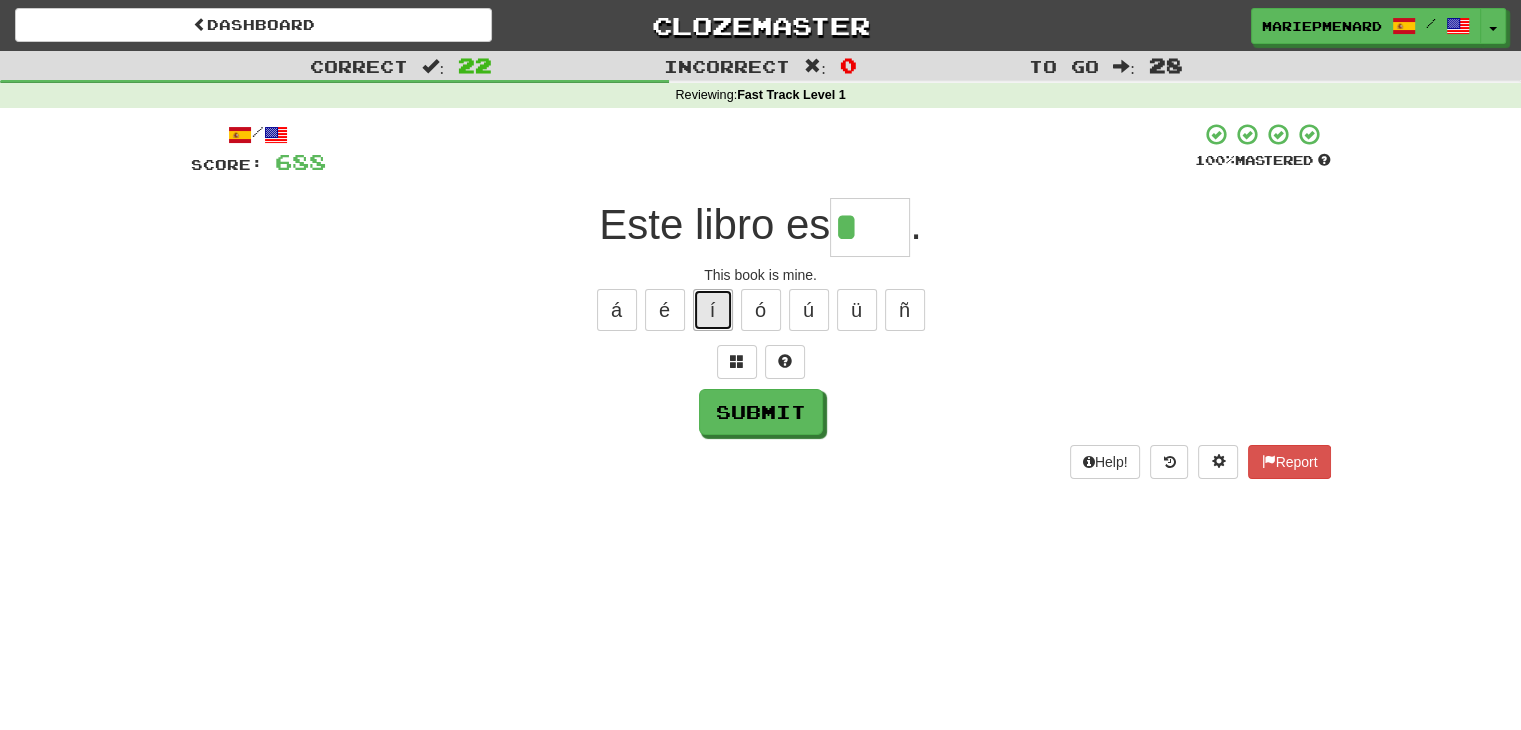 click on "í" at bounding box center [713, 310] 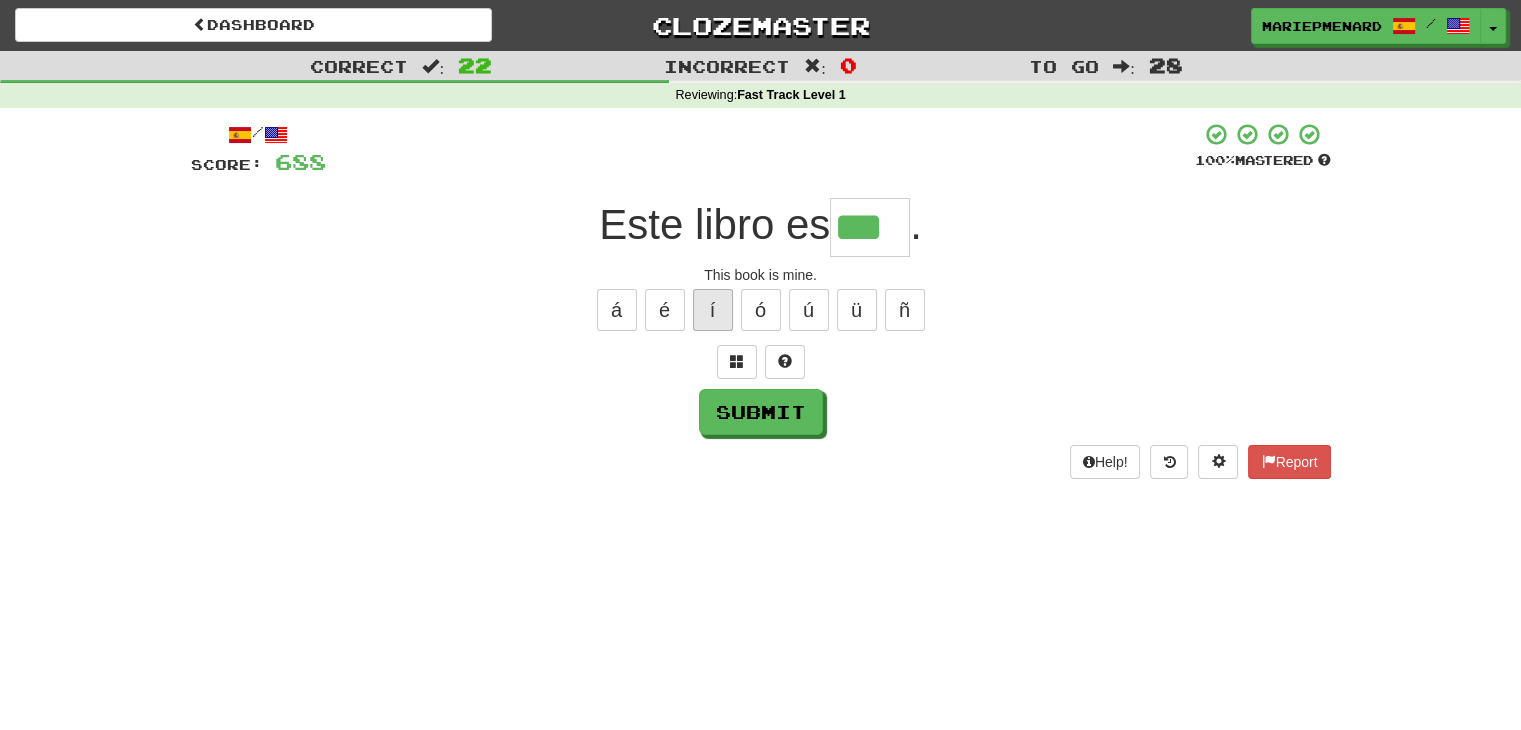 type on "***" 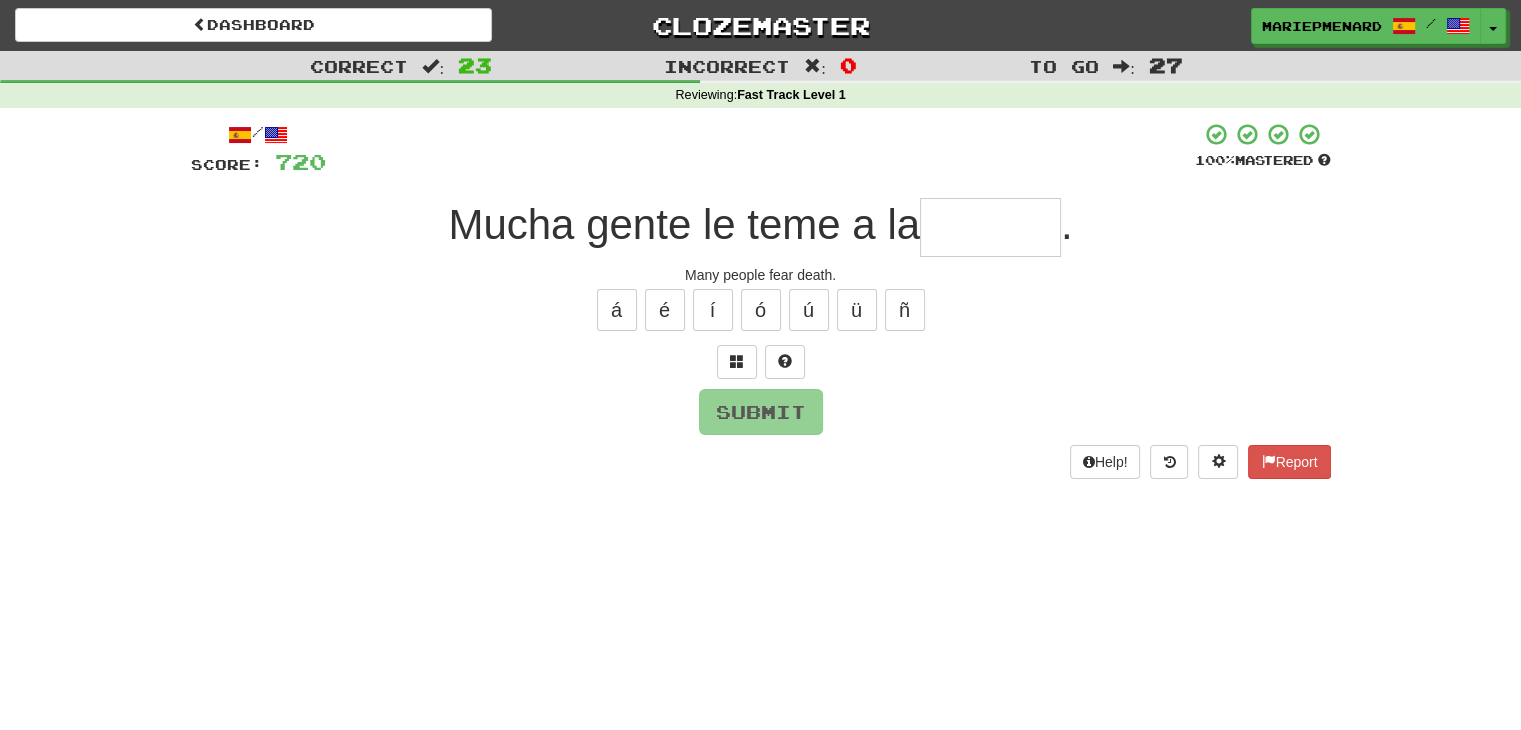 click at bounding box center (990, 227) 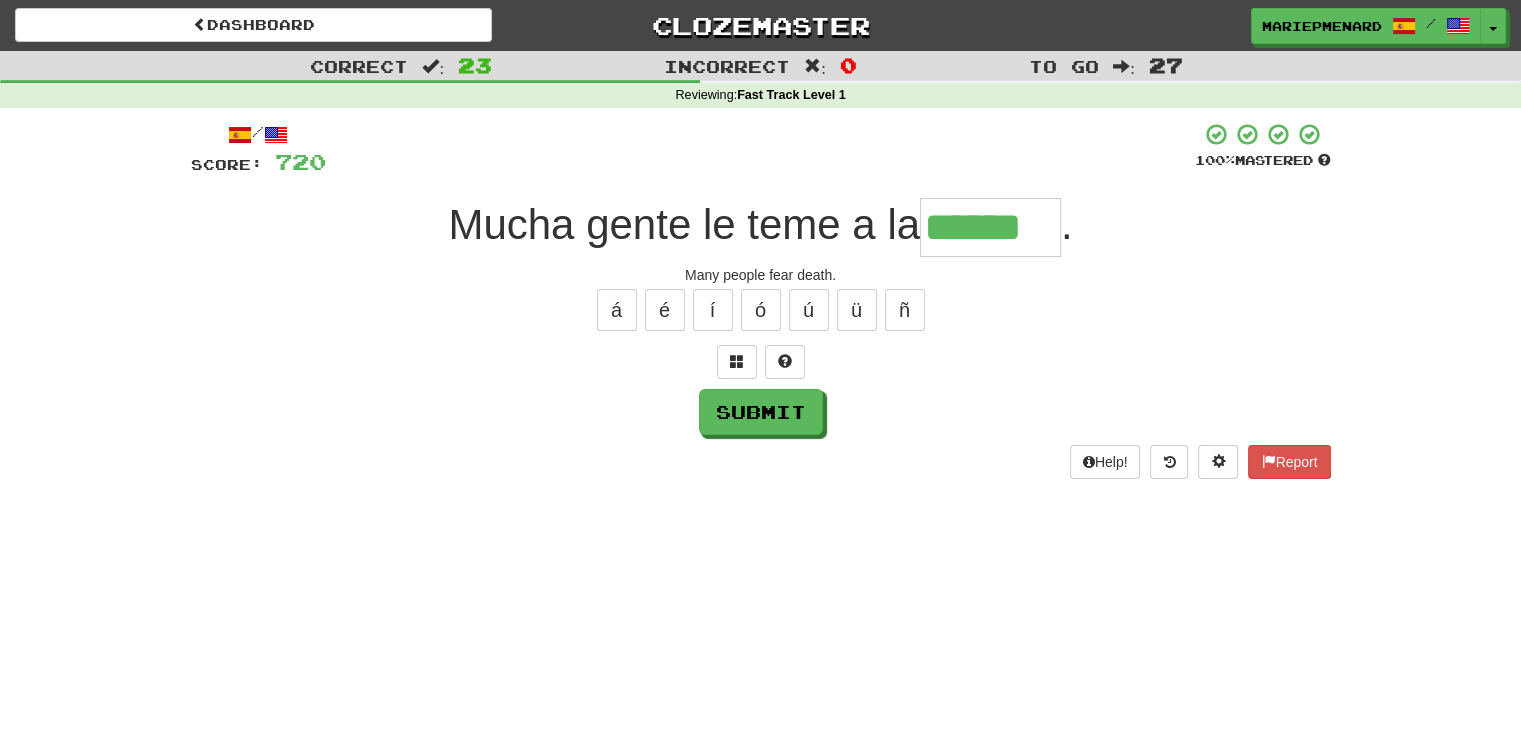 type on "******" 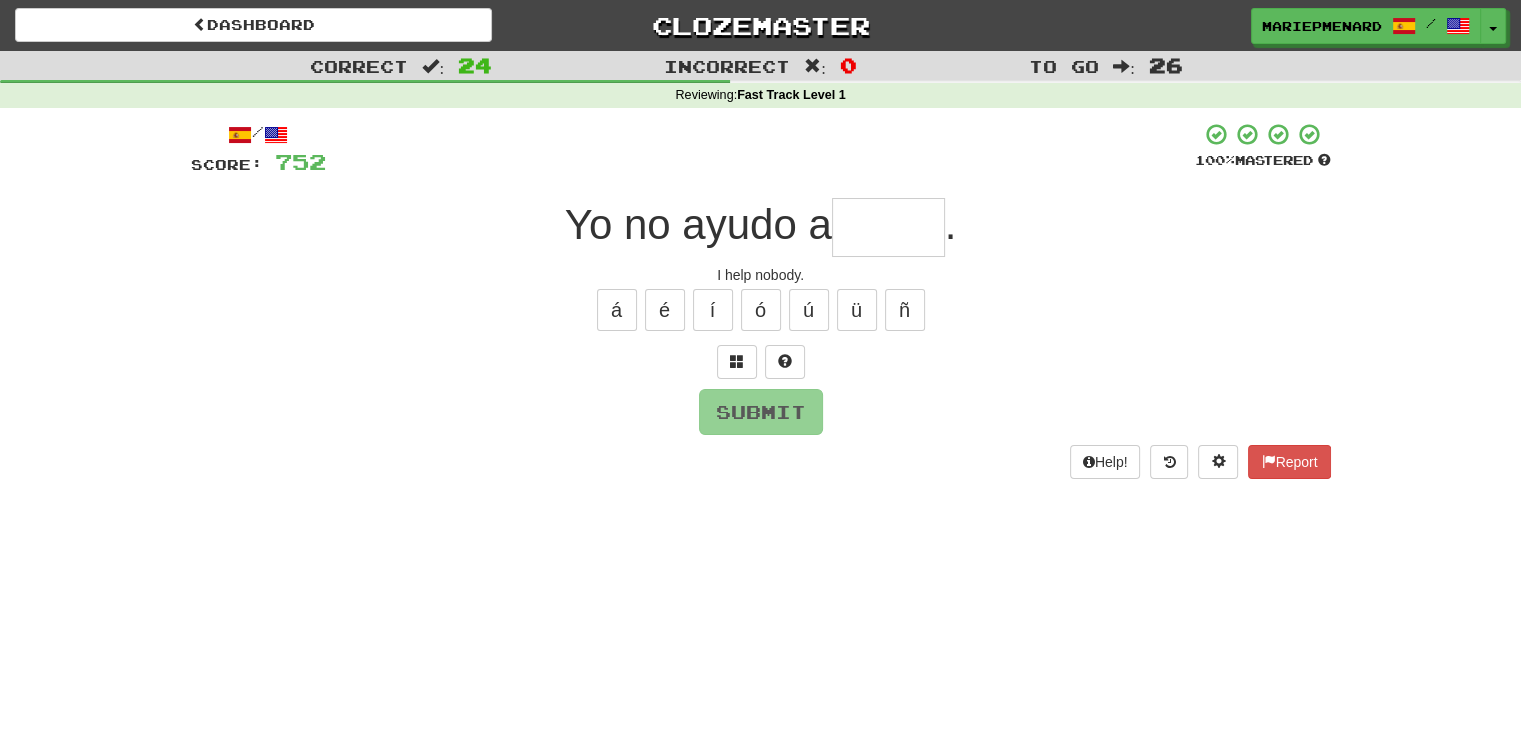 type on "*" 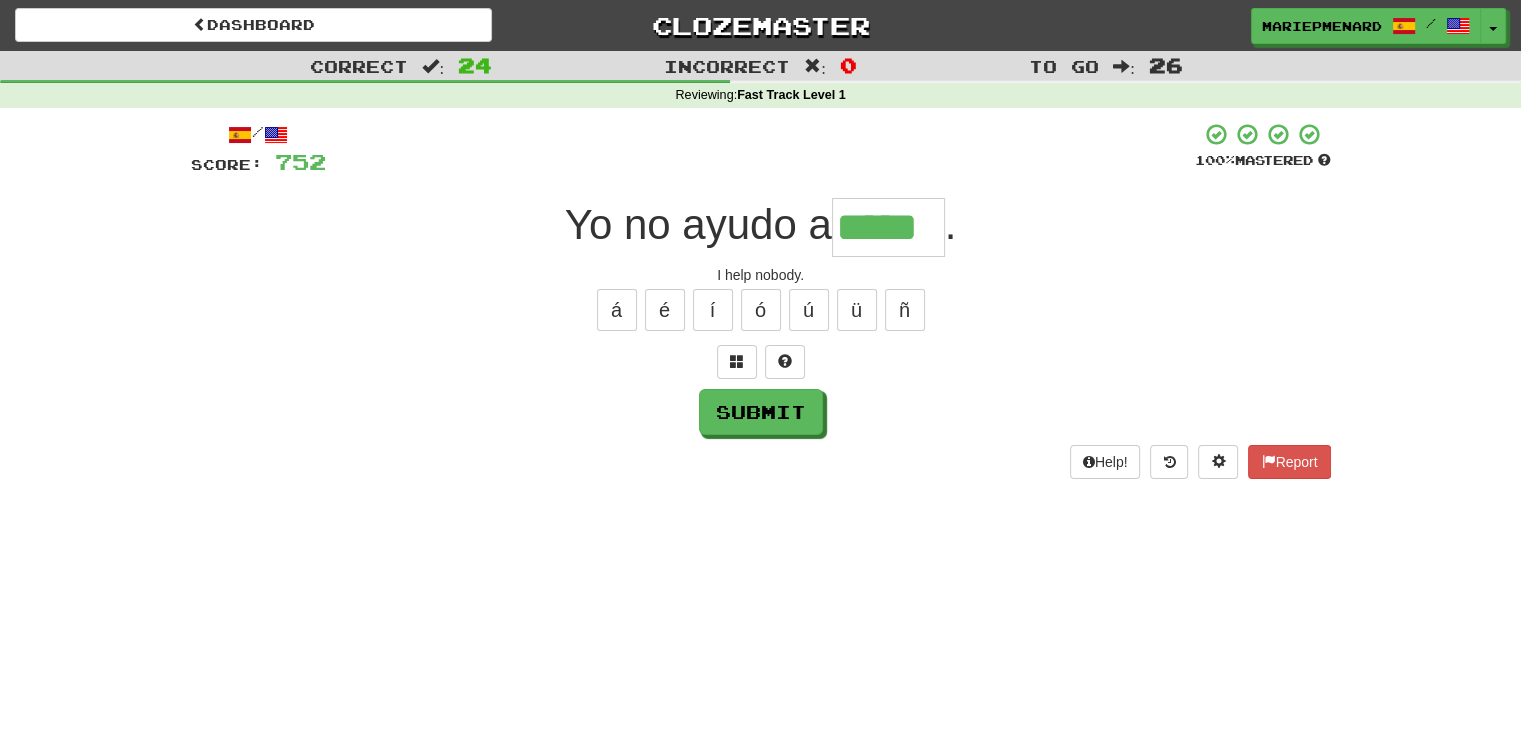 type on "*****" 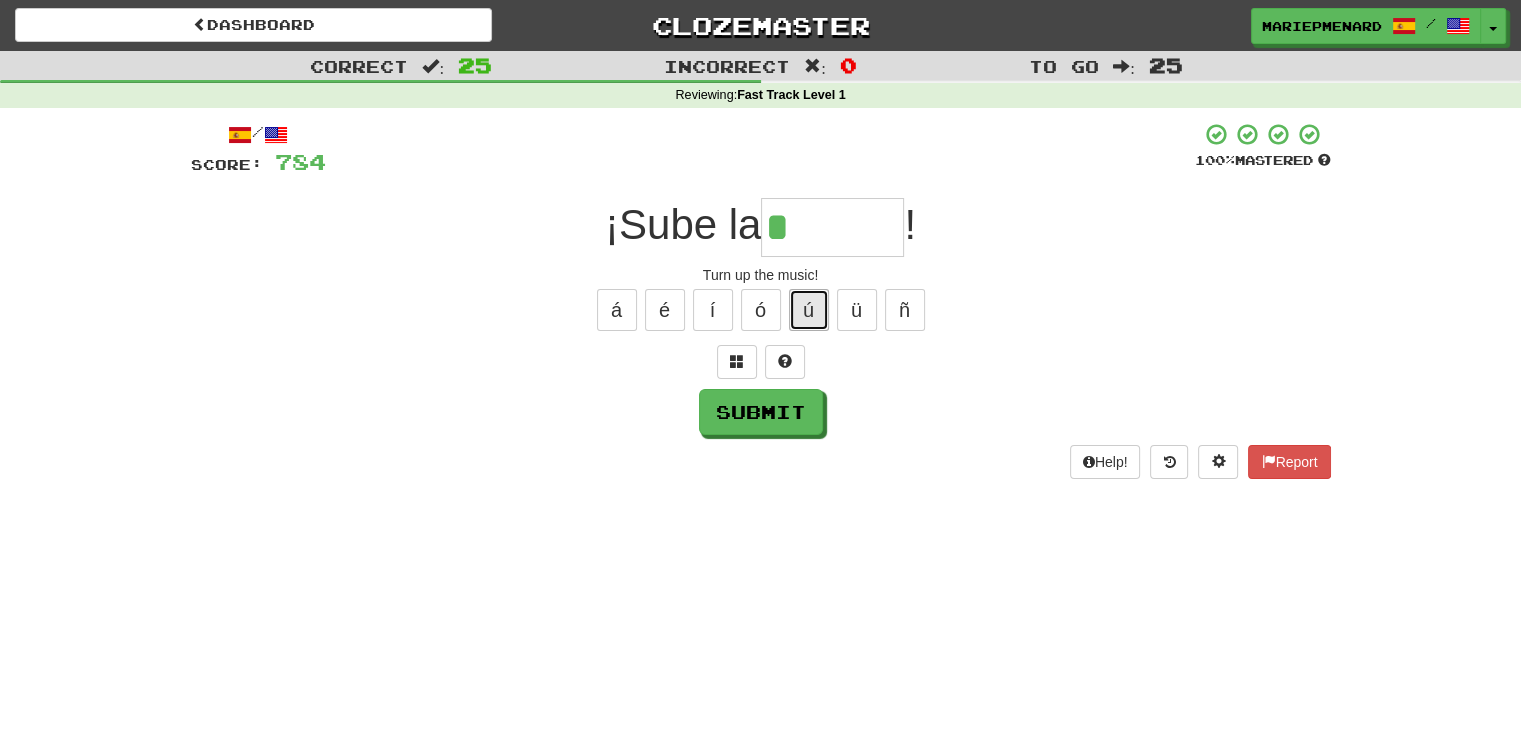 click on "ú" at bounding box center [809, 310] 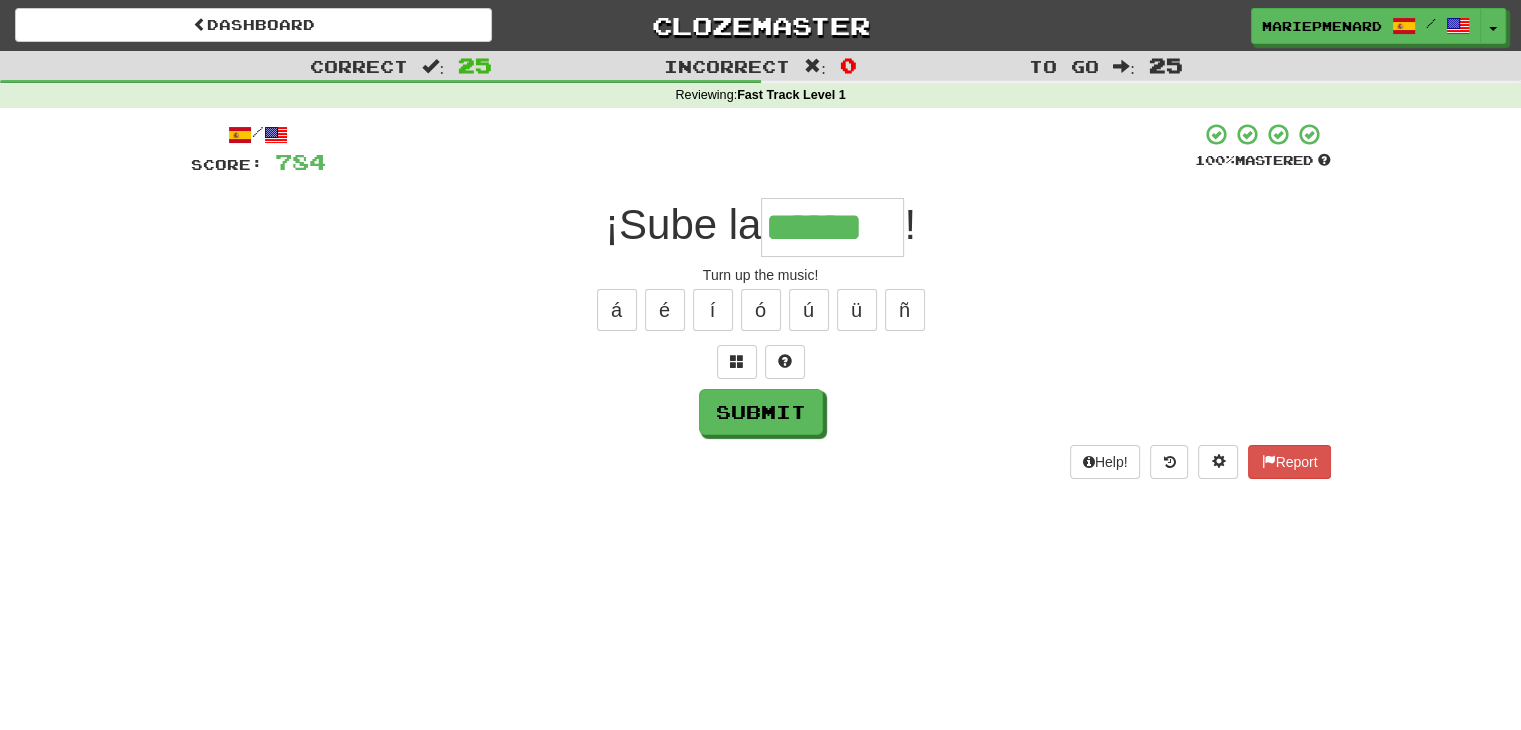 type on "******" 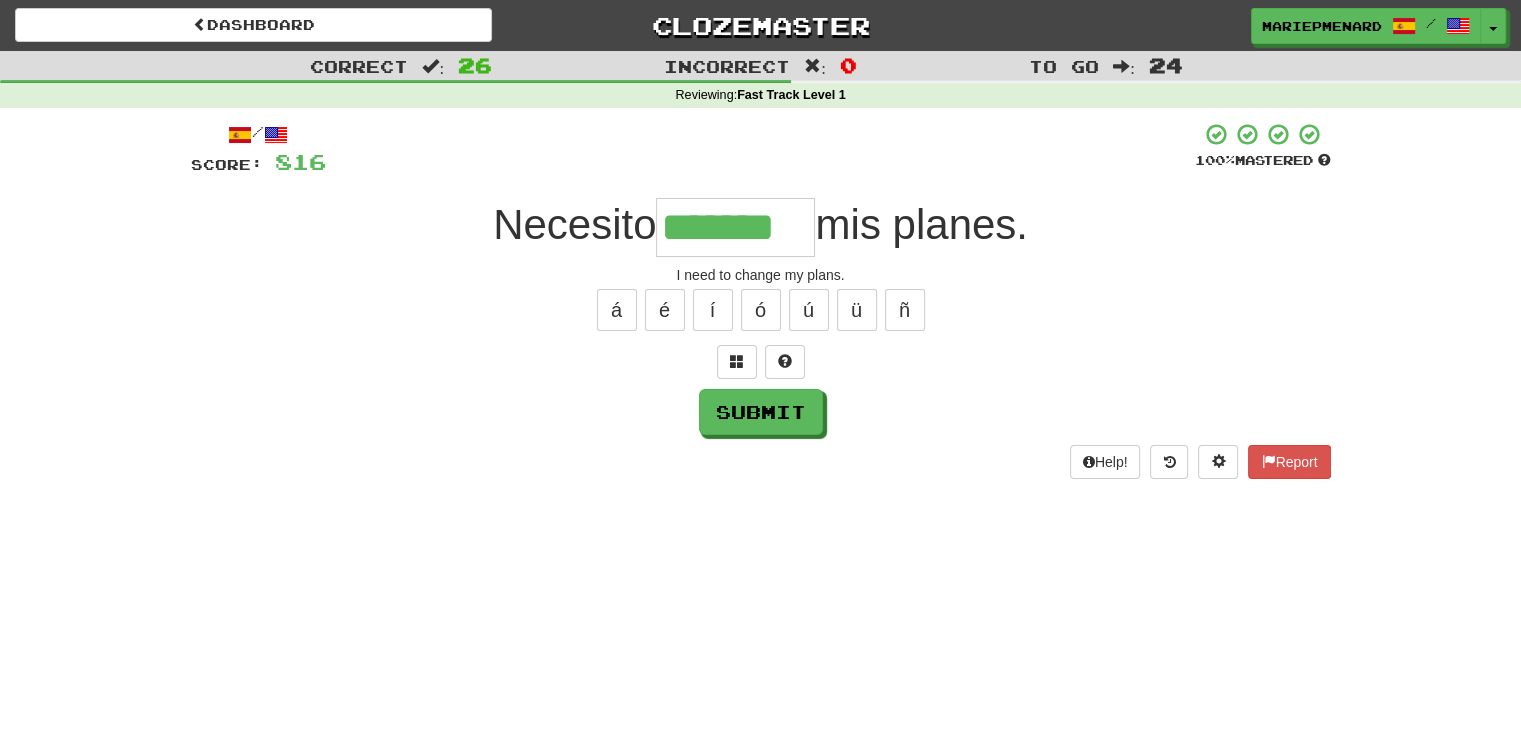 type on "*******" 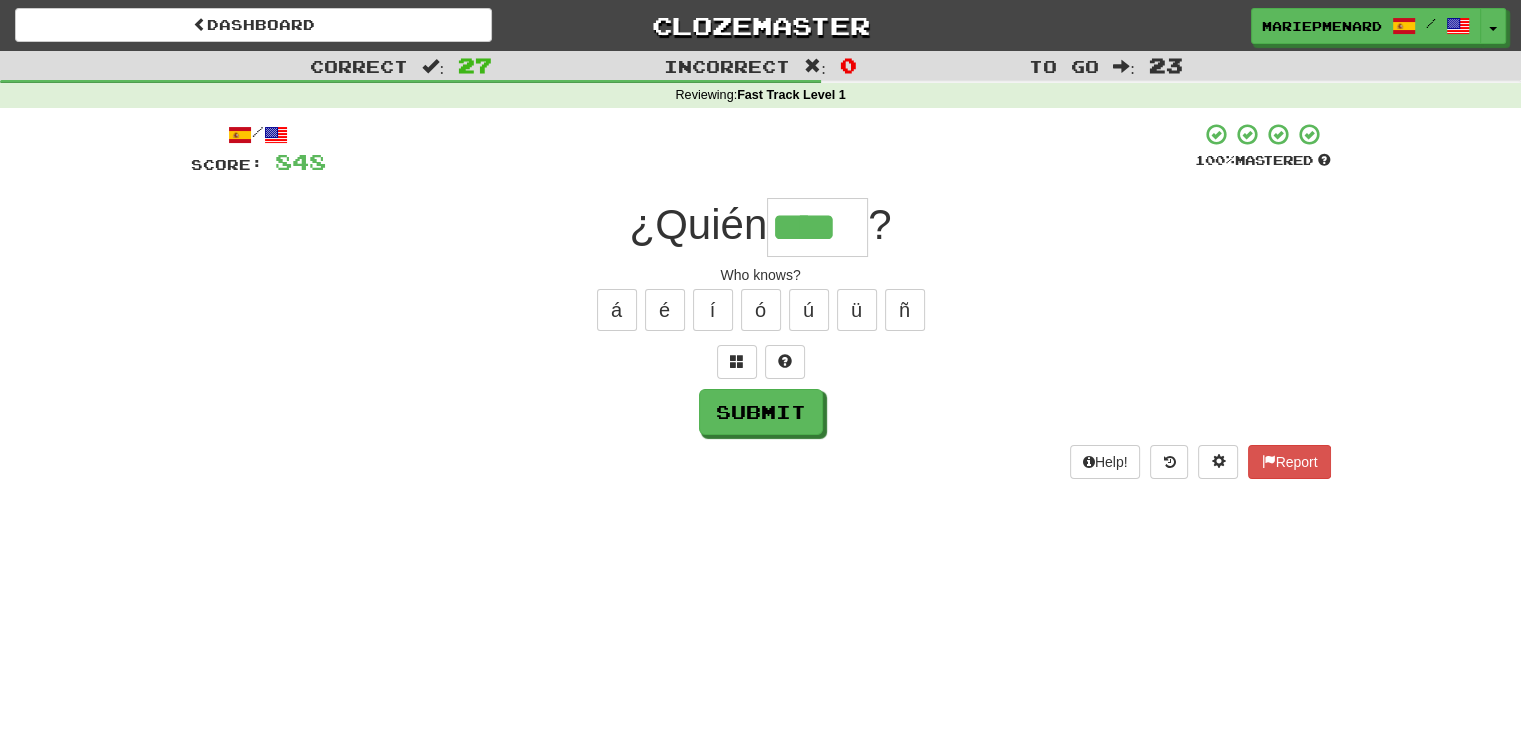 type on "****" 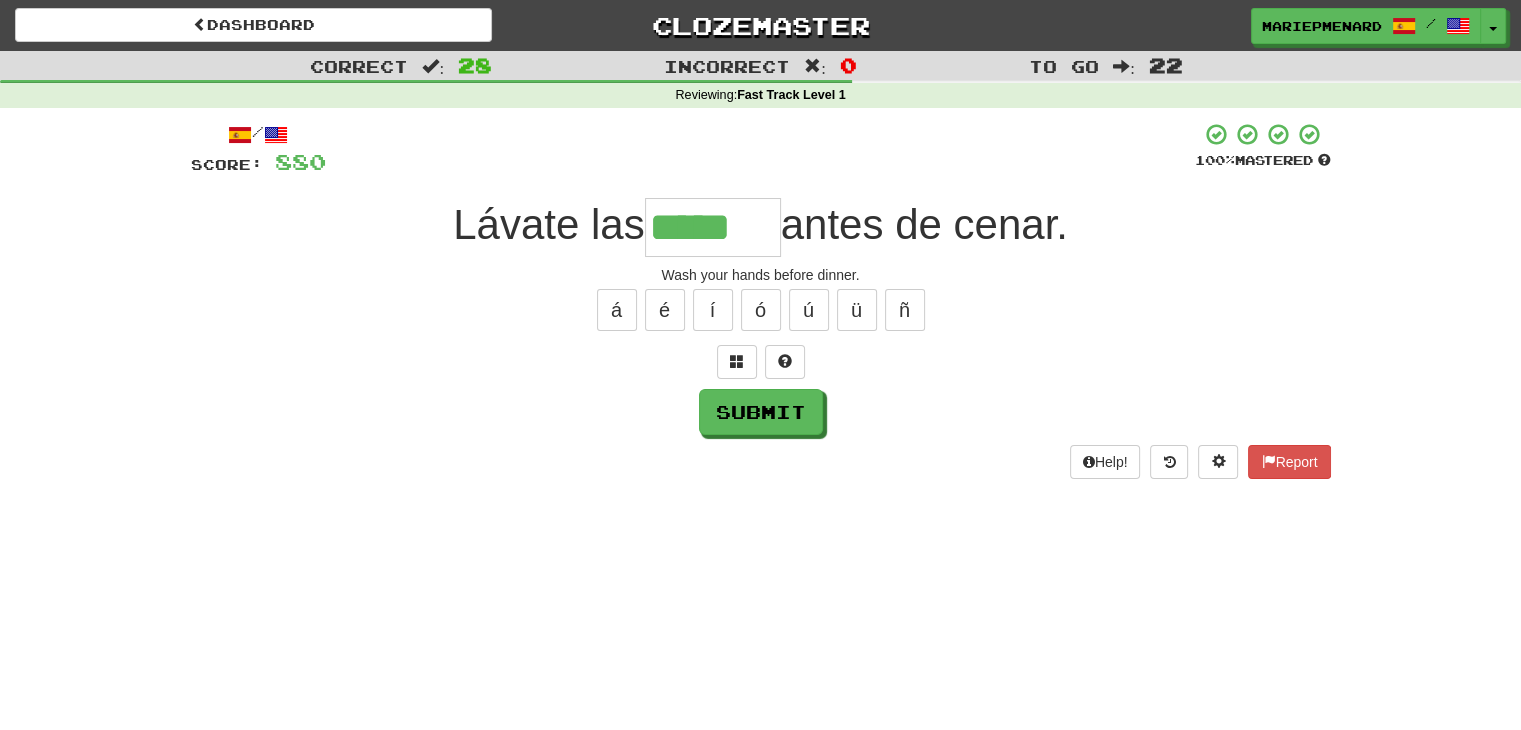 type on "*****" 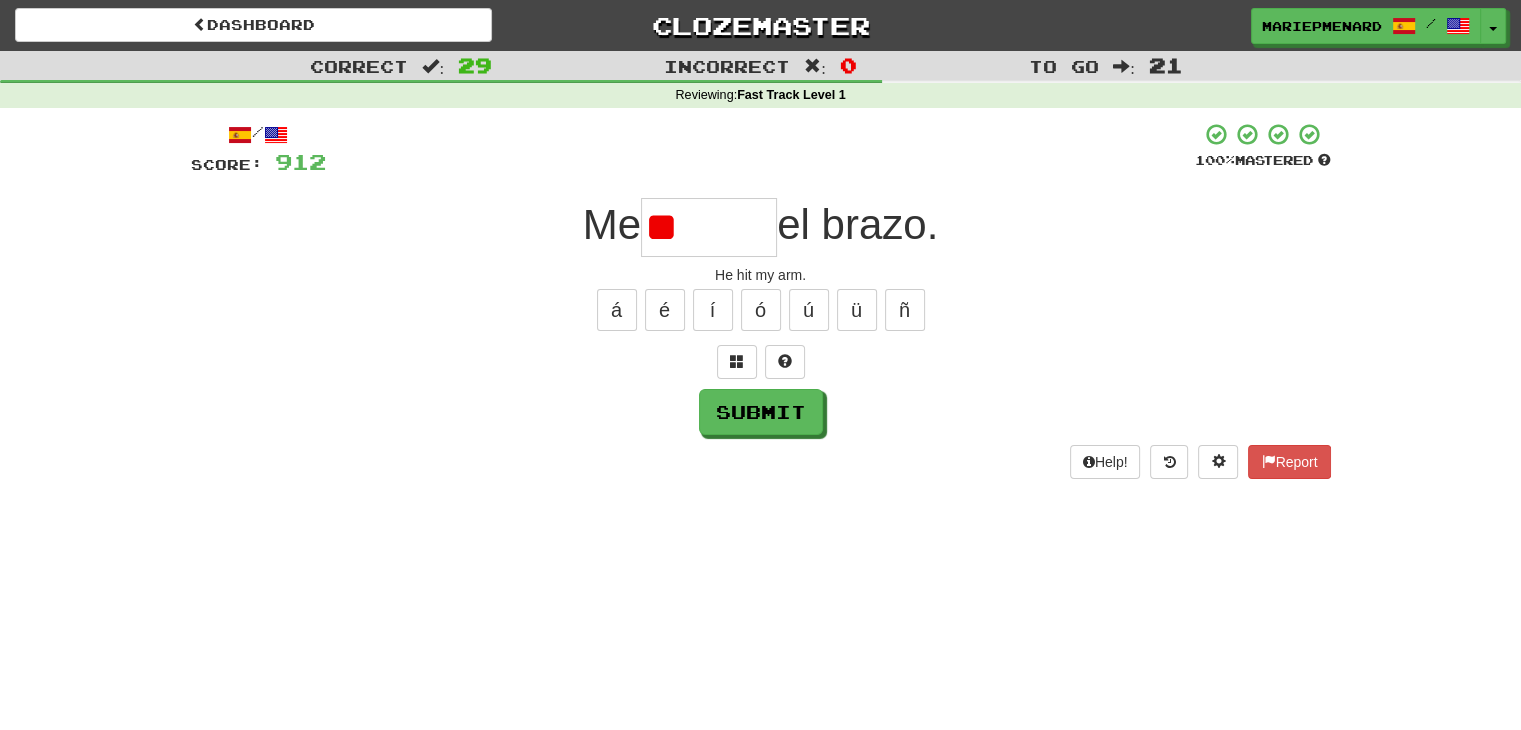 type on "*" 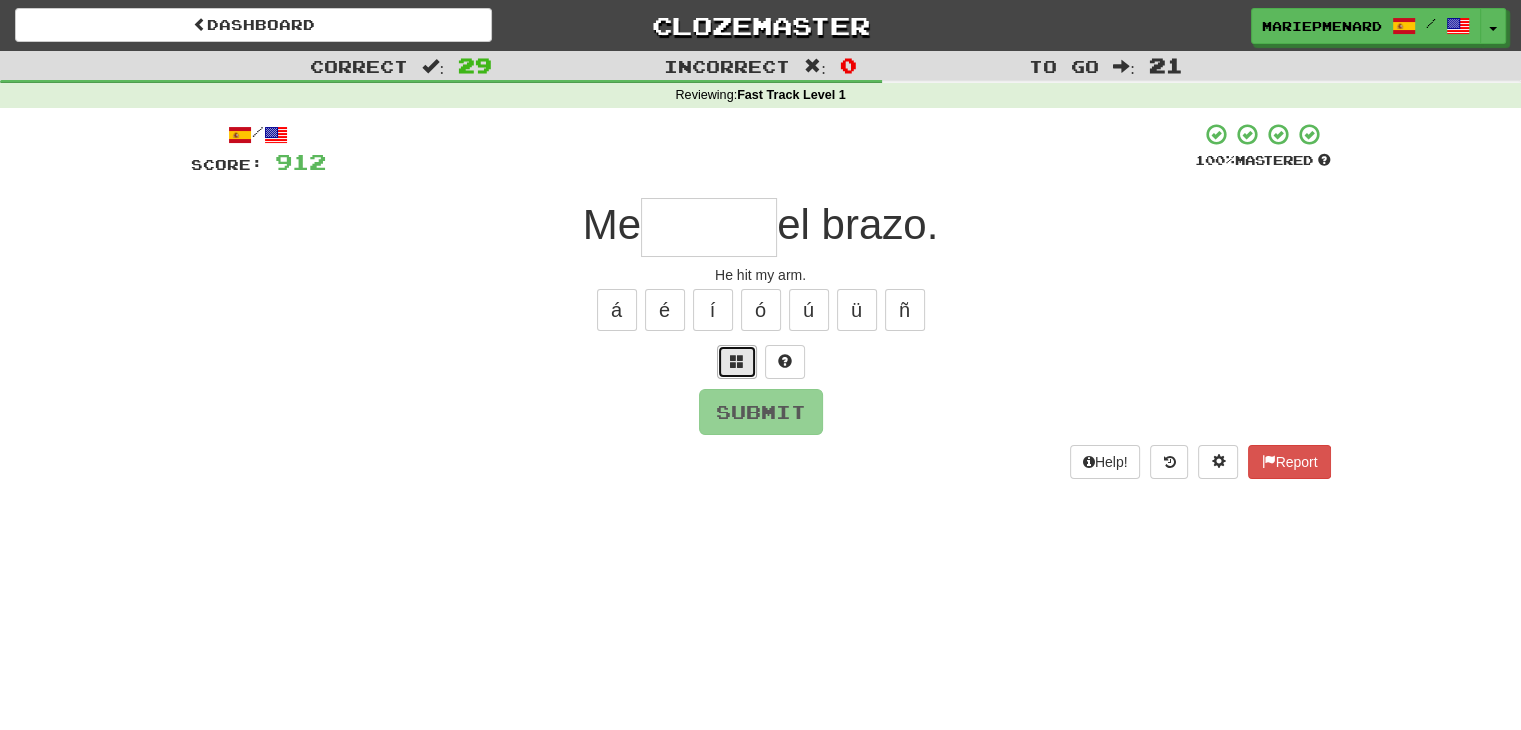 click at bounding box center (737, 362) 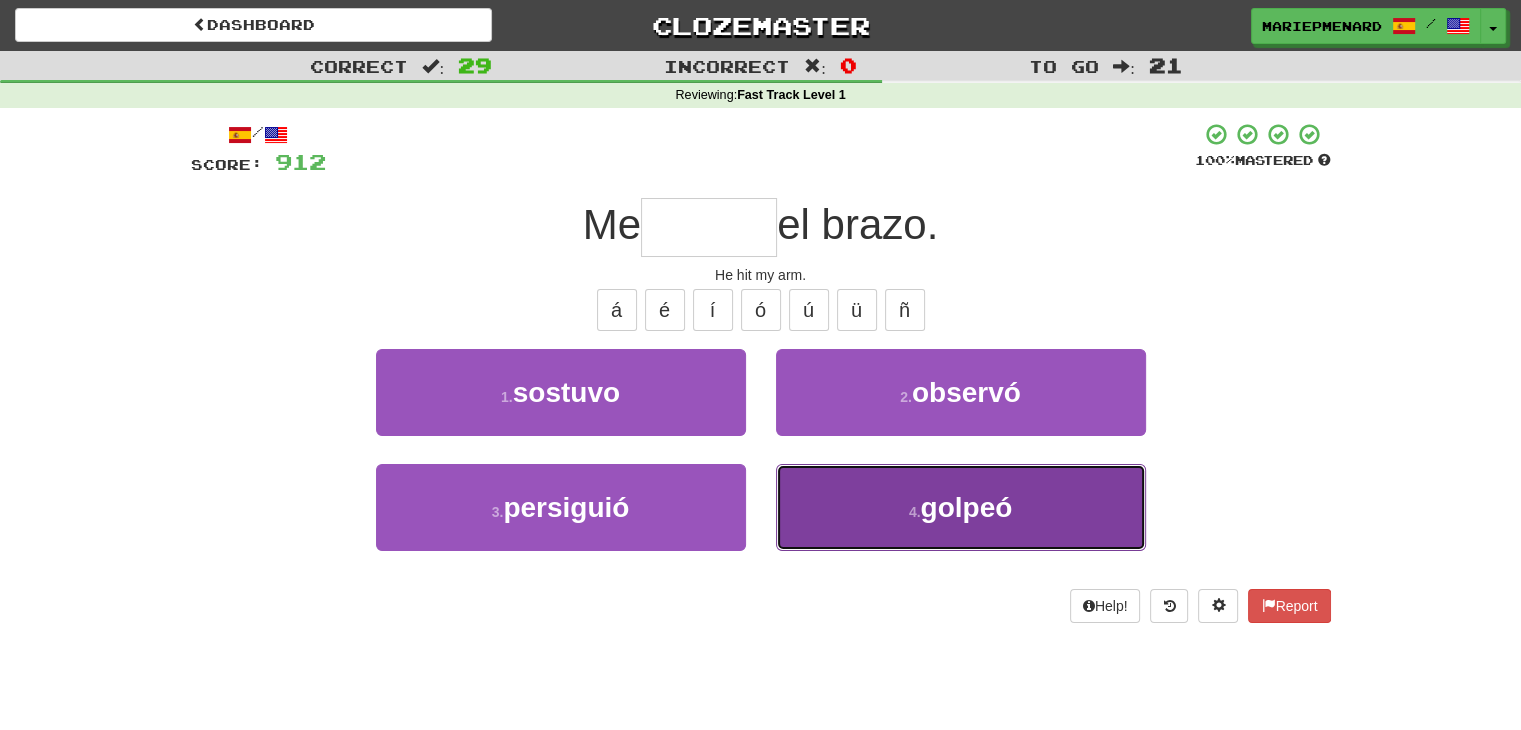 click on "4 .  golpeó" at bounding box center (961, 507) 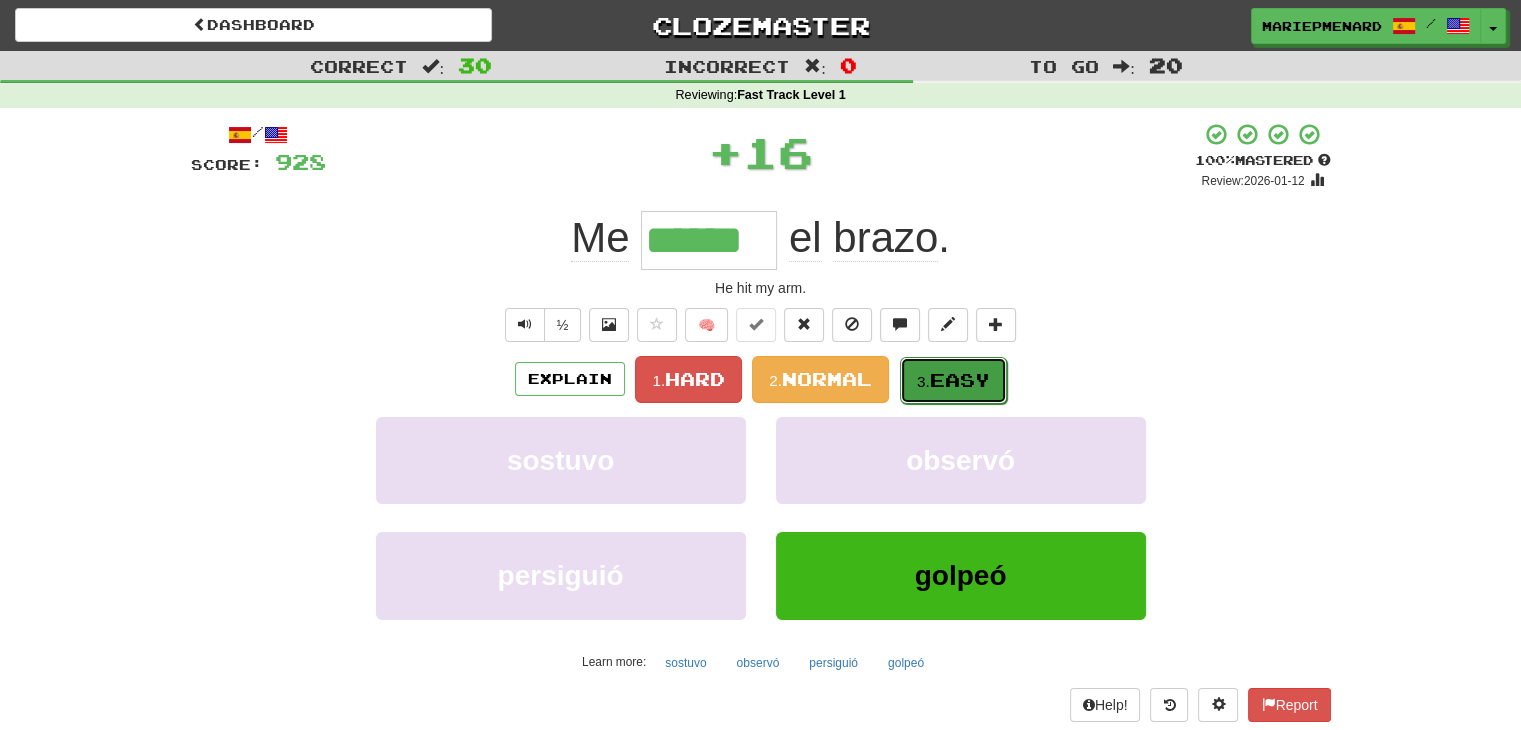 click on "3.  Easy" at bounding box center (953, 380) 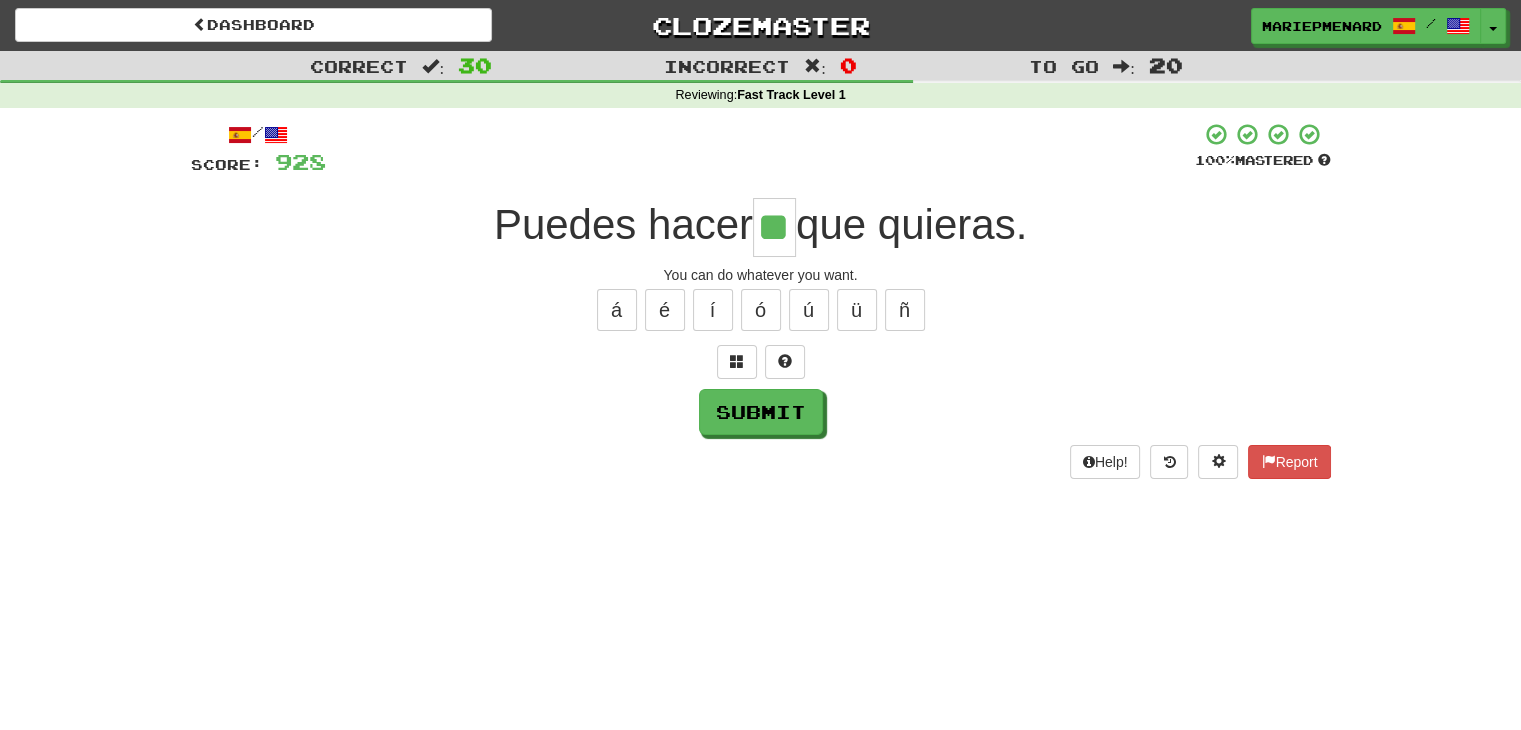 type on "**" 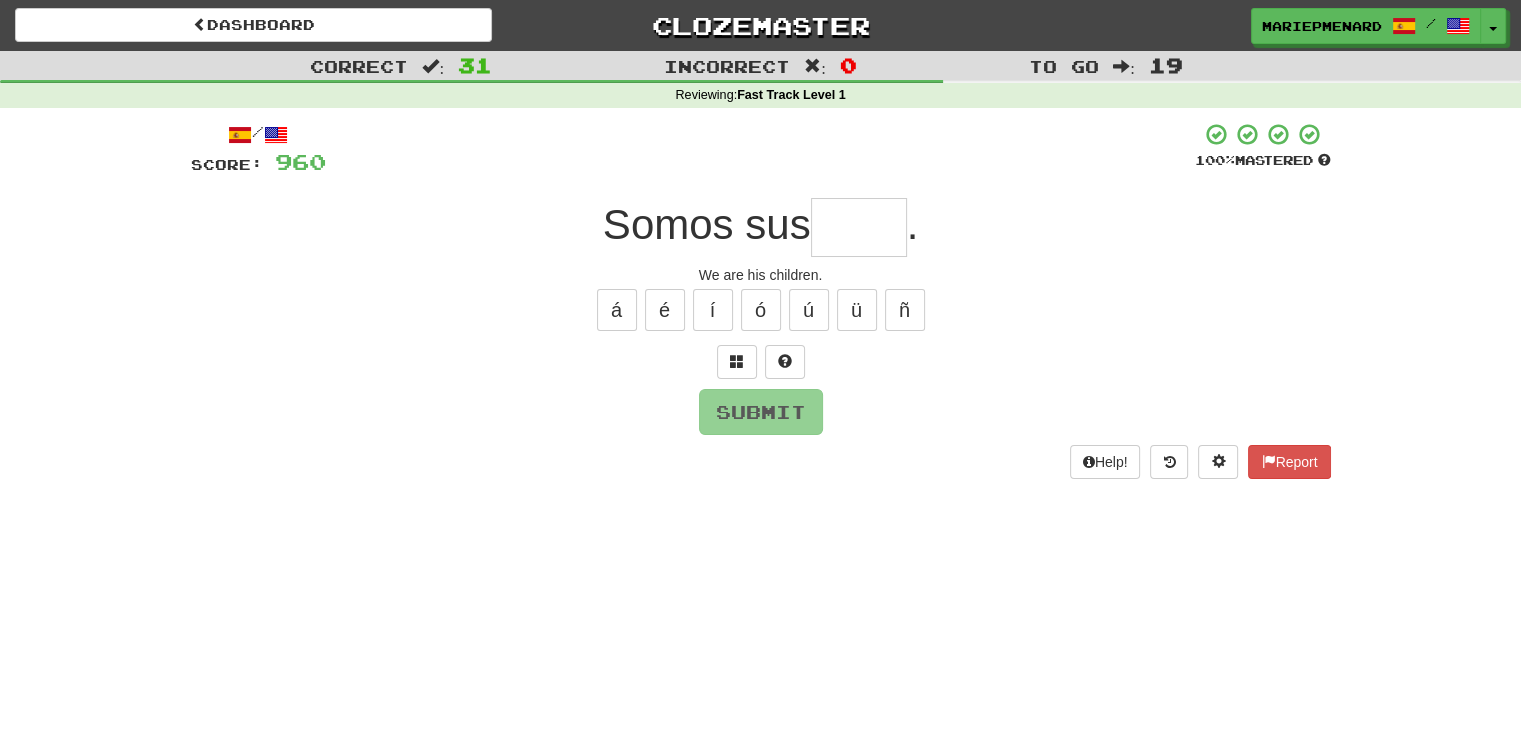 type on "*" 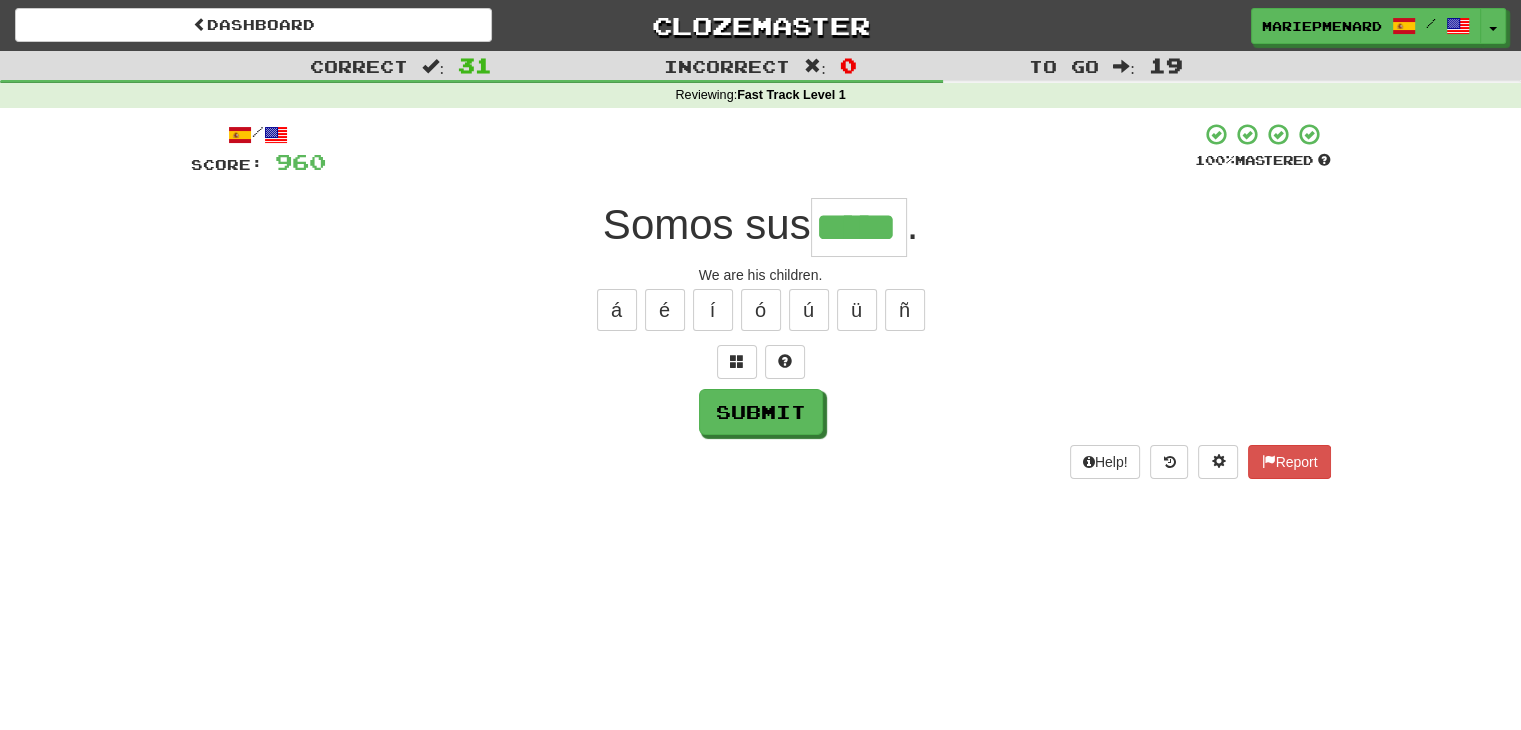 type on "*****" 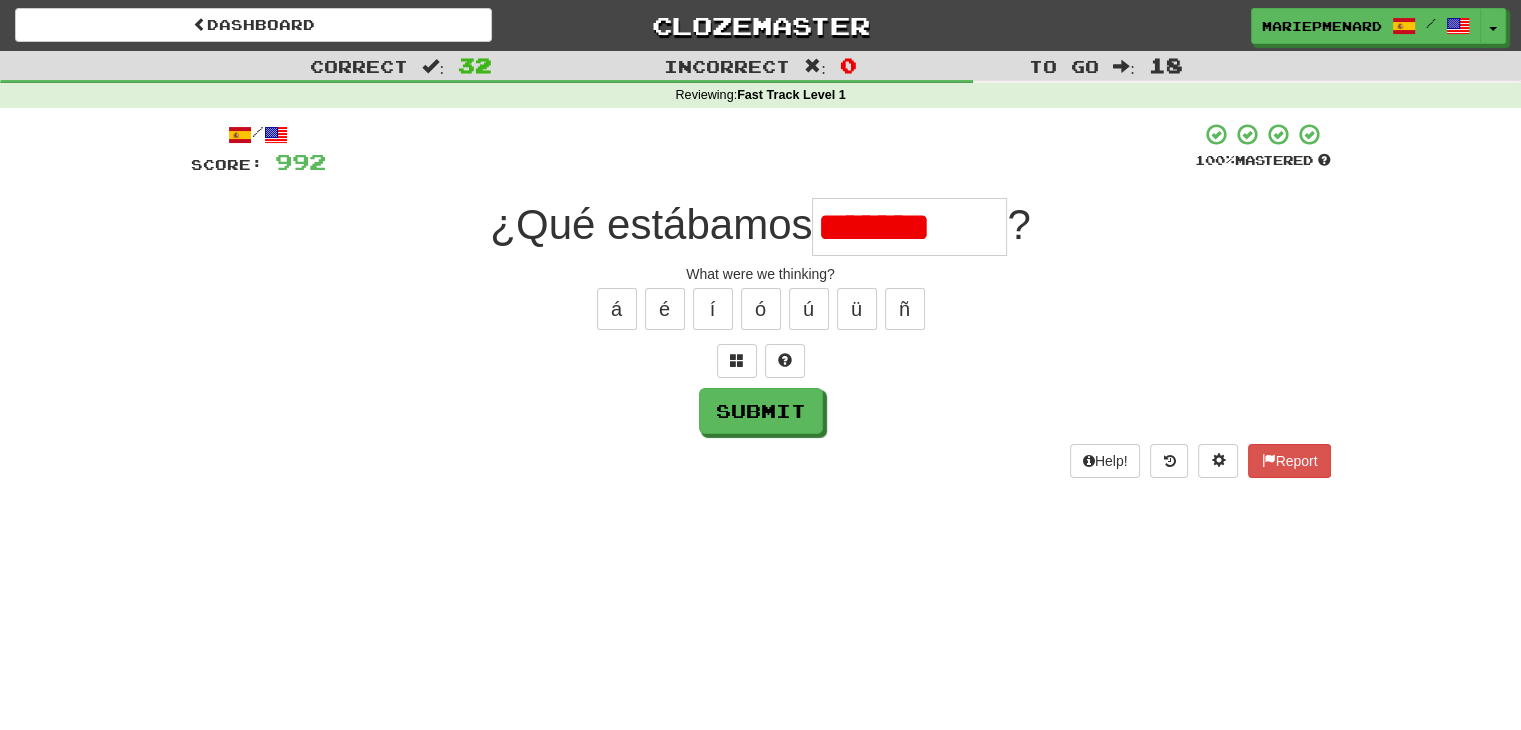 scroll, scrollTop: 0, scrollLeft: 0, axis: both 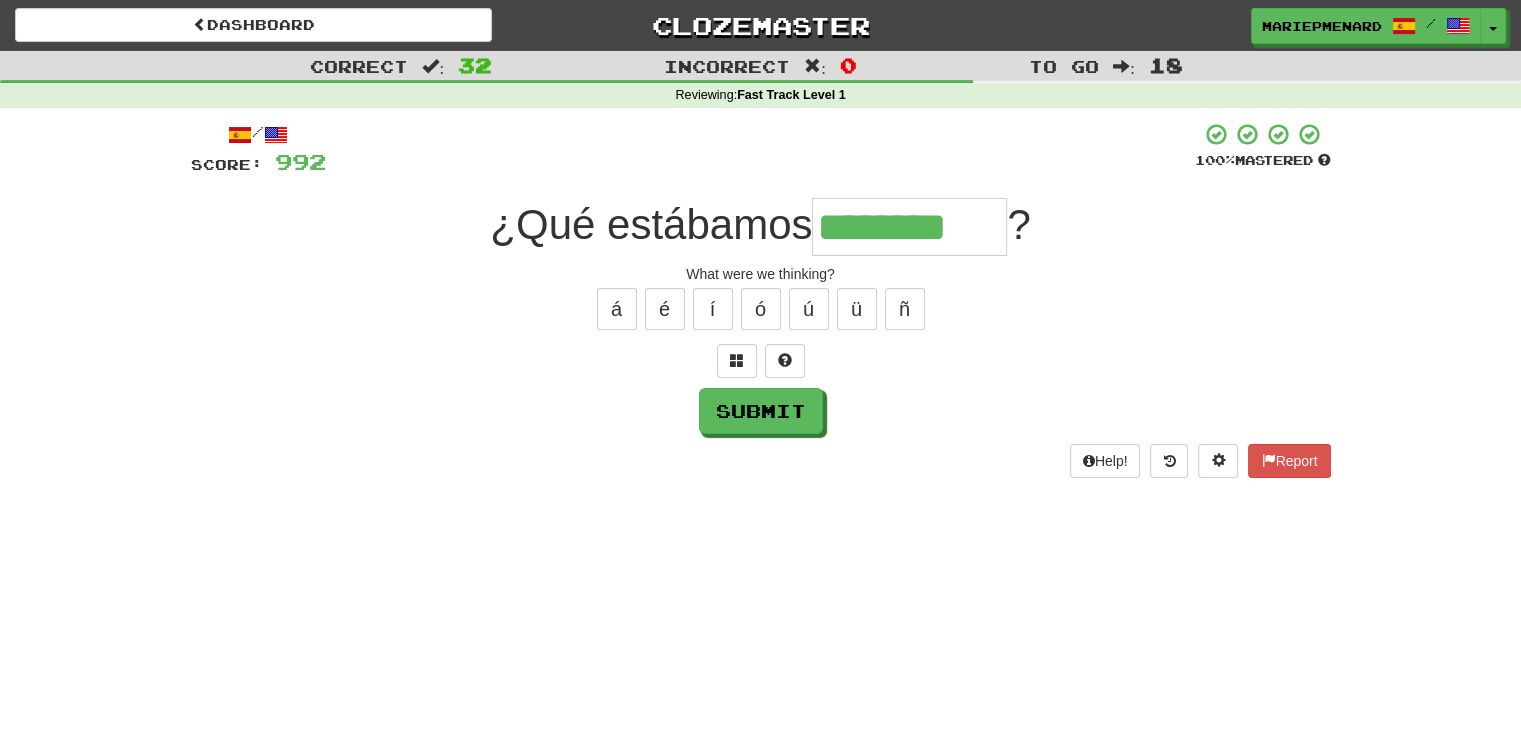 type on "********" 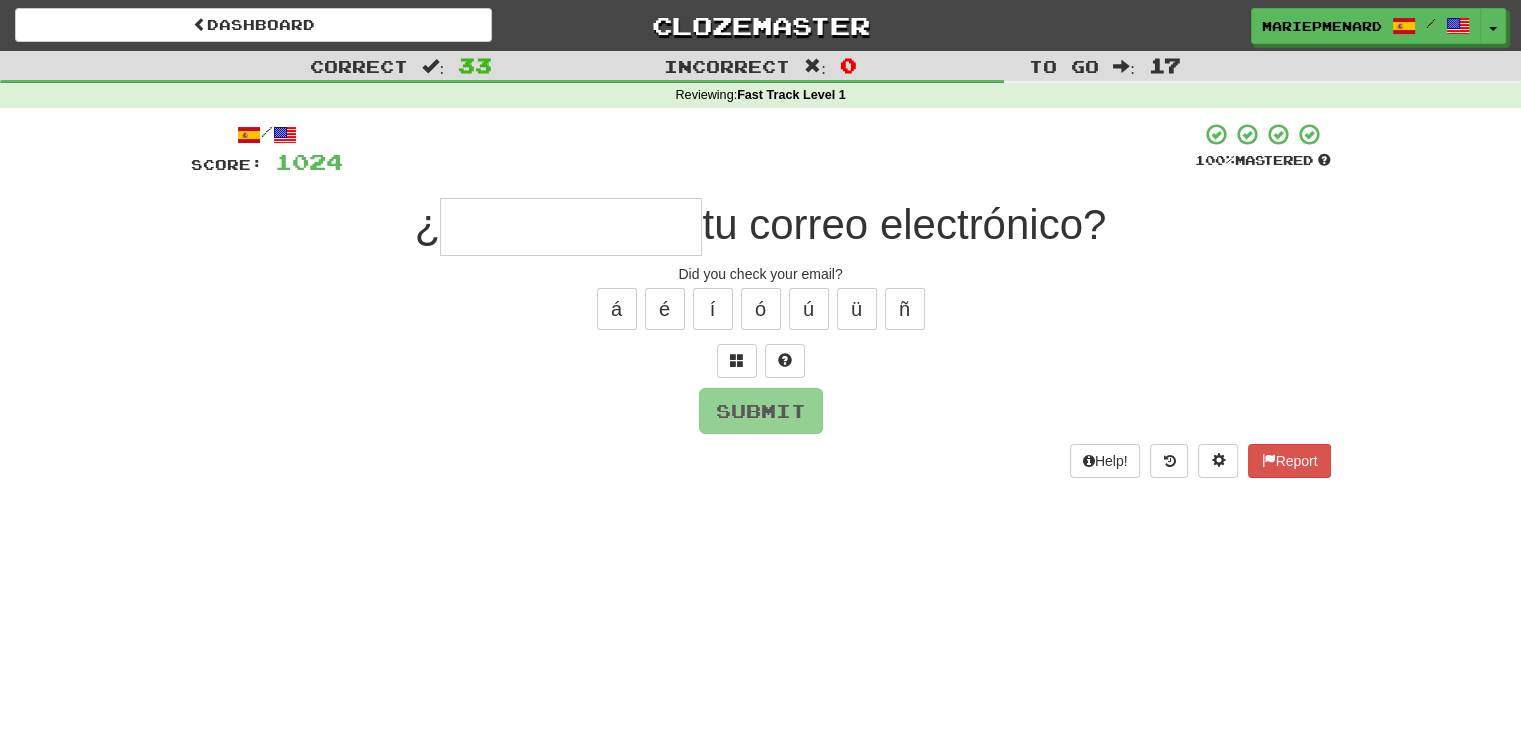 type on "*" 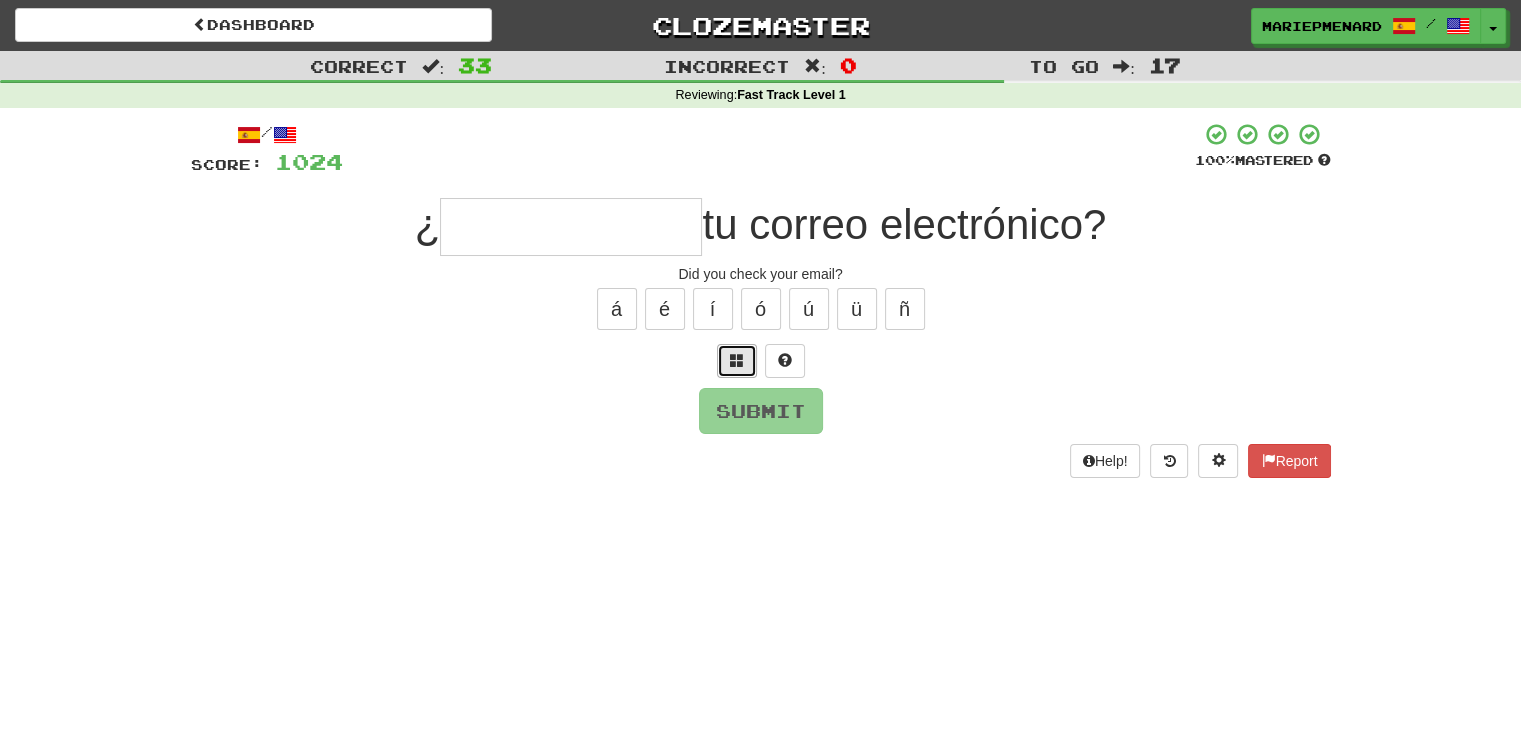click at bounding box center (737, 361) 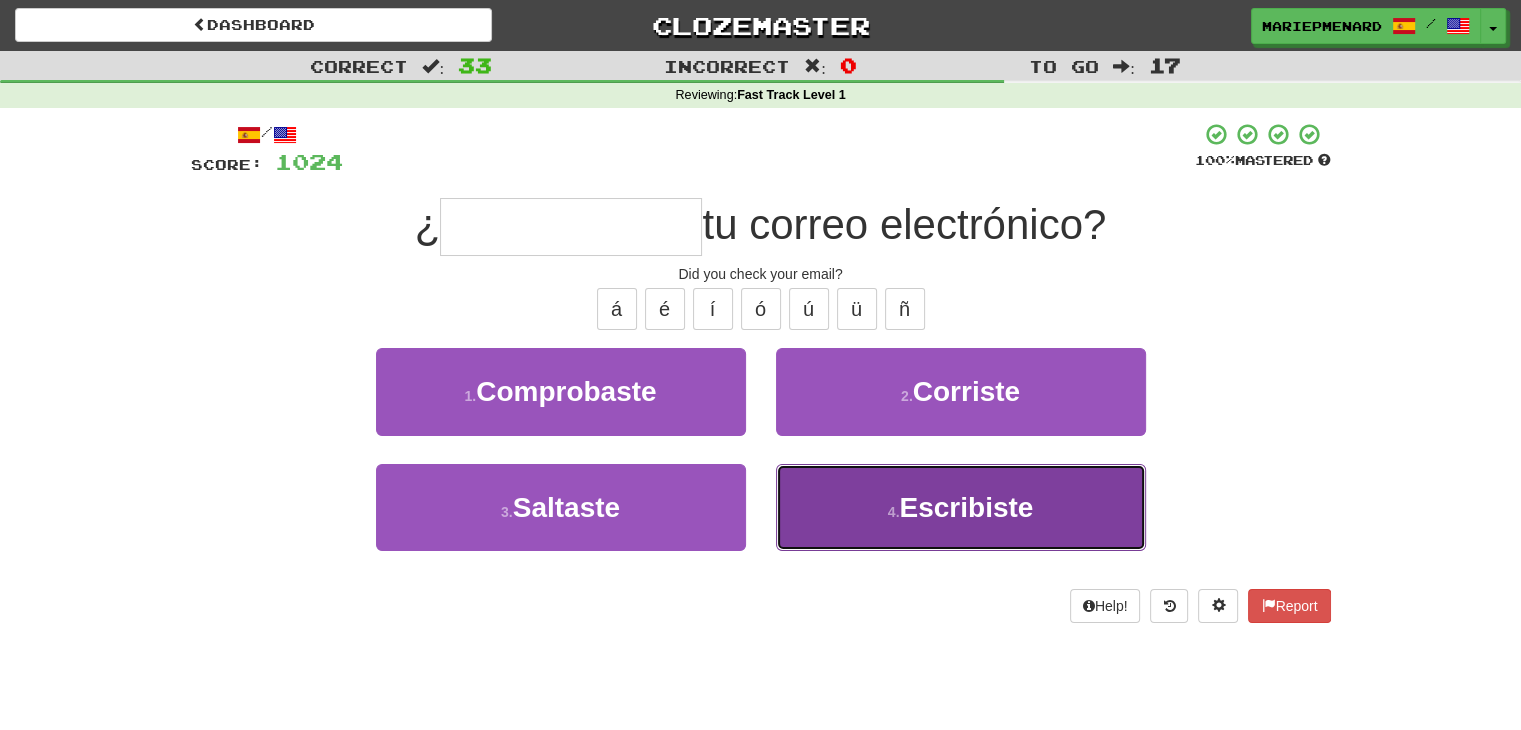 click on "4 ." at bounding box center [894, 512] 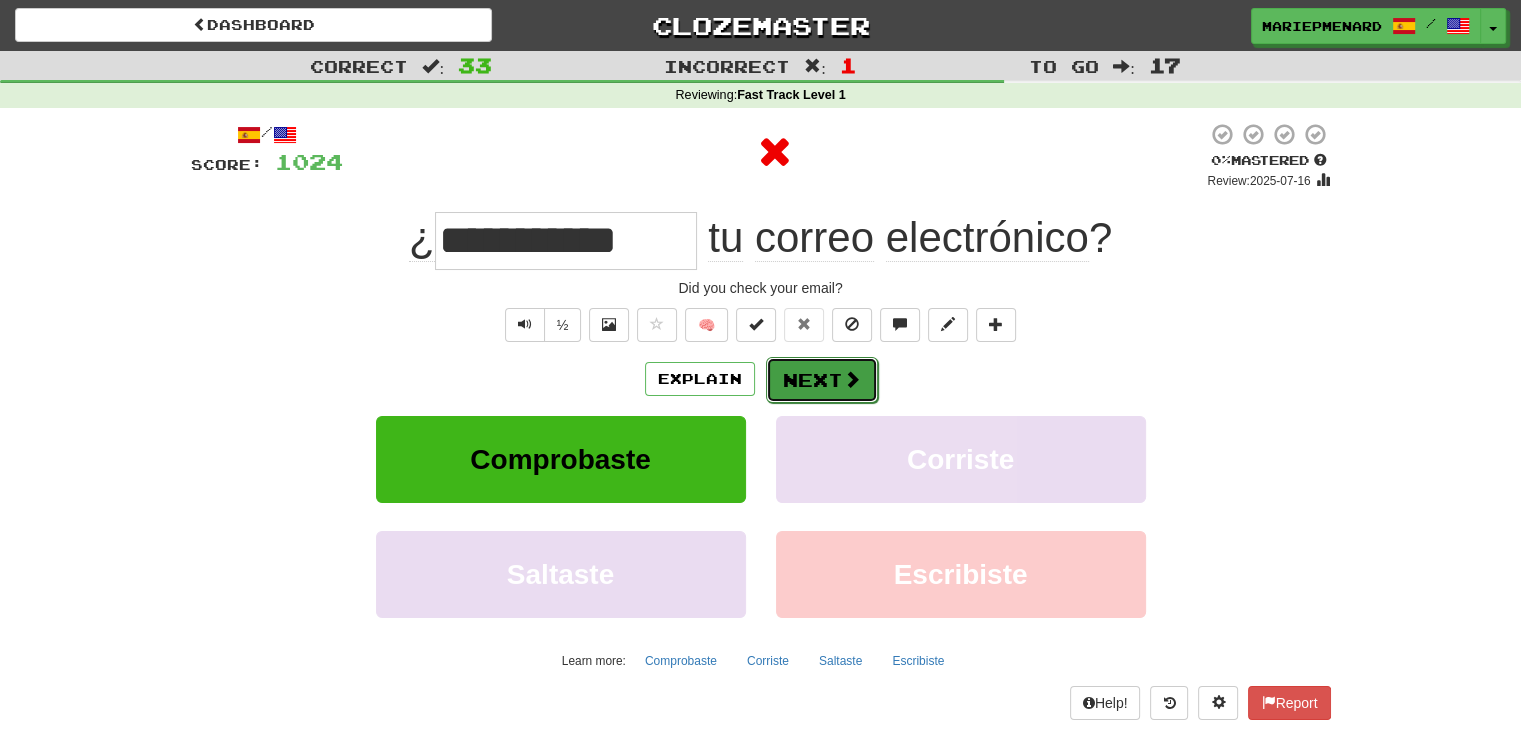 click on "Next" at bounding box center [822, 380] 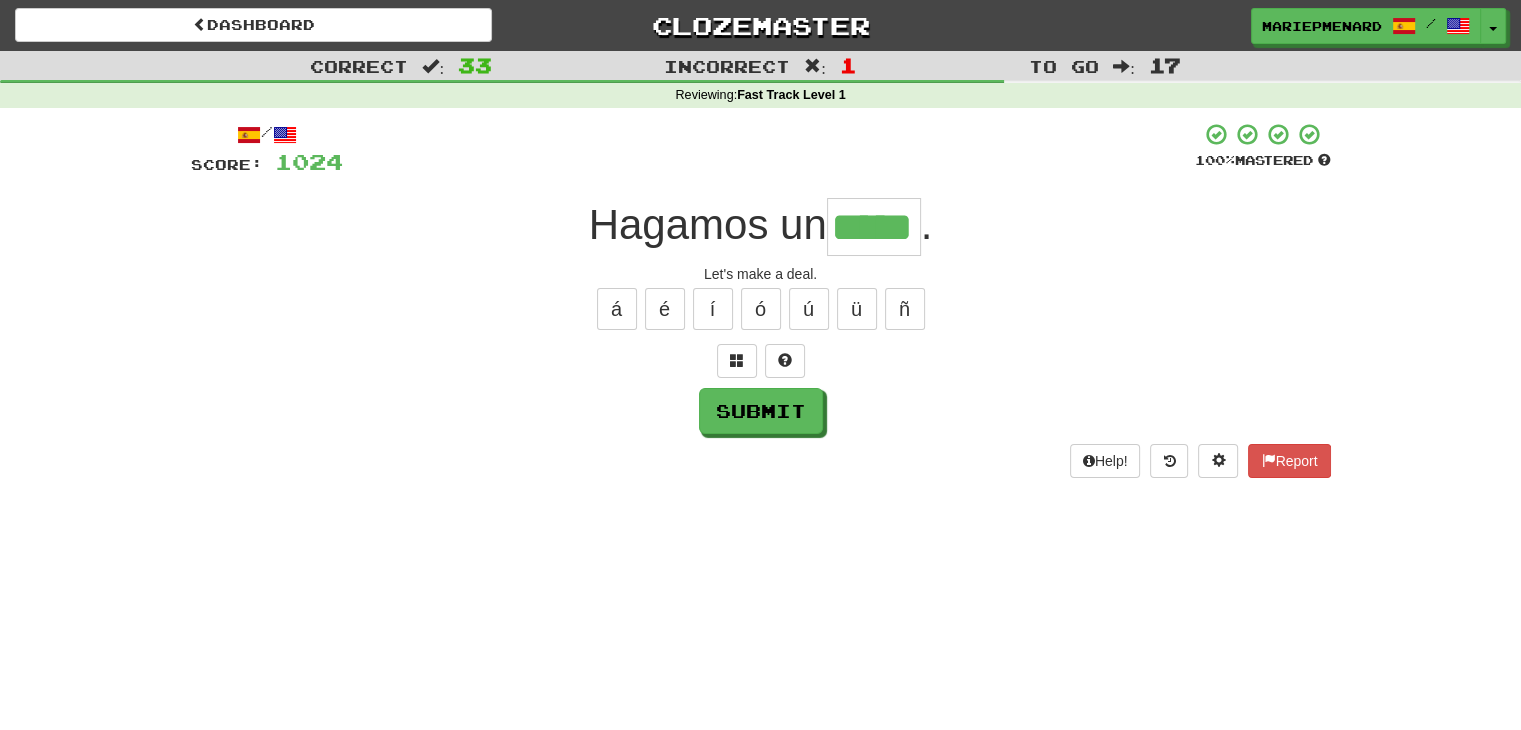 type on "*****" 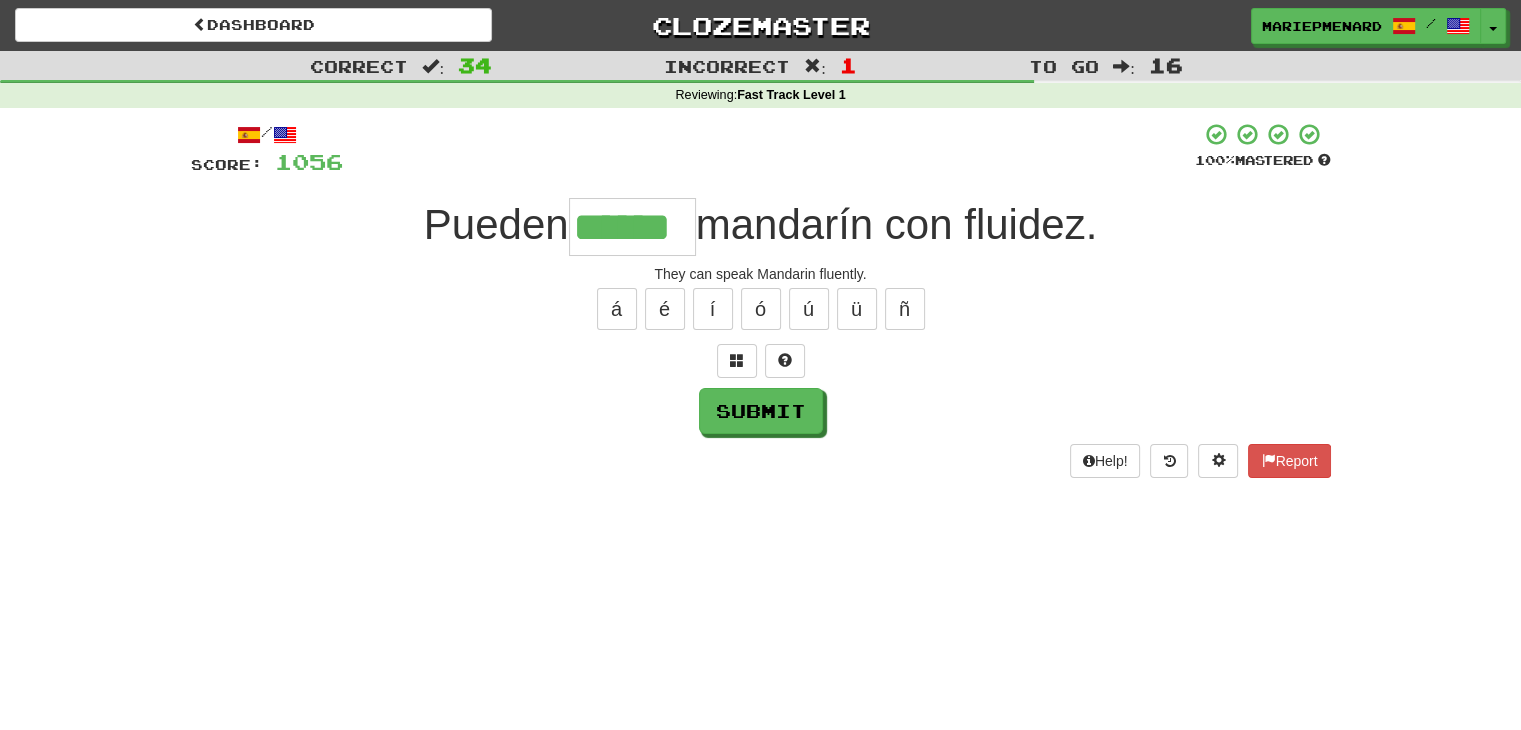 type on "******" 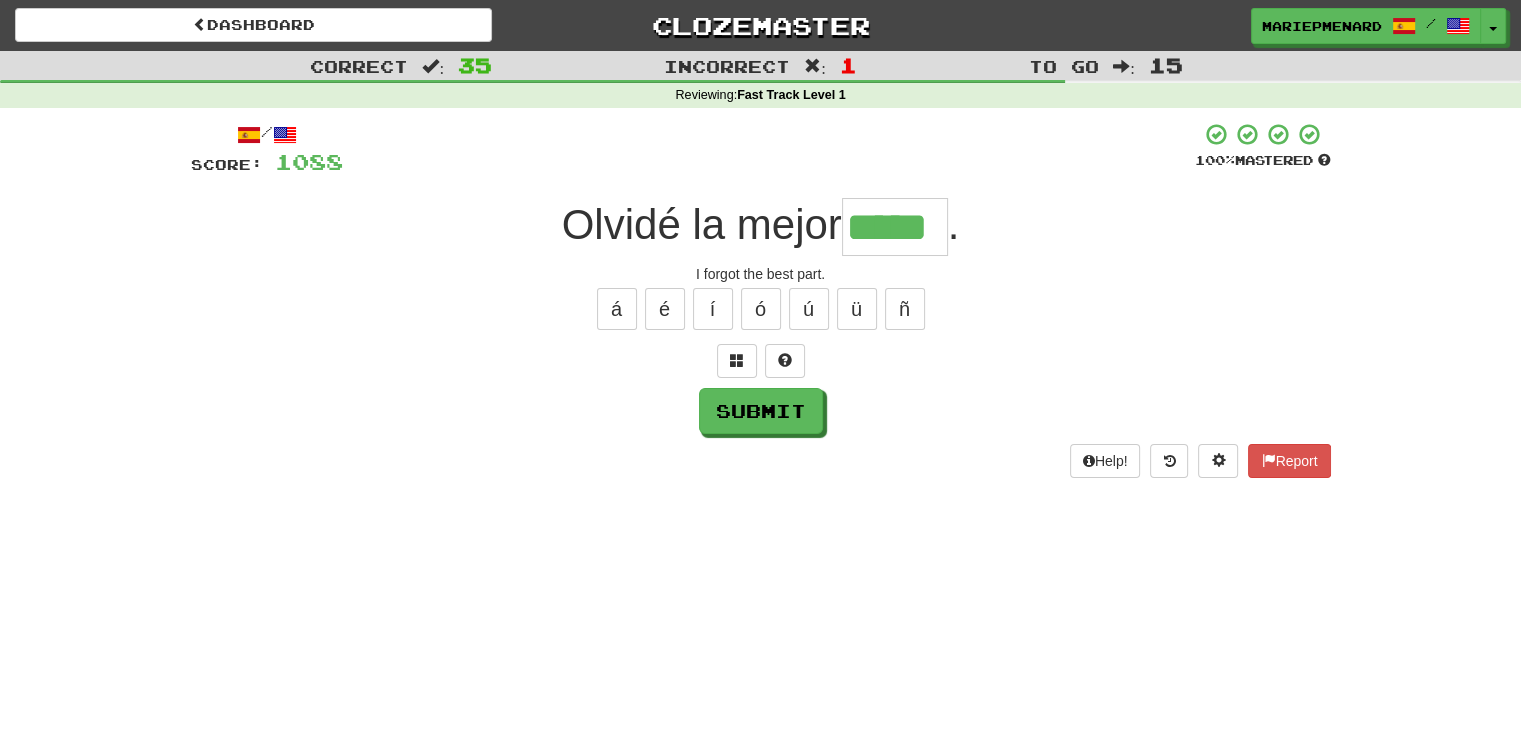 type on "*****" 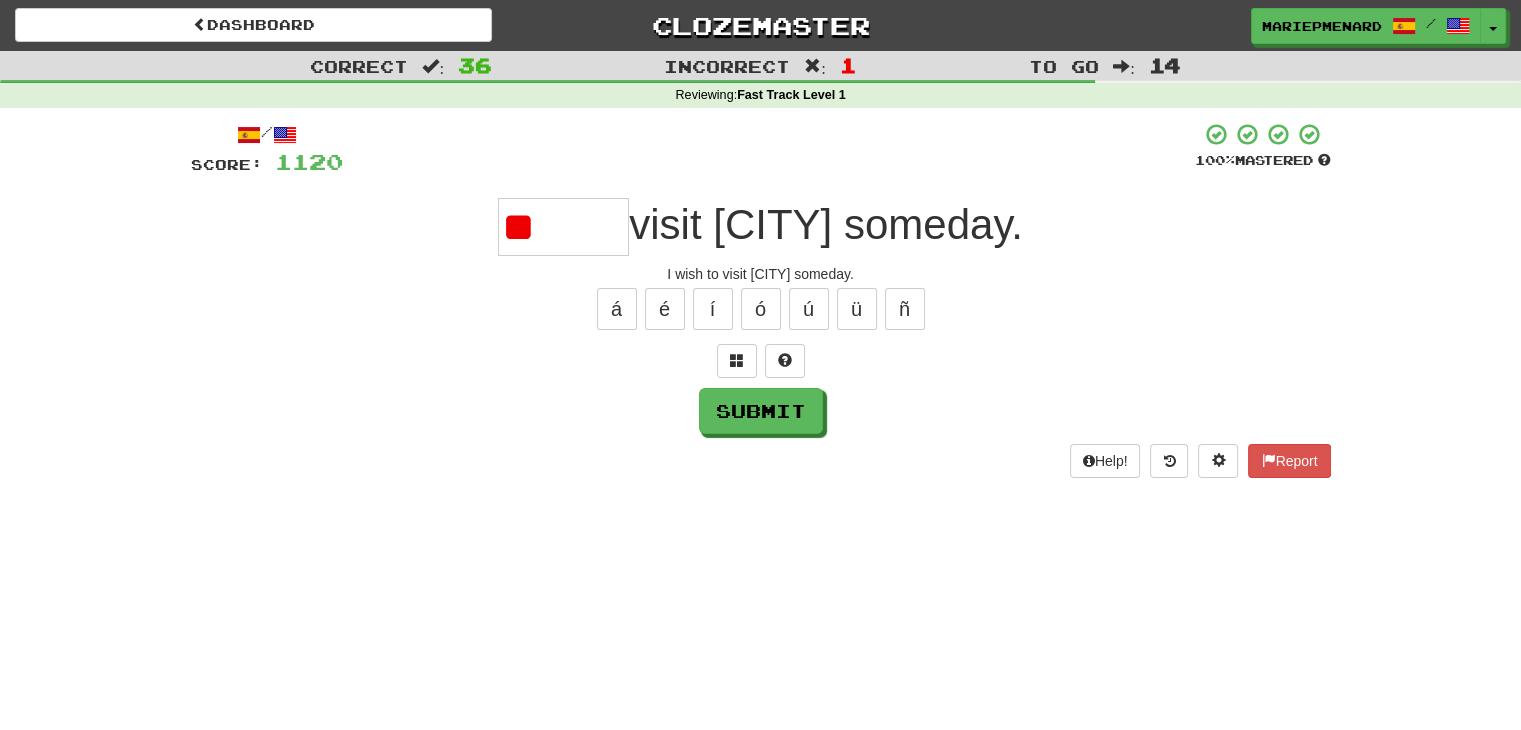type on "*" 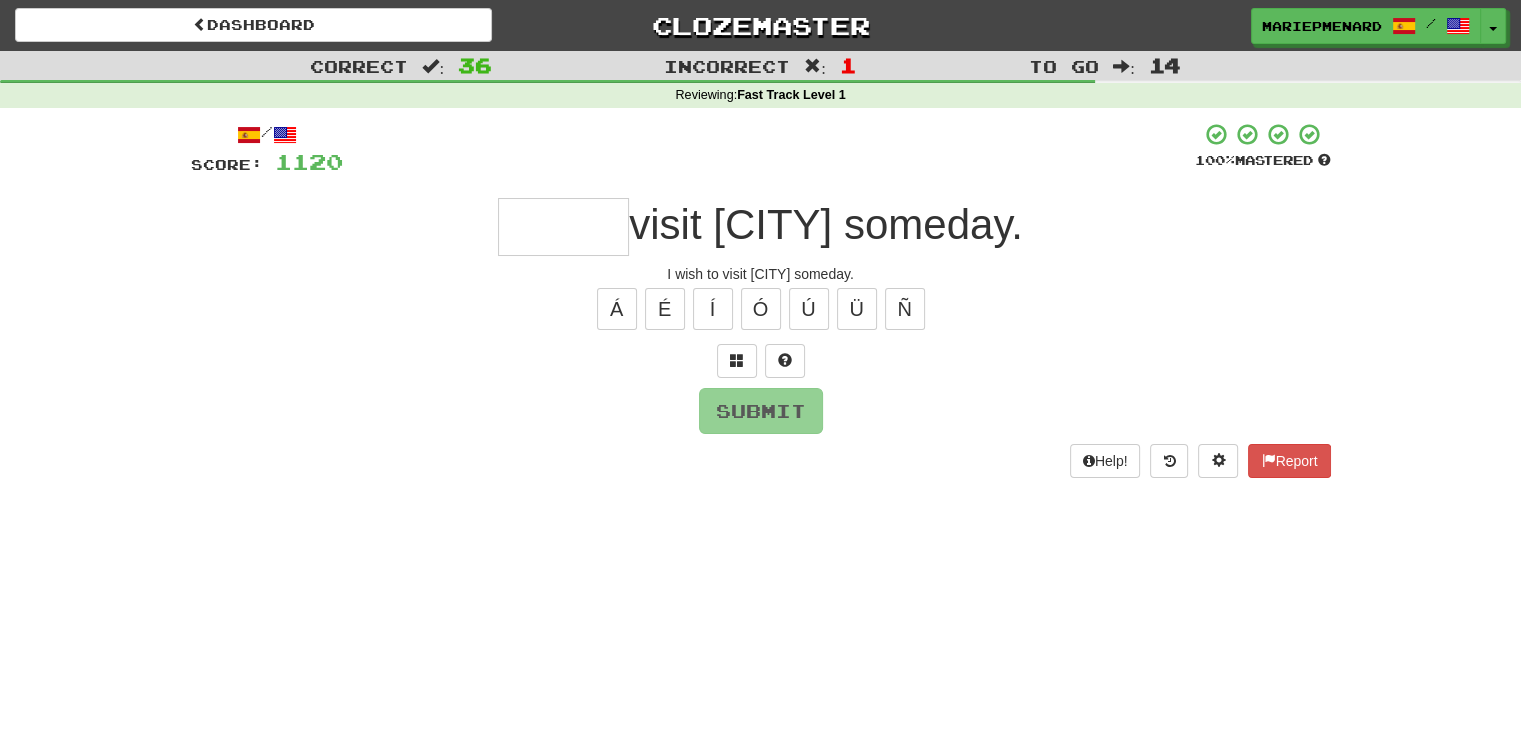 type on "*" 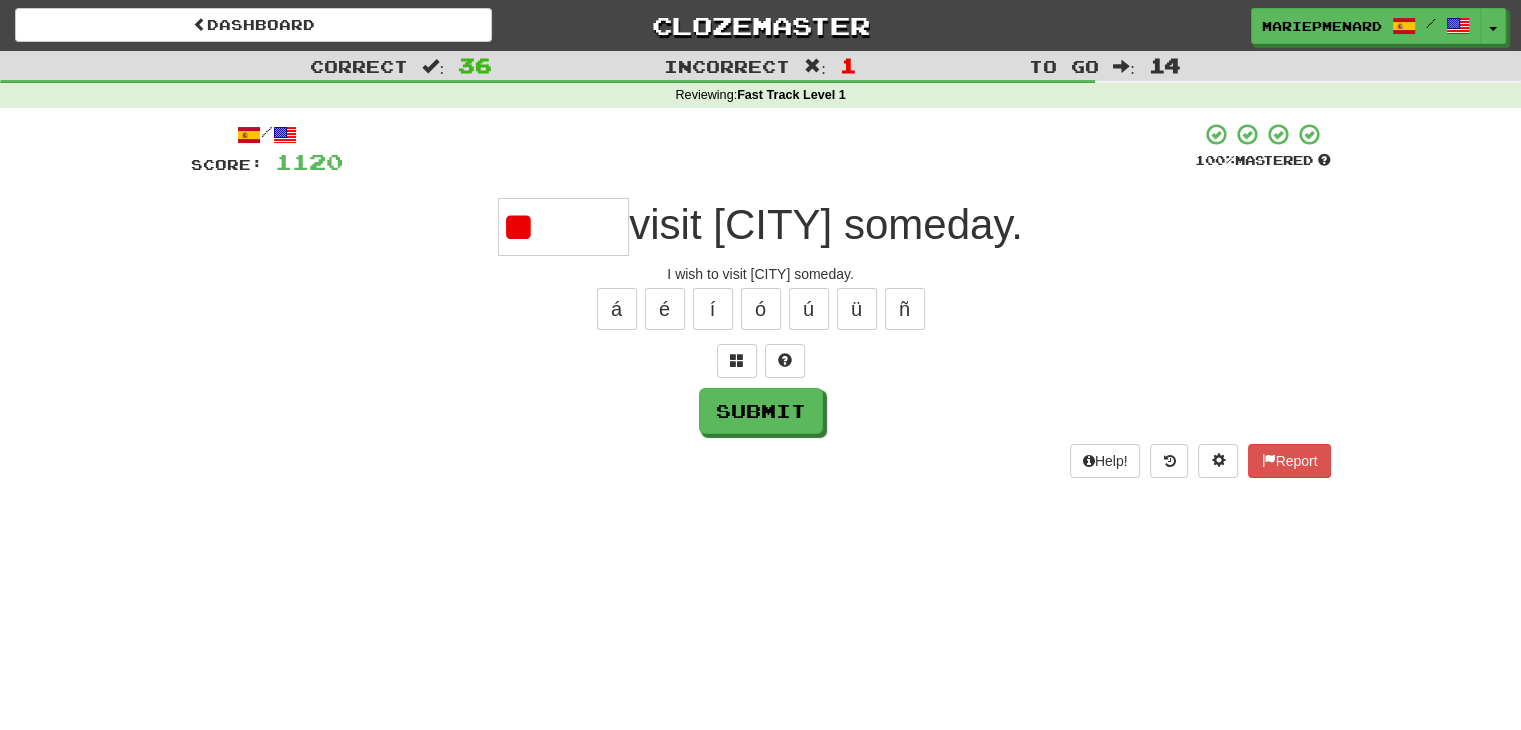 type on "*" 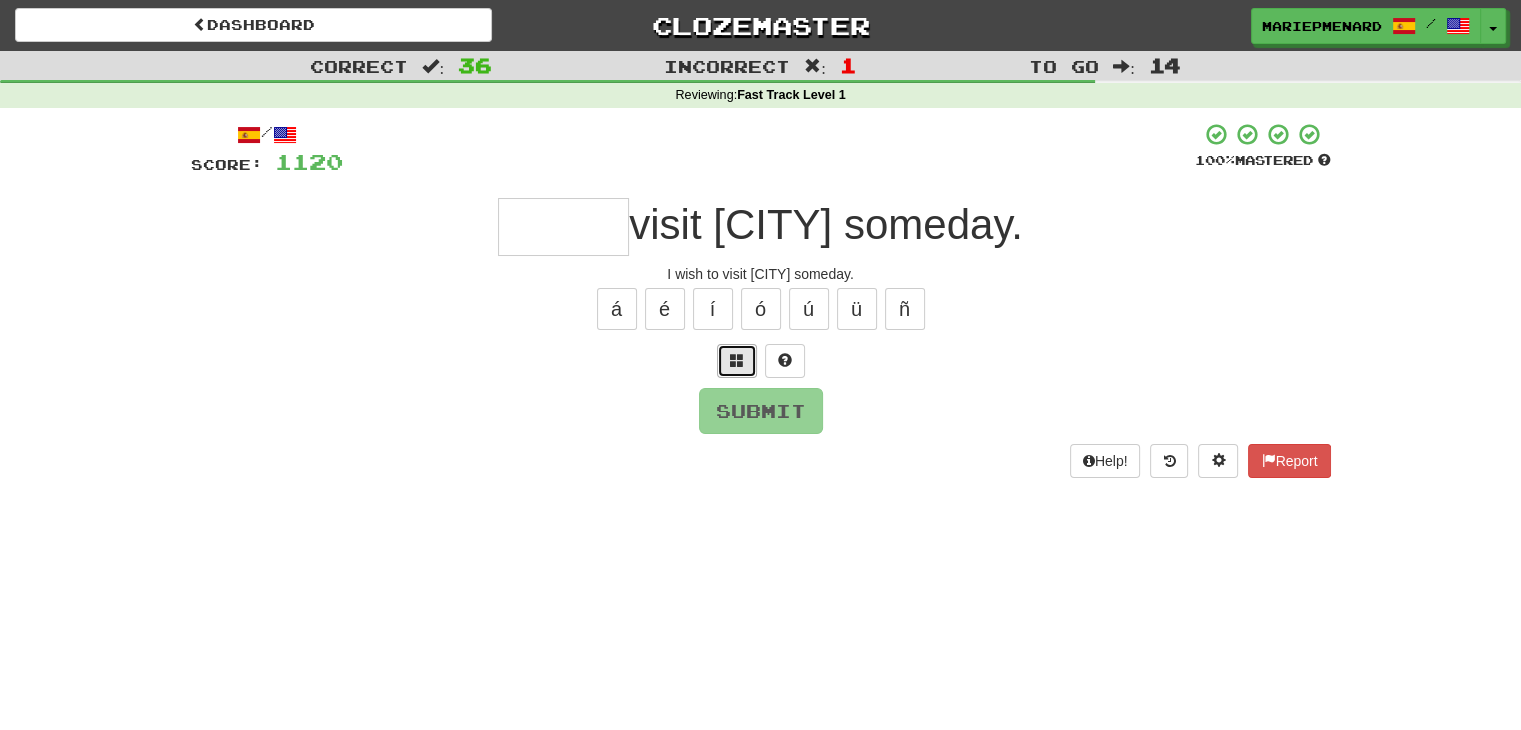 click at bounding box center (737, 361) 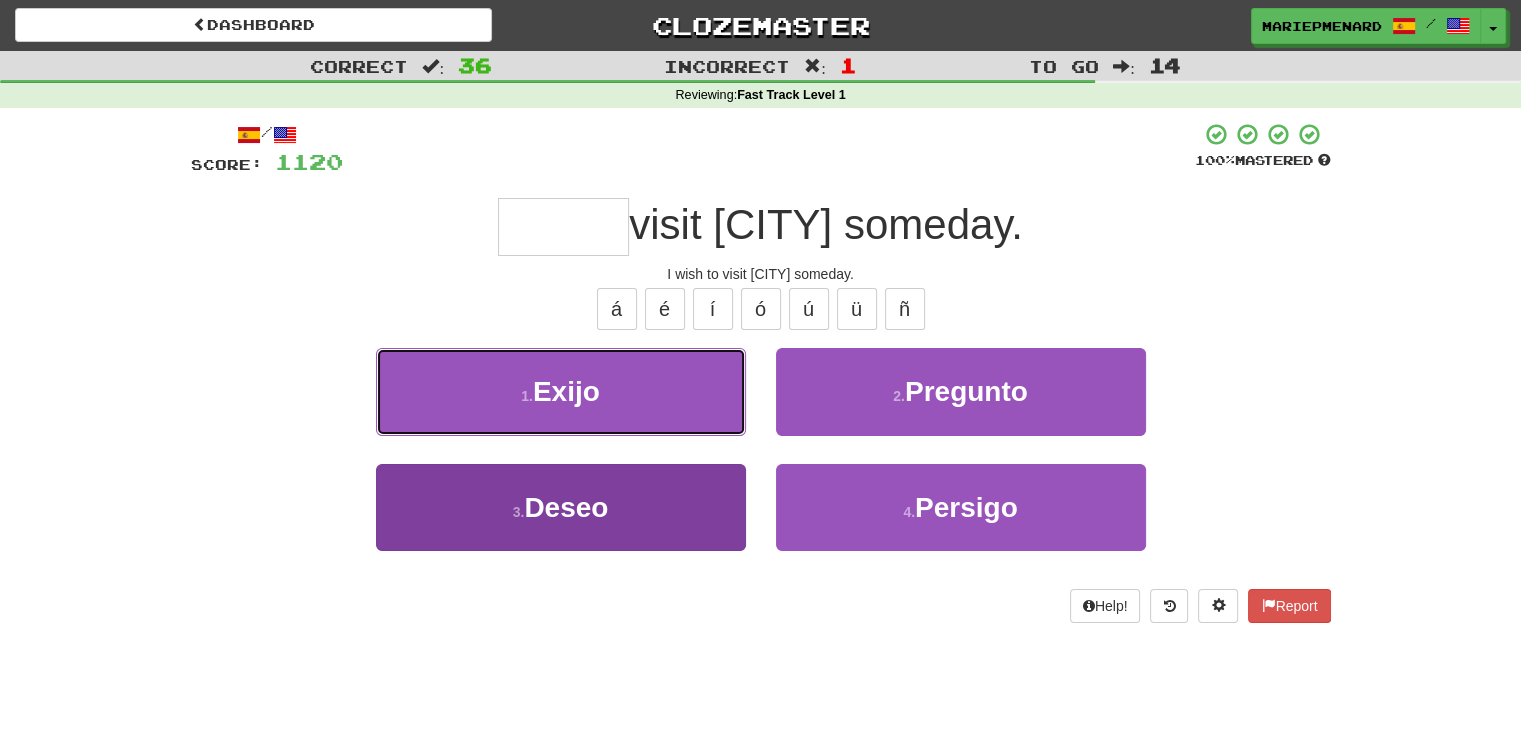 drag, startPoint x: 699, startPoint y: 405, endPoint x: 660, endPoint y: 509, distance: 111.07205 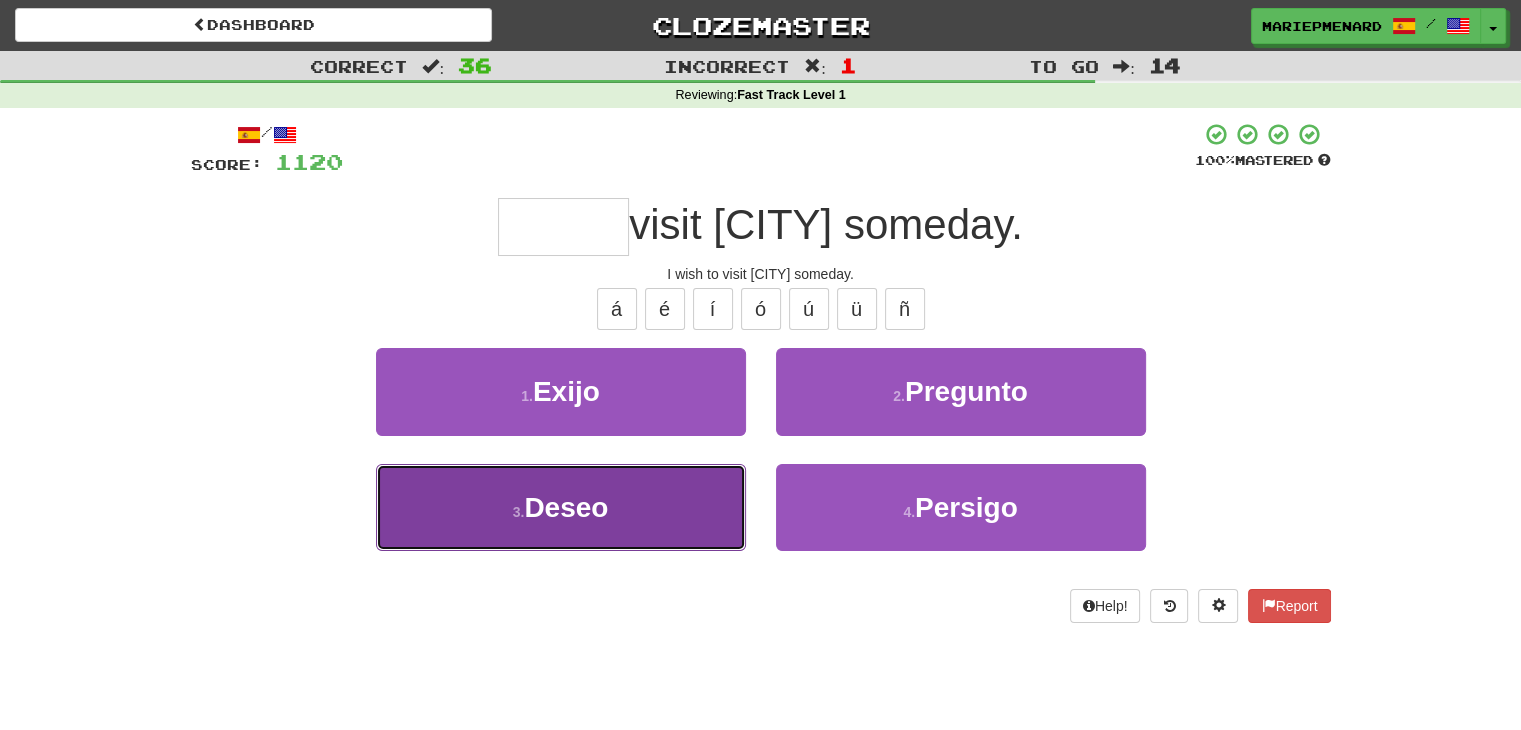 click on "3 .  Deseo" at bounding box center (561, 507) 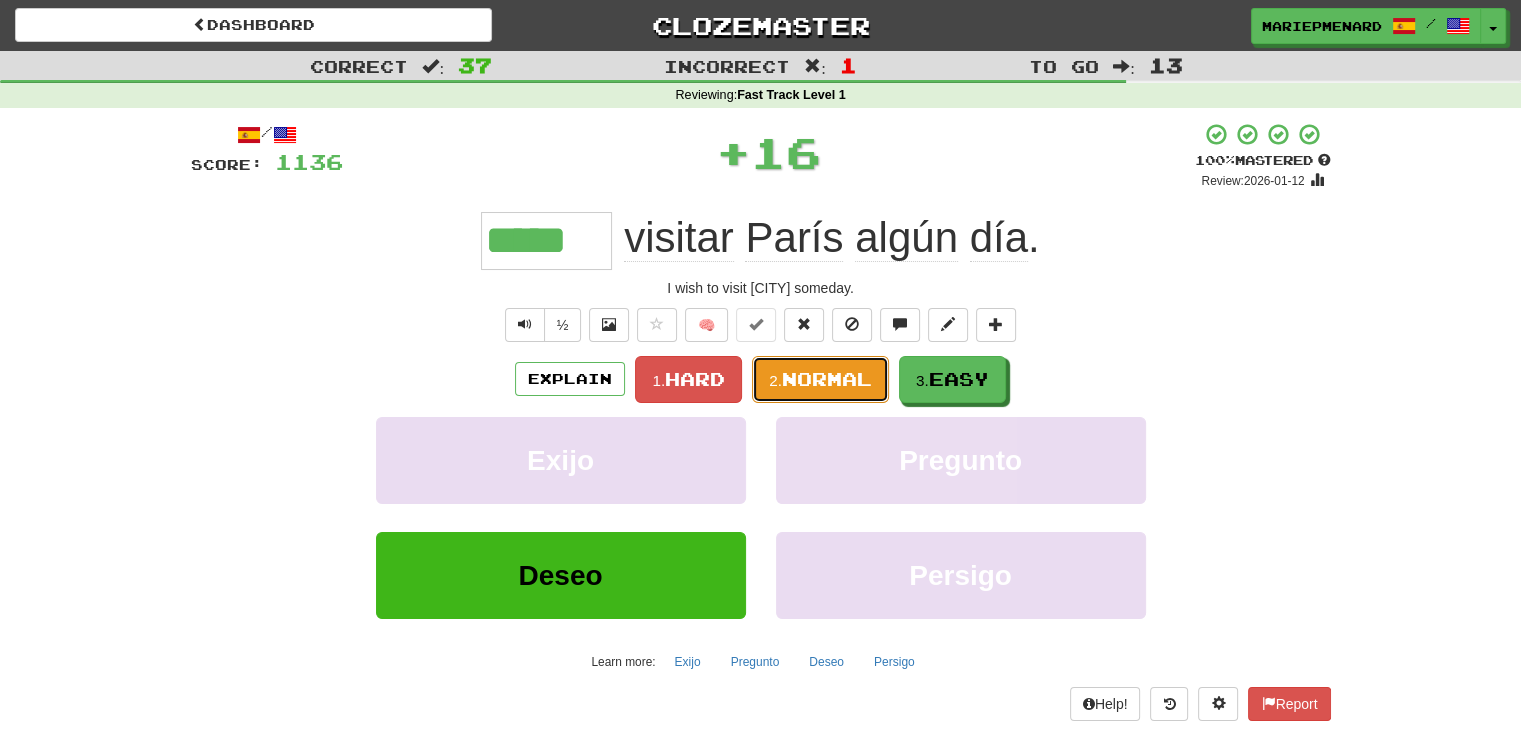 click on "Normal" at bounding box center [827, 379] 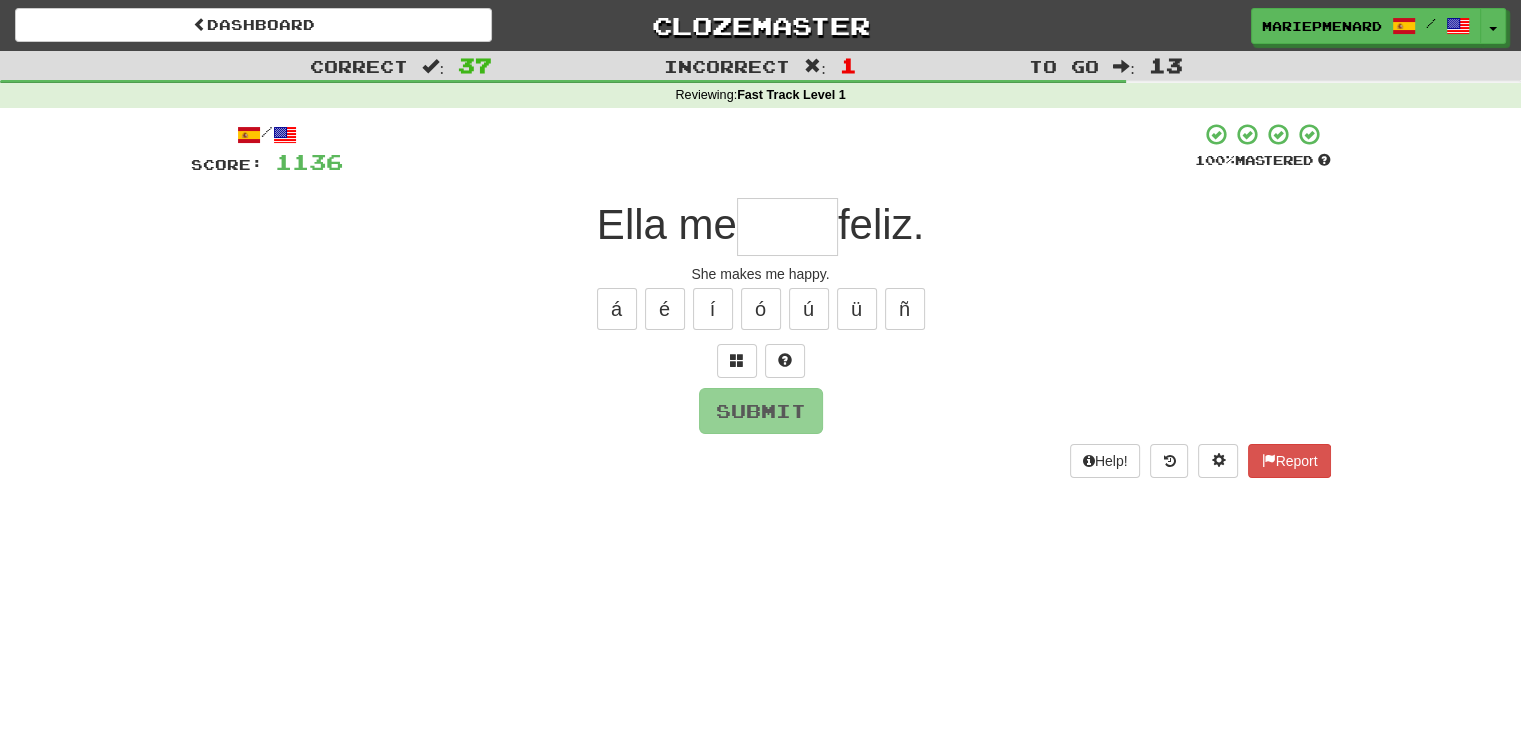 click at bounding box center [787, 227] 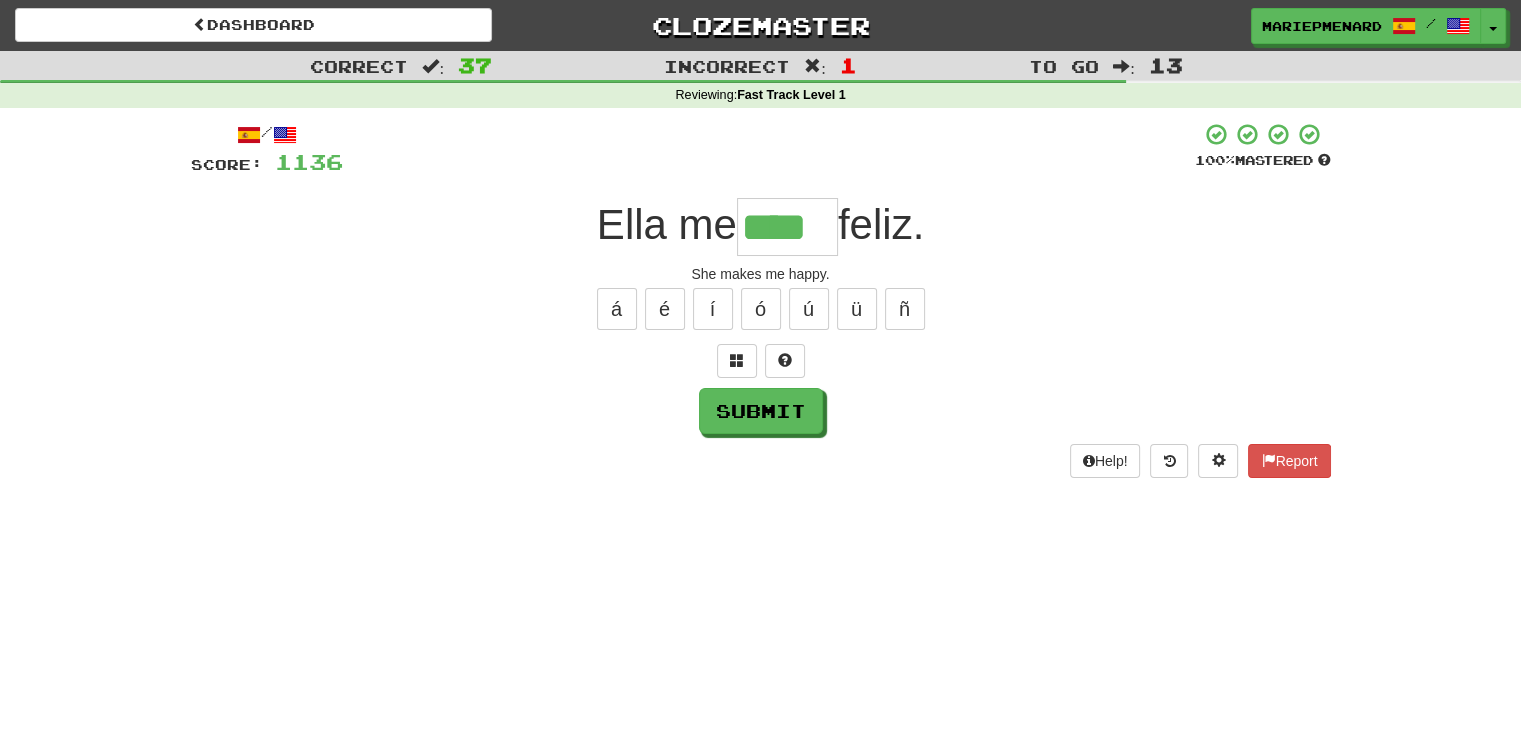 type on "****" 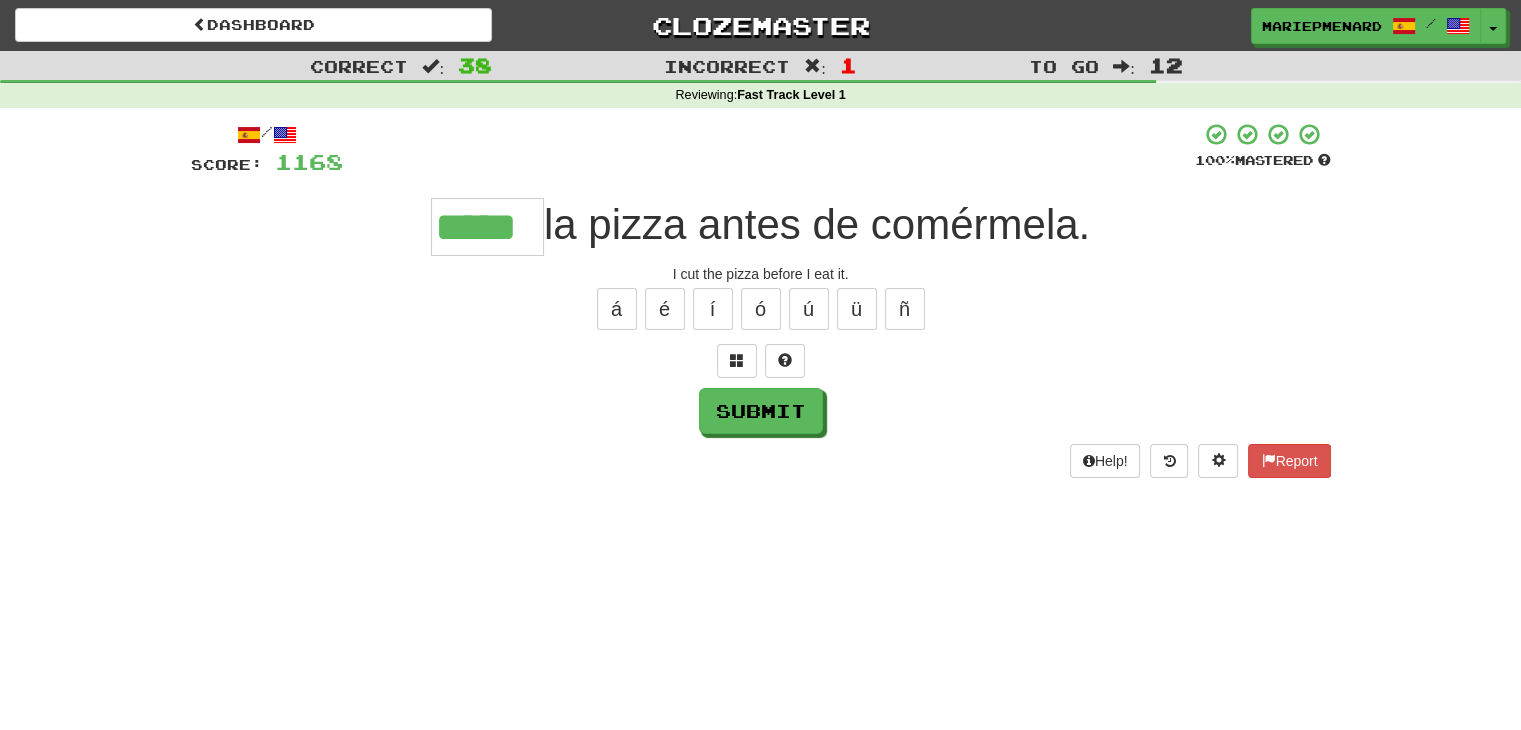 type on "*****" 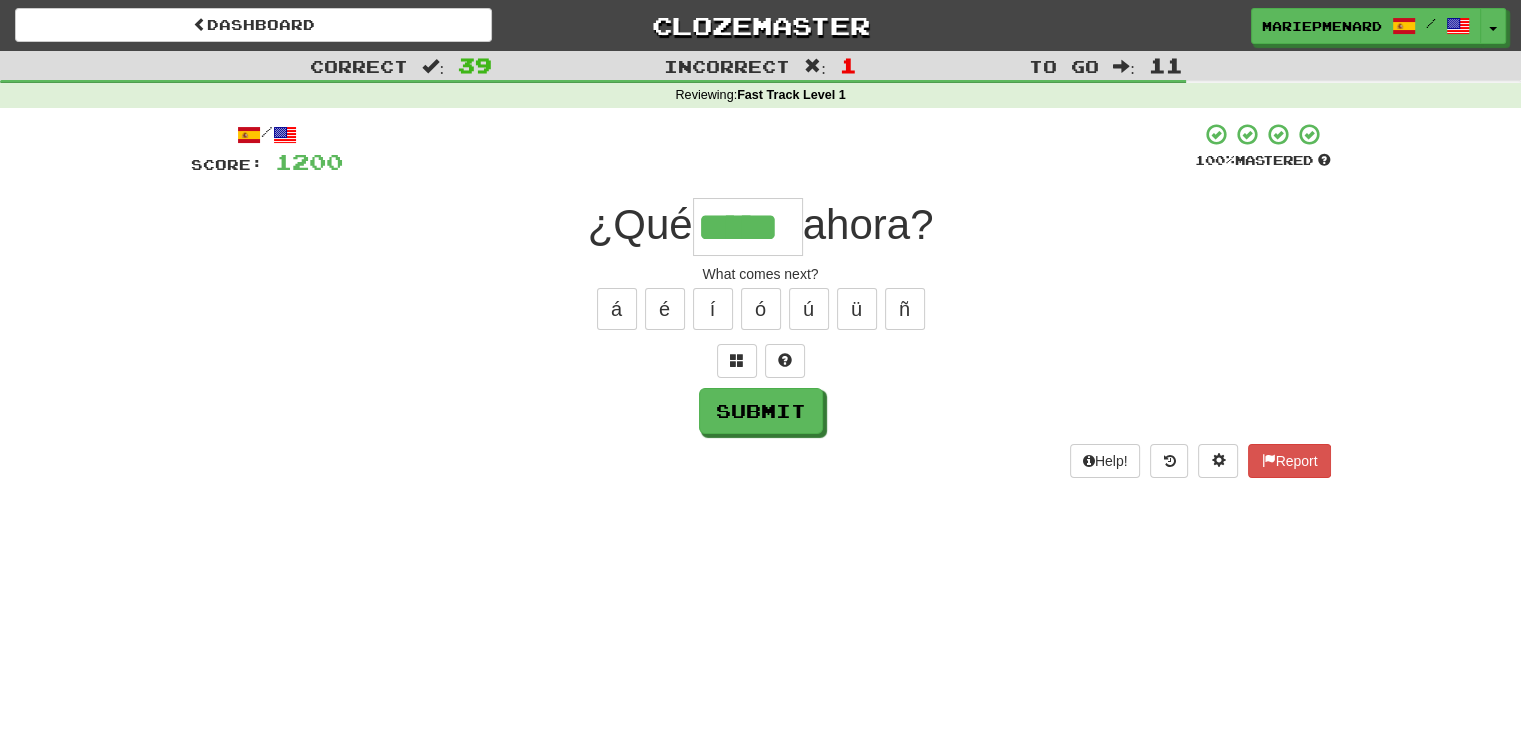 type on "*****" 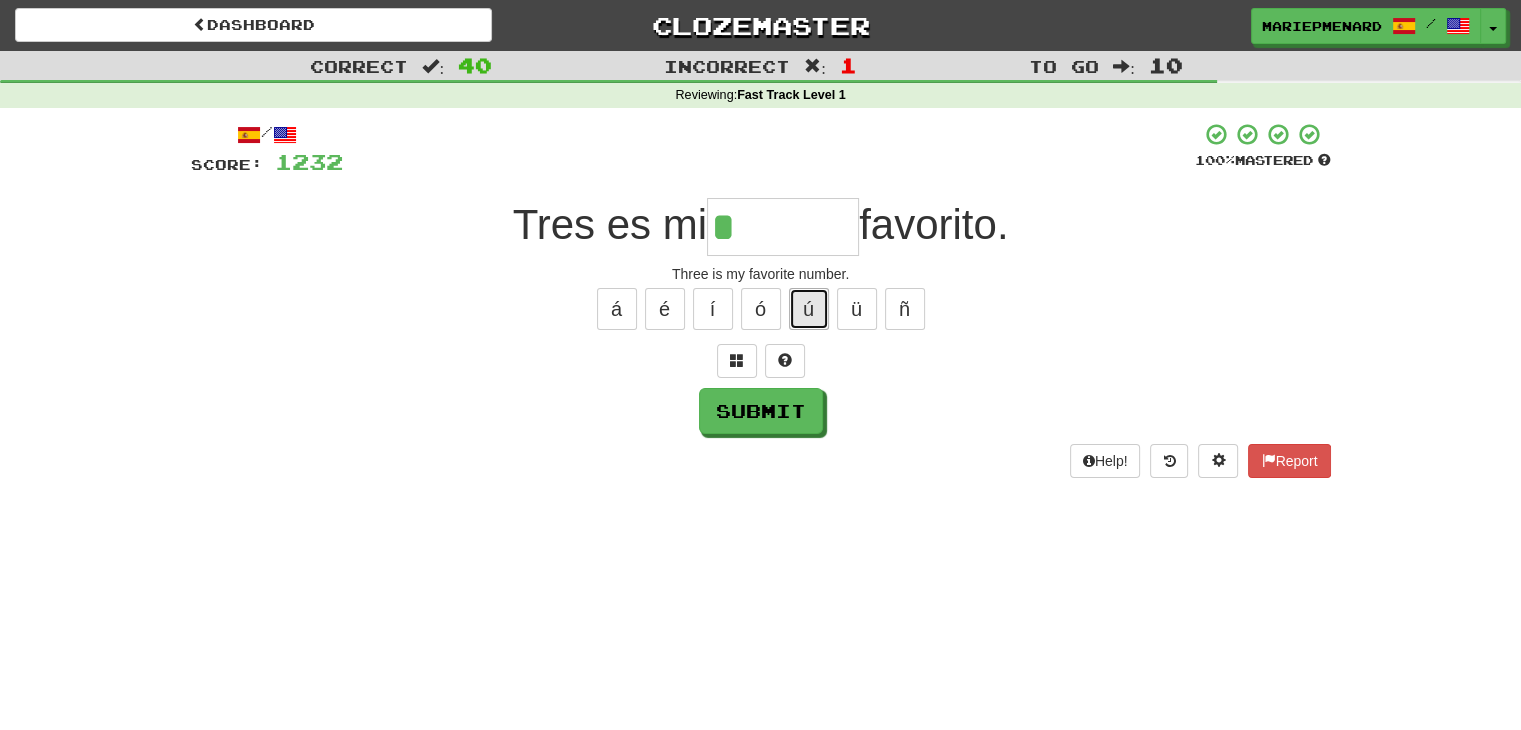click on "ú" at bounding box center (809, 309) 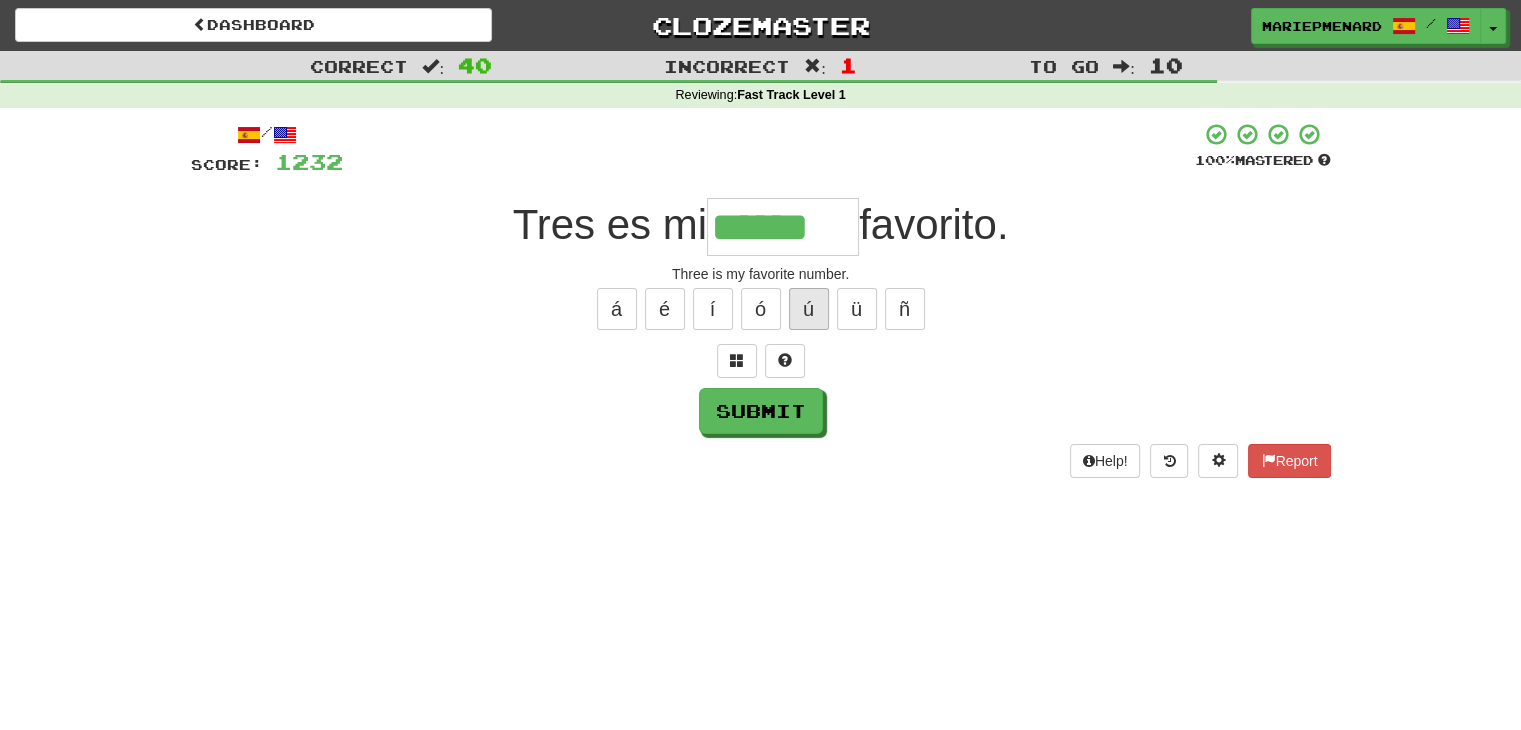 type on "******" 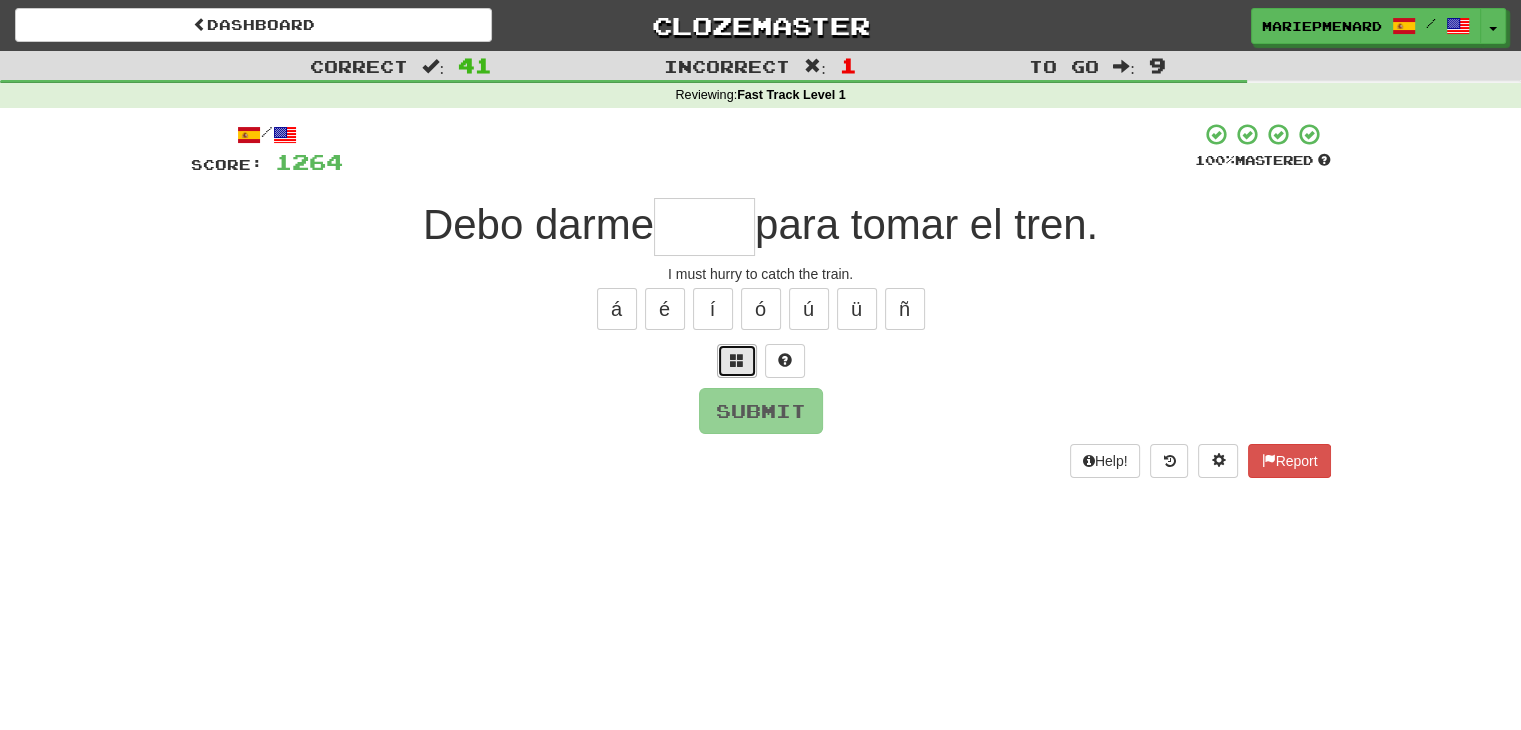 click at bounding box center (737, 361) 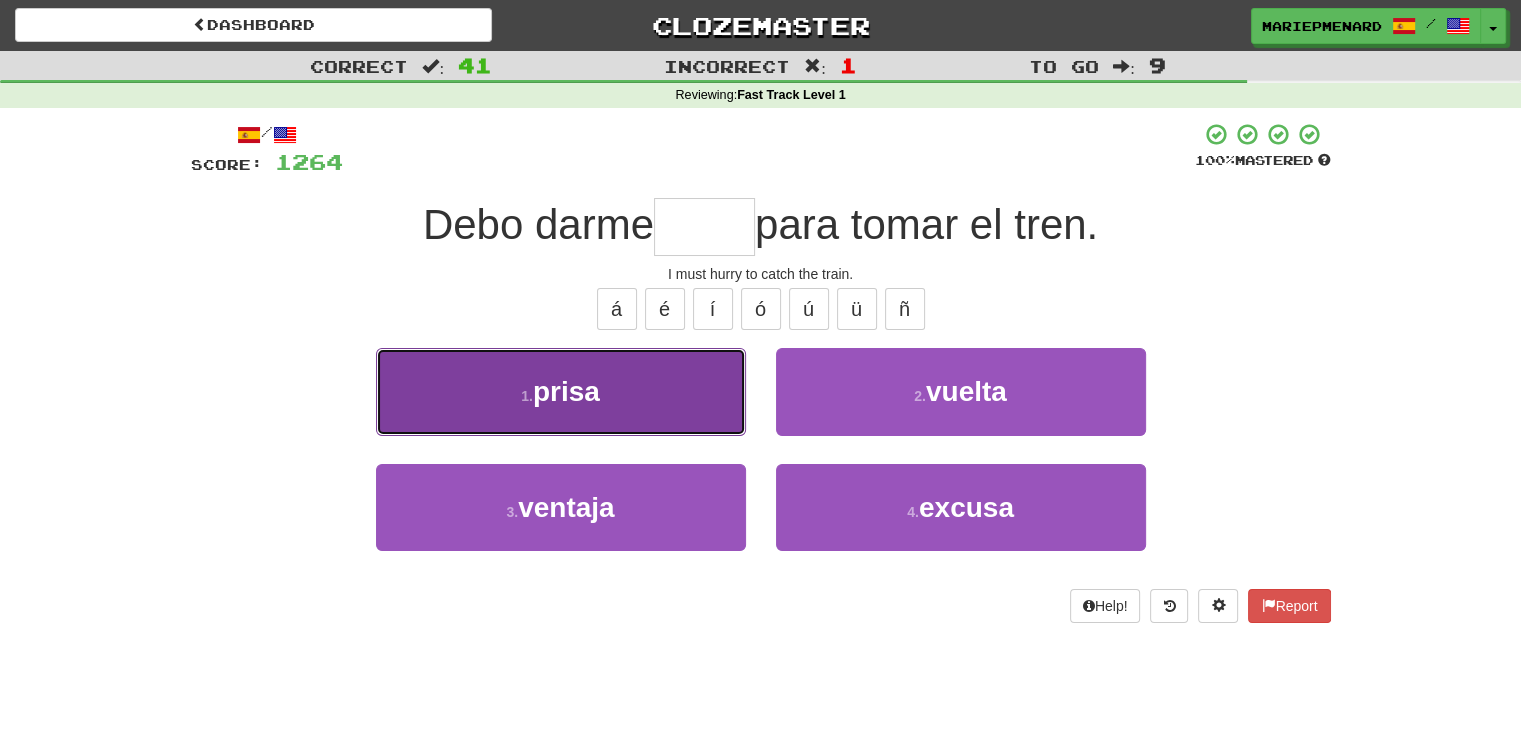 click on "1 .  prisa" at bounding box center [561, 391] 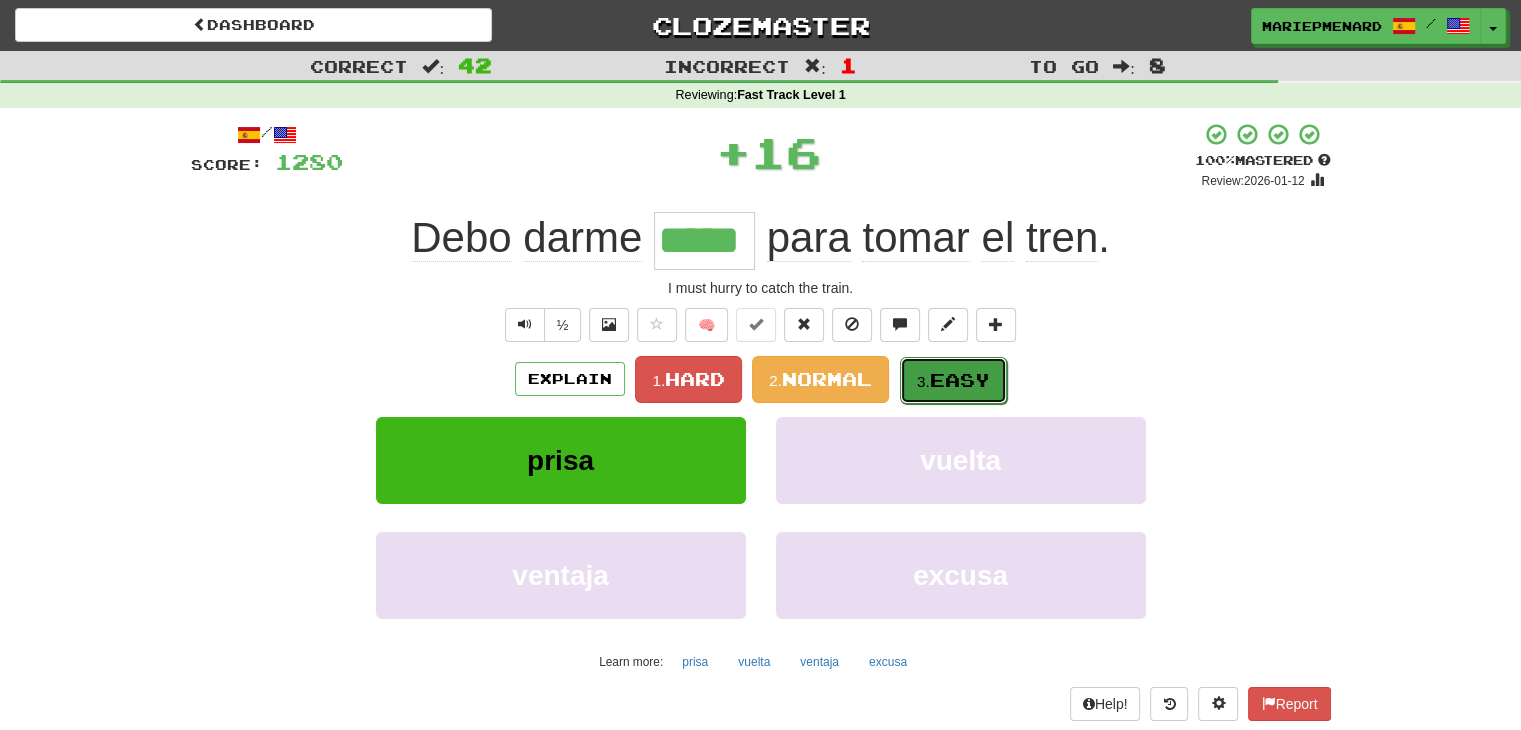 click on "Easy" at bounding box center (960, 380) 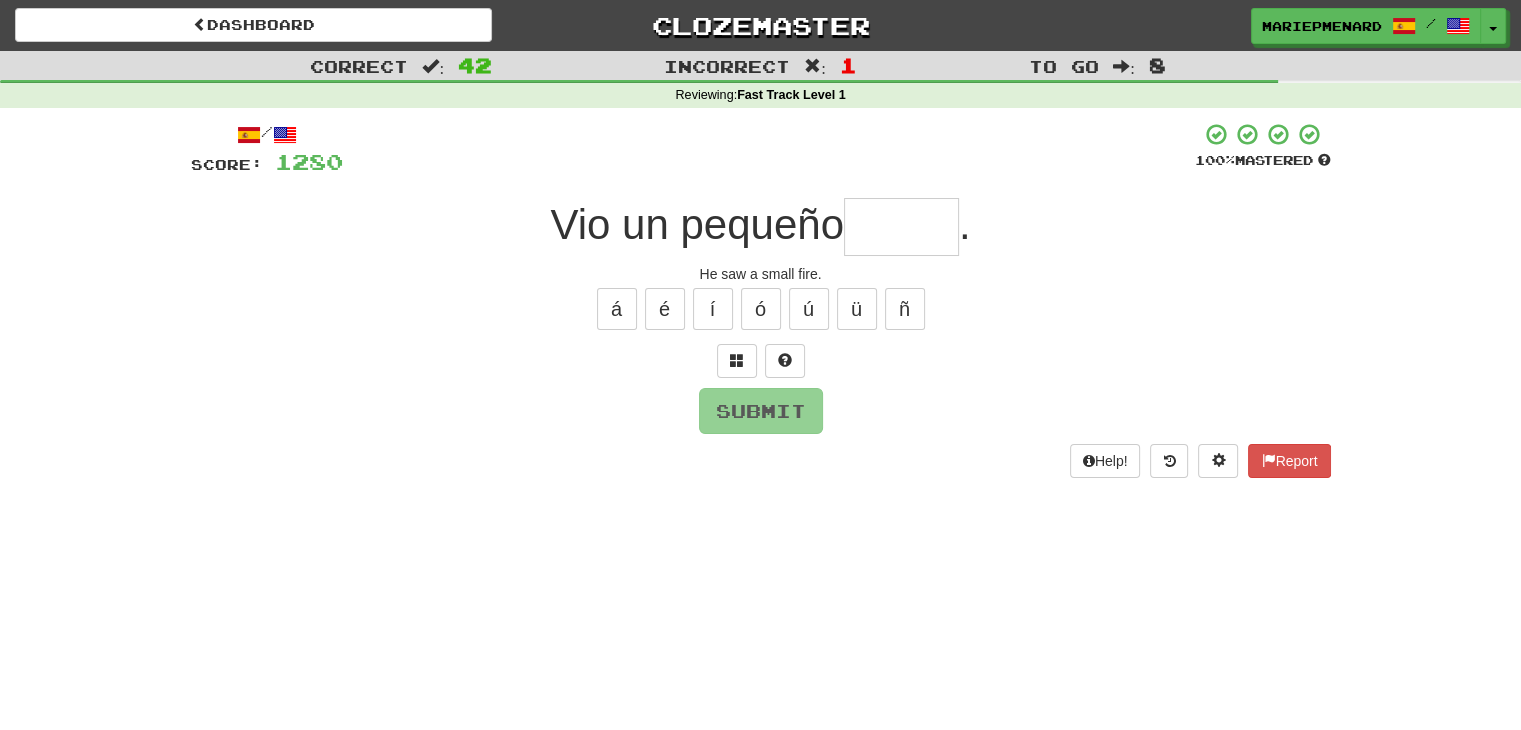 click at bounding box center (901, 227) 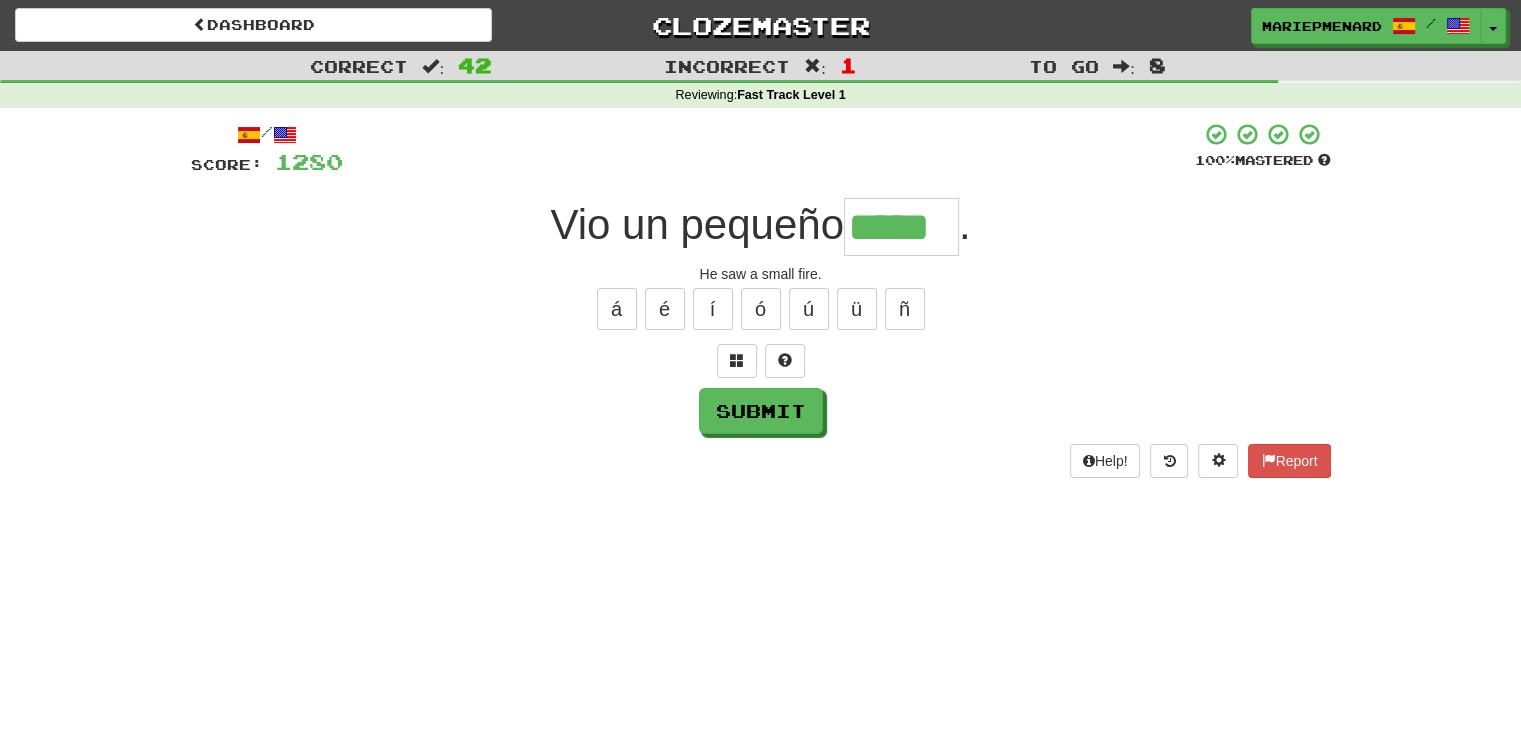 type on "*****" 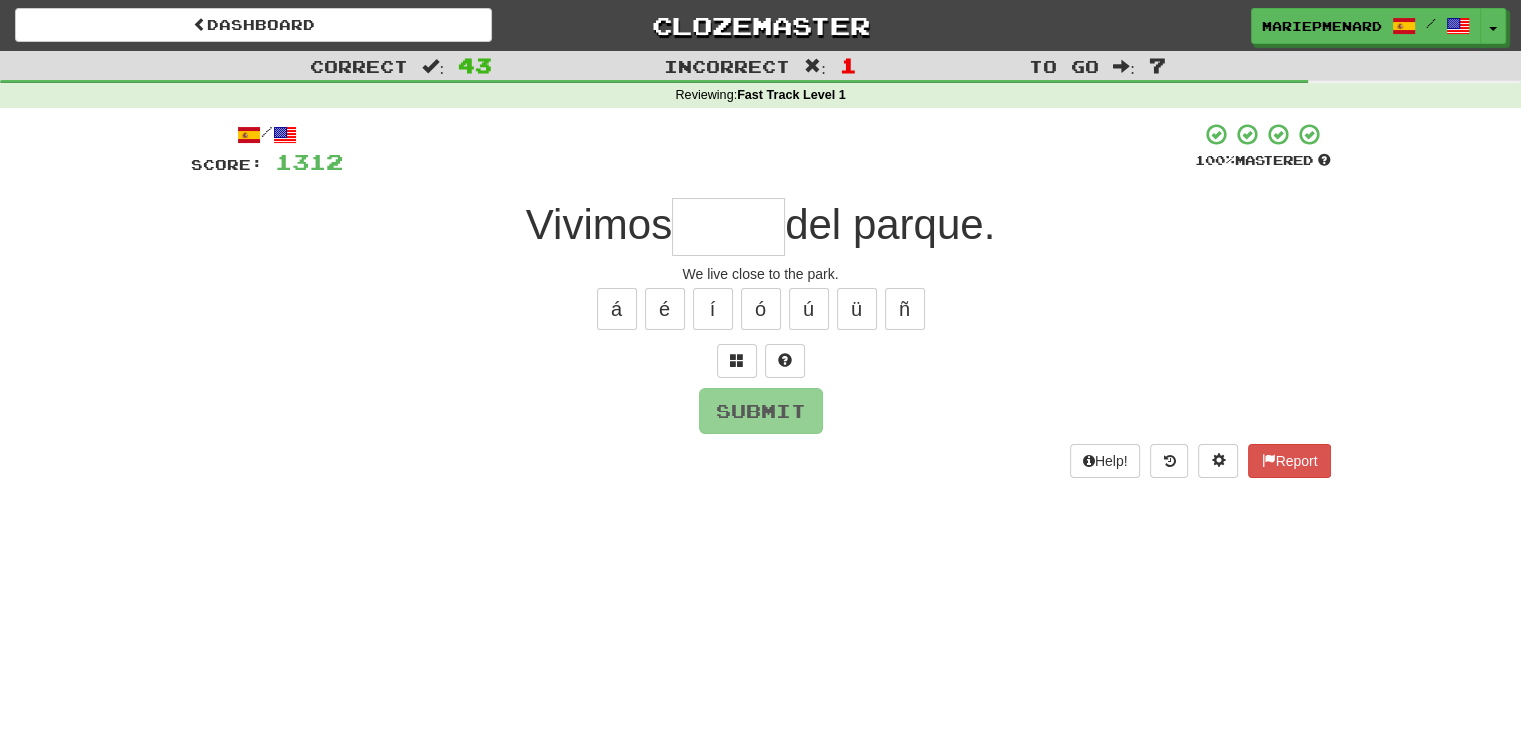 type on "*" 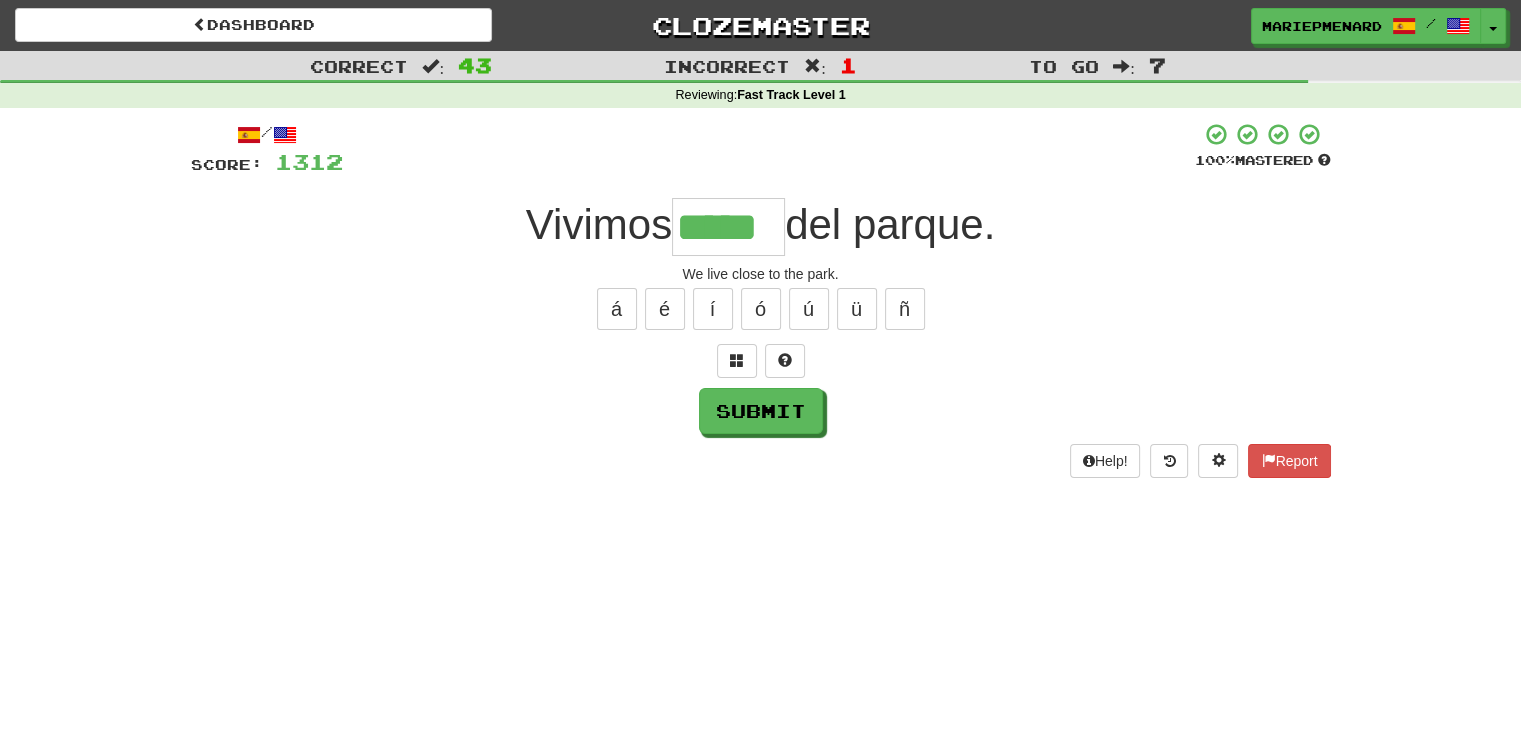 type on "*****" 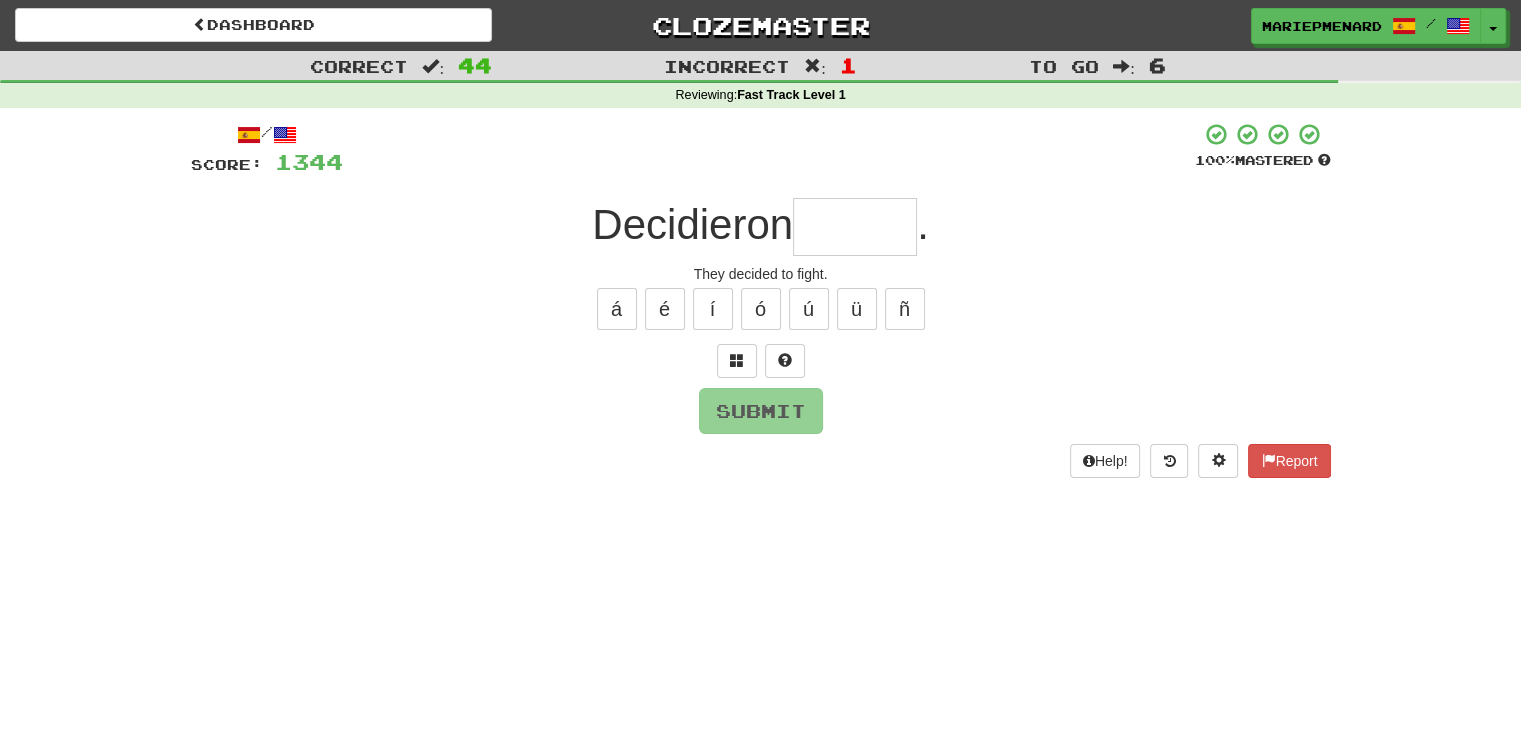type on "*" 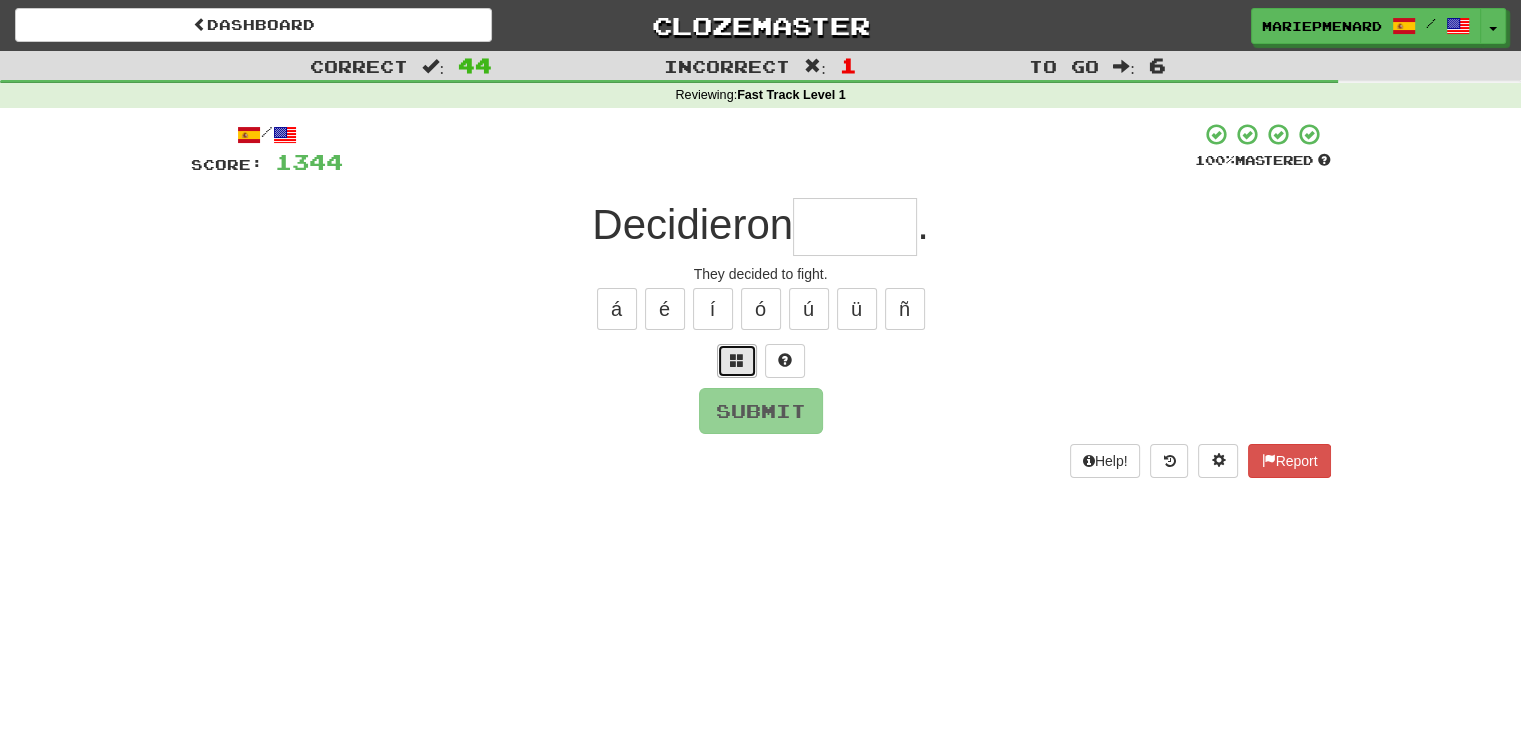 click at bounding box center (737, 361) 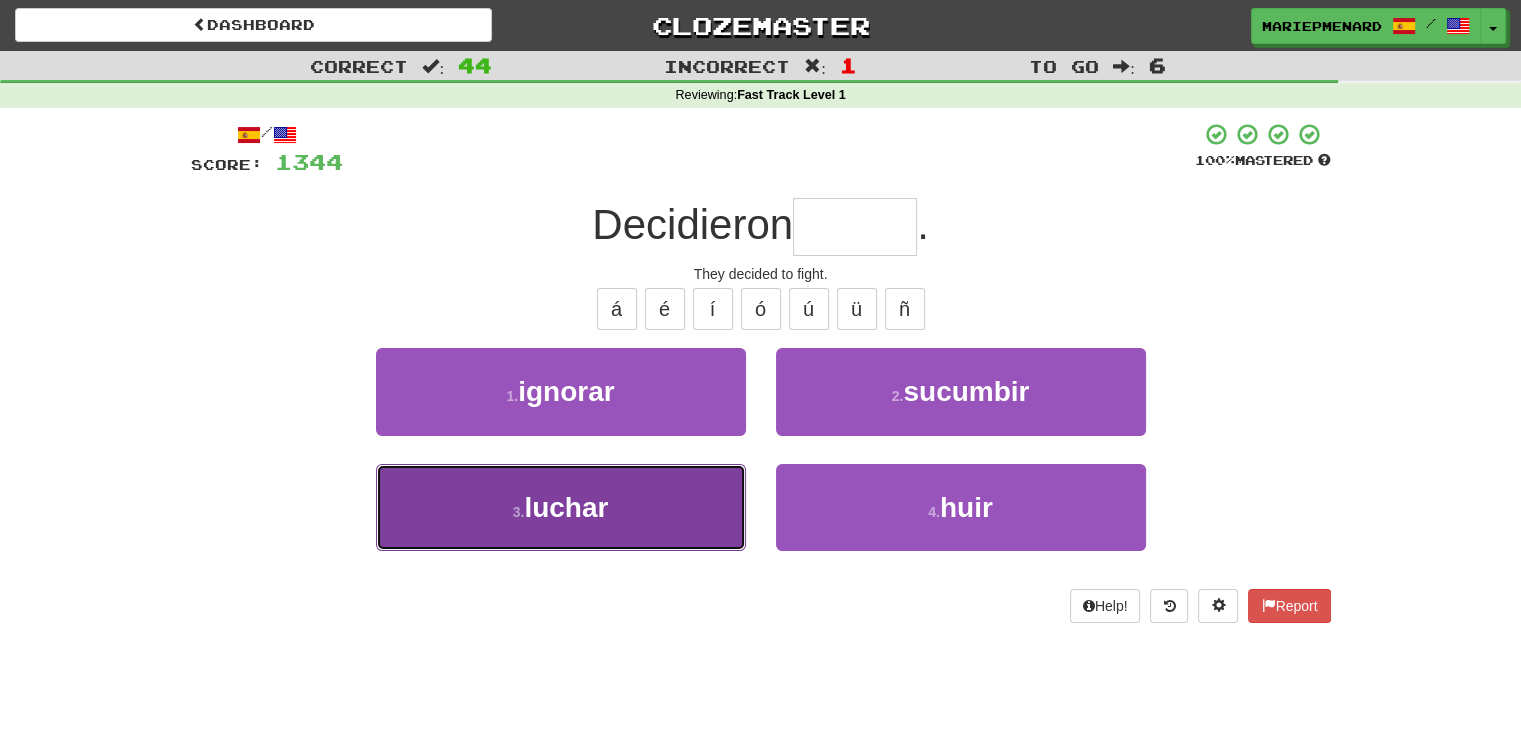 click on "3 .  luchar" at bounding box center [561, 507] 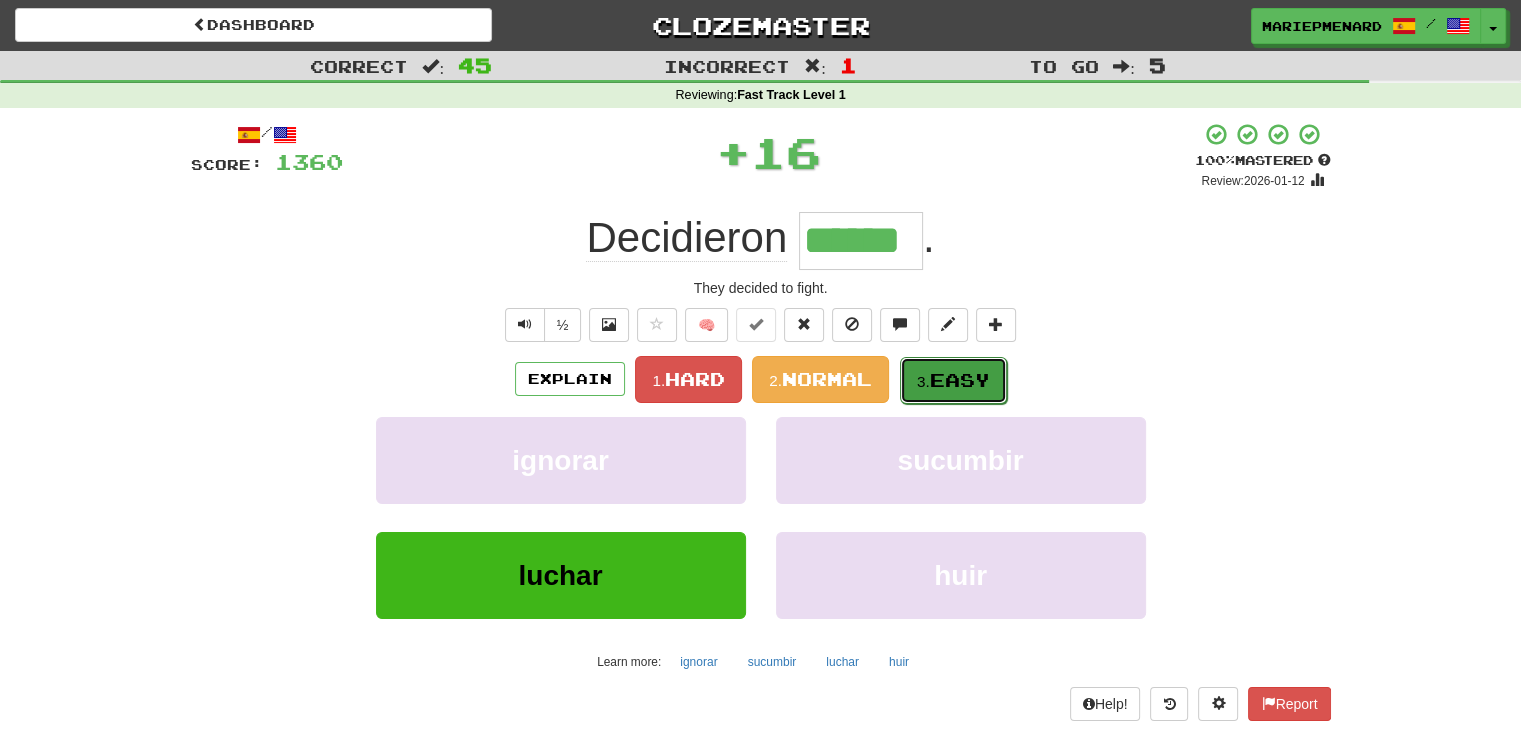 click on "Easy" at bounding box center (960, 380) 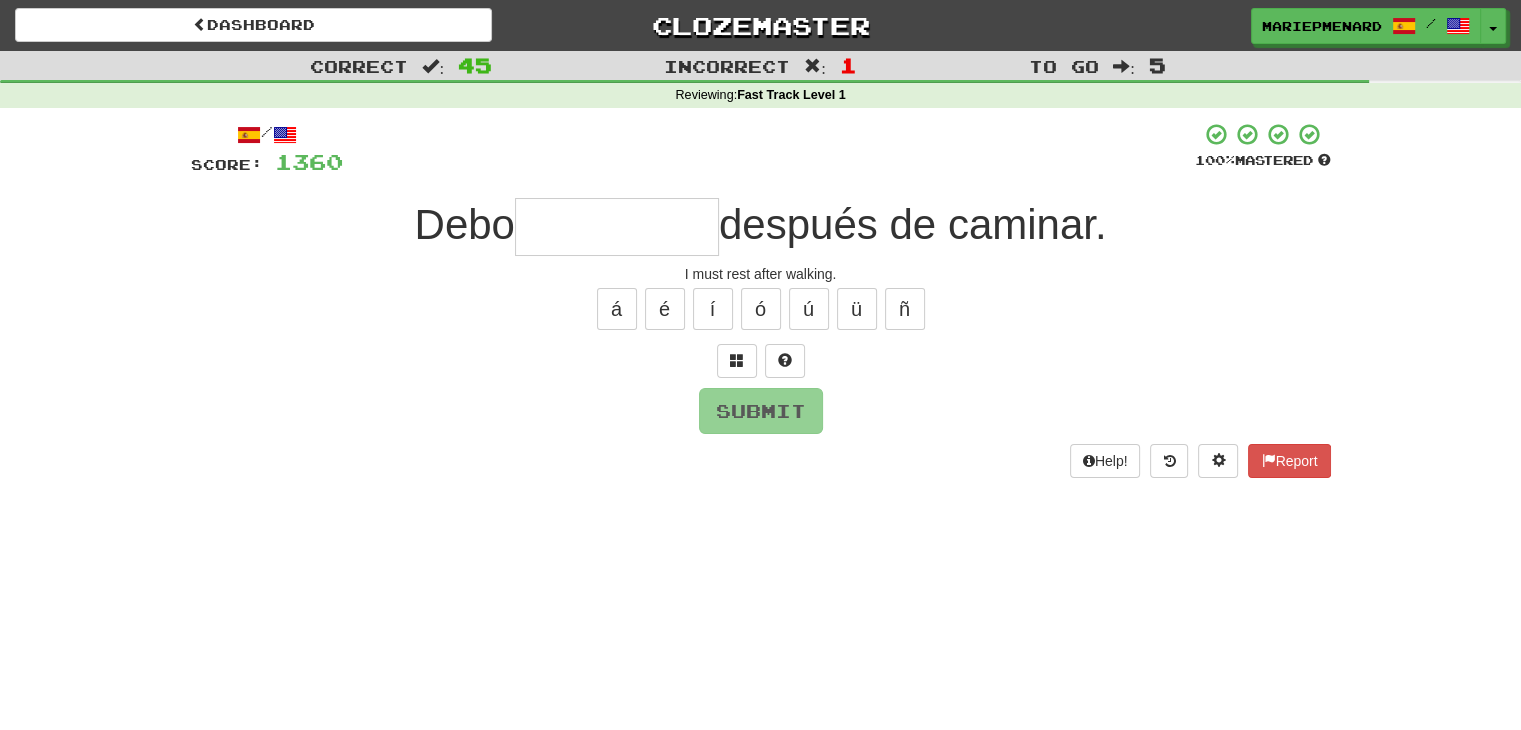 click at bounding box center (617, 227) 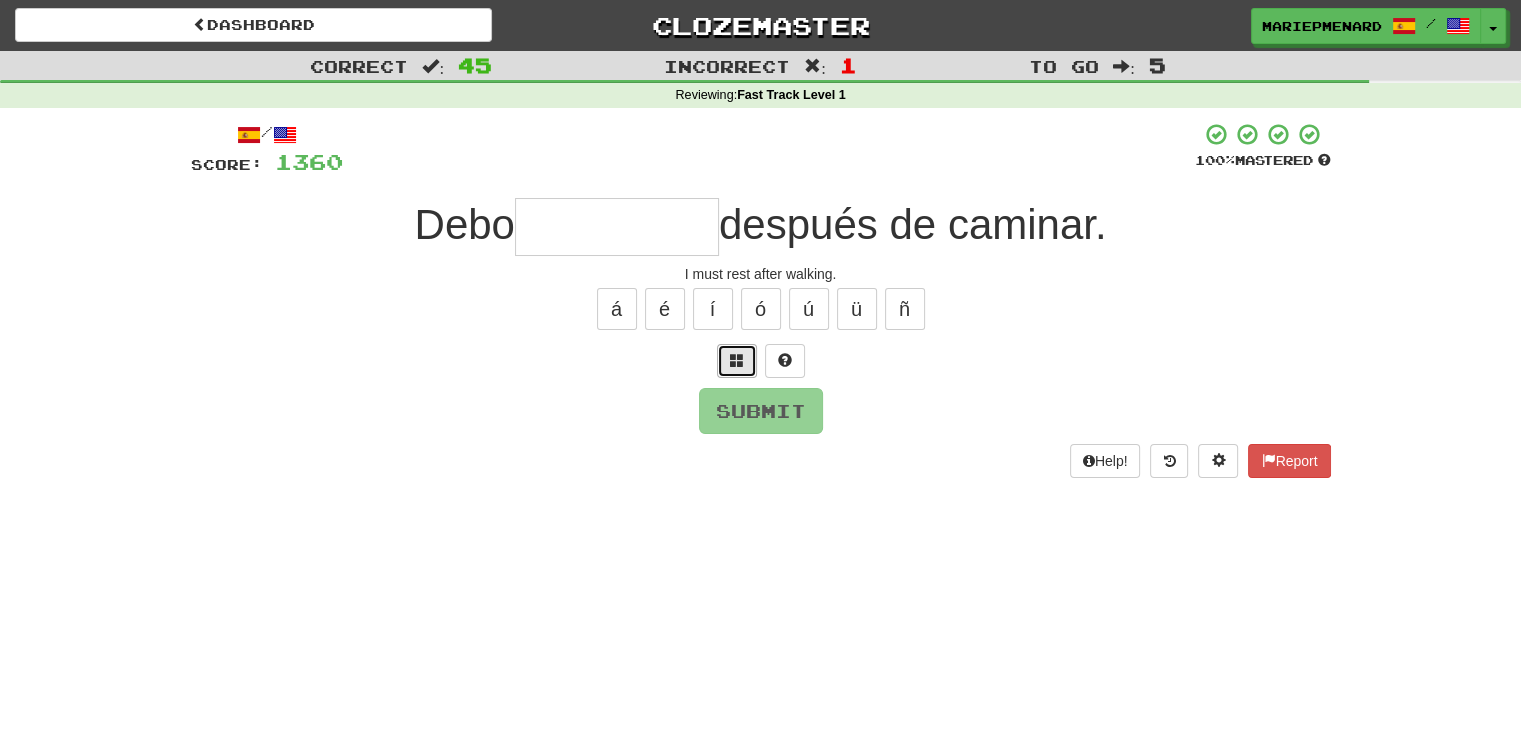 click at bounding box center (737, 361) 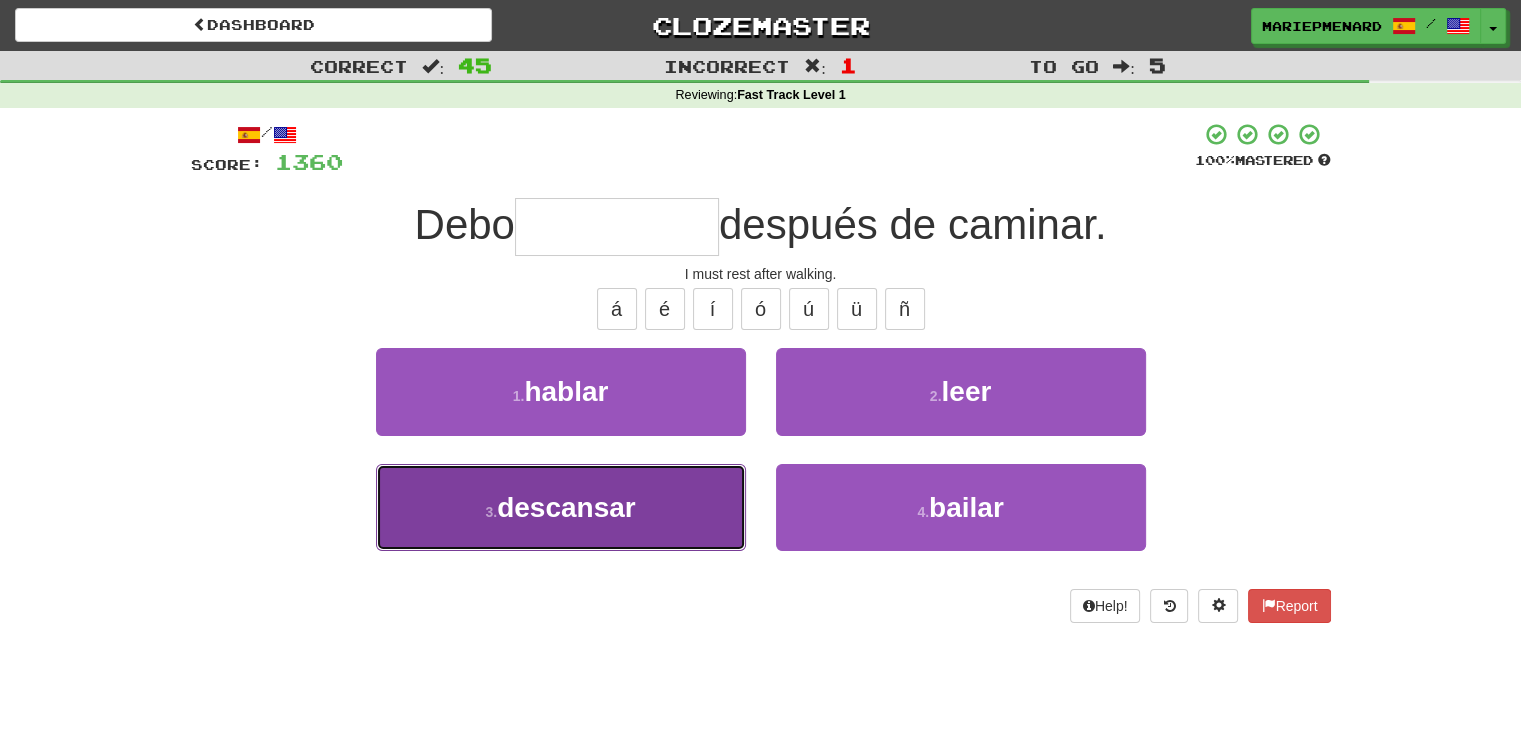 click on "3 .  descansar" at bounding box center [561, 507] 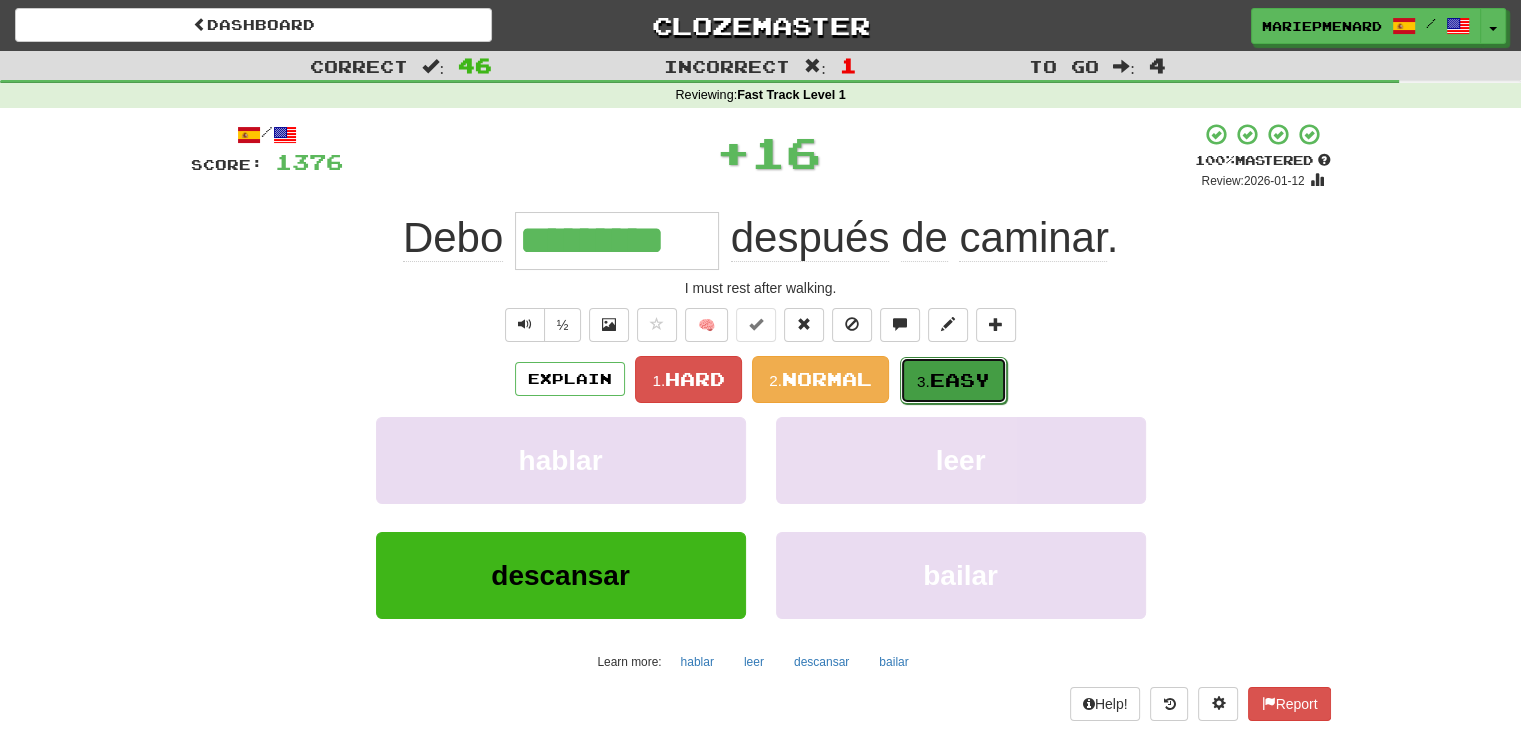 click on "Easy" at bounding box center (960, 380) 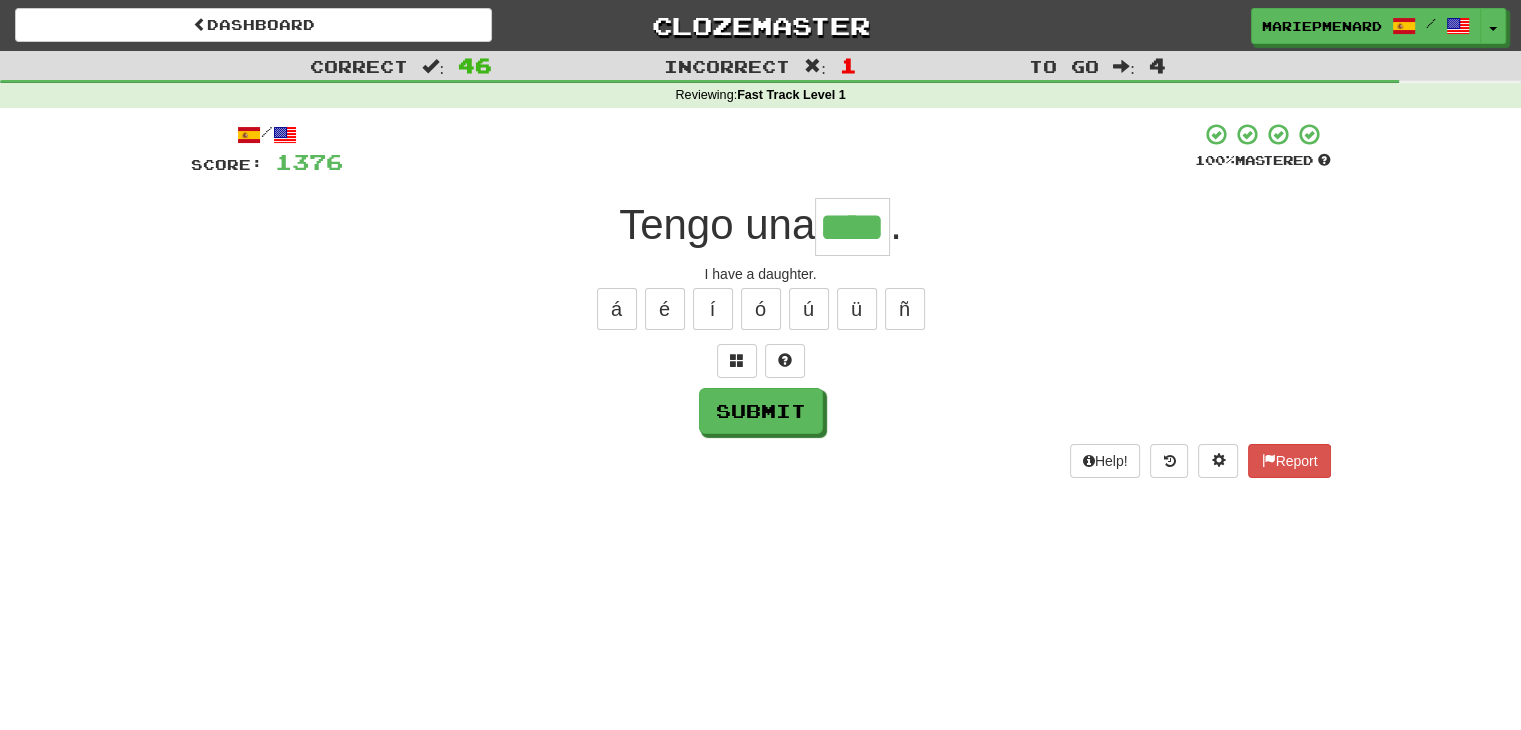type on "****" 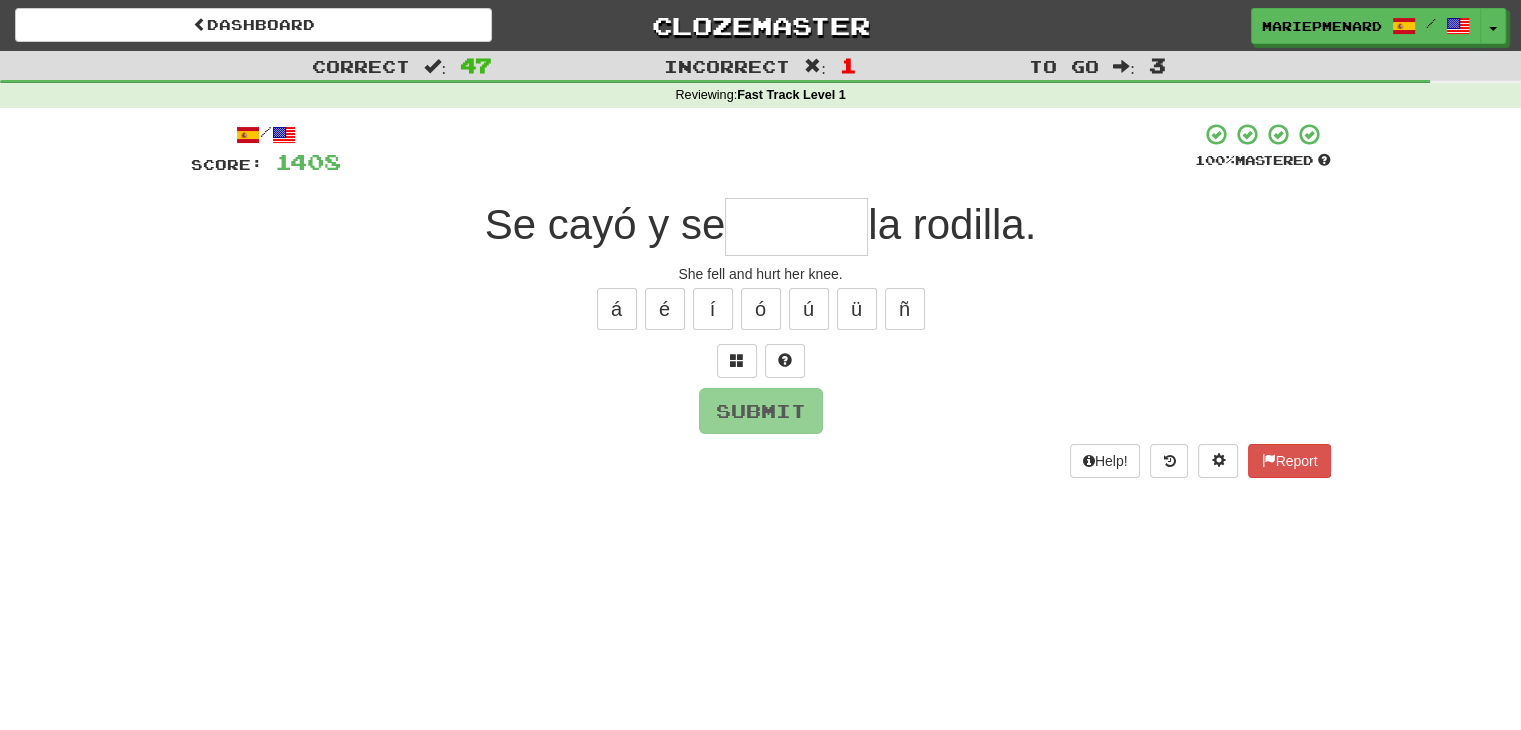 type on "*" 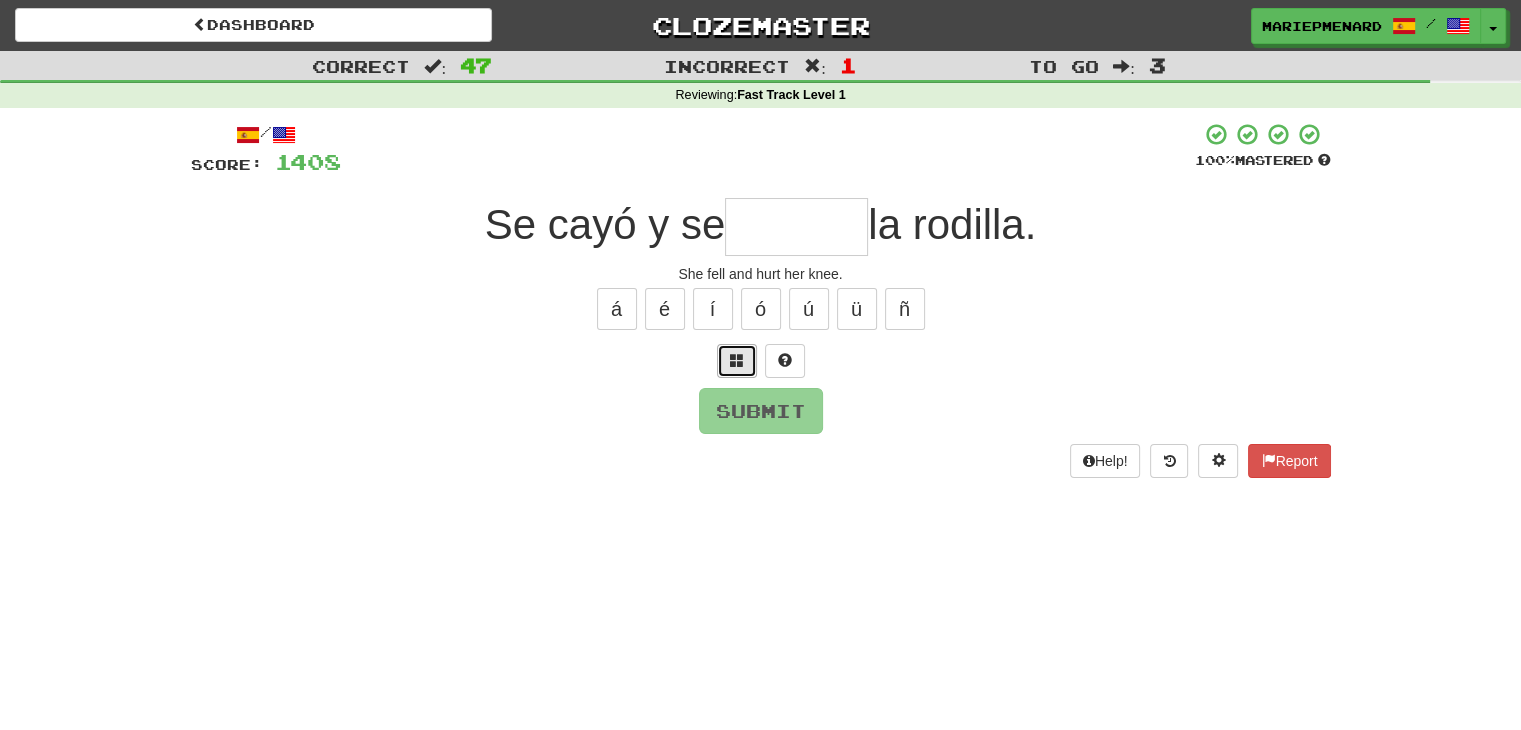 click at bounding box center [737, 360] 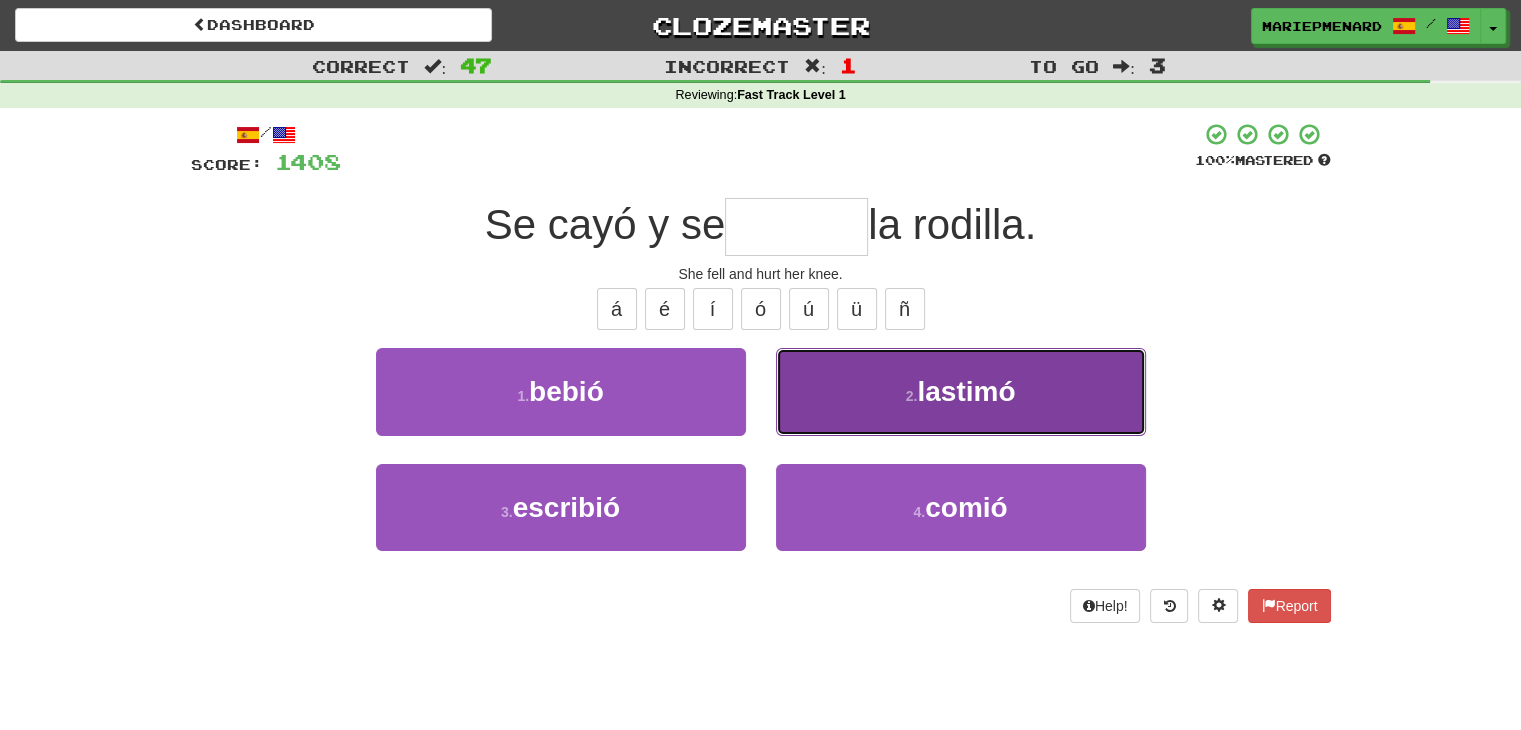 click on "2 .  lastimó" at bounding box center (961, 391) 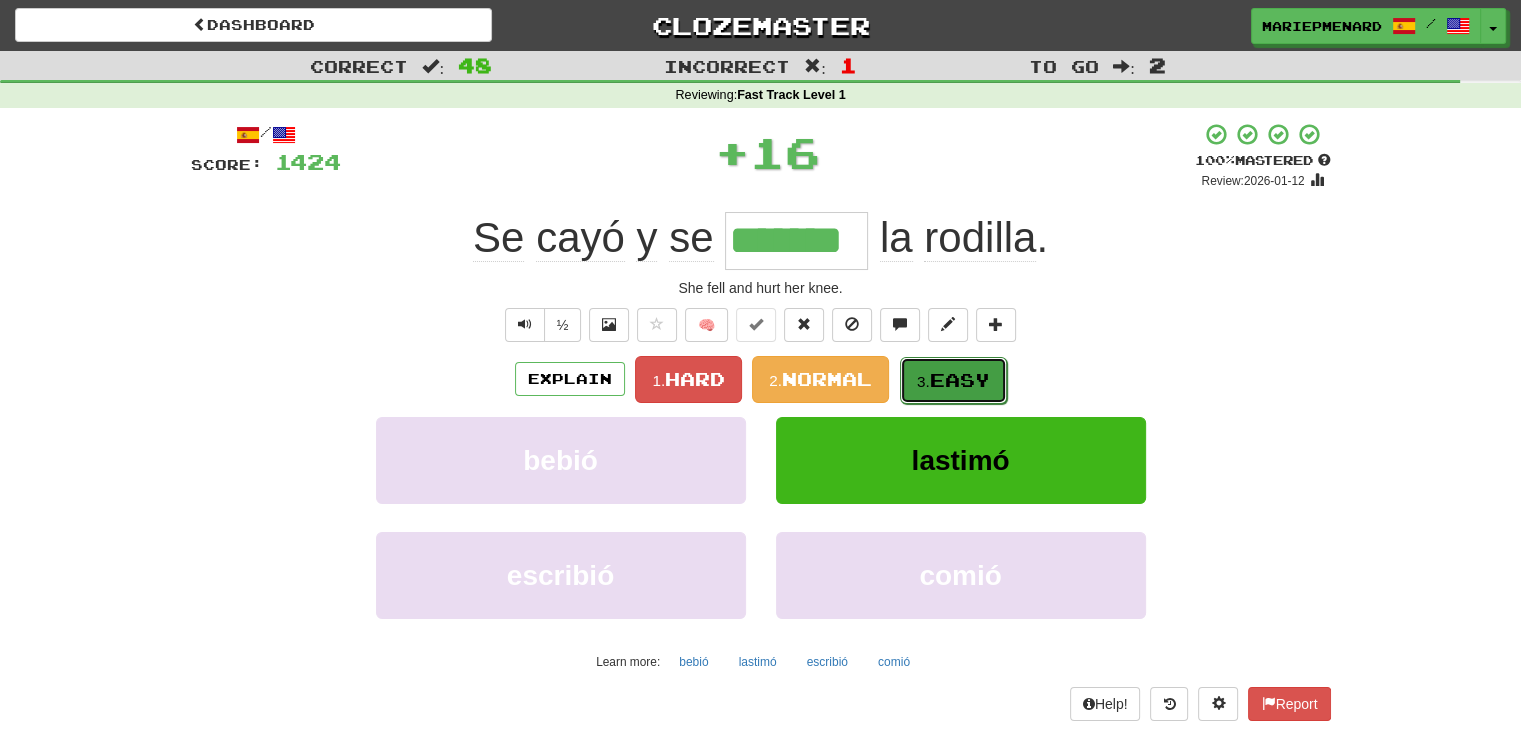 click on "3." at bounding box center (923, 381) 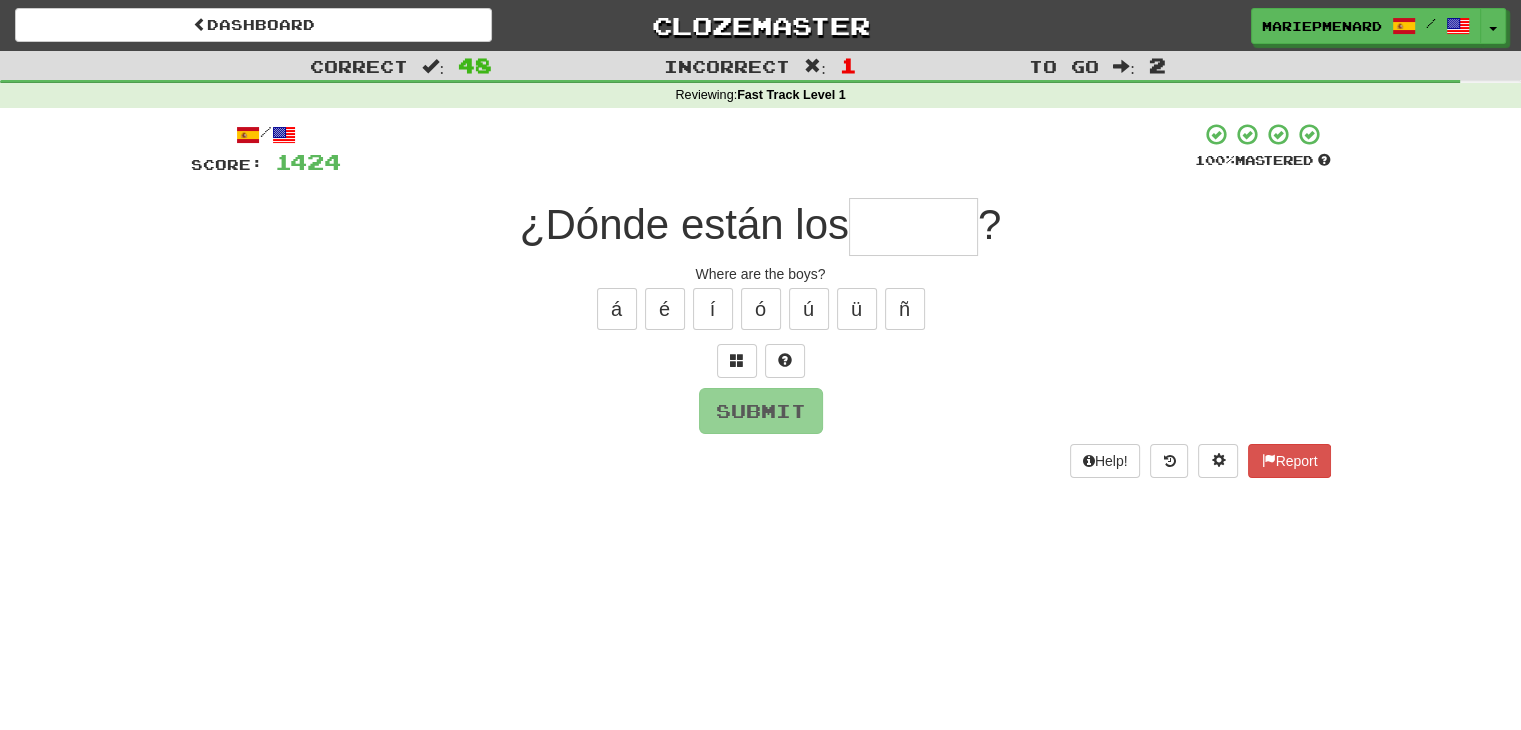 drag, startPoint x: 883, startPoint y: 237, endPoint x: 892, endPoint y: 231, distance: 10.816654 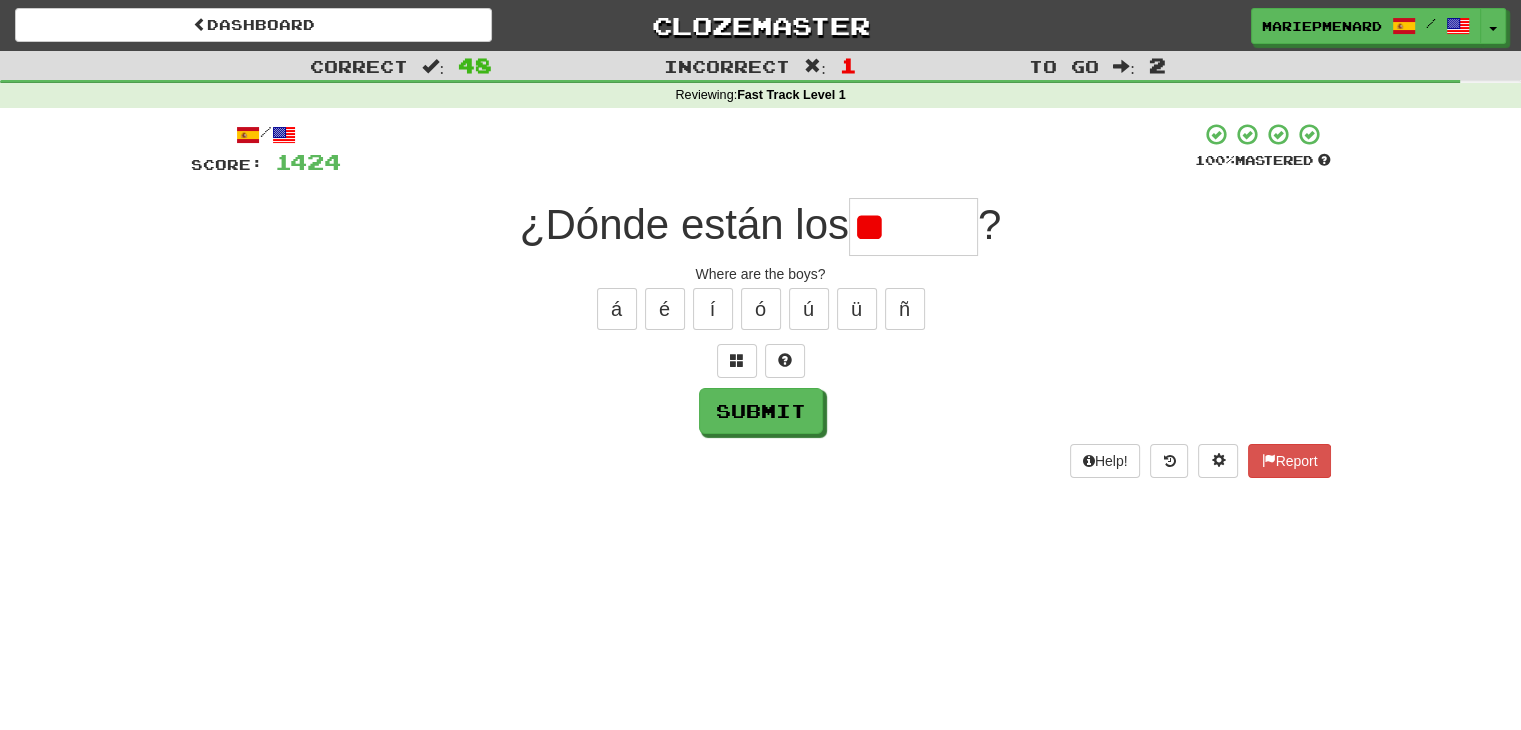 type on "*" 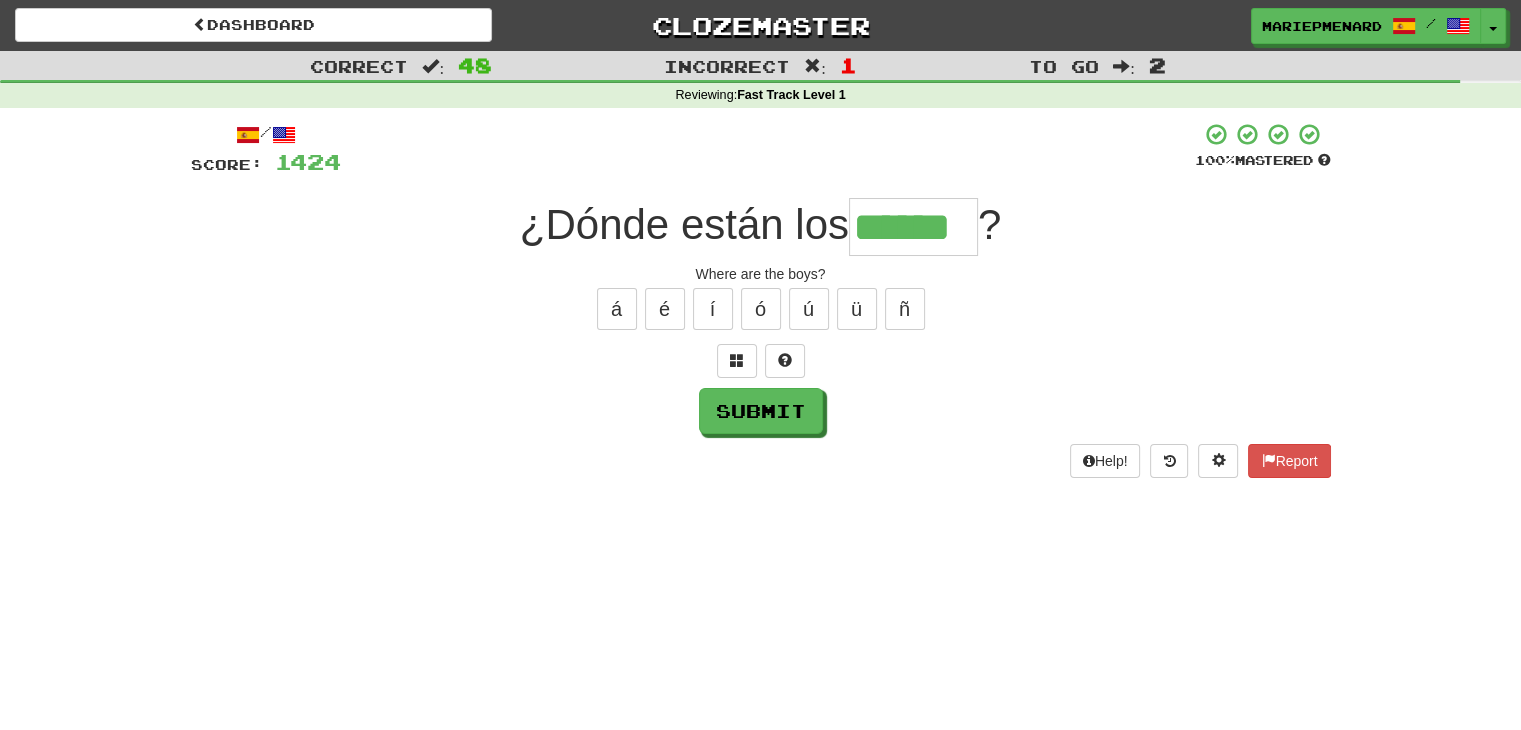 type on "******" 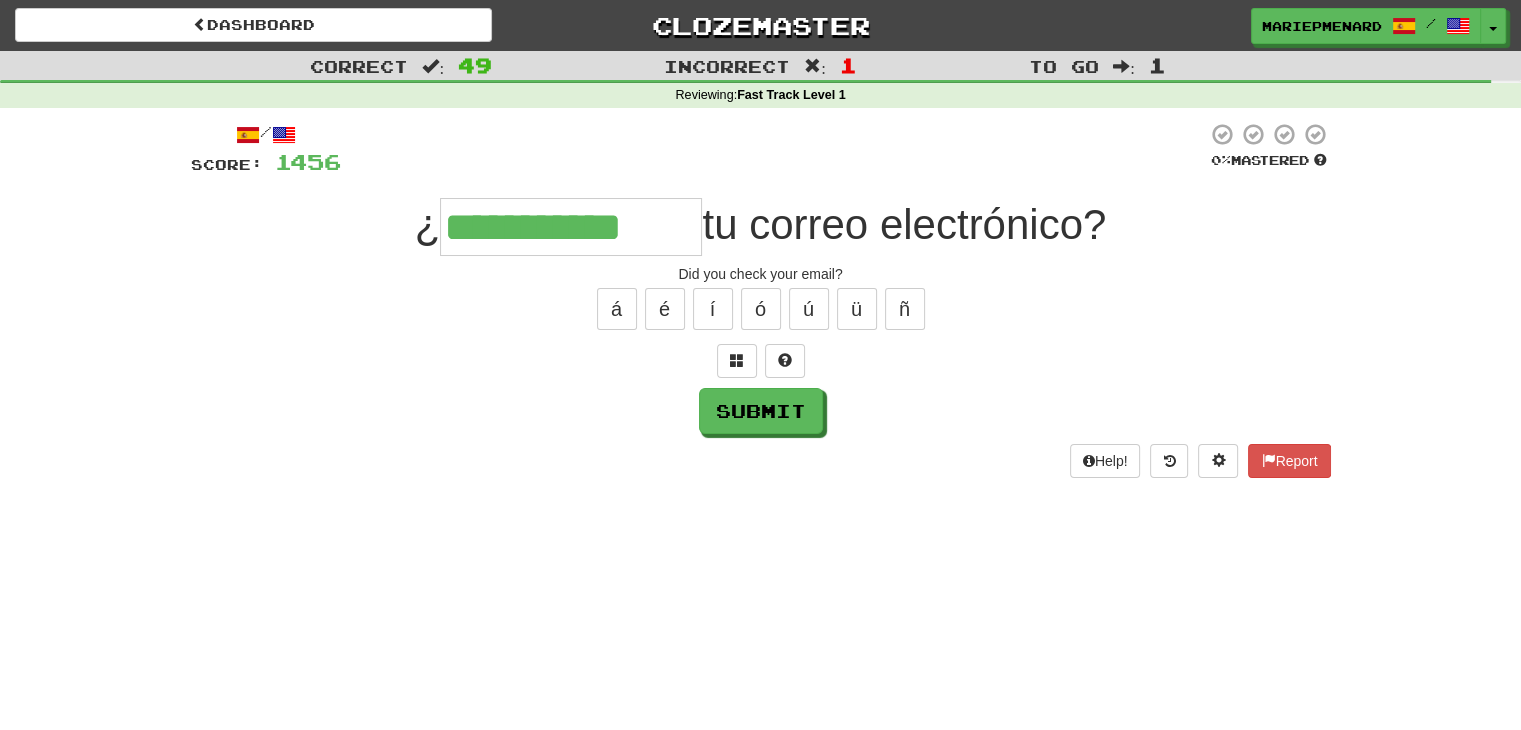 type on "**********" 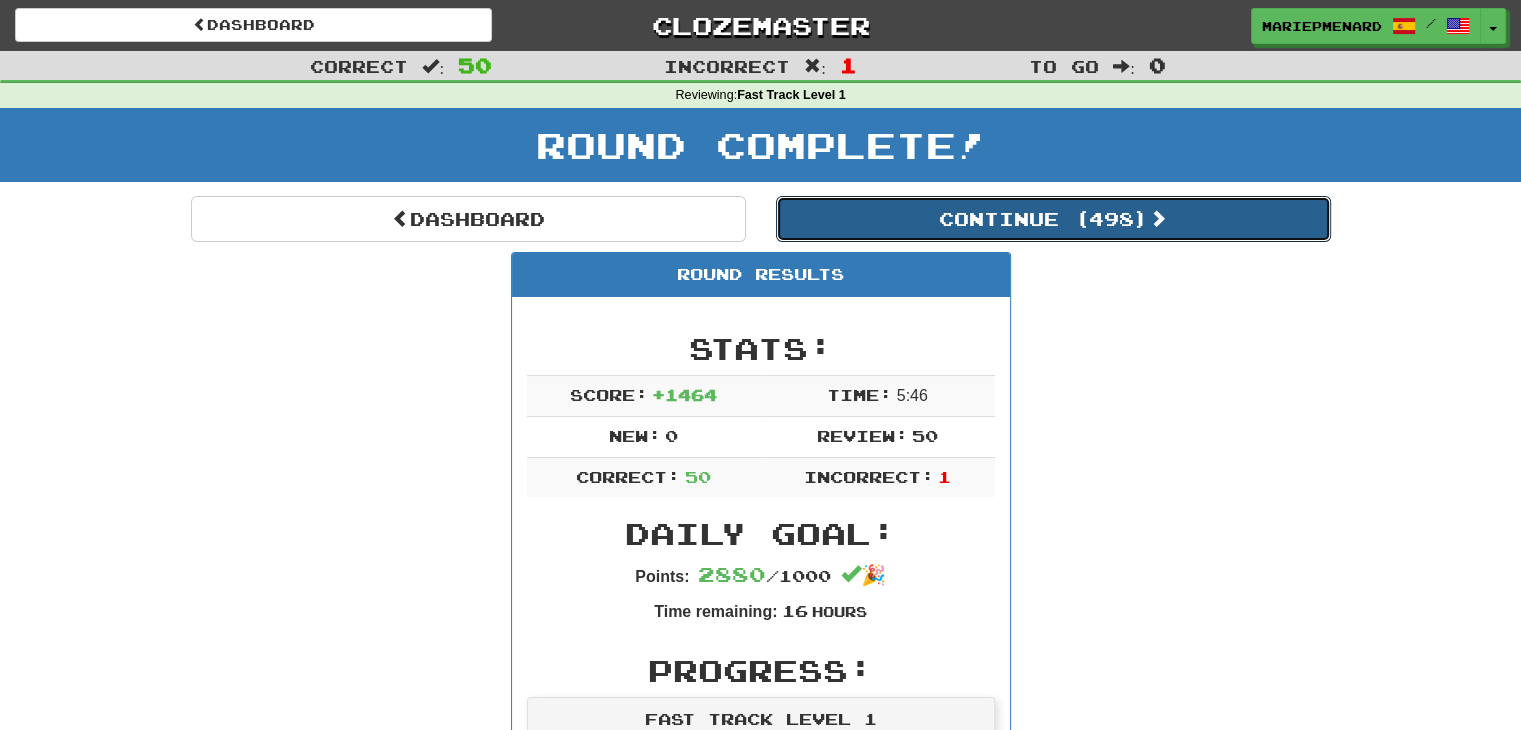 click on "Continue ( 498 )" at bounding box center [1053, 219] 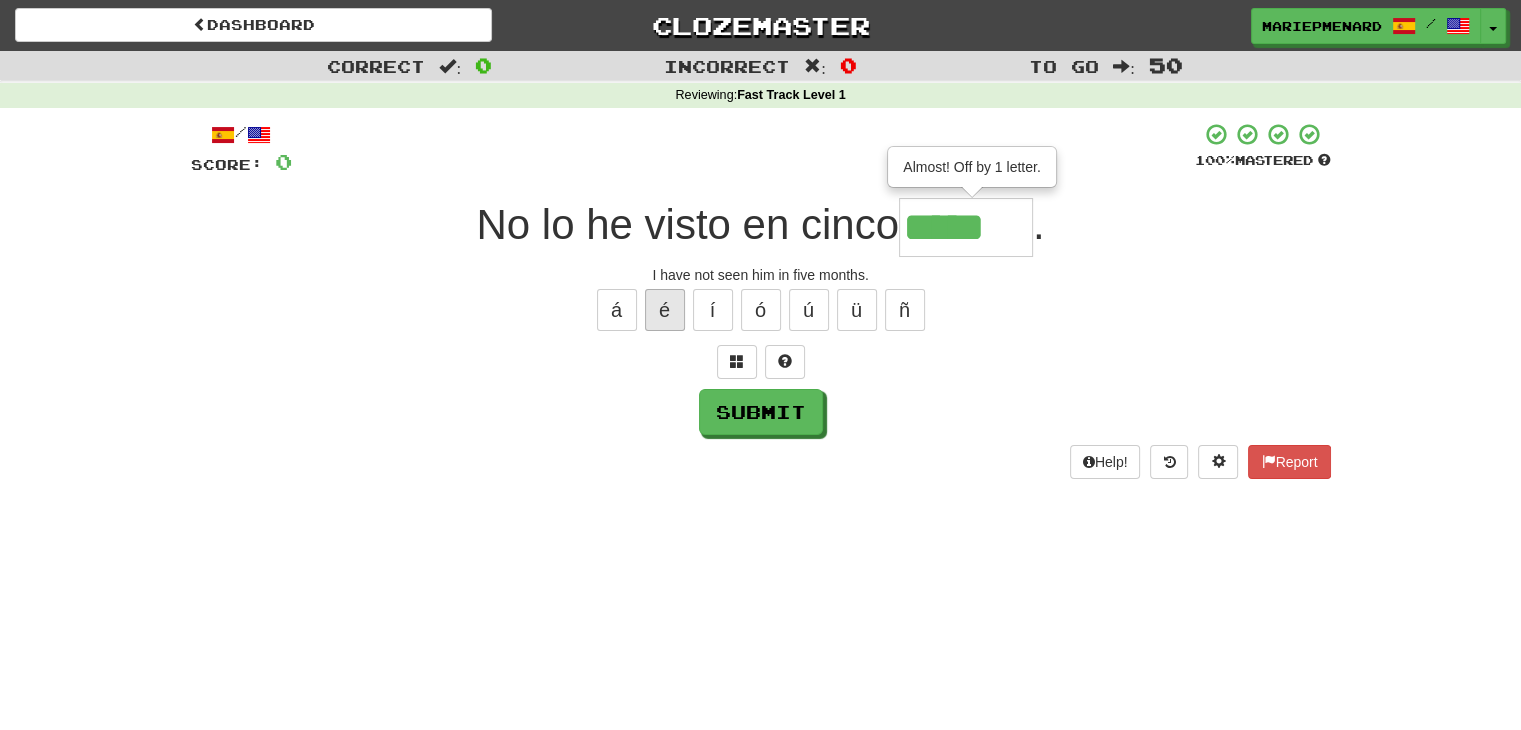 type on "*****" 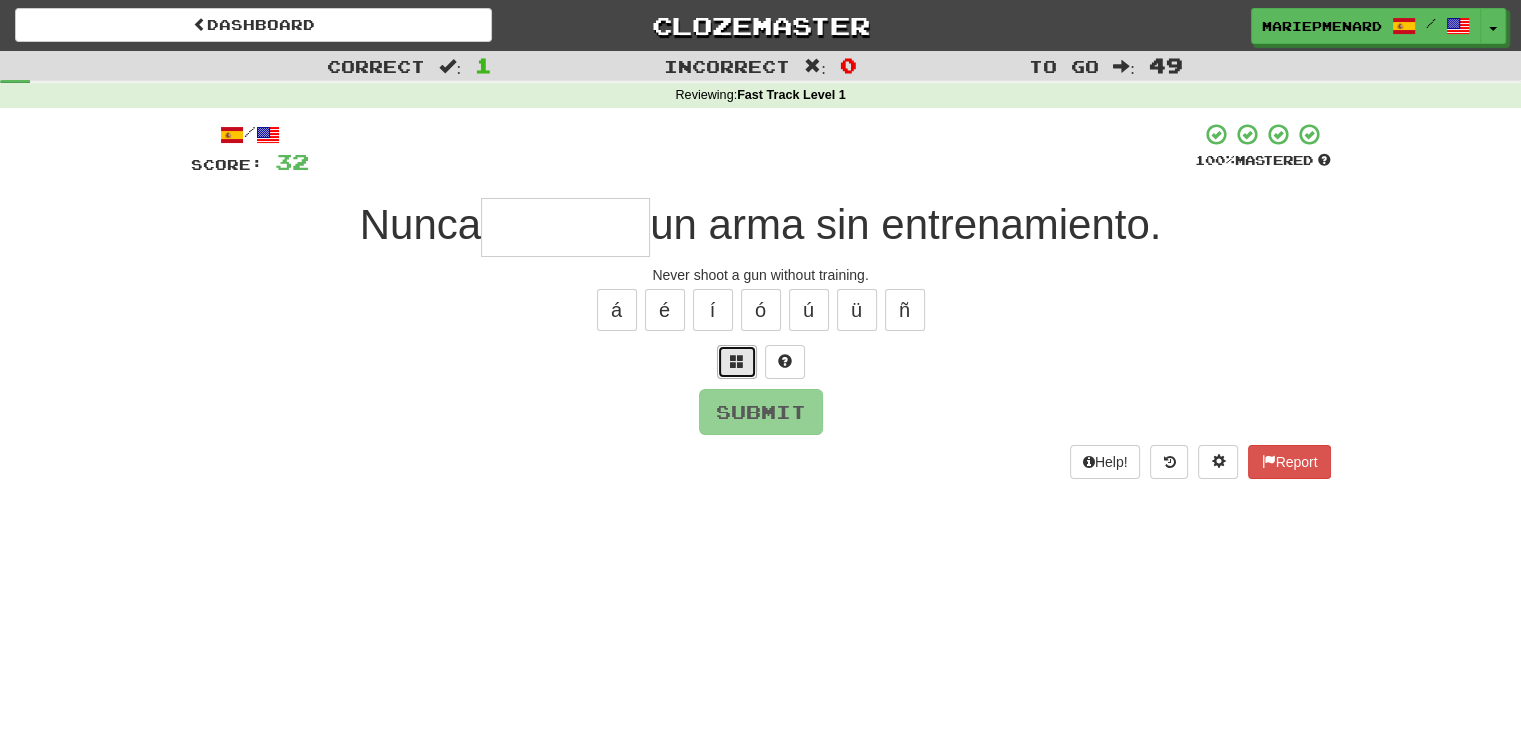 click at bounding box center [737, 362] 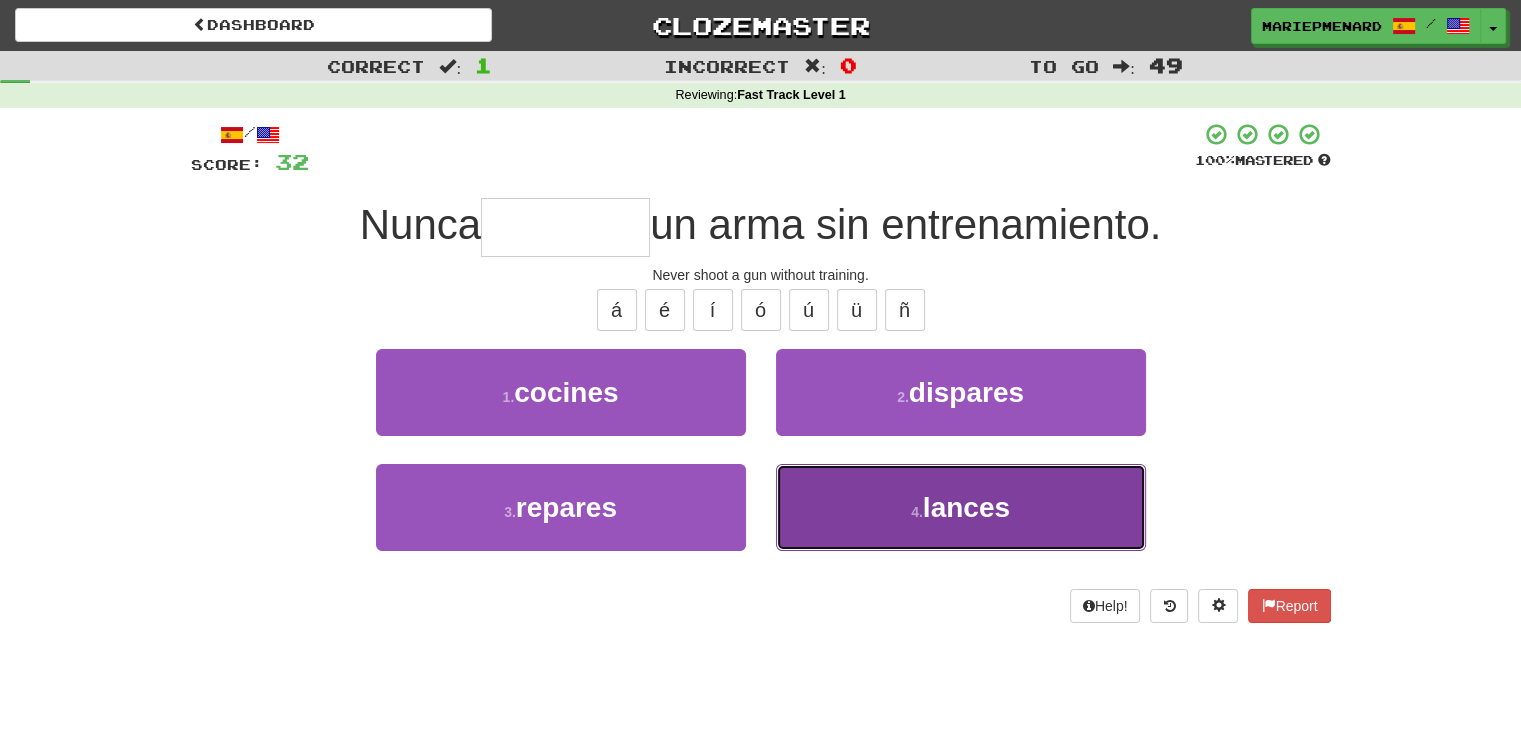 click on "4 .  lances" at bounding box center [961, 507] 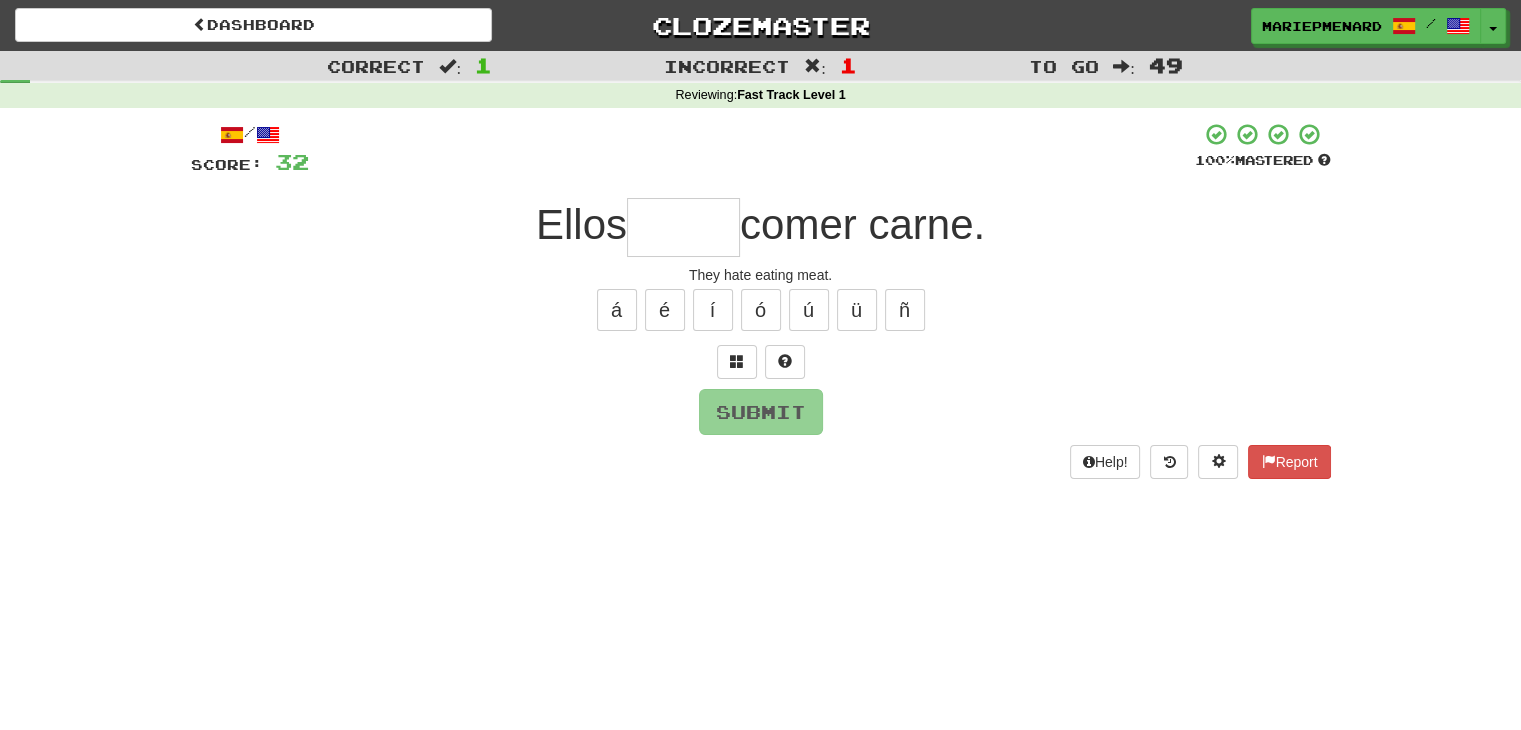 click at bounding box center [683, 227] 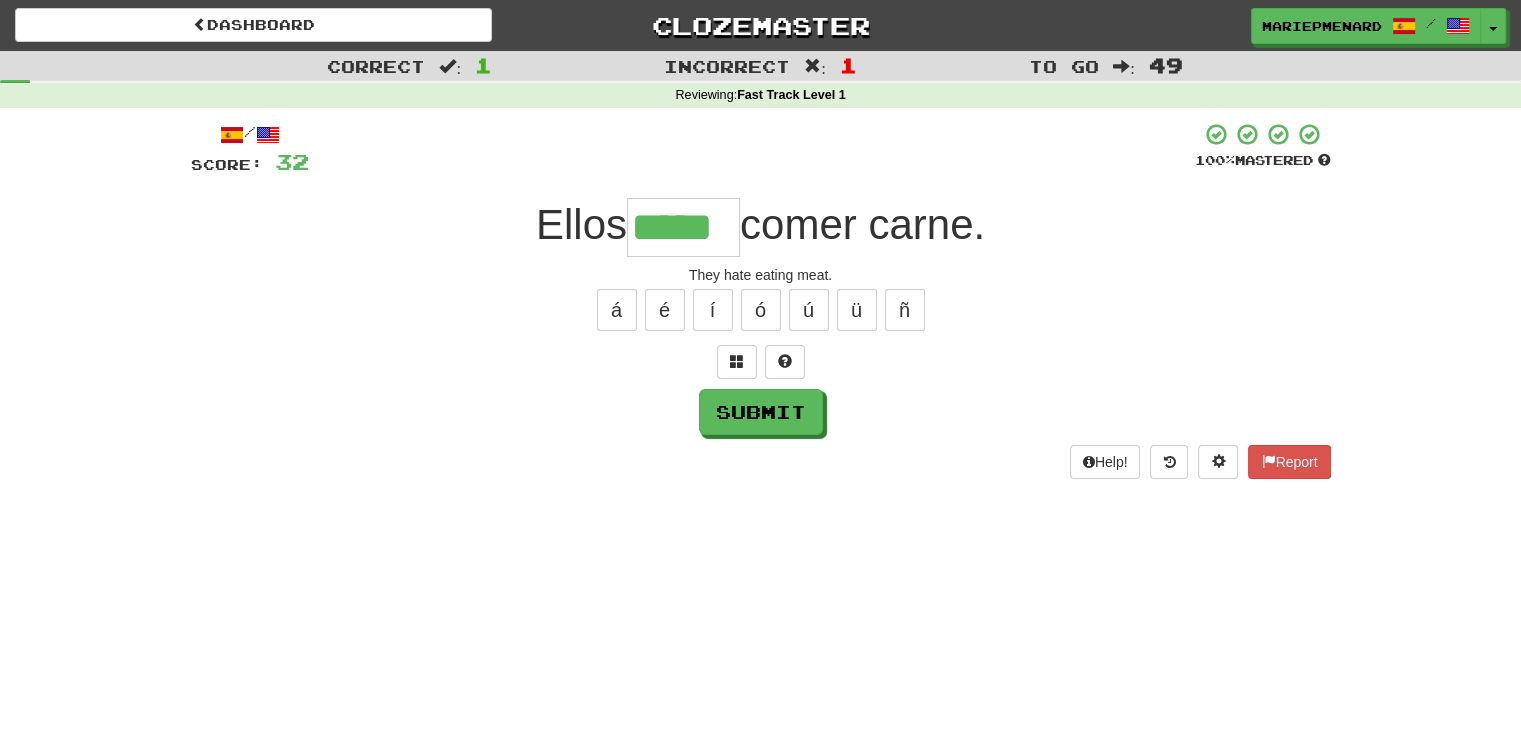 type on "*****" 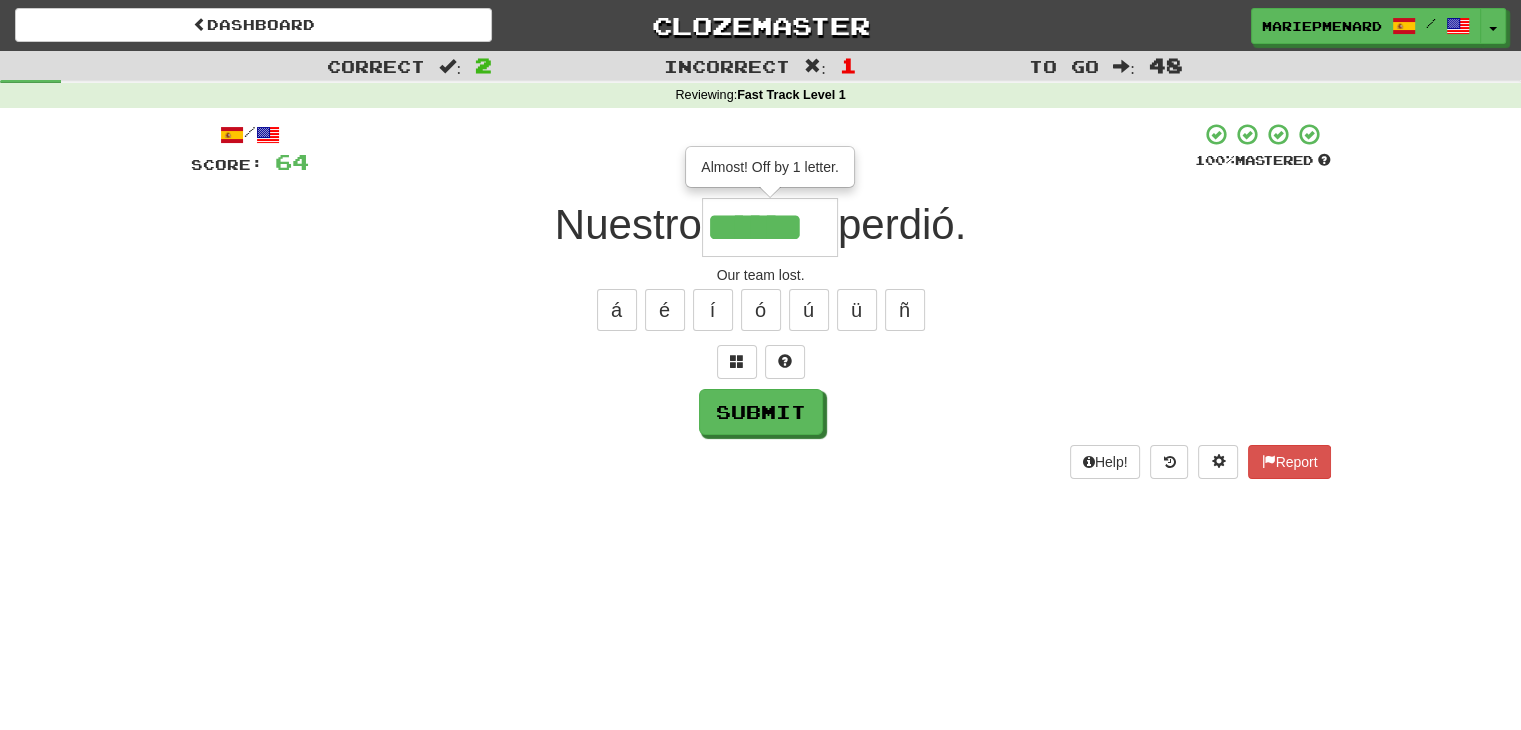type on "******" 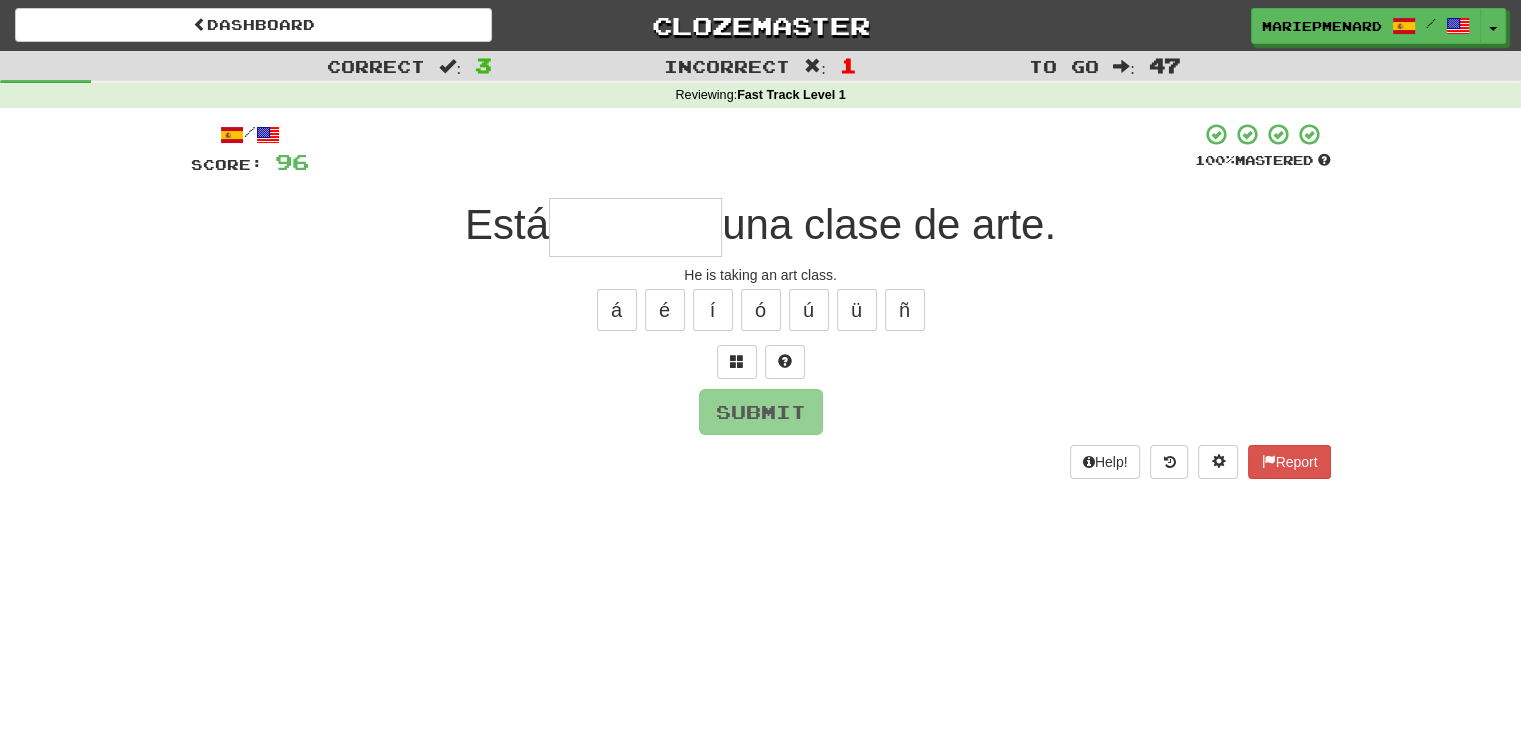 click at bounding box center (635, 227) 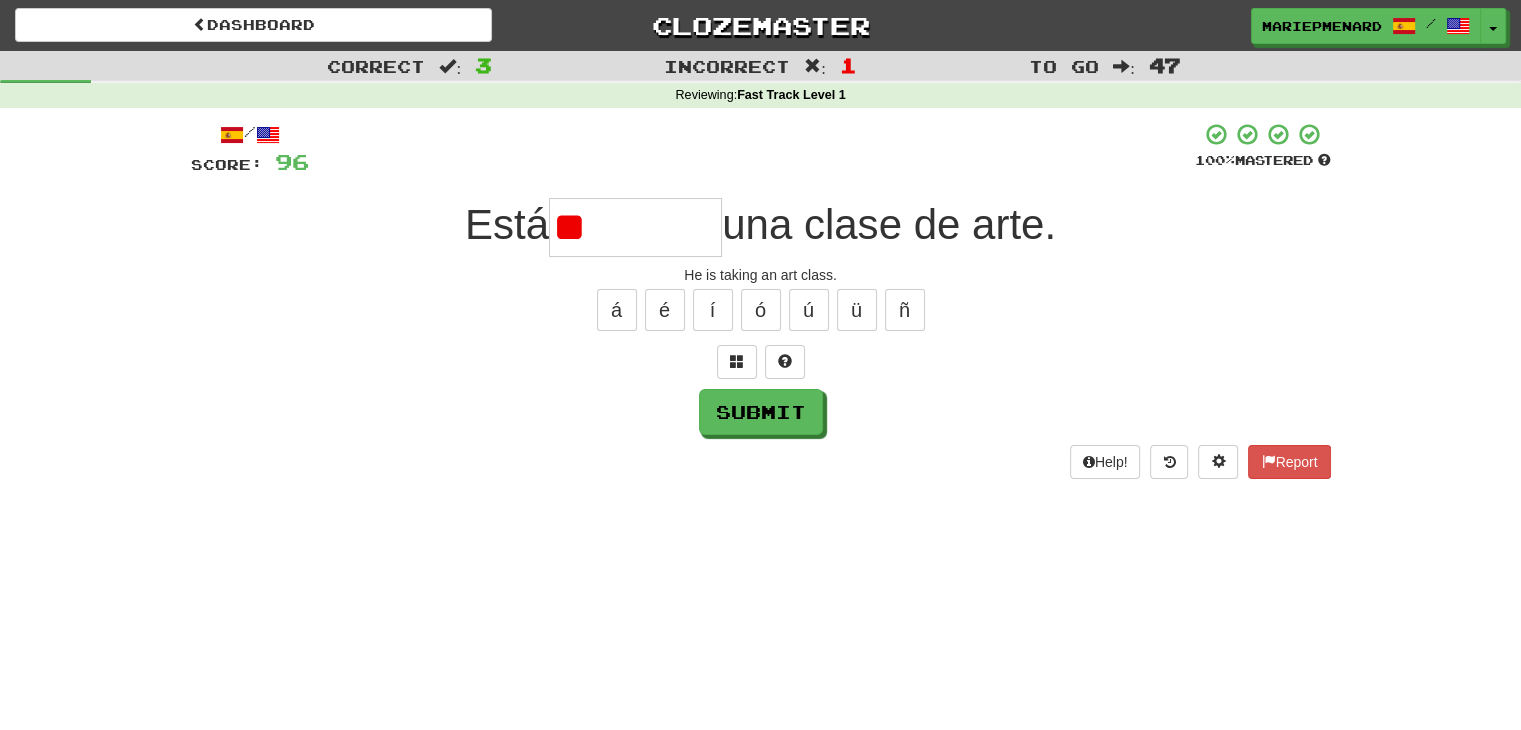 type on "*" 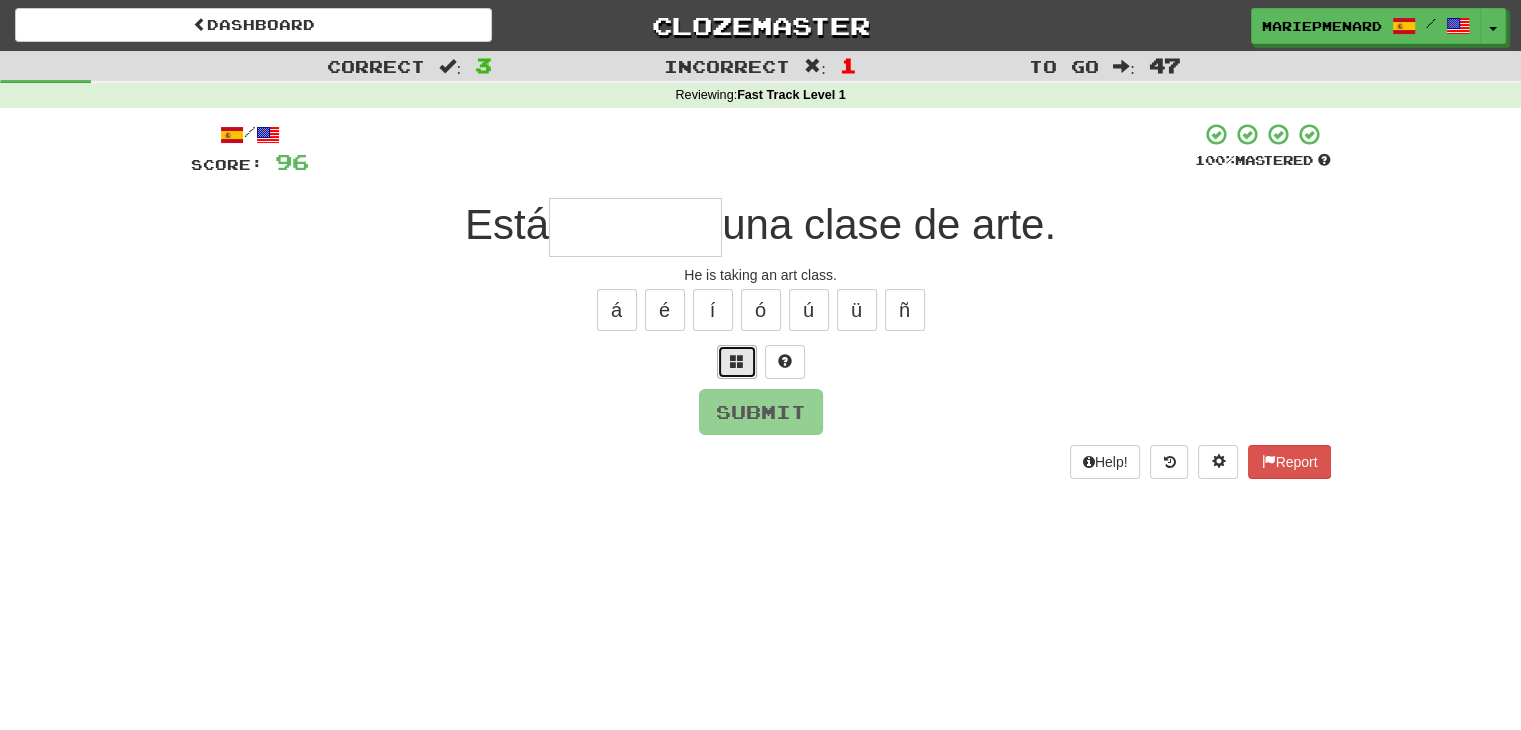 click at bounding box center (737, 362) 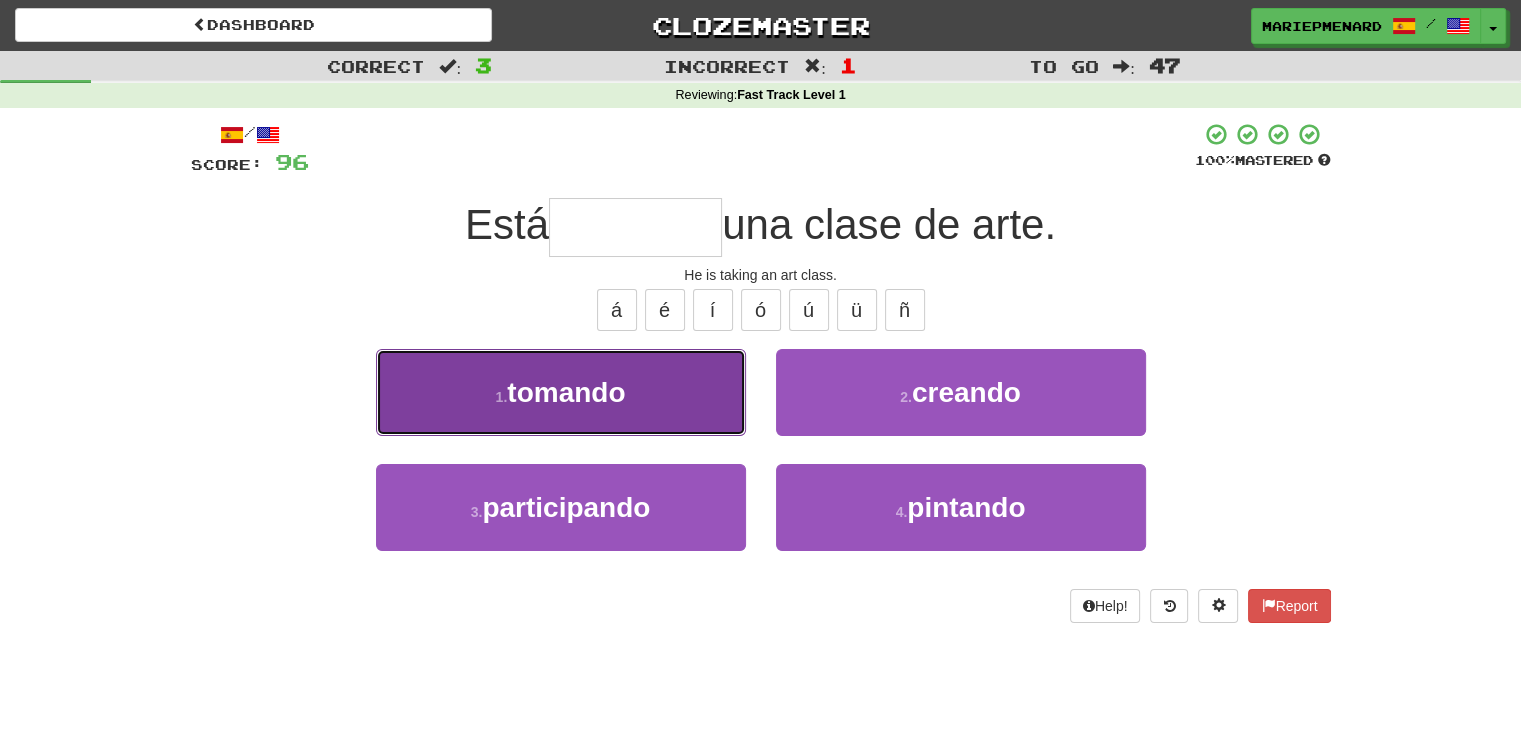 click on "1 .  tomando" at bounding box center [561, 392] 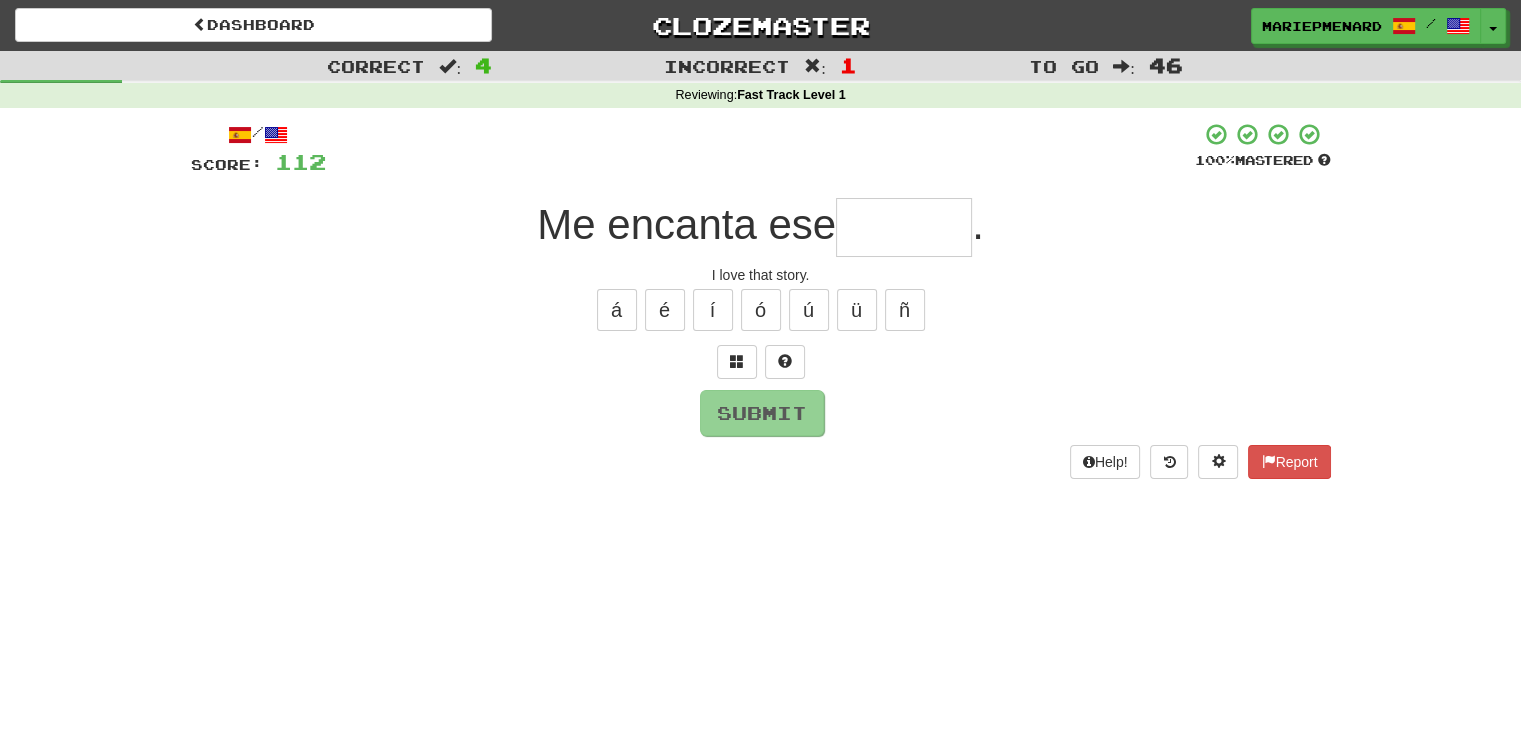 type on "*" 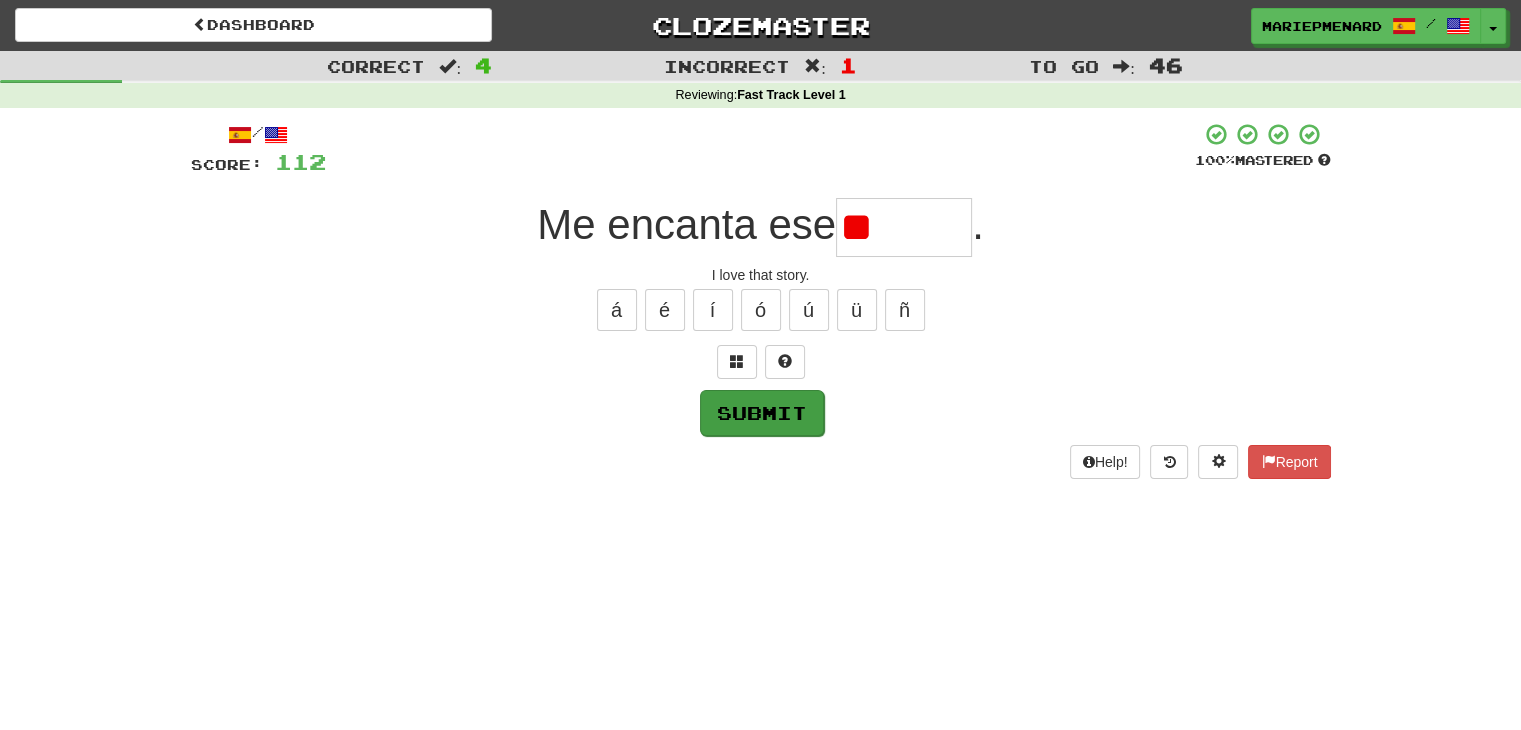 type on "*" 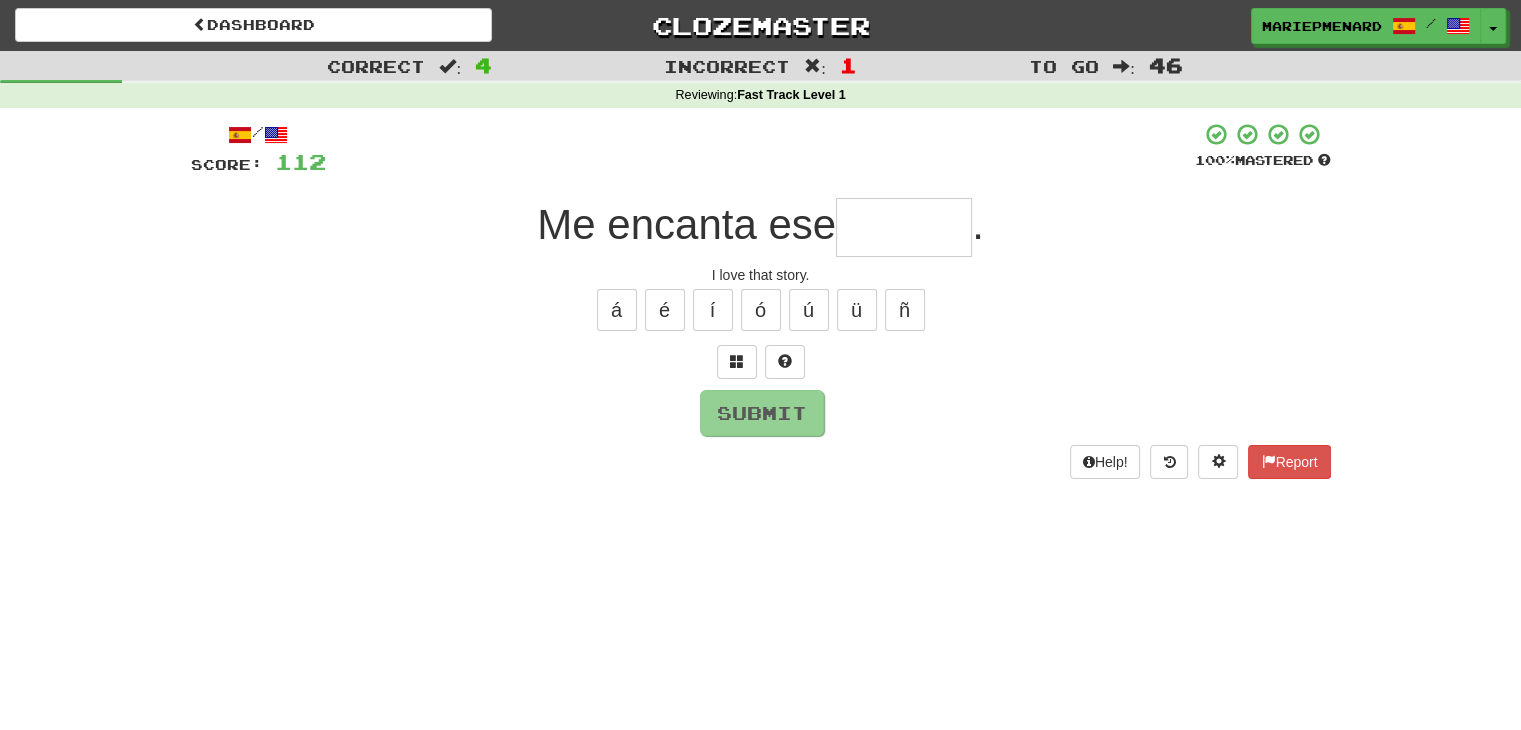 type on "*" 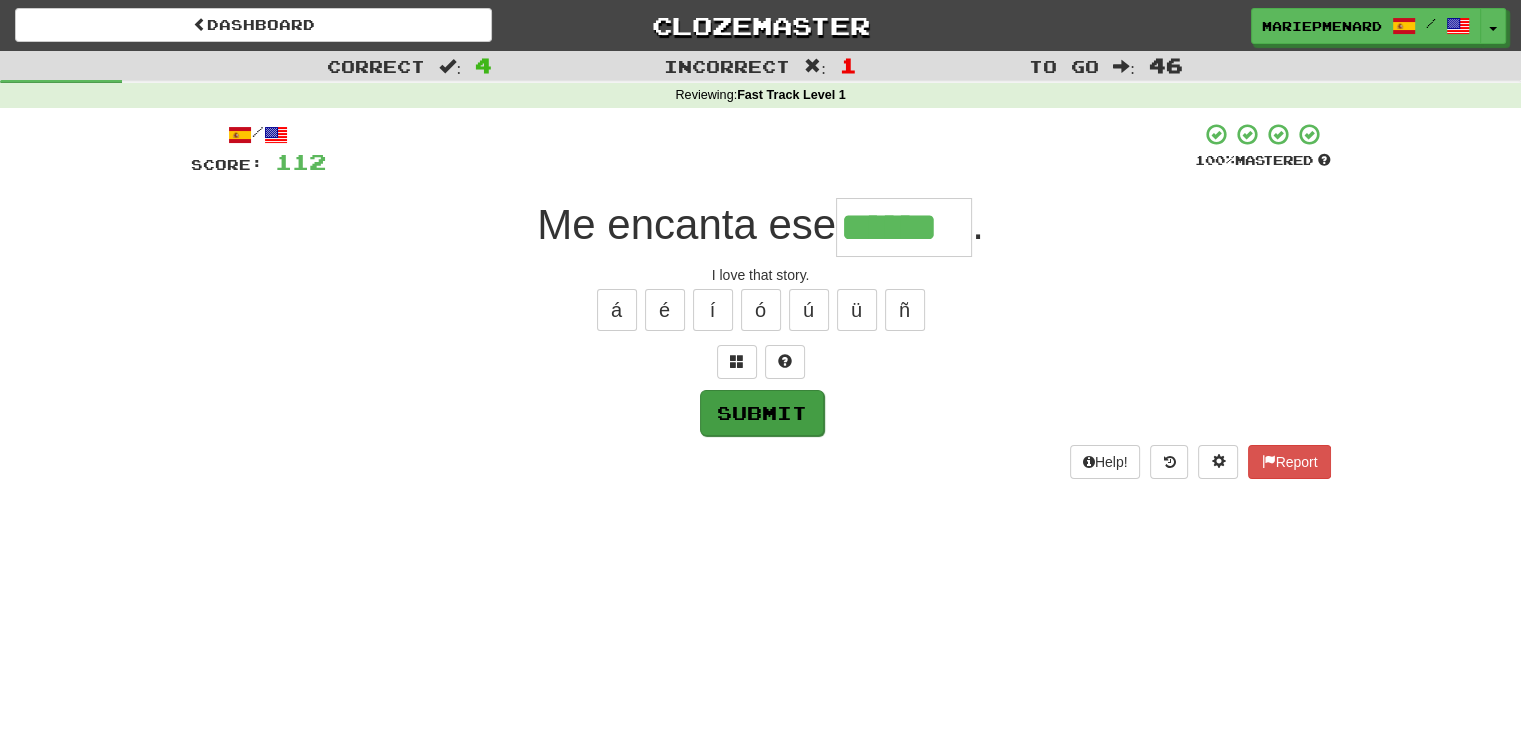 type on "******" 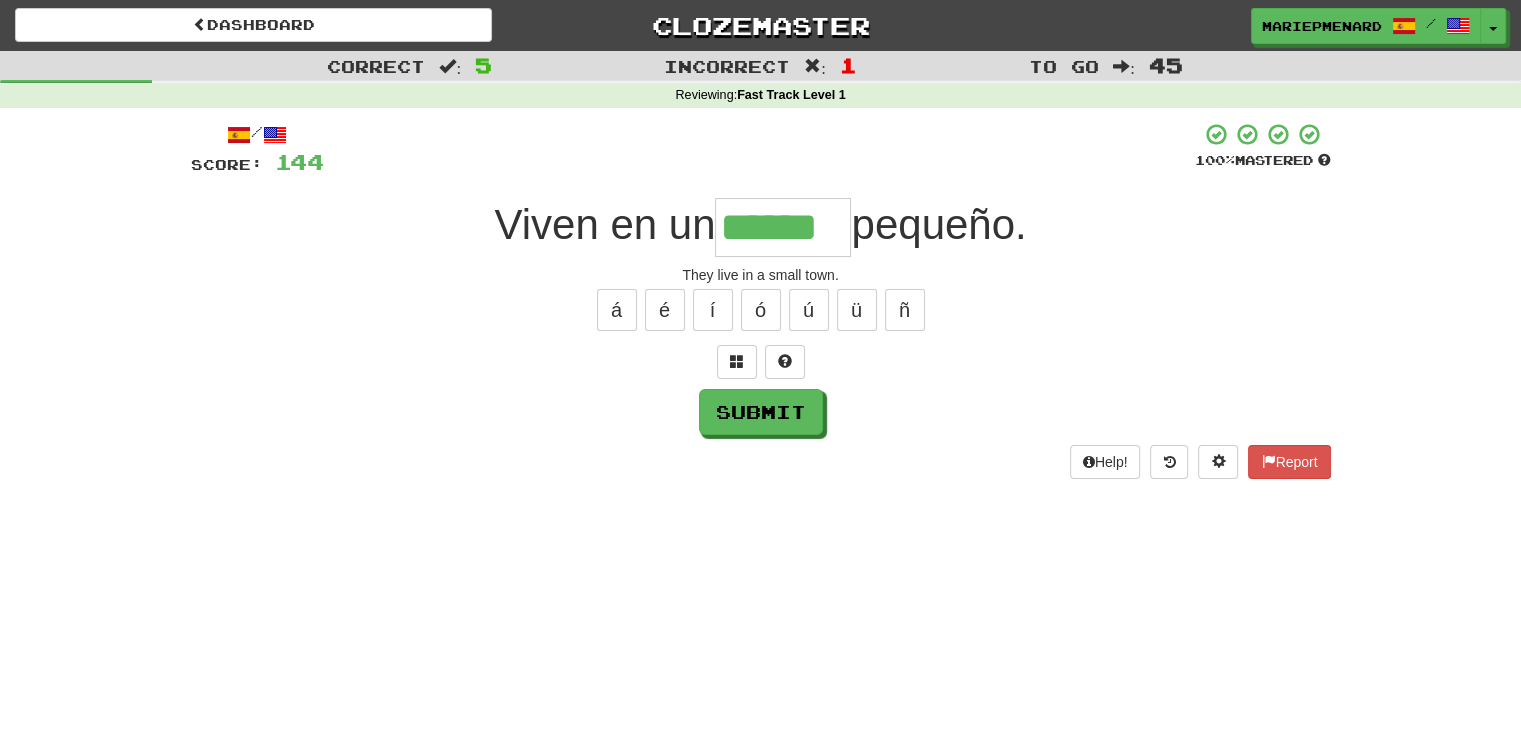 type on "******" 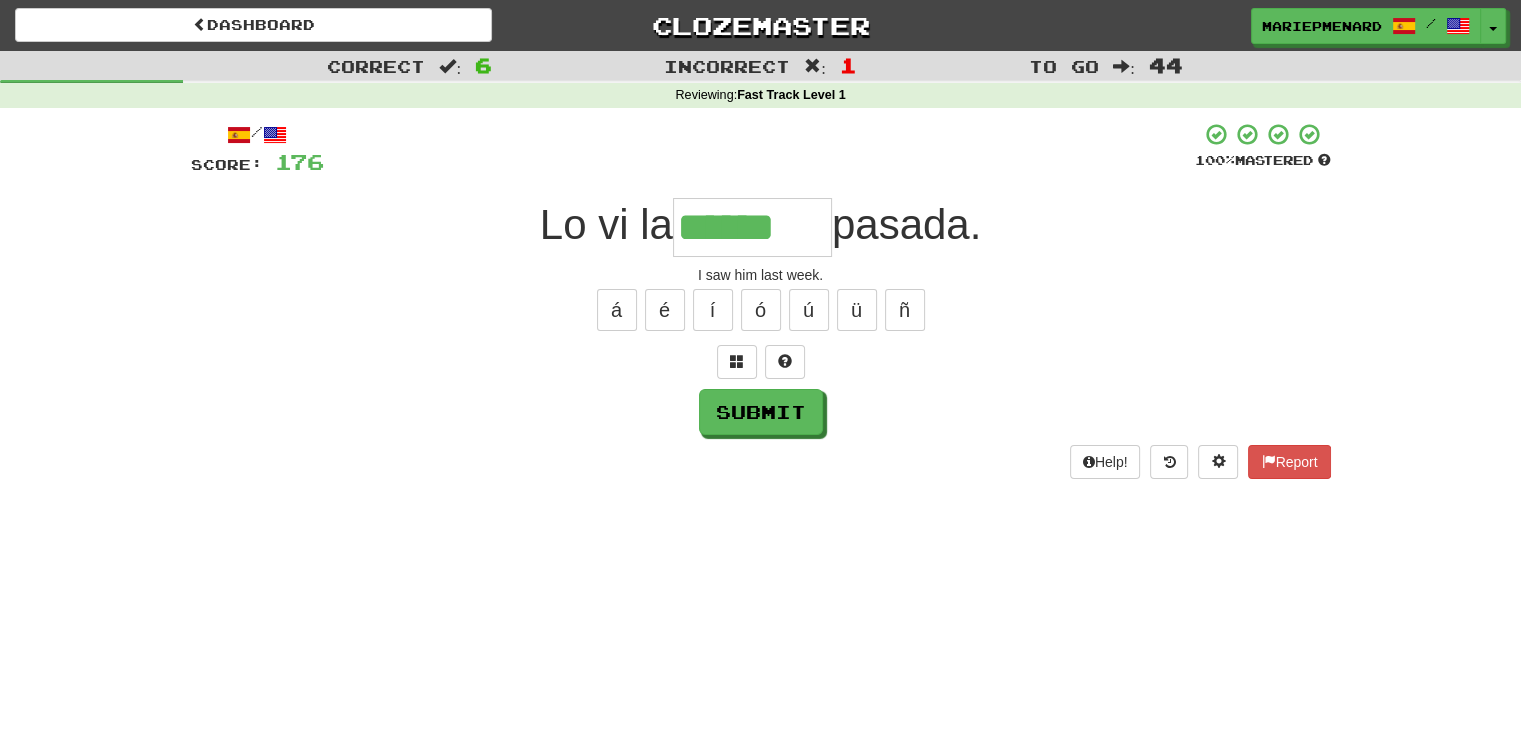 type on "******" 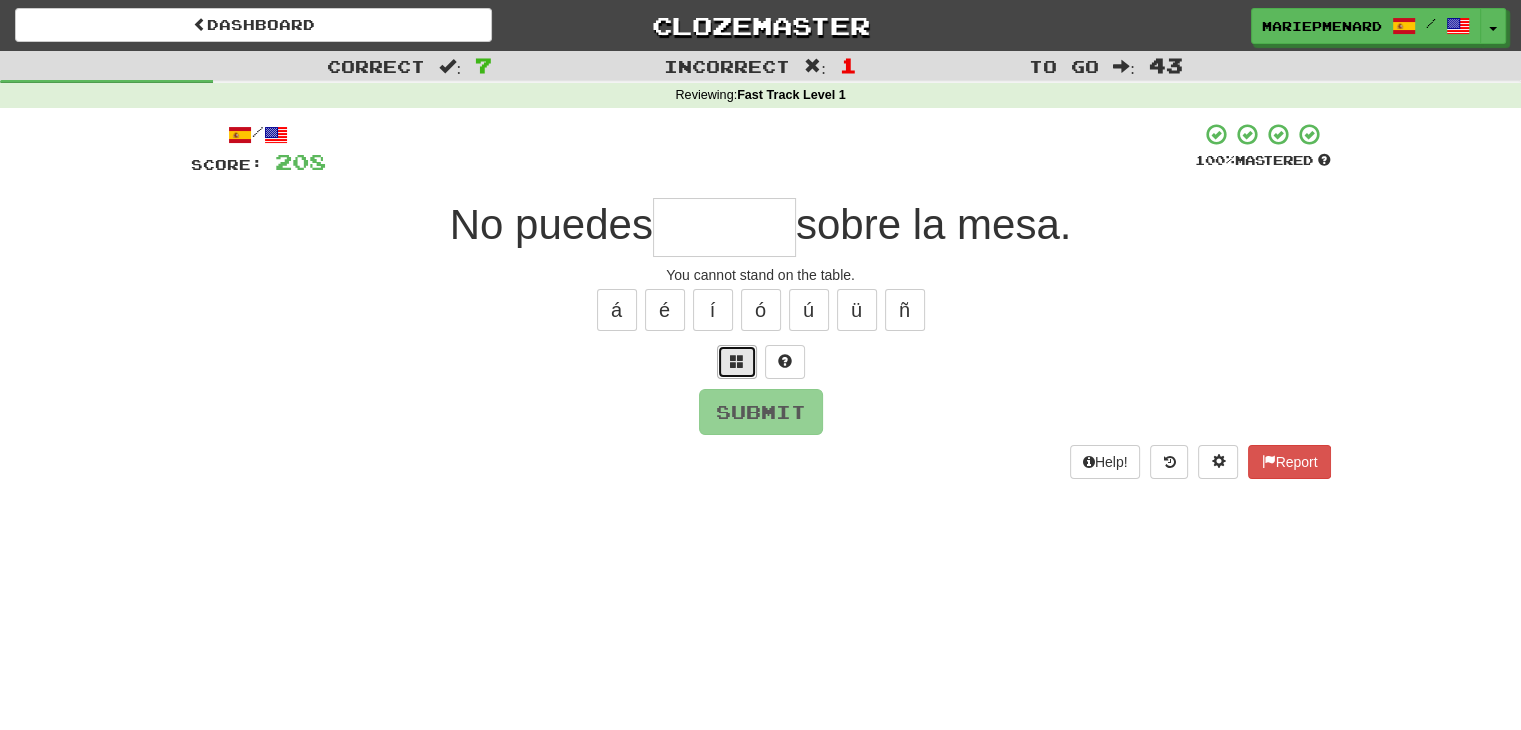 click at bounding box center (737, 362) 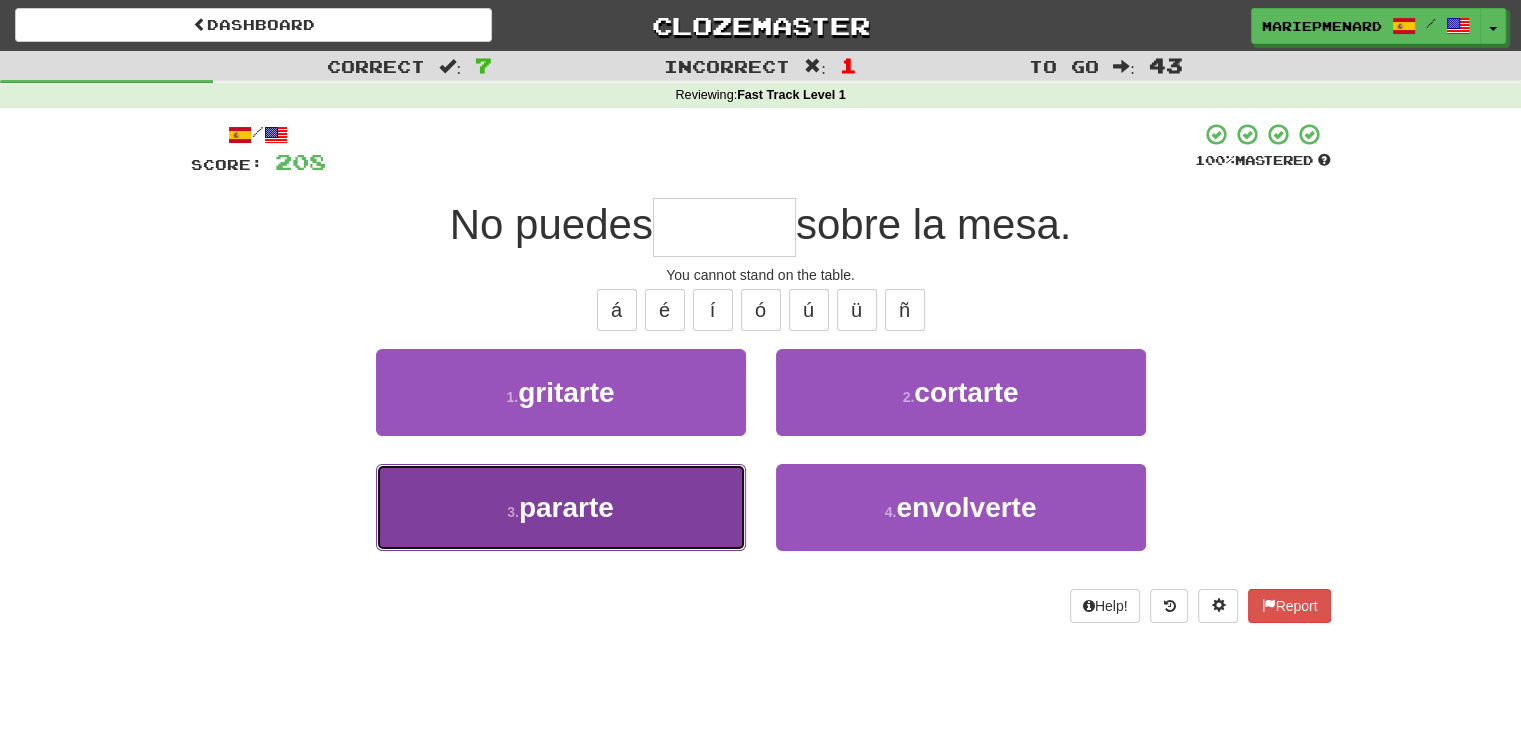 click on "pararte" at bounding box center (566, 507) 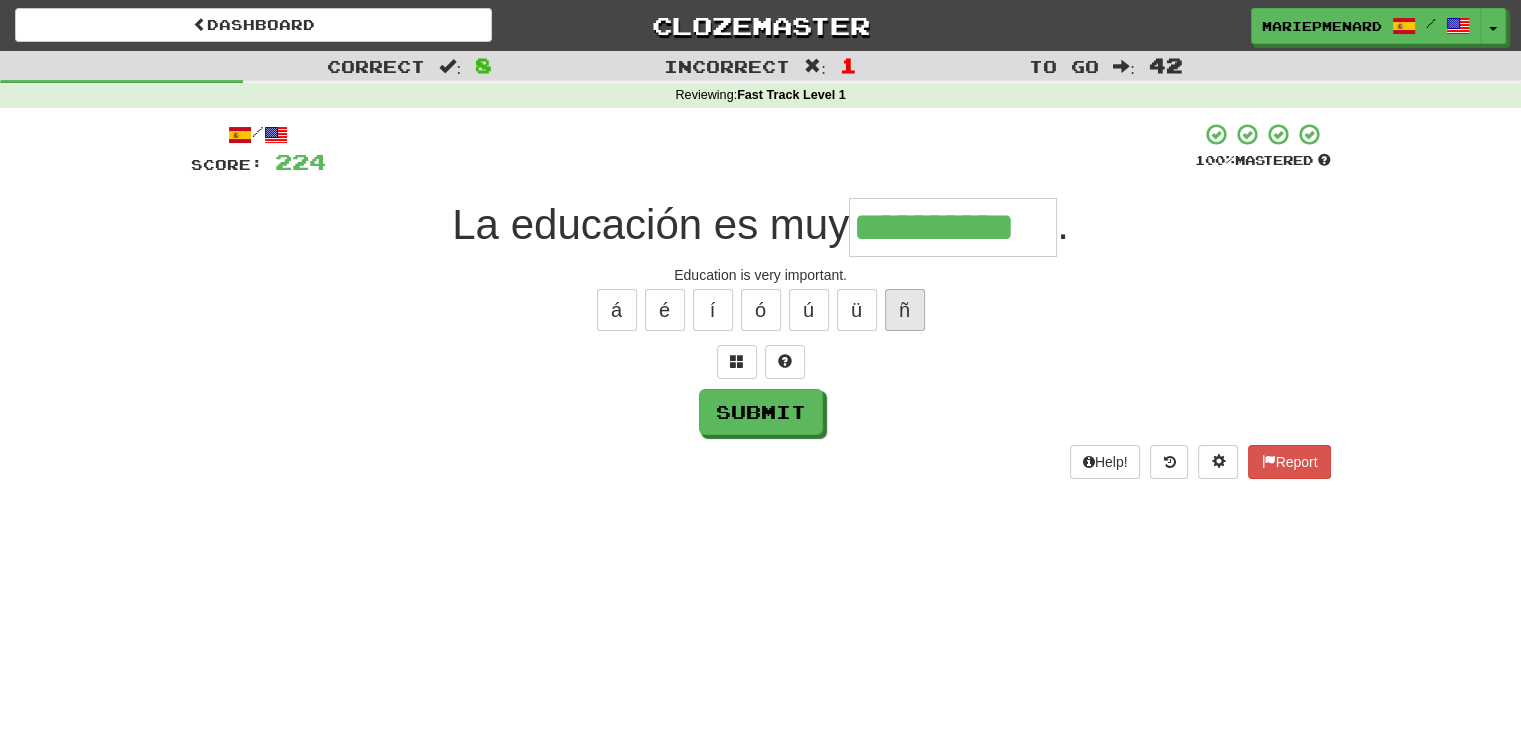 type on "**********" 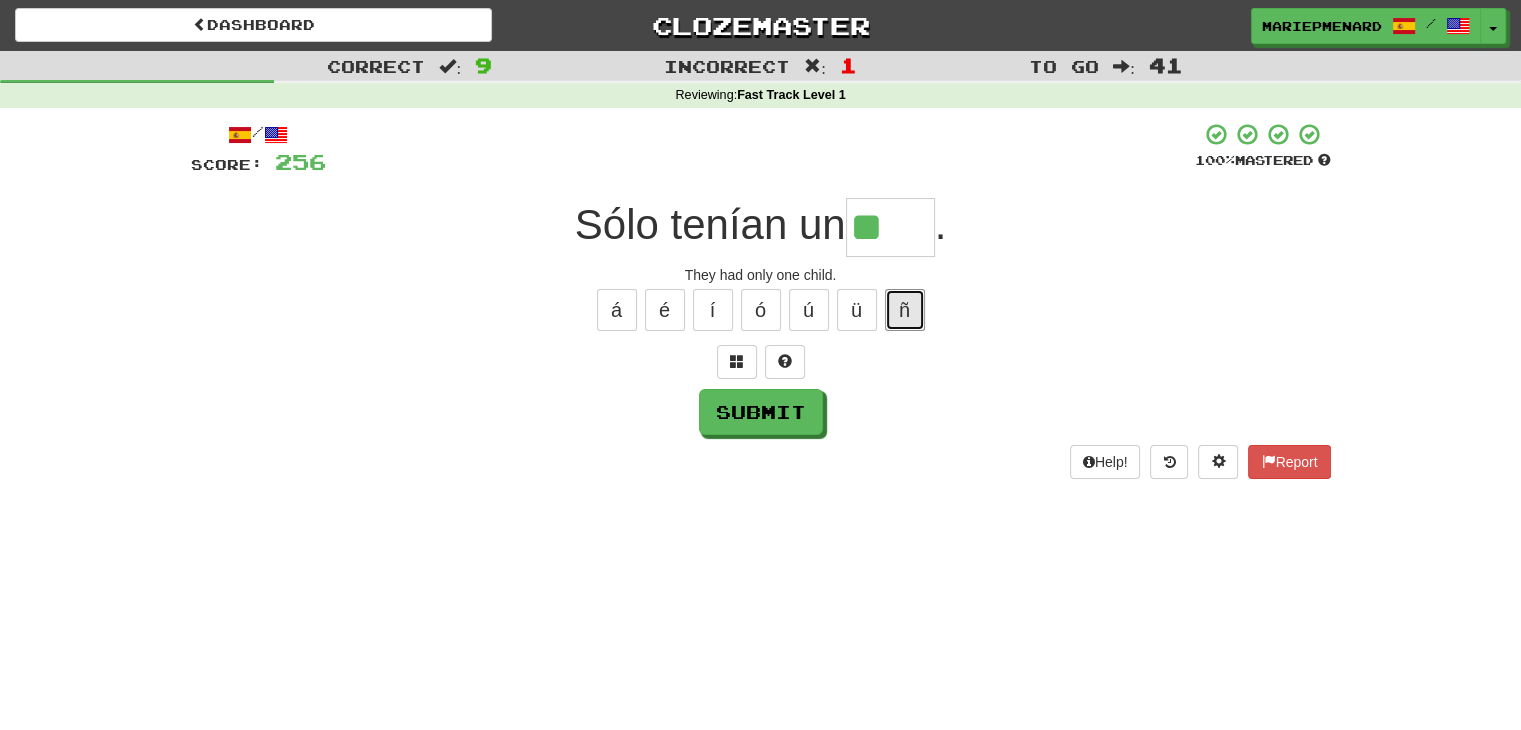 click on "ñ" at bounding box center [905, 310] 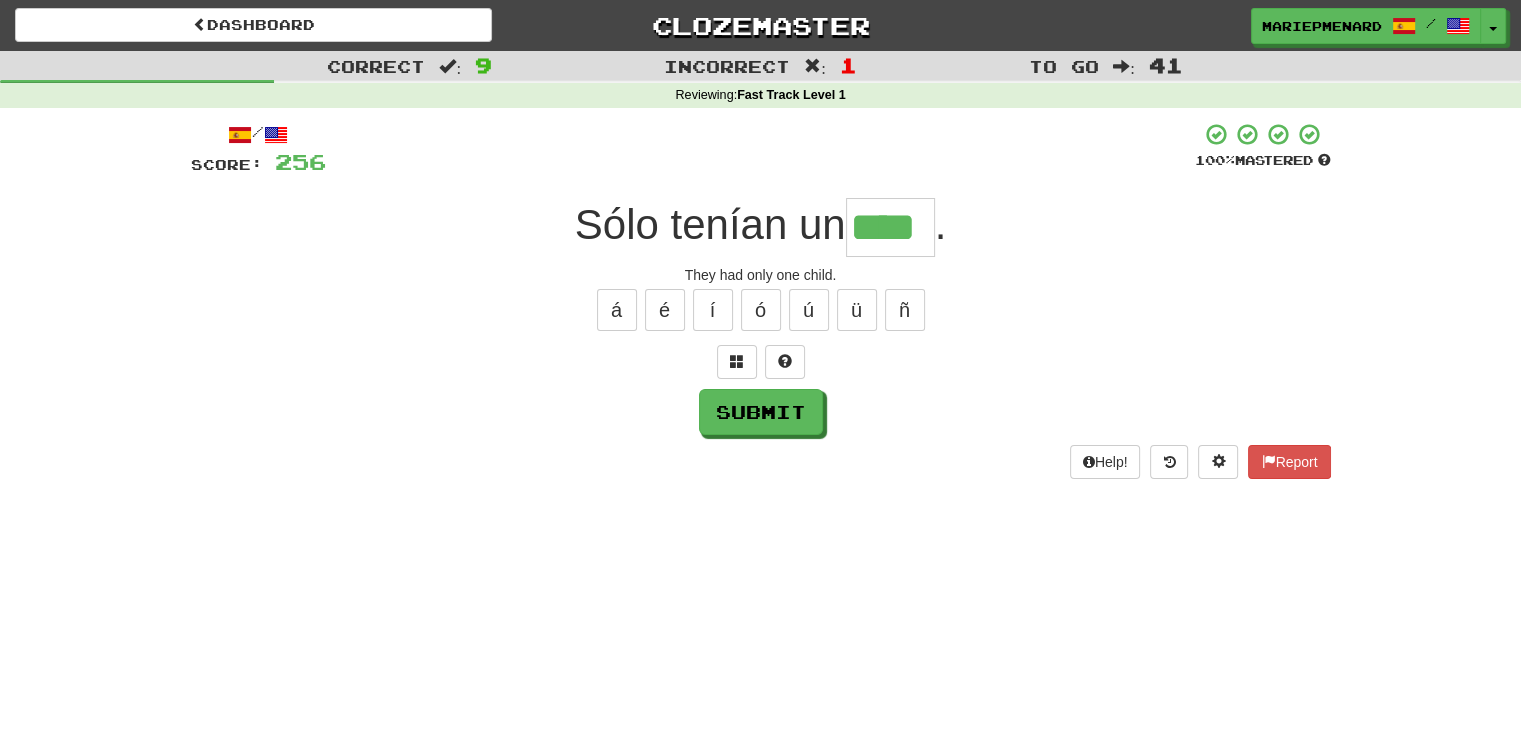 type on "****" 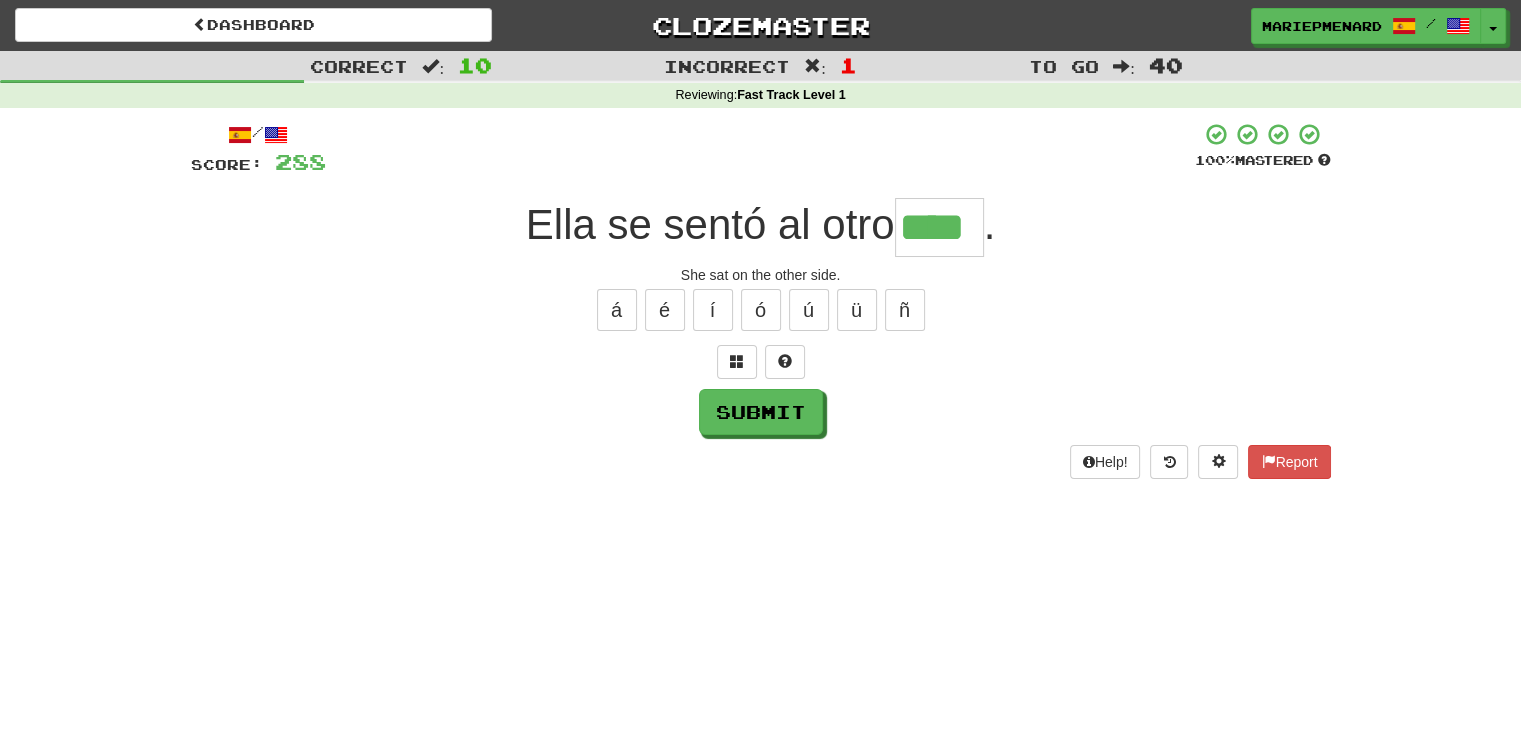 type on "****" 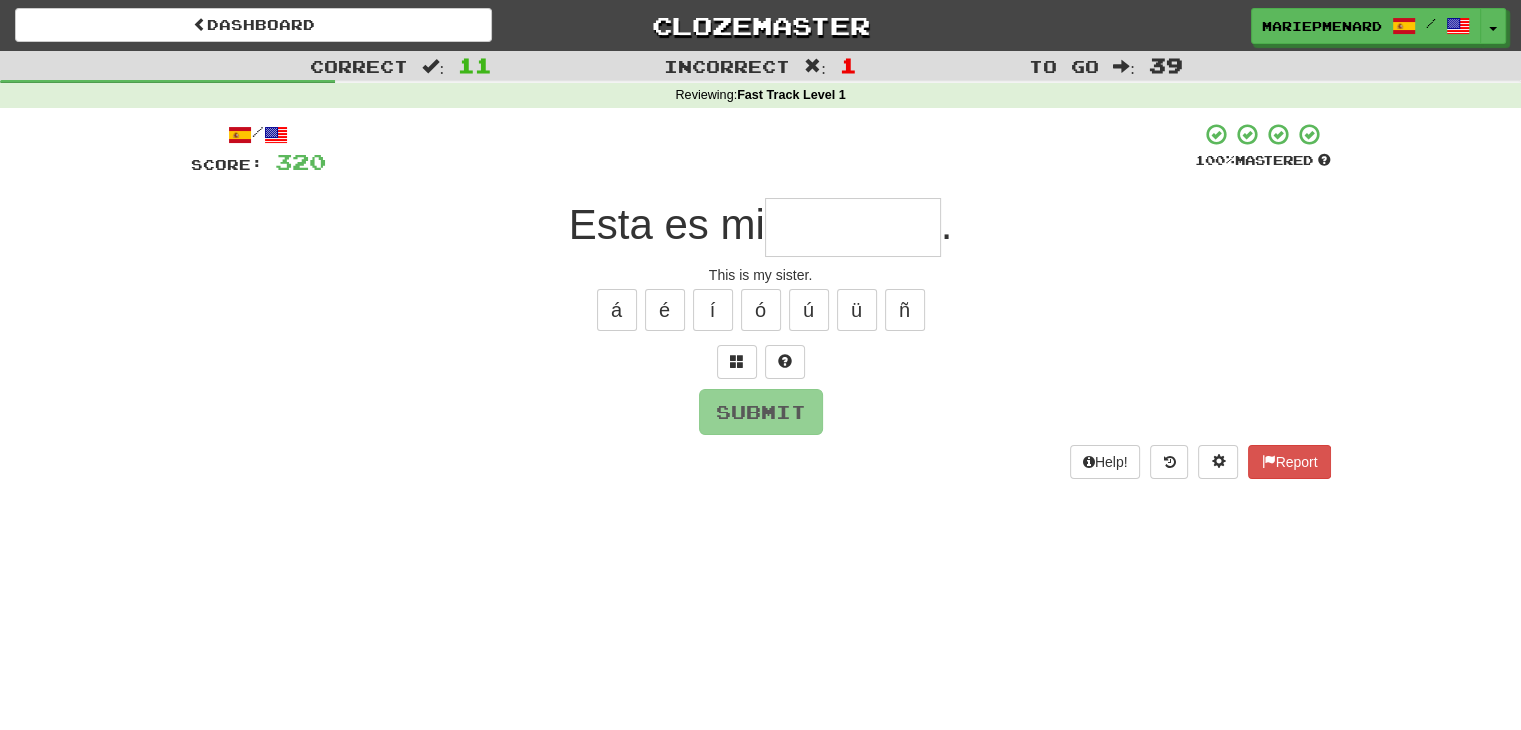 type on "*" 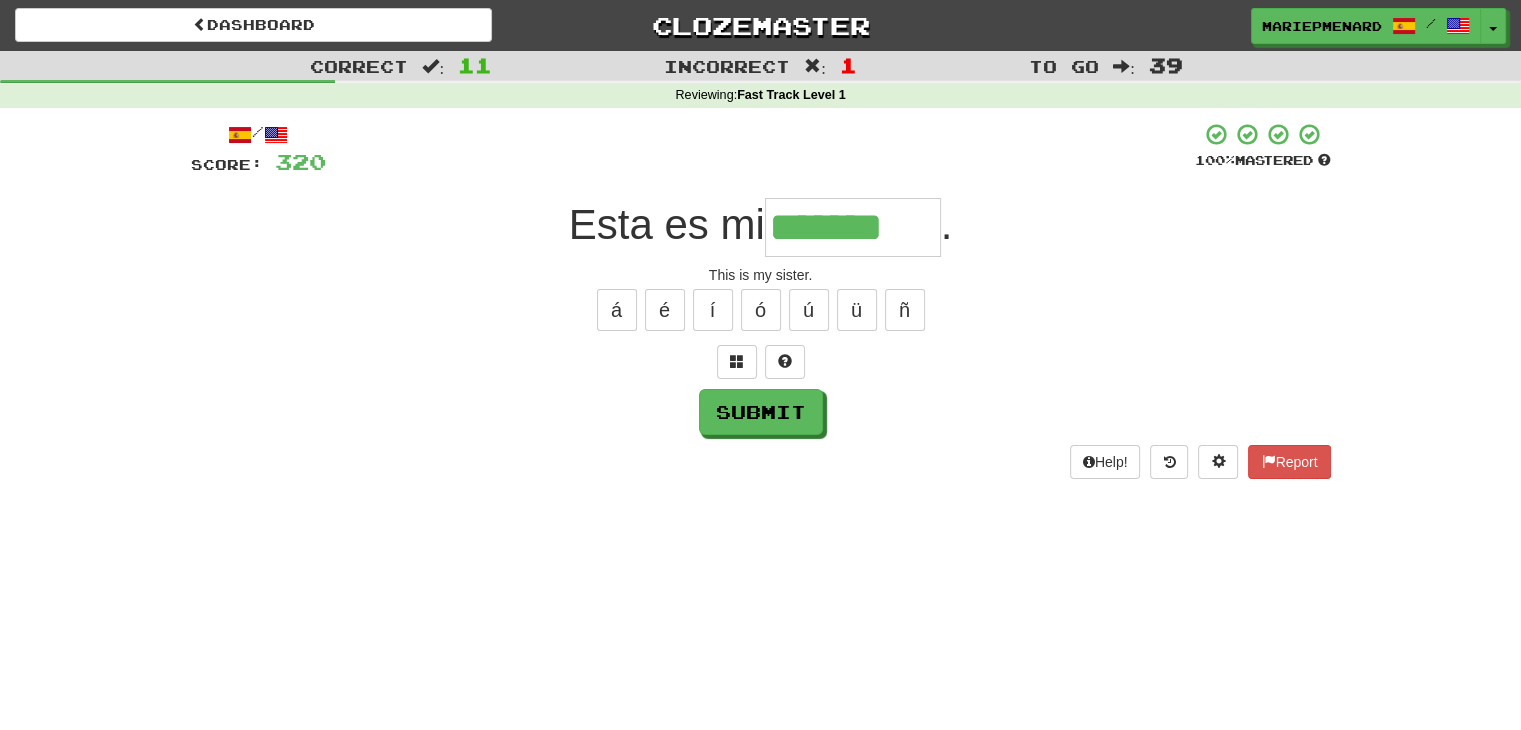 type on "*******" 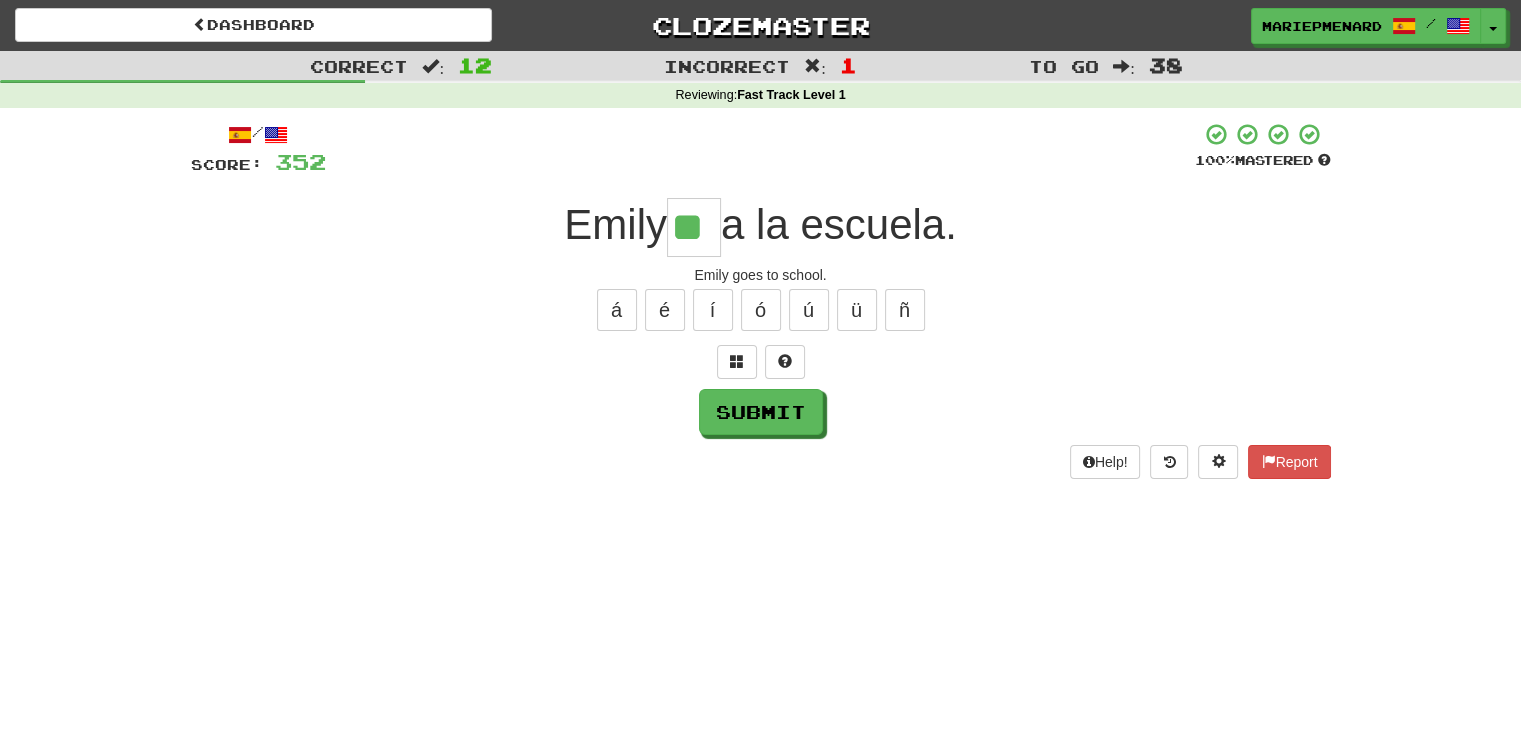 type on "**" 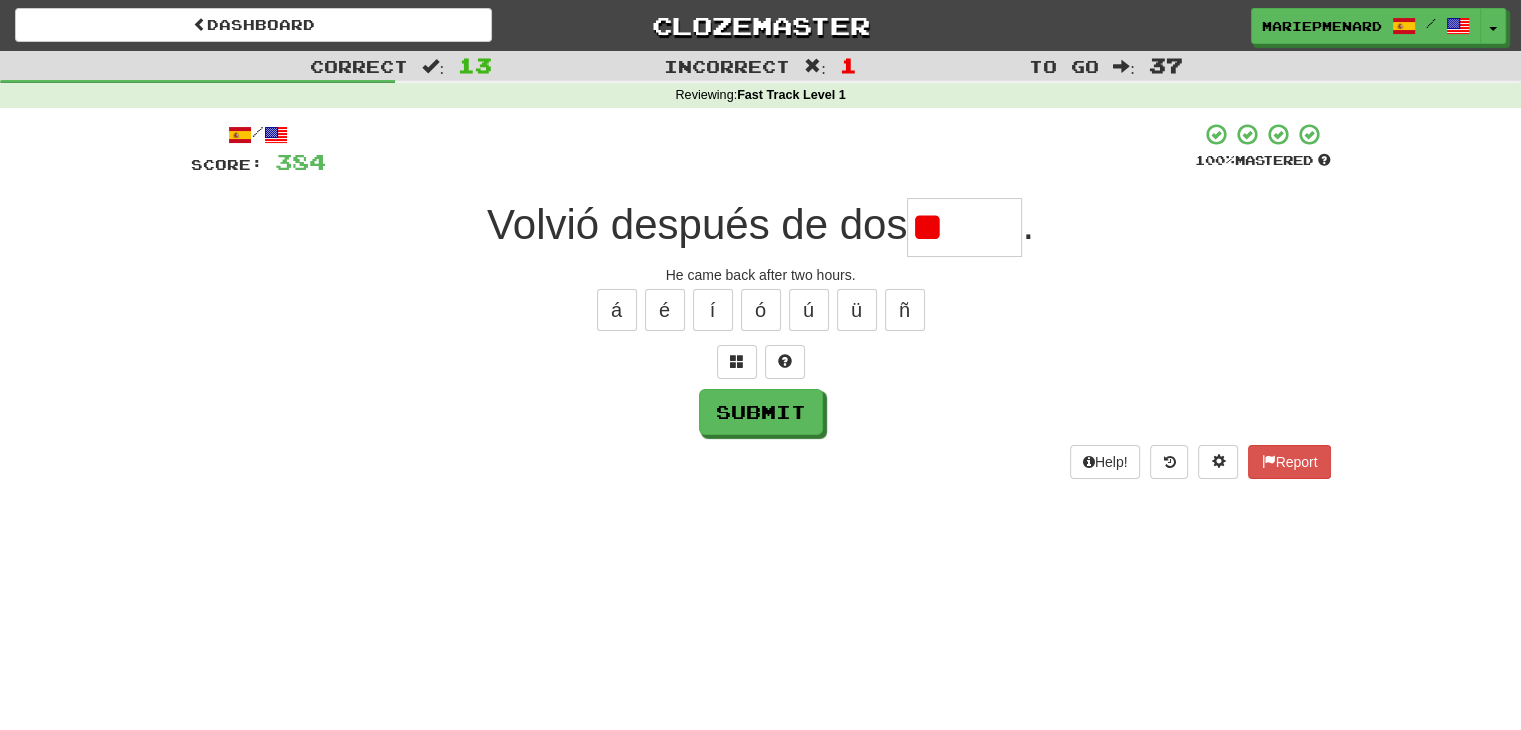 type on "*" 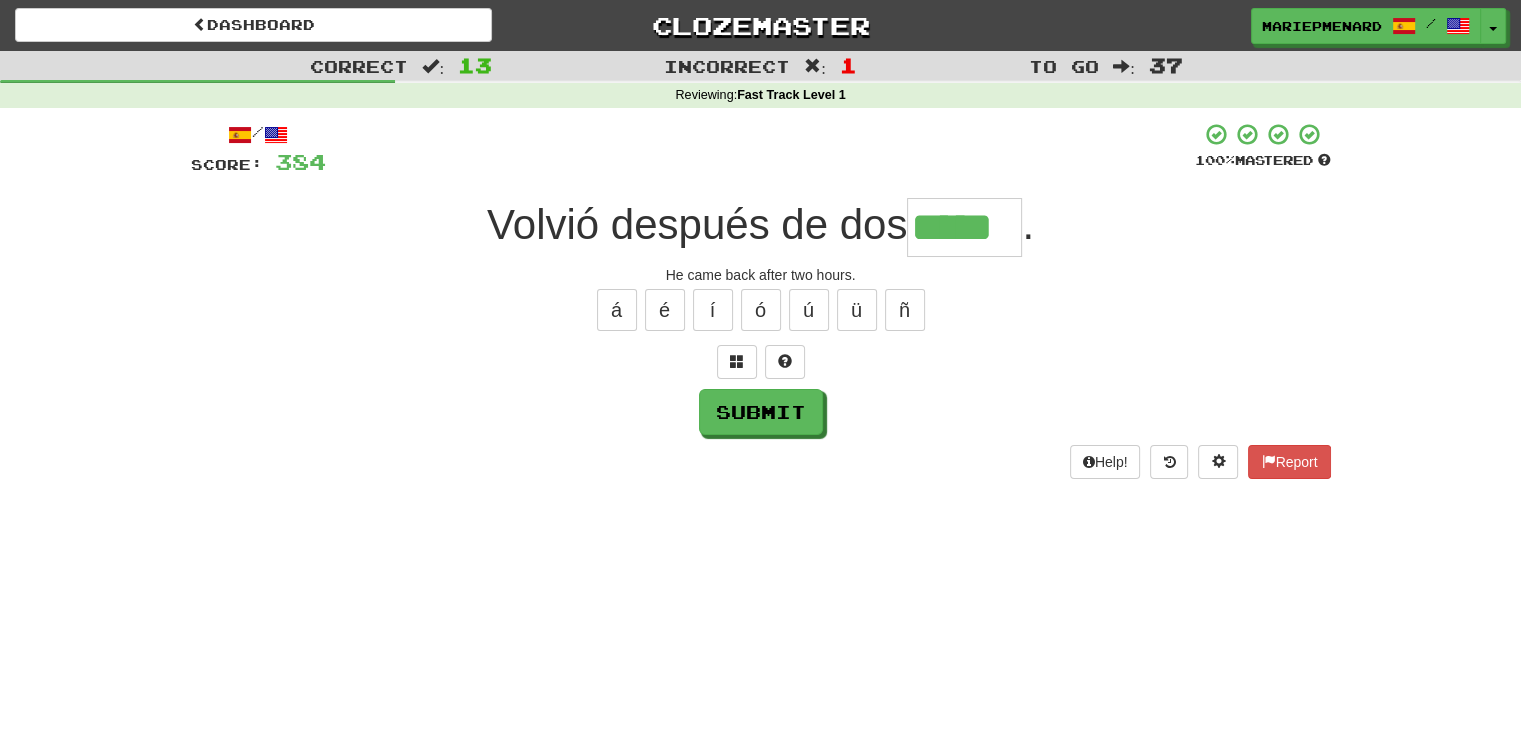 type on "*****" 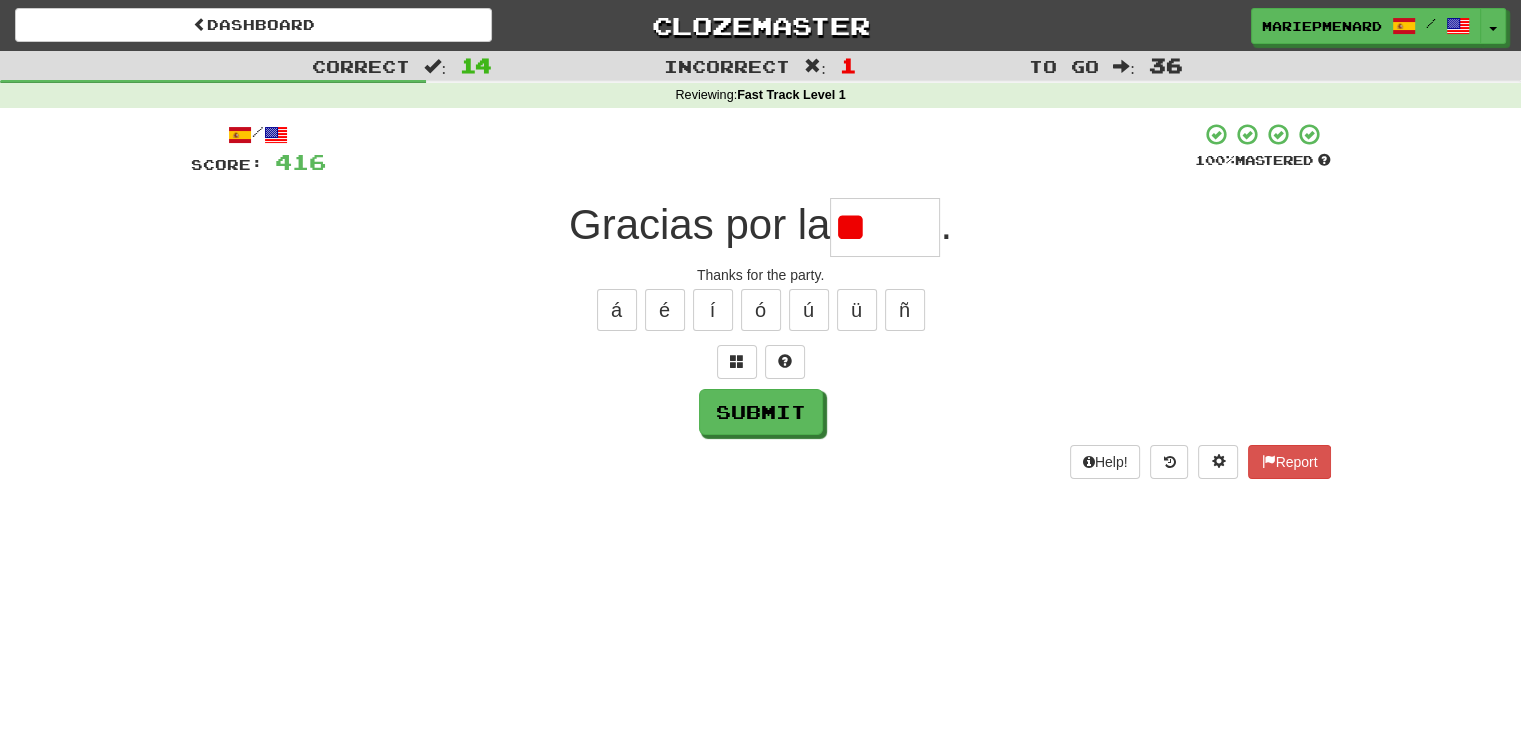 type on "*" 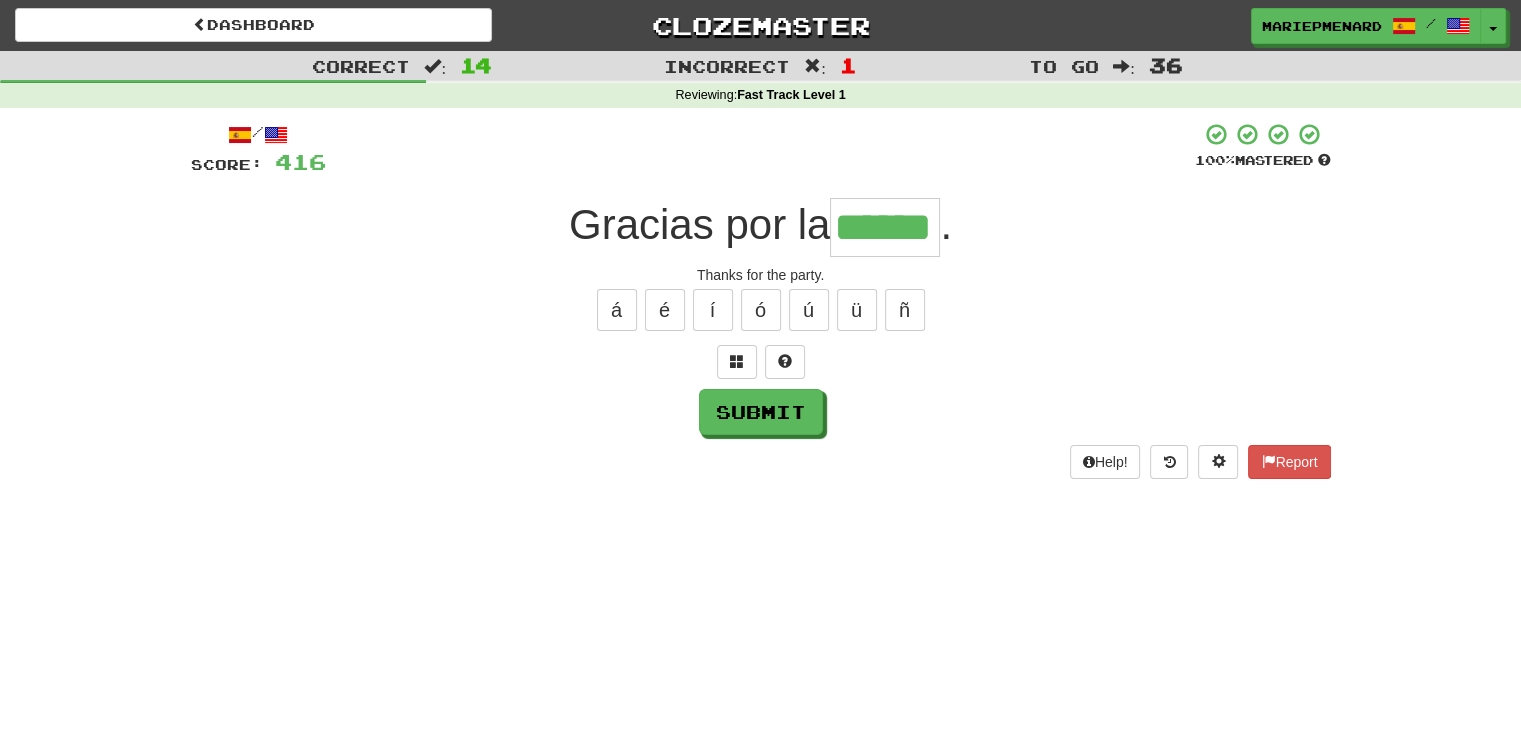 type on "******" 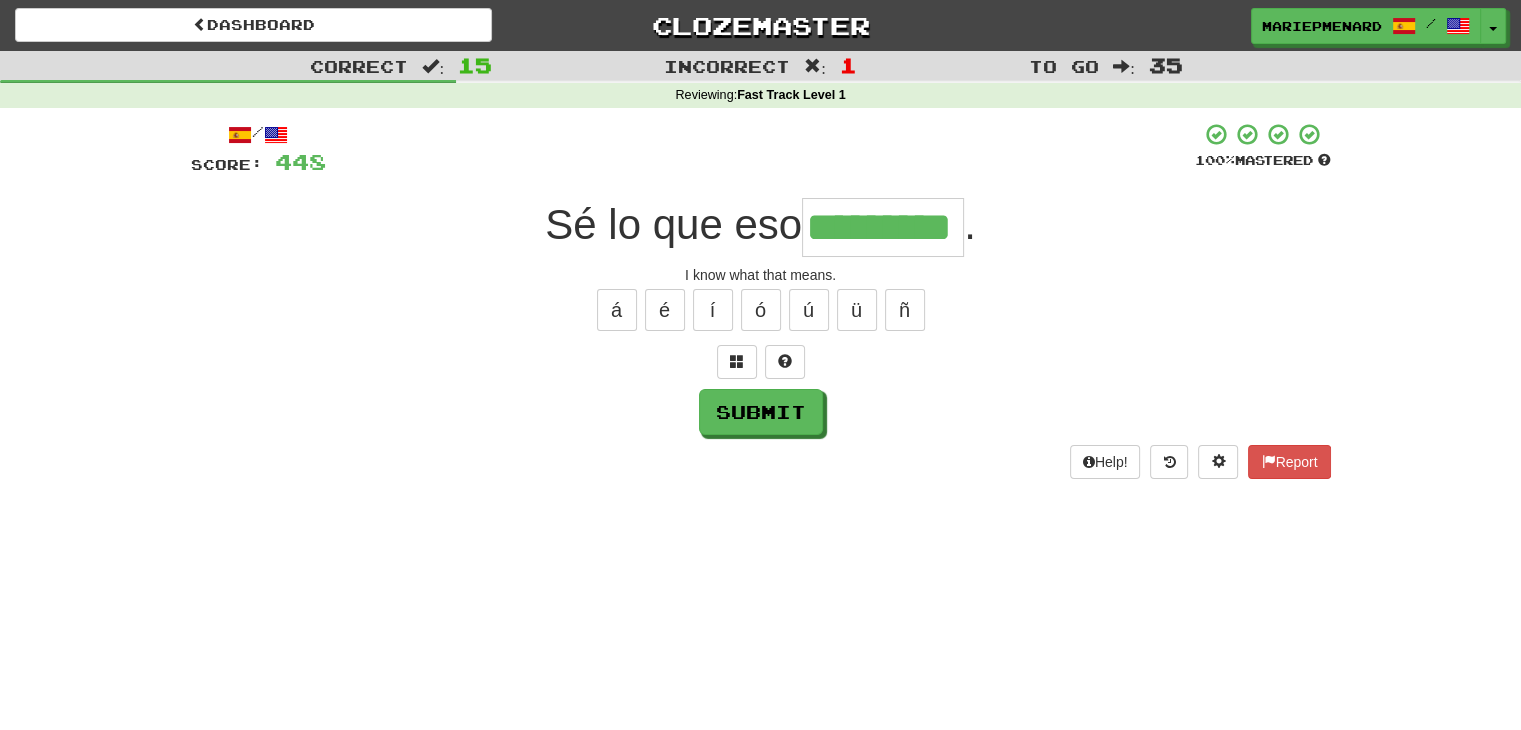 type on "*********" 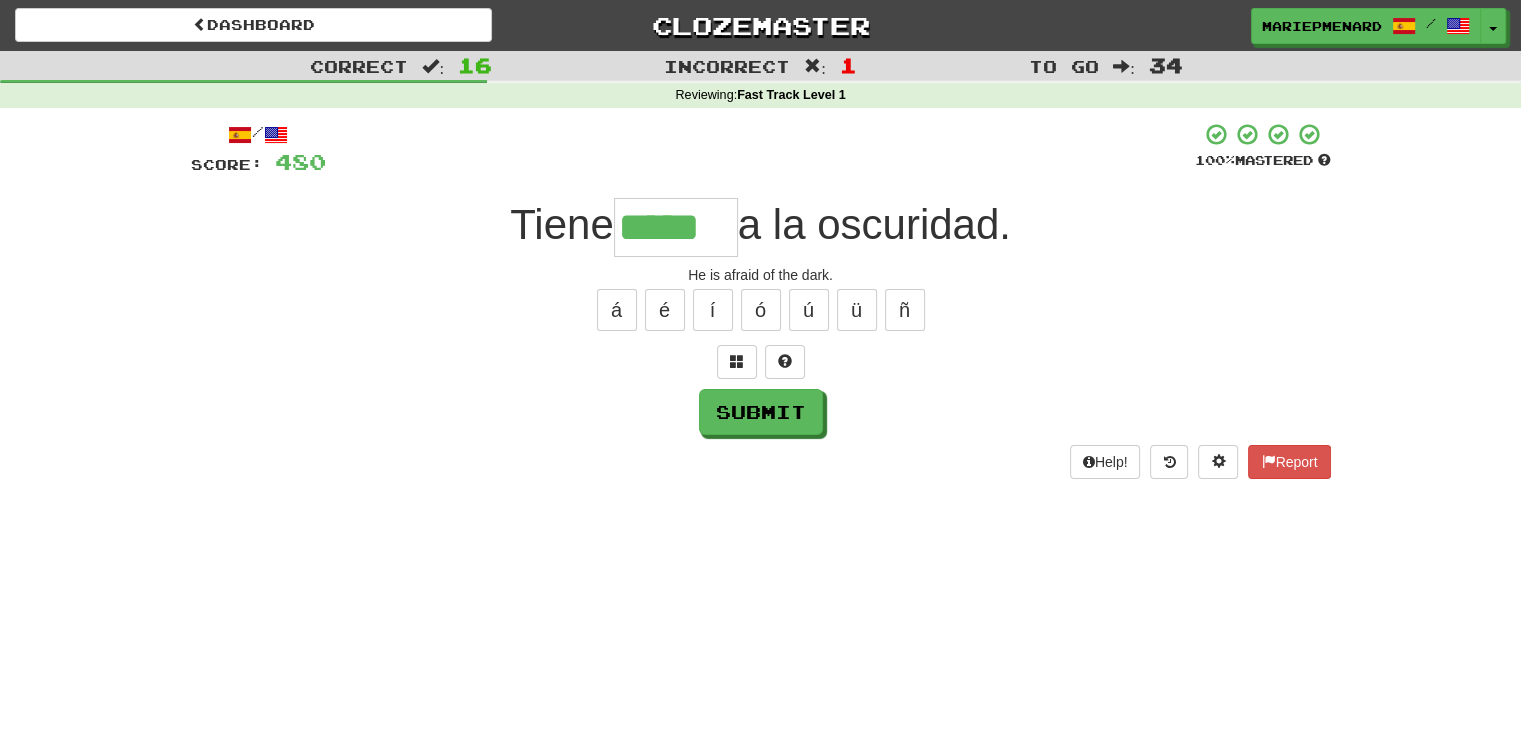 type on "*****" 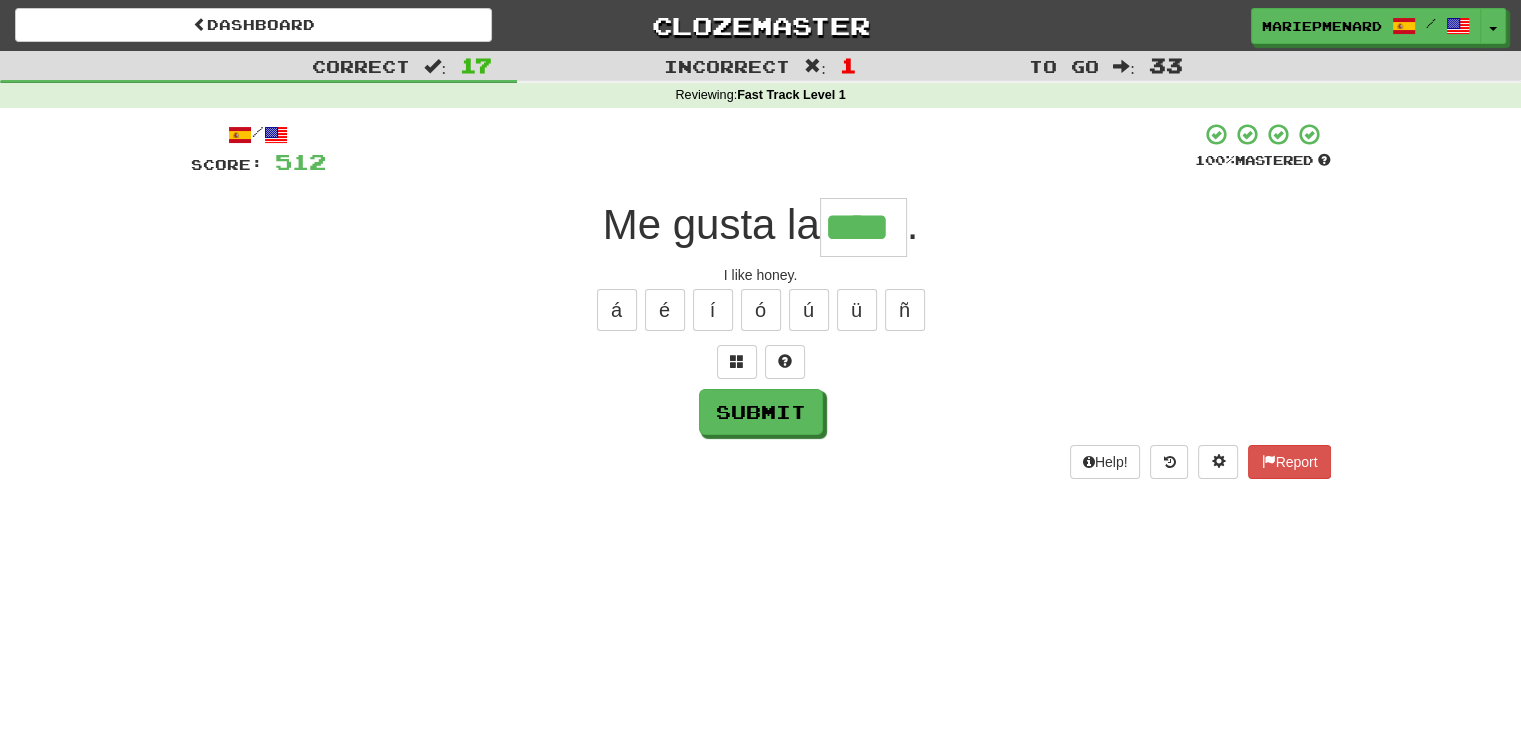type on "****" 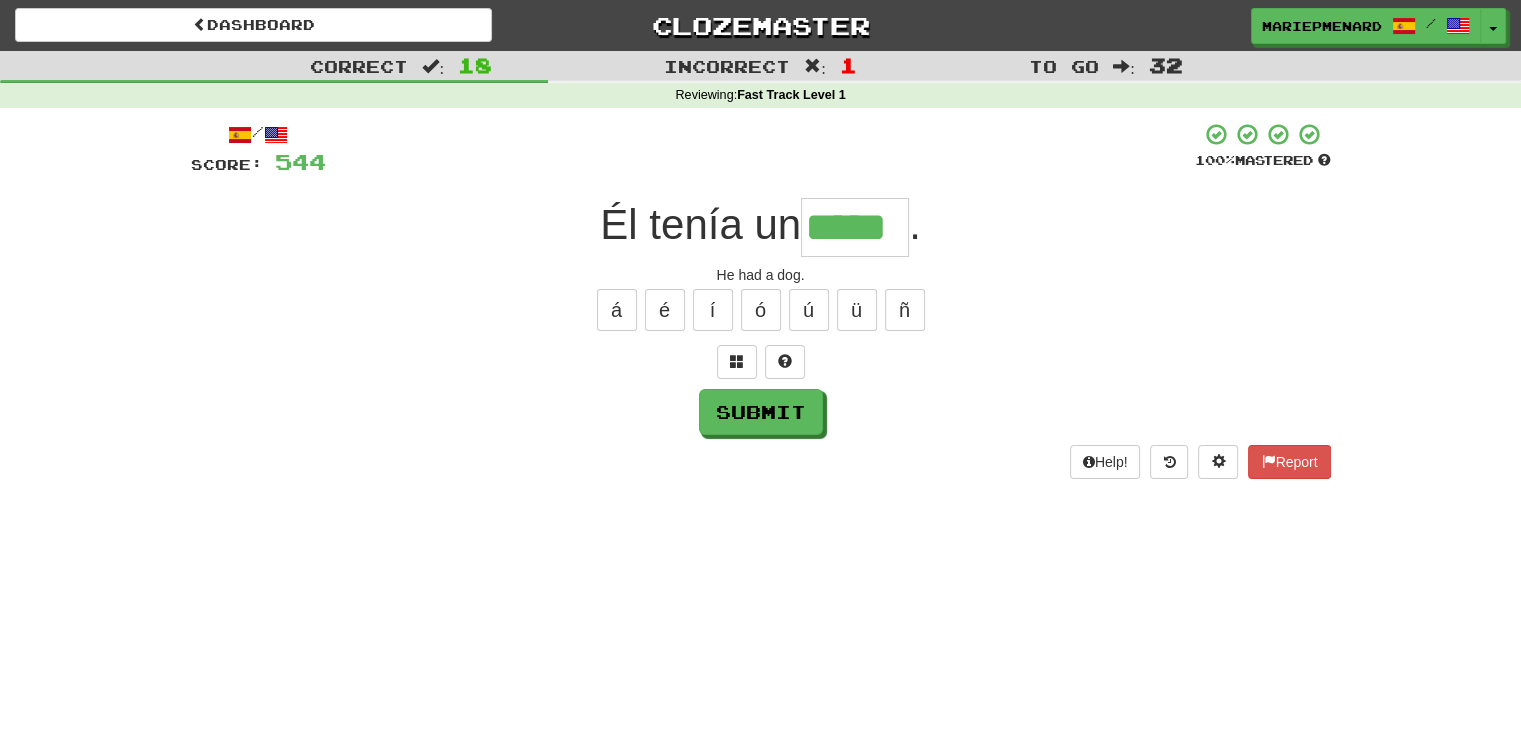 type on "*****" 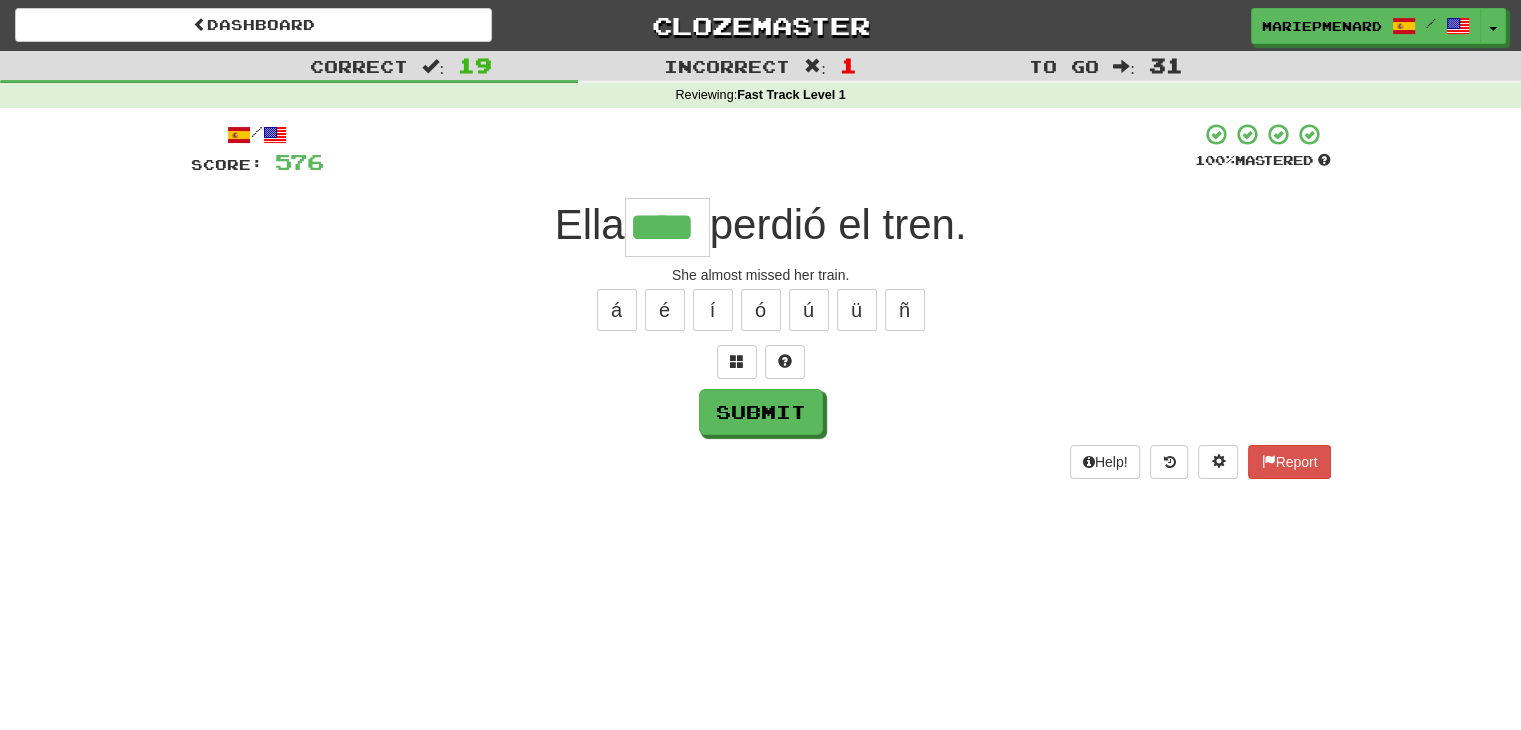 type on "****" 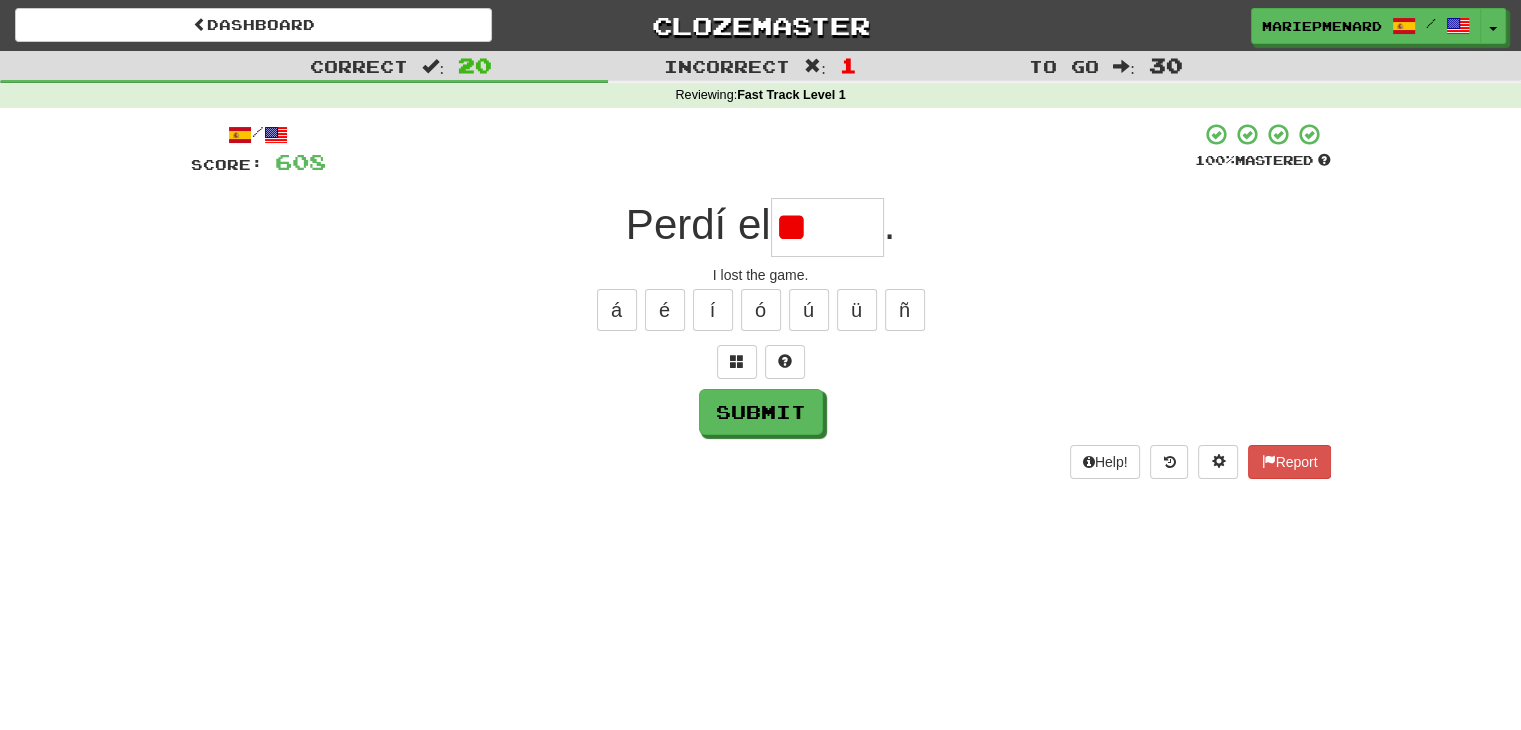 type on "*" 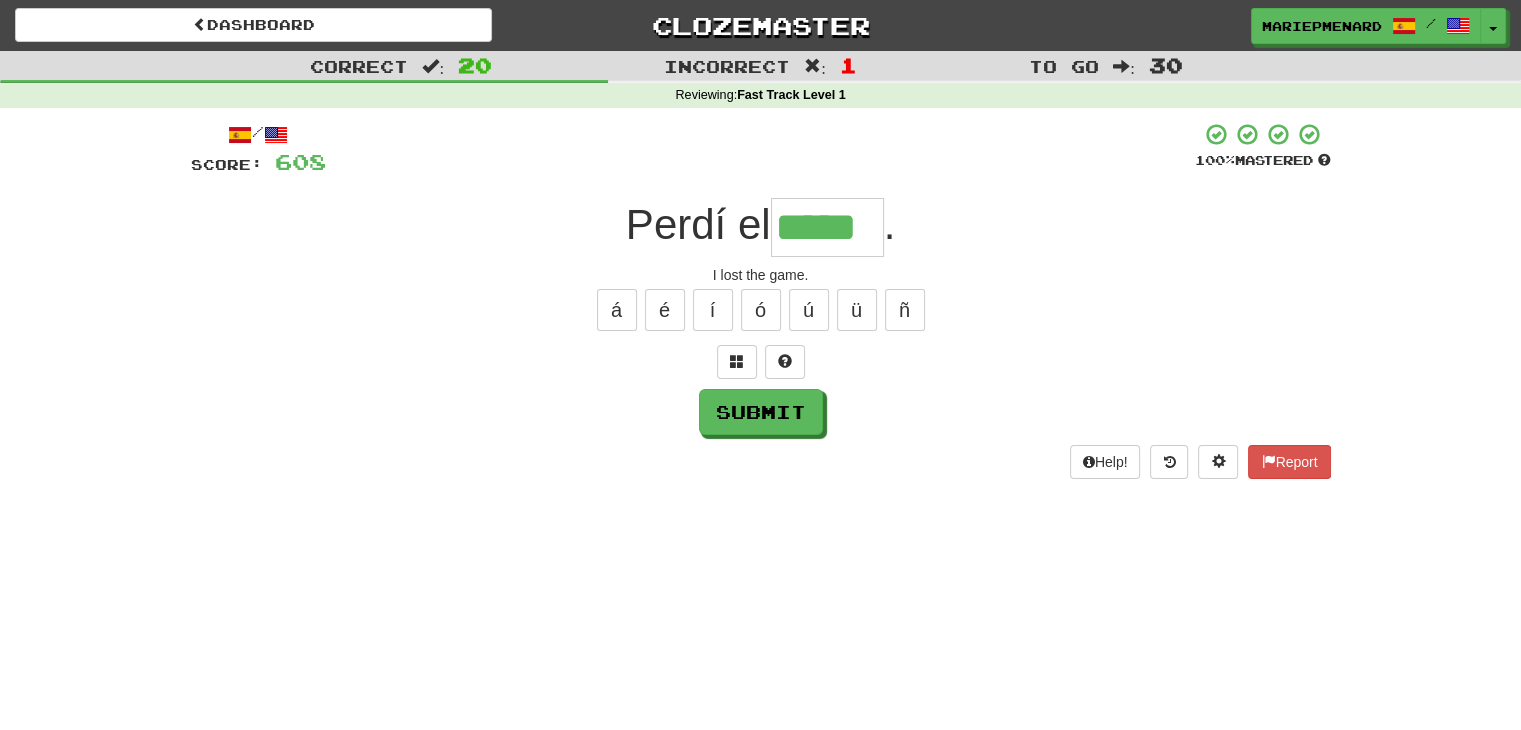 type on "*****" 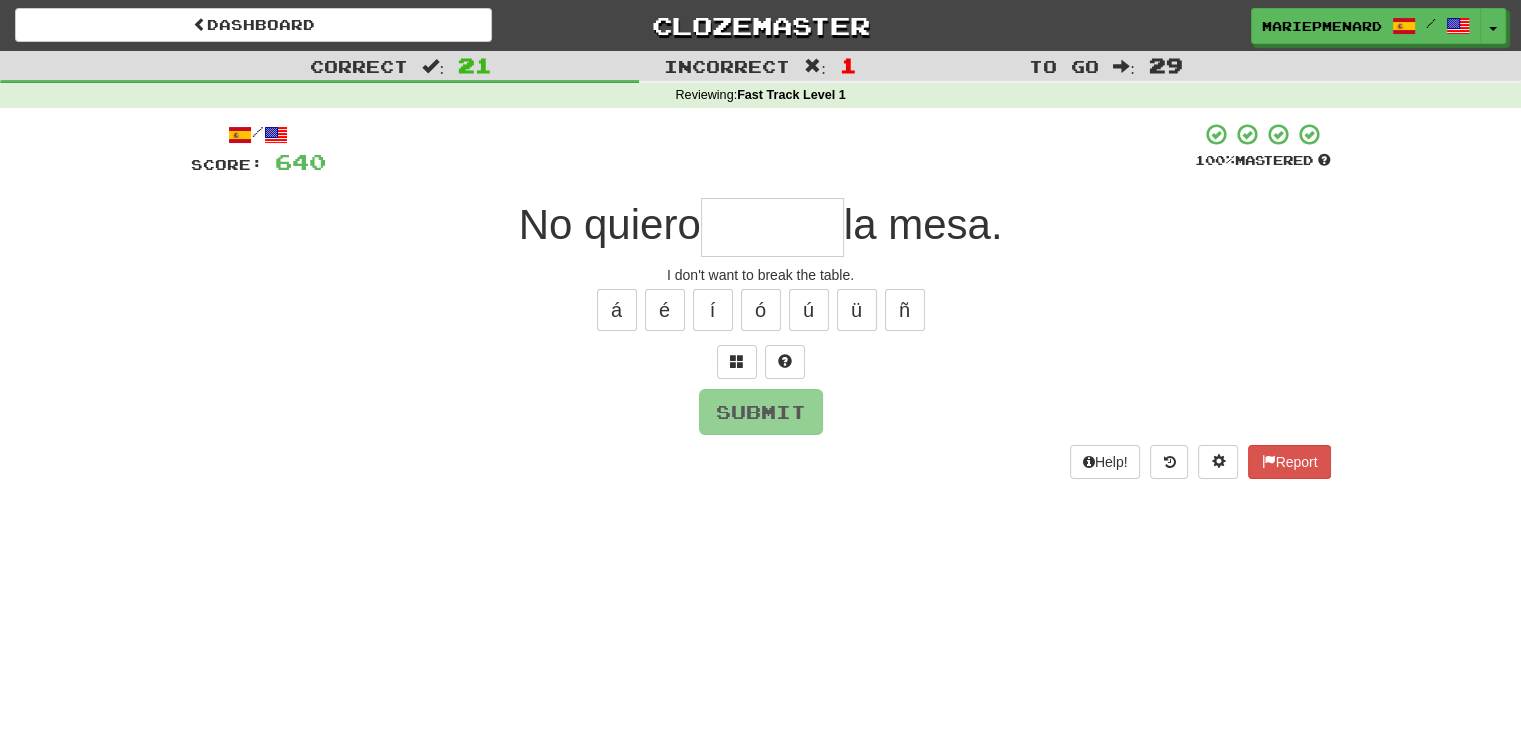 type on "*" 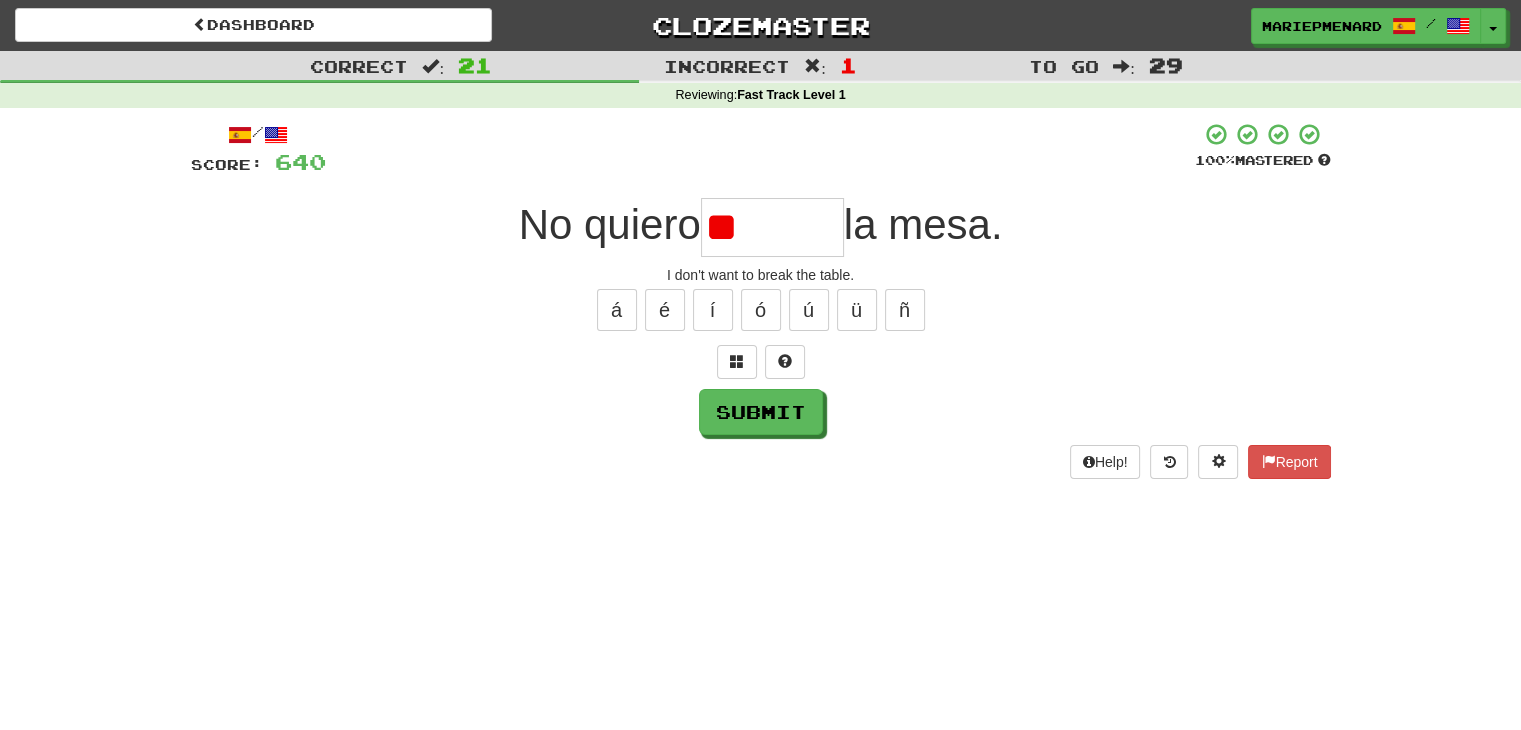 type on "*" 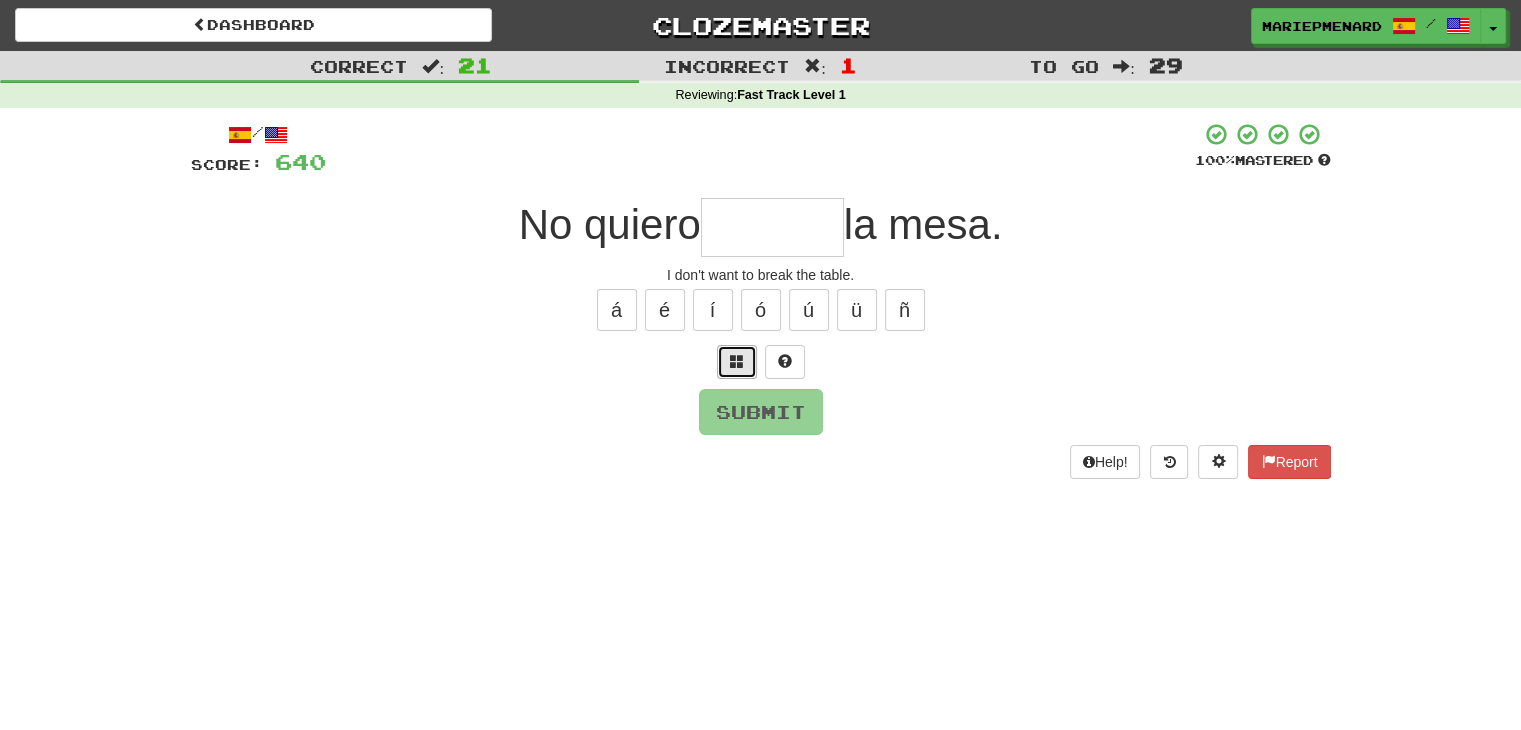 click at bounding box center [737, 361] 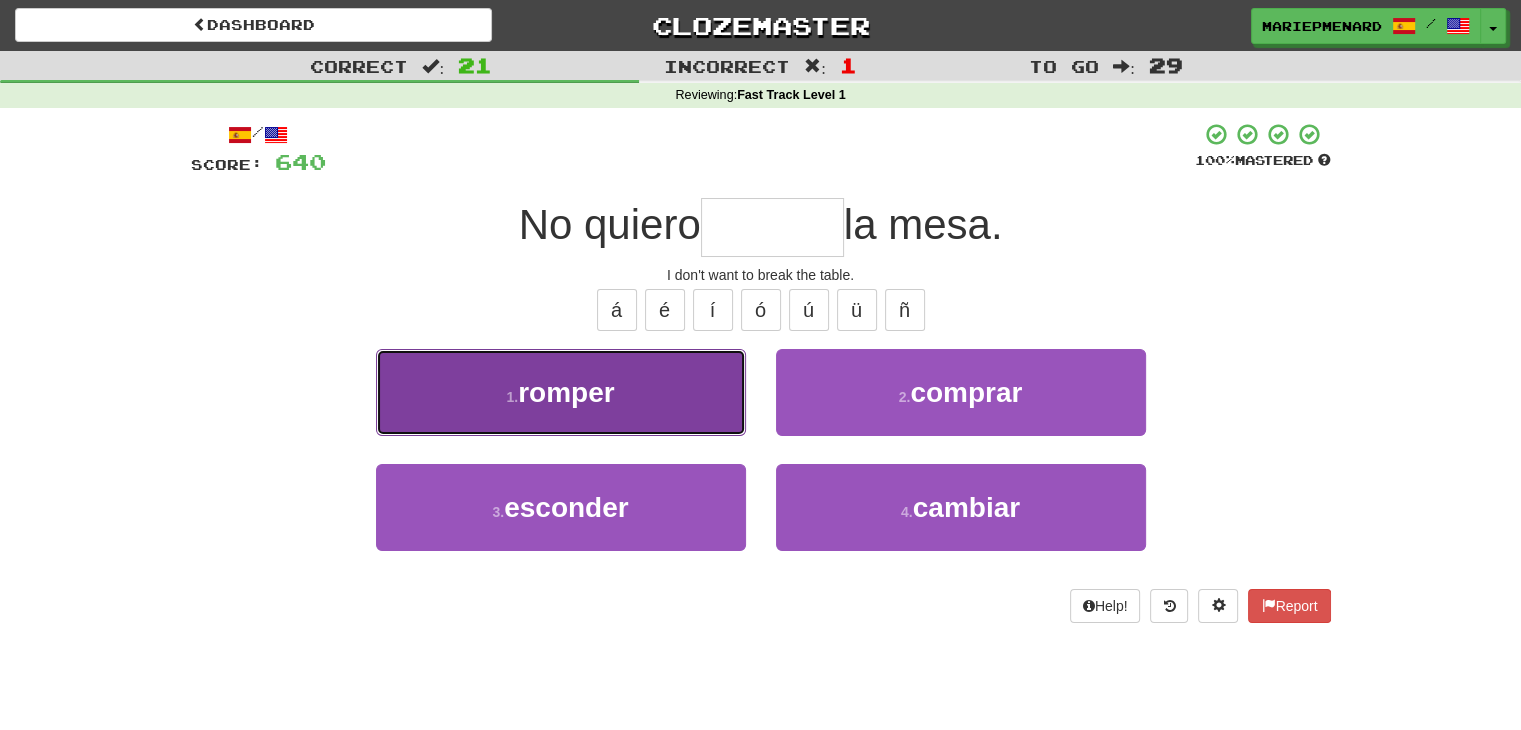 click on "1 .  romper" at bounding box center (561, 392) 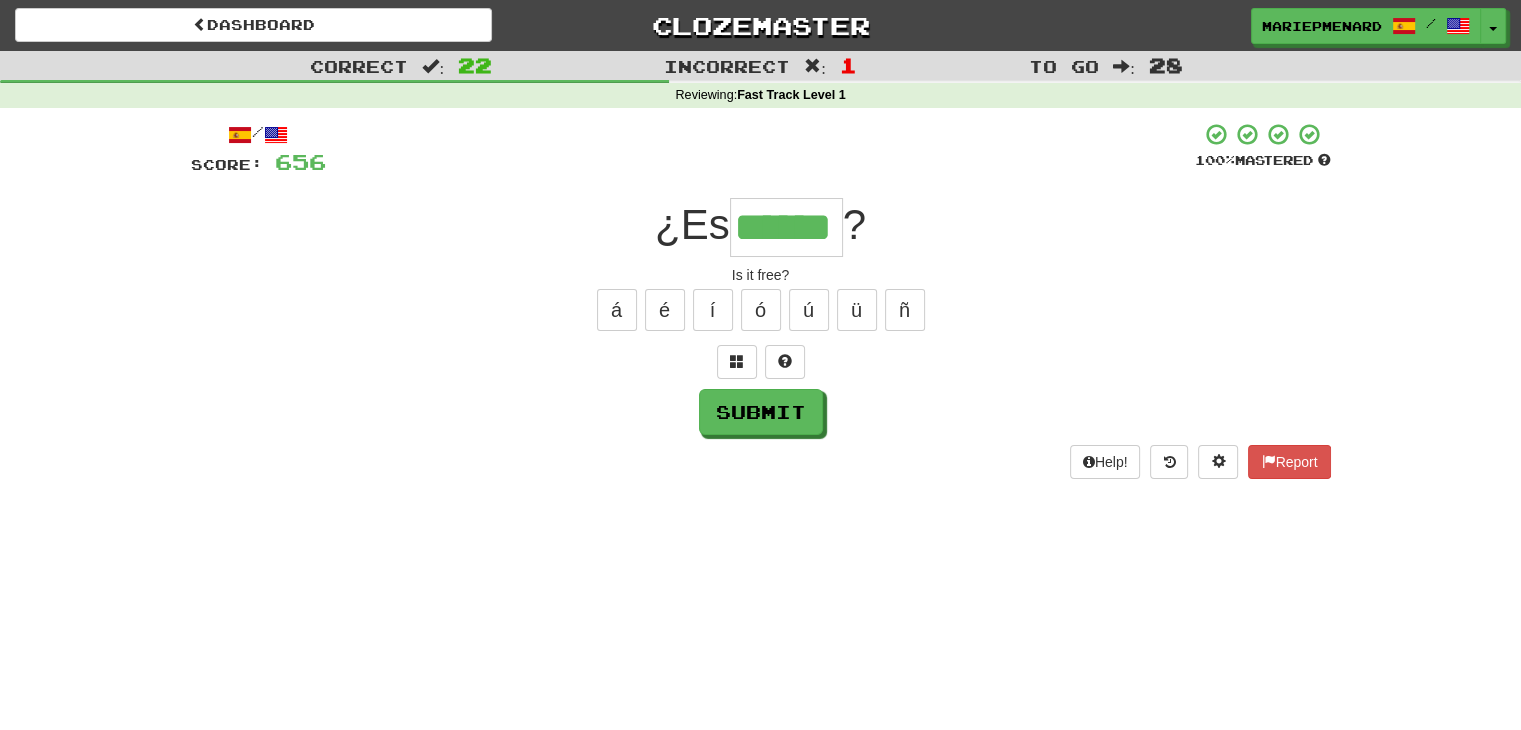 type on "******" 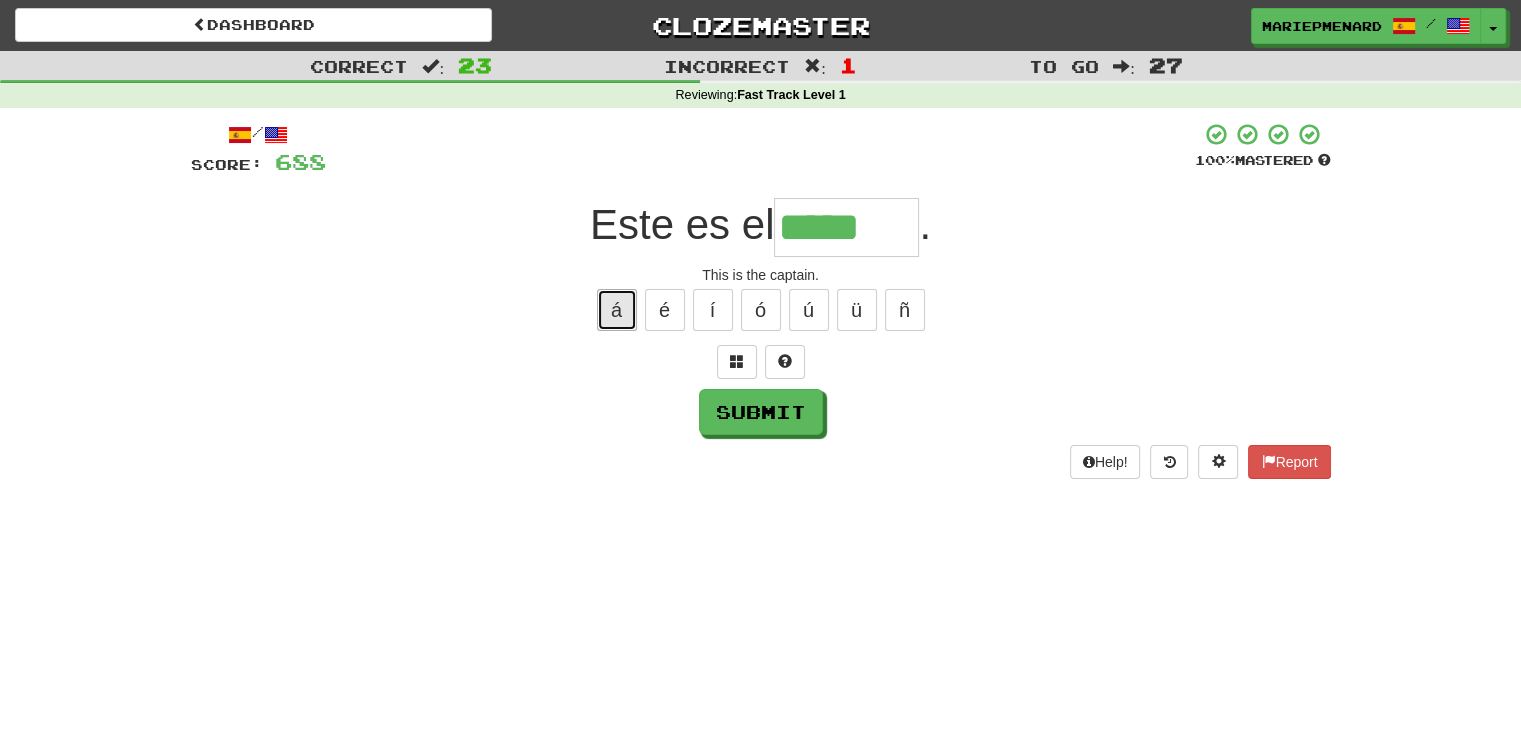 click on "á" at bounding box center (617, 310) 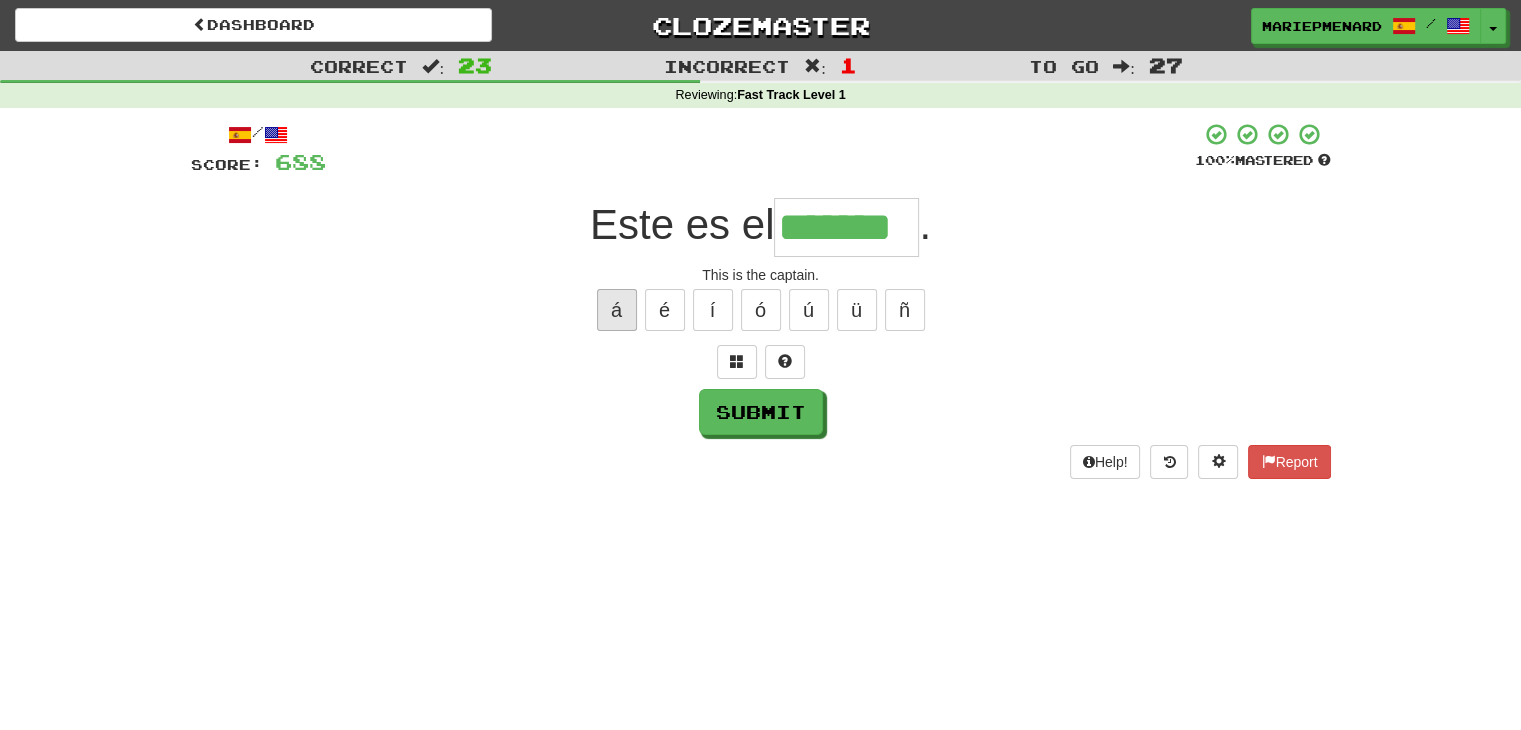 type on "*******" 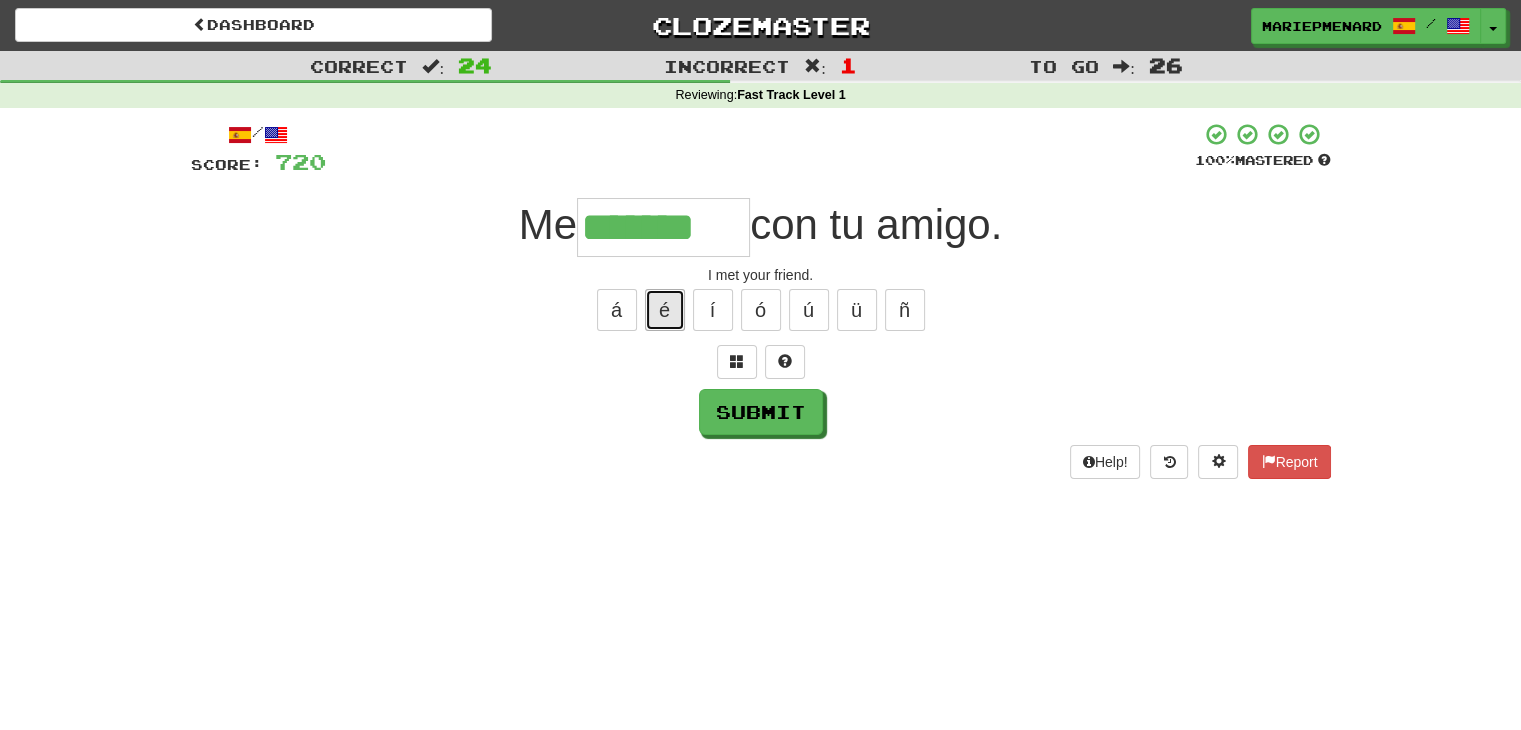 click on "é" at bounding box center [665, 310] 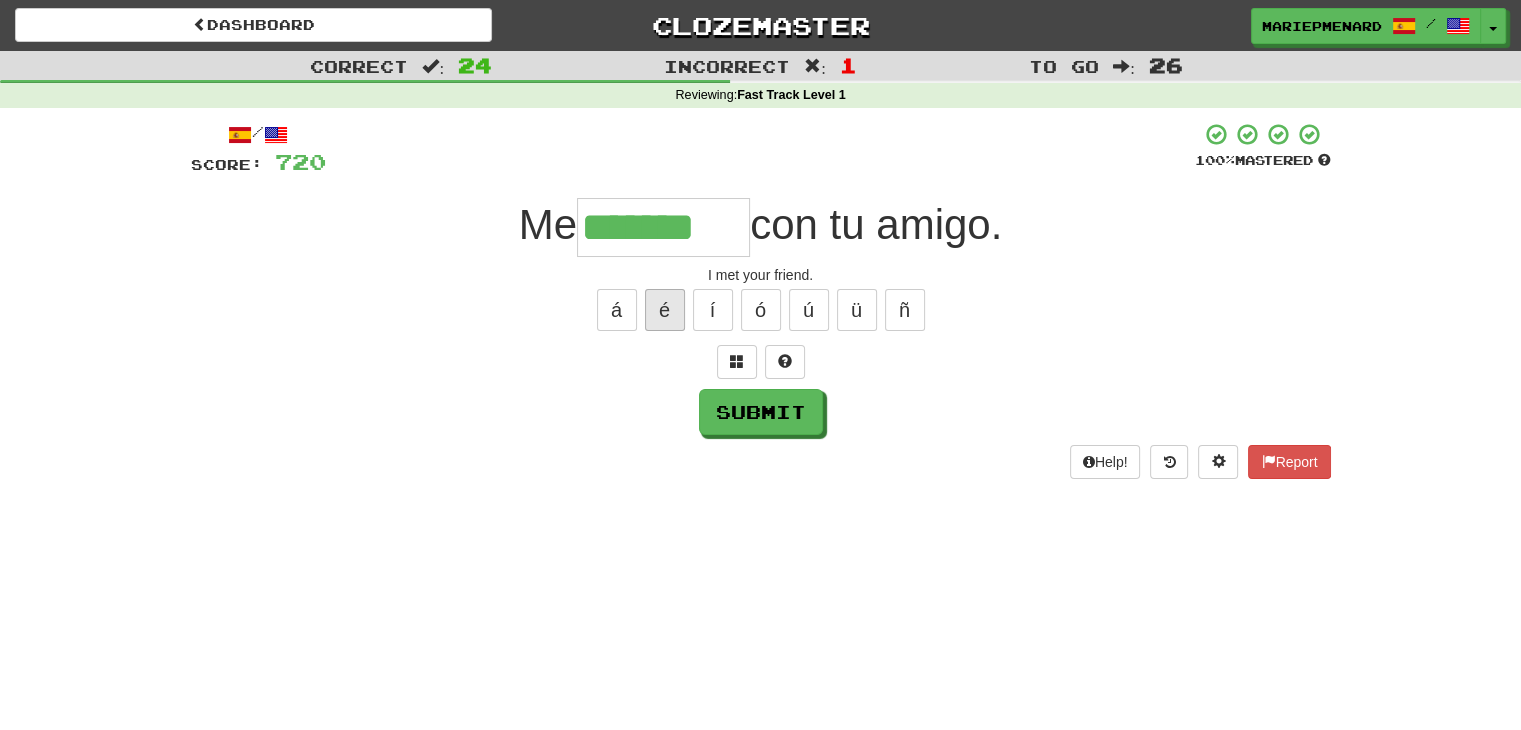 type on "********" 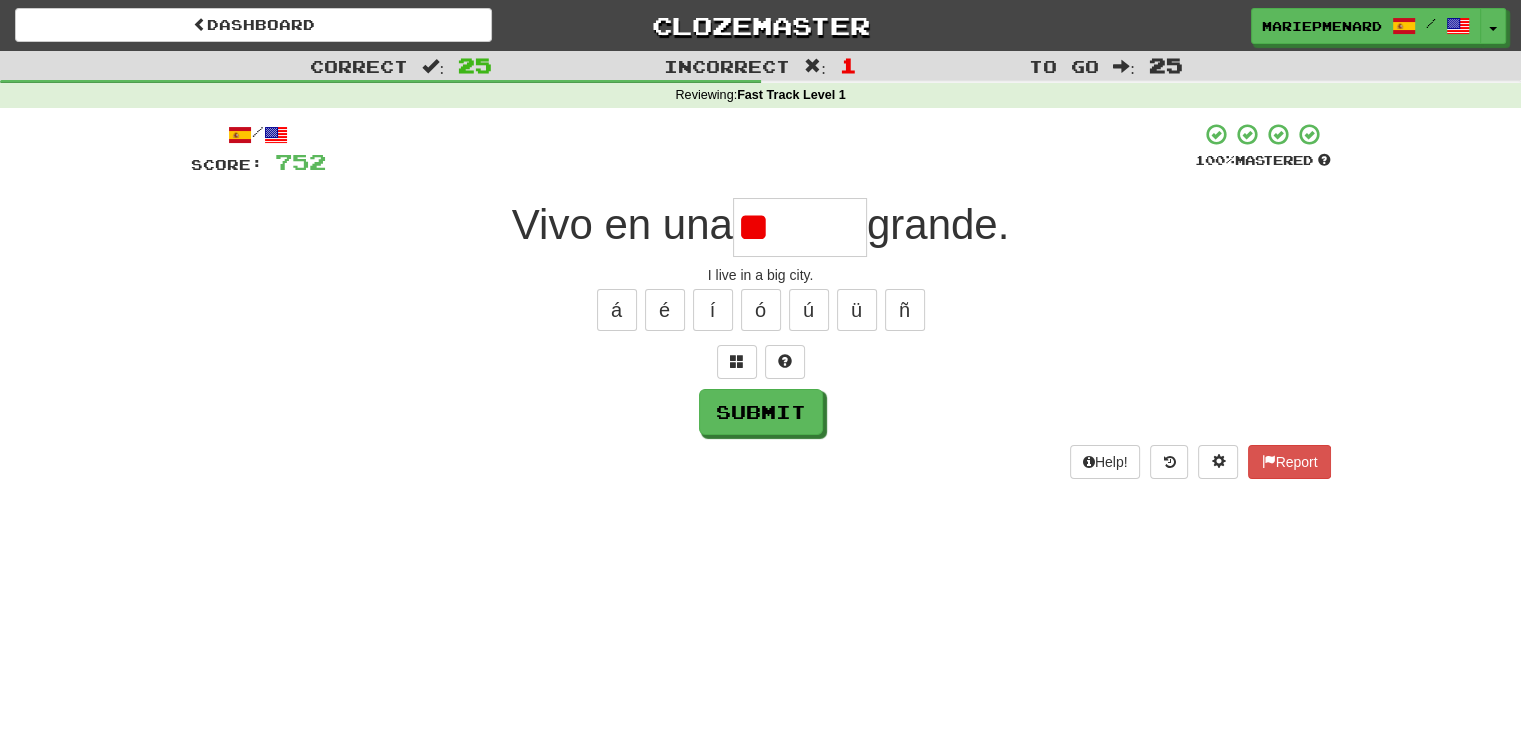 type on "*" 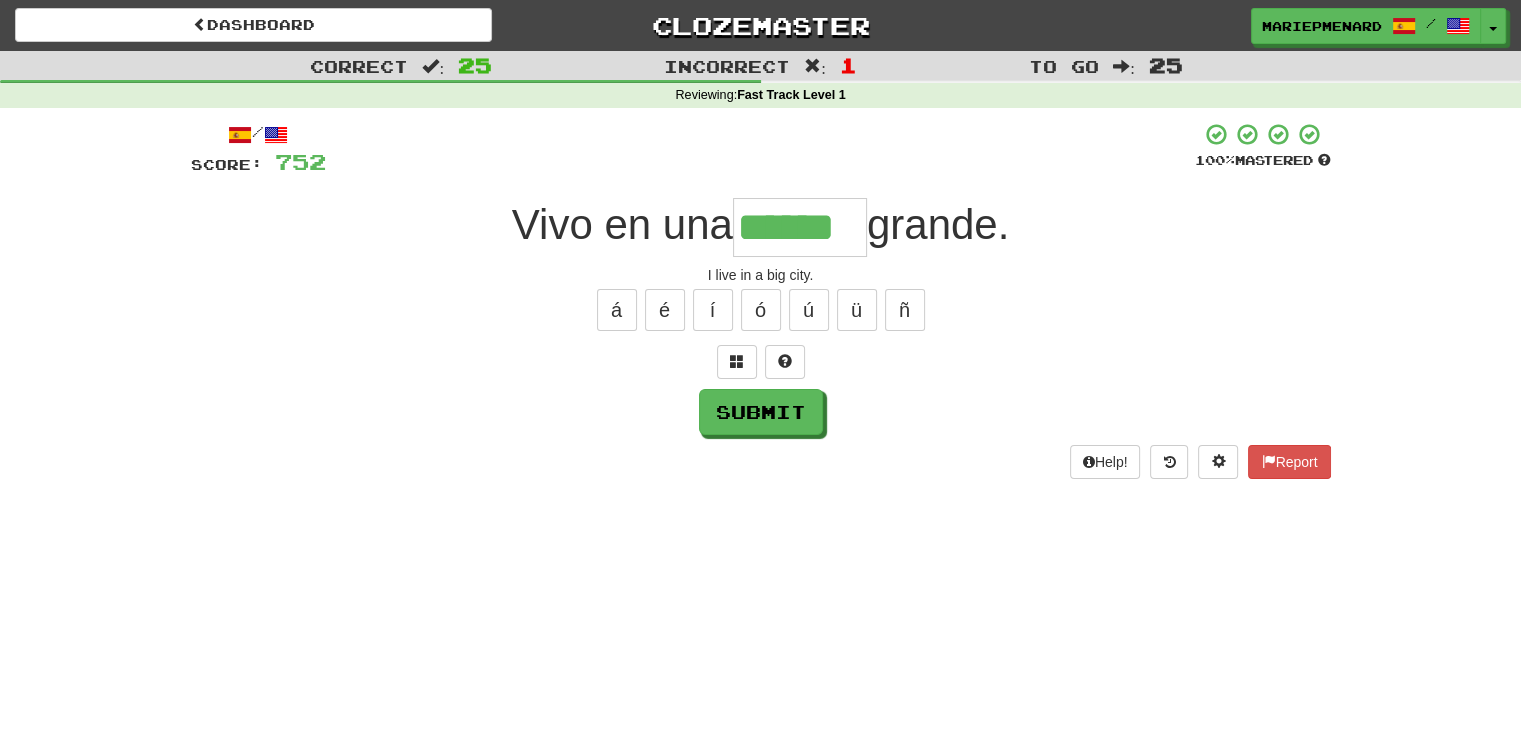 type on "******" 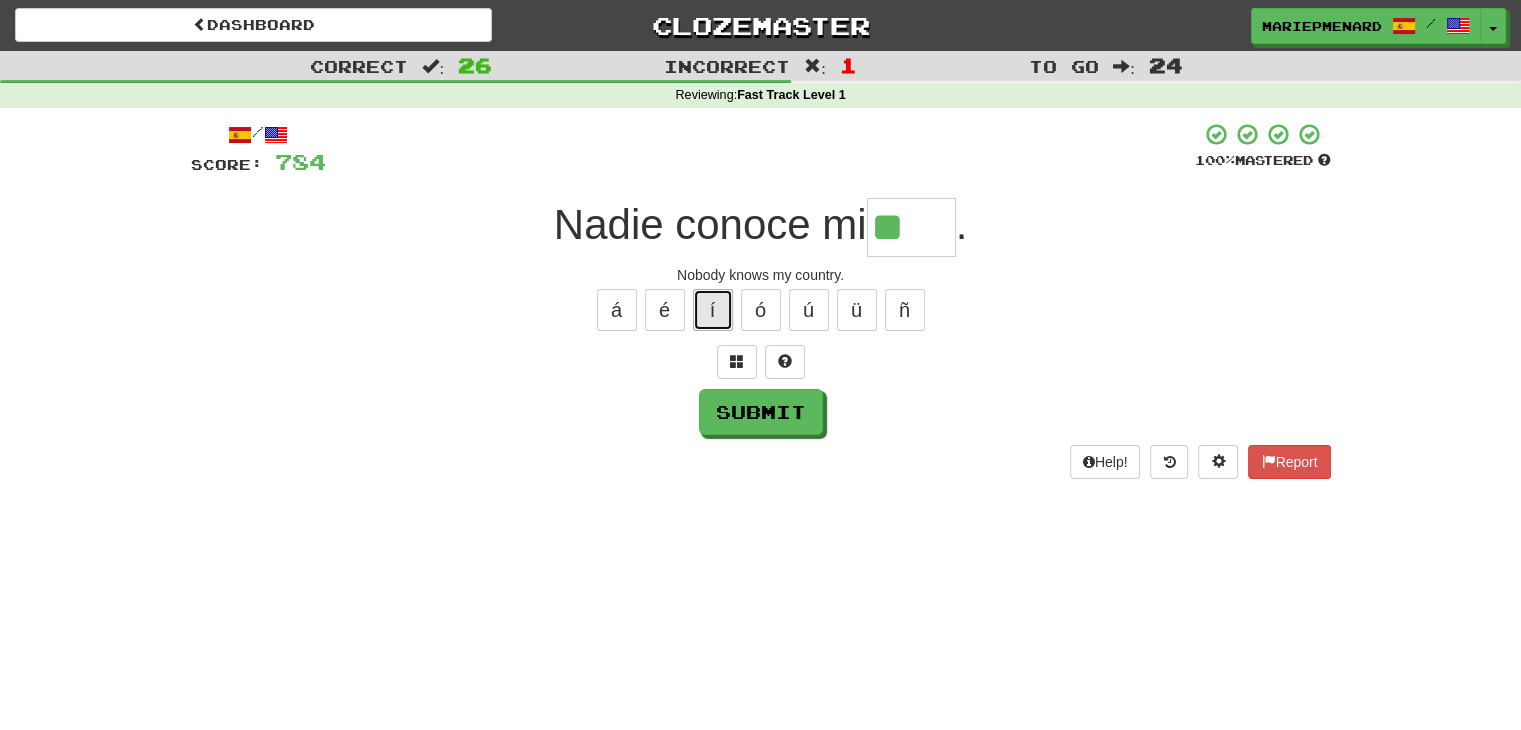 click on "í" at bounding box center [713, 310] 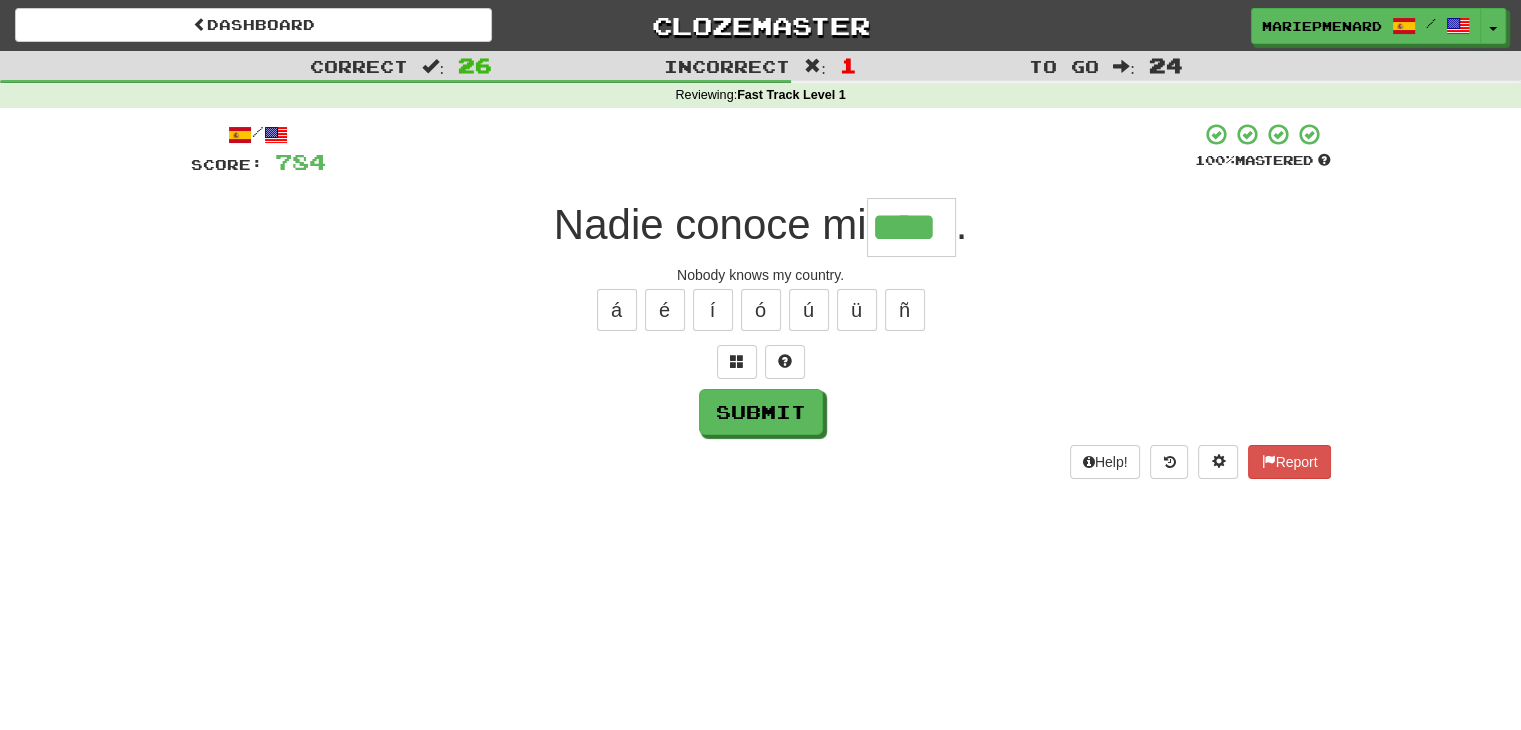 type on "****" 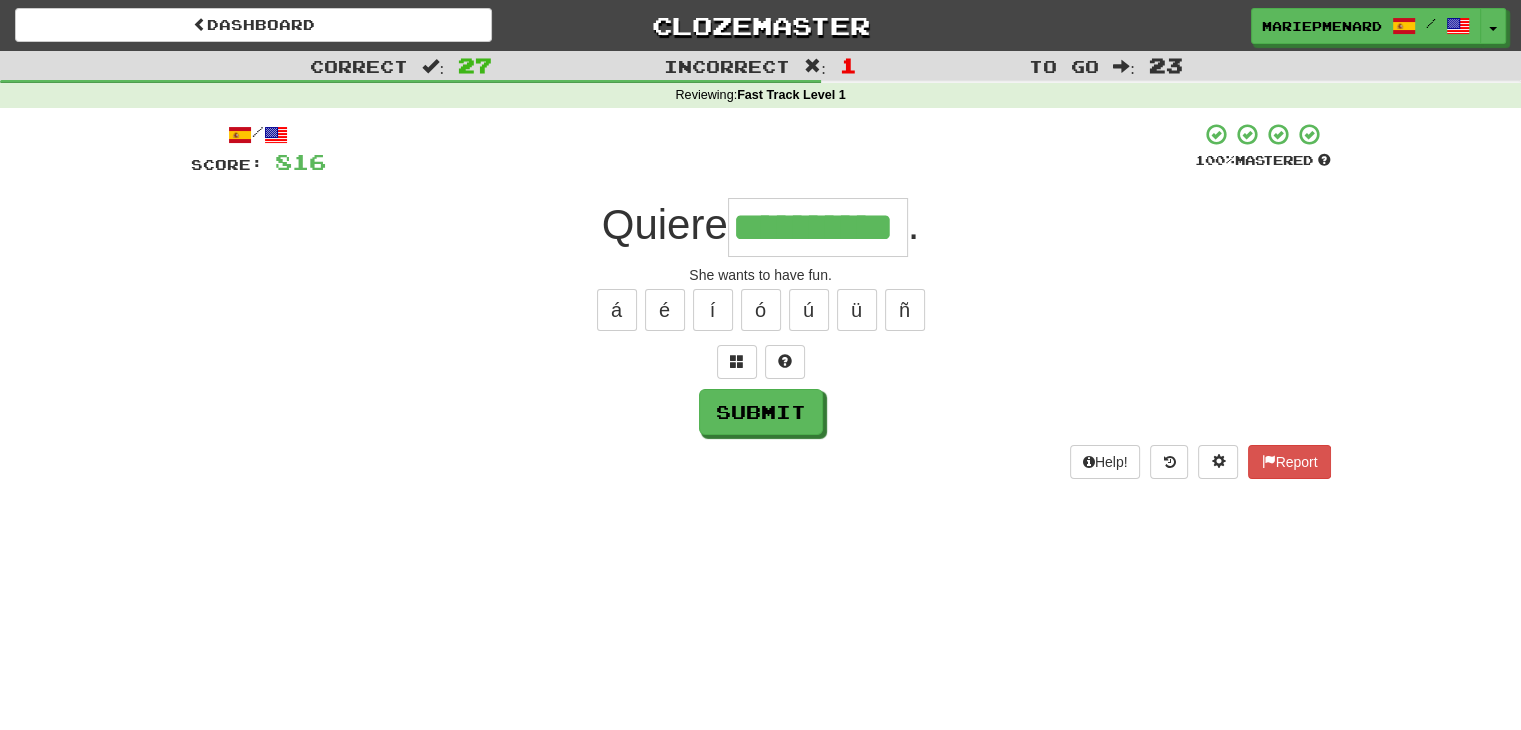 type on "**********" 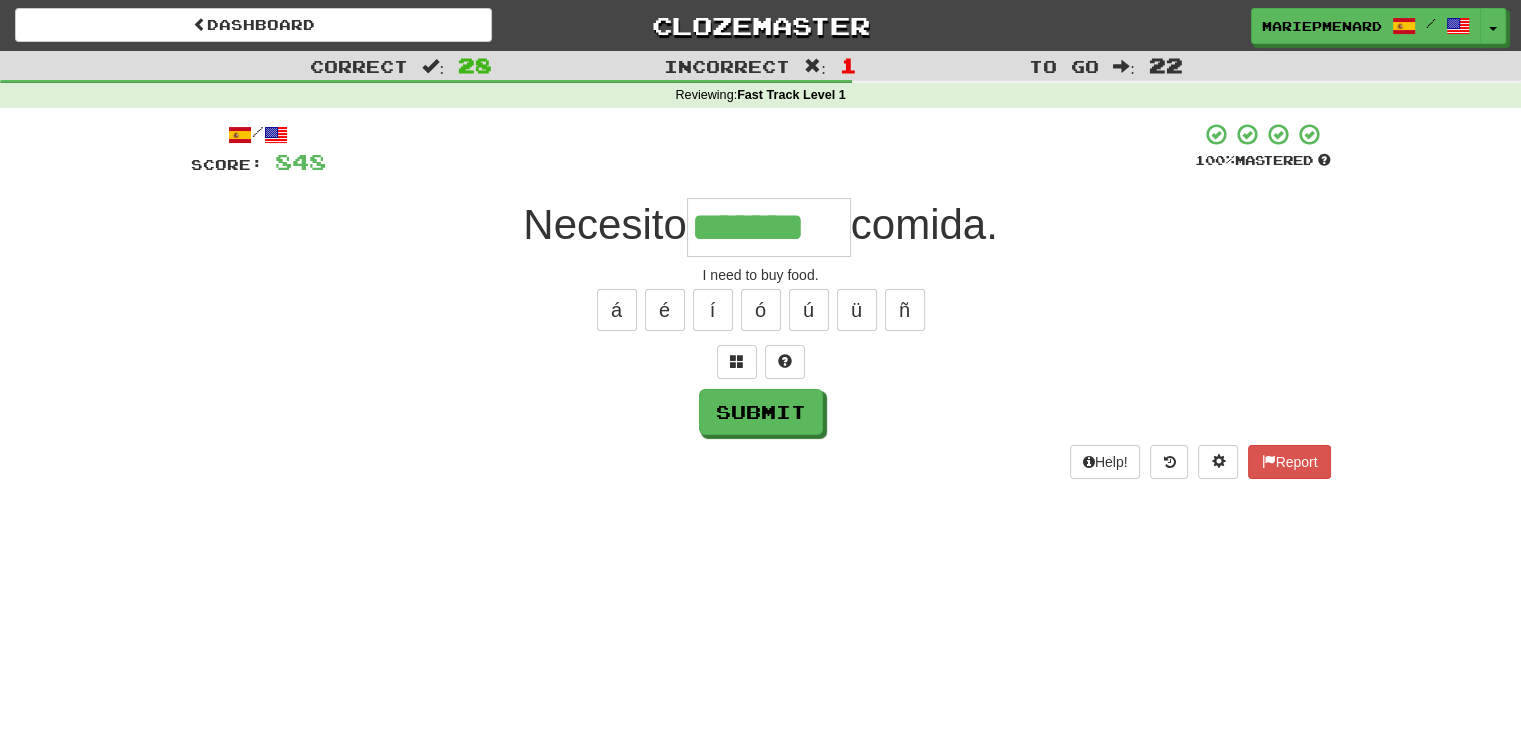 type on "*******" 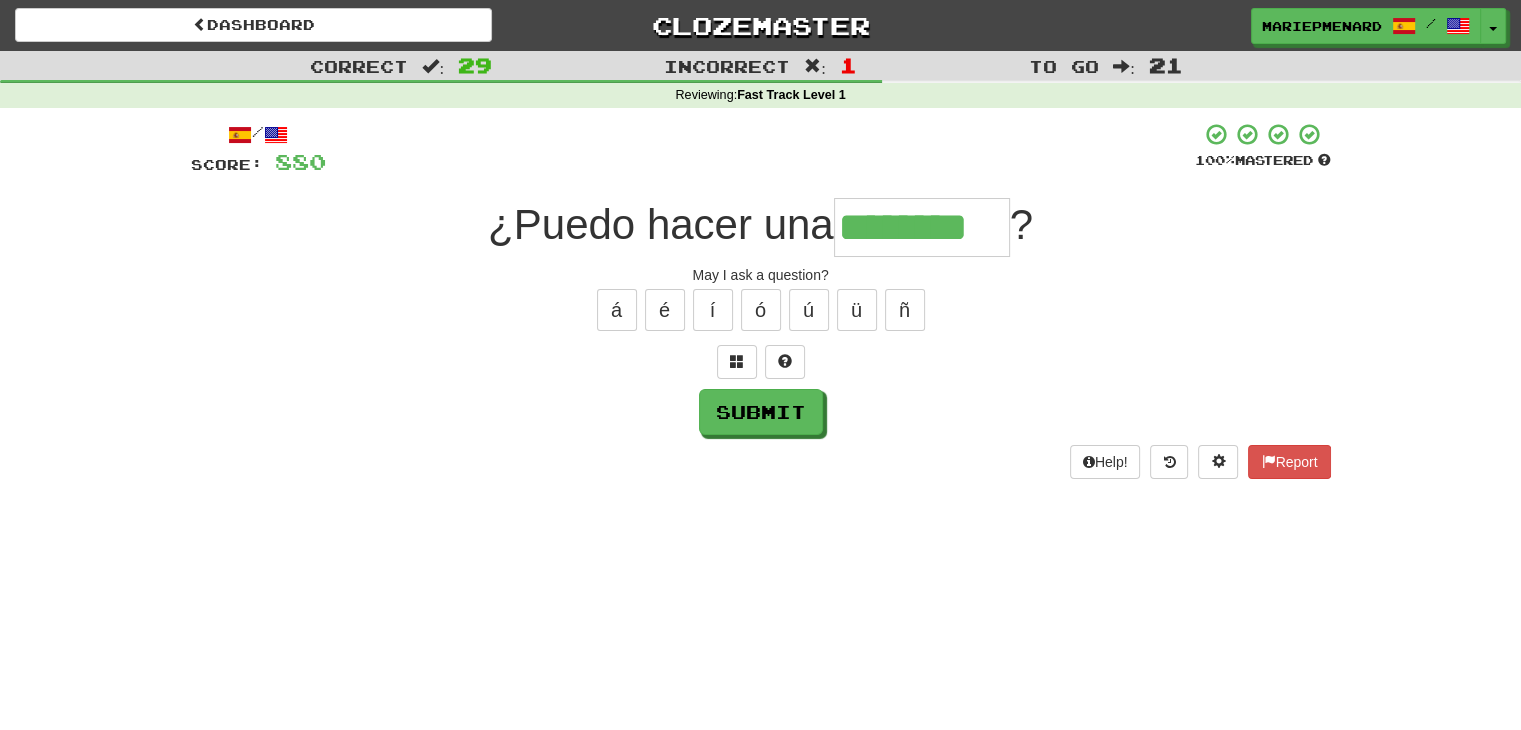 type on "********" 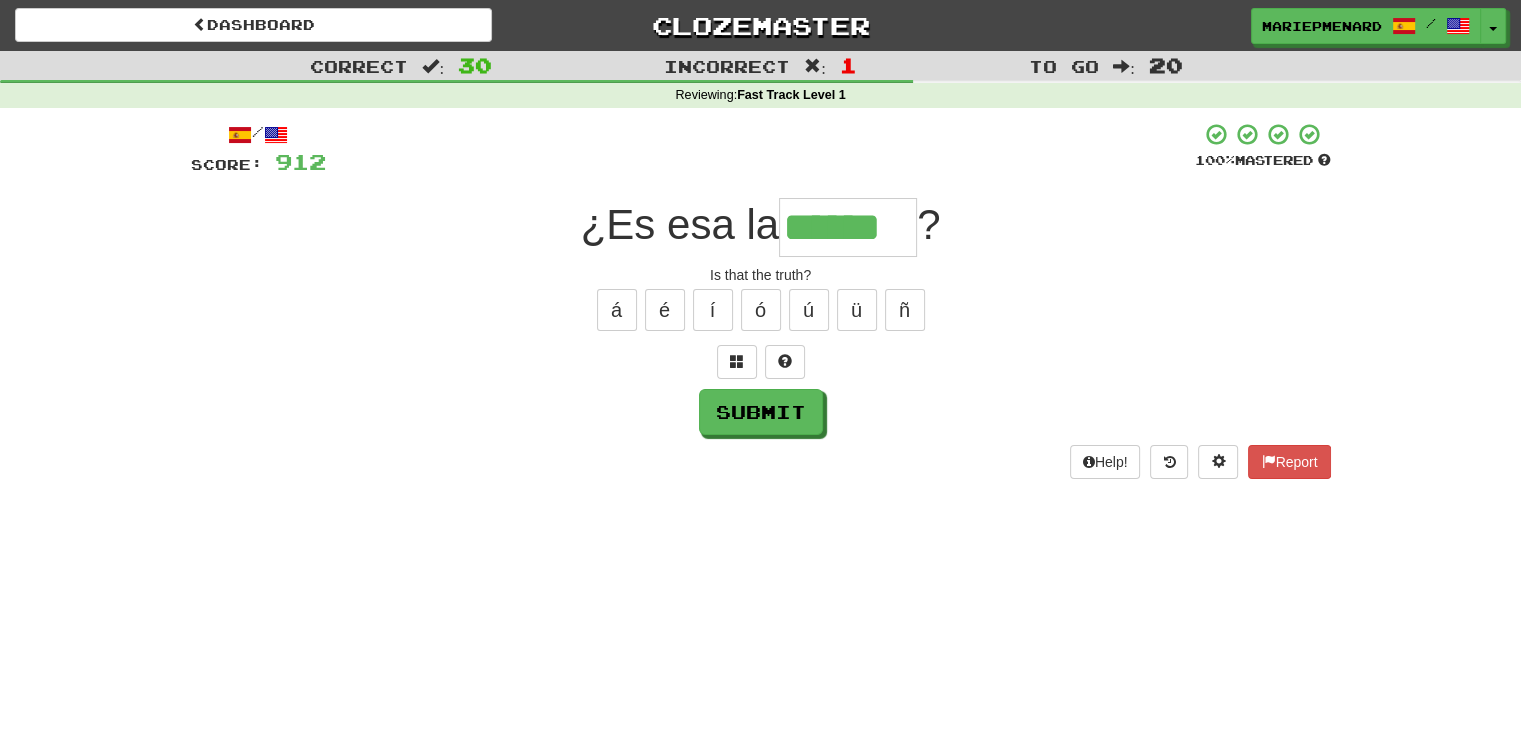 type on "******" 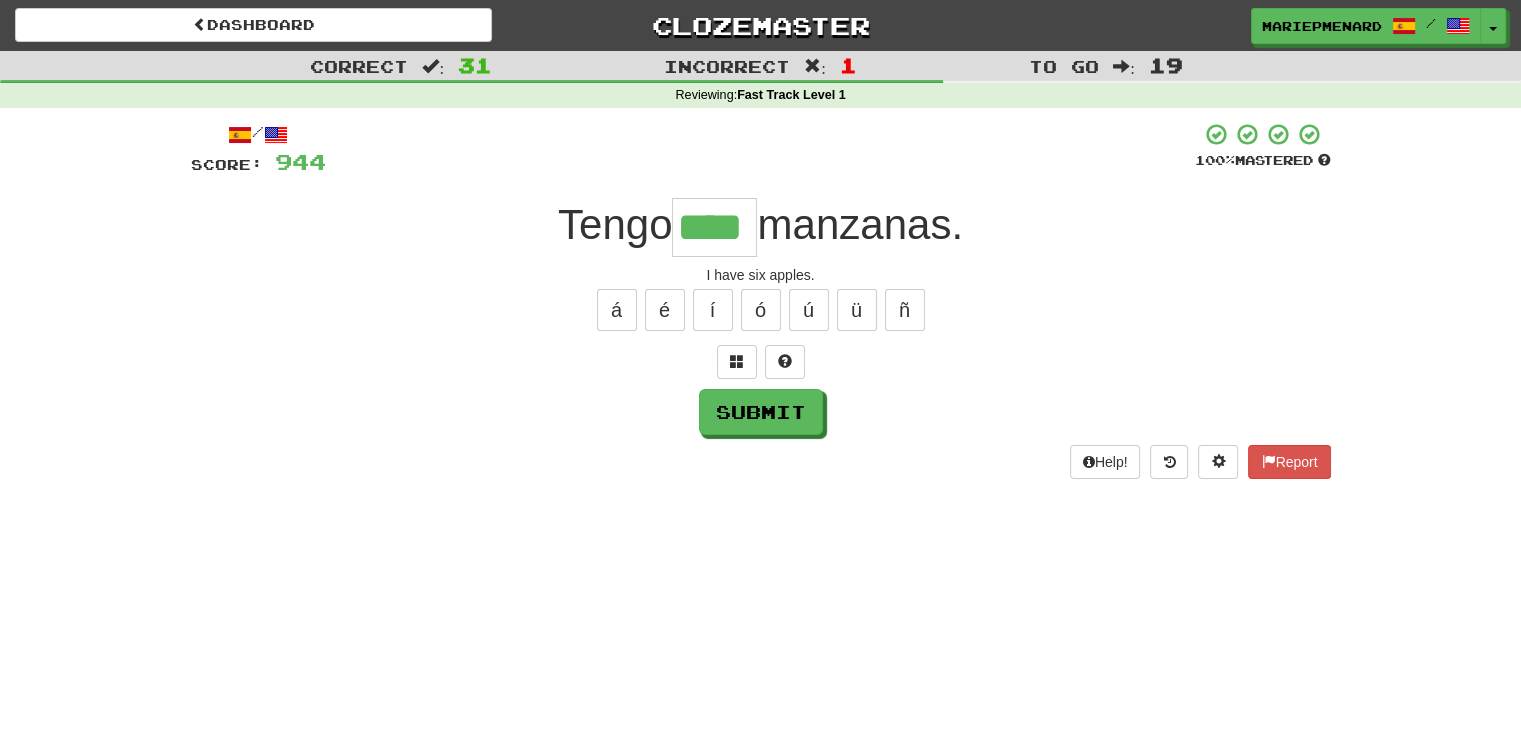 type on "****" 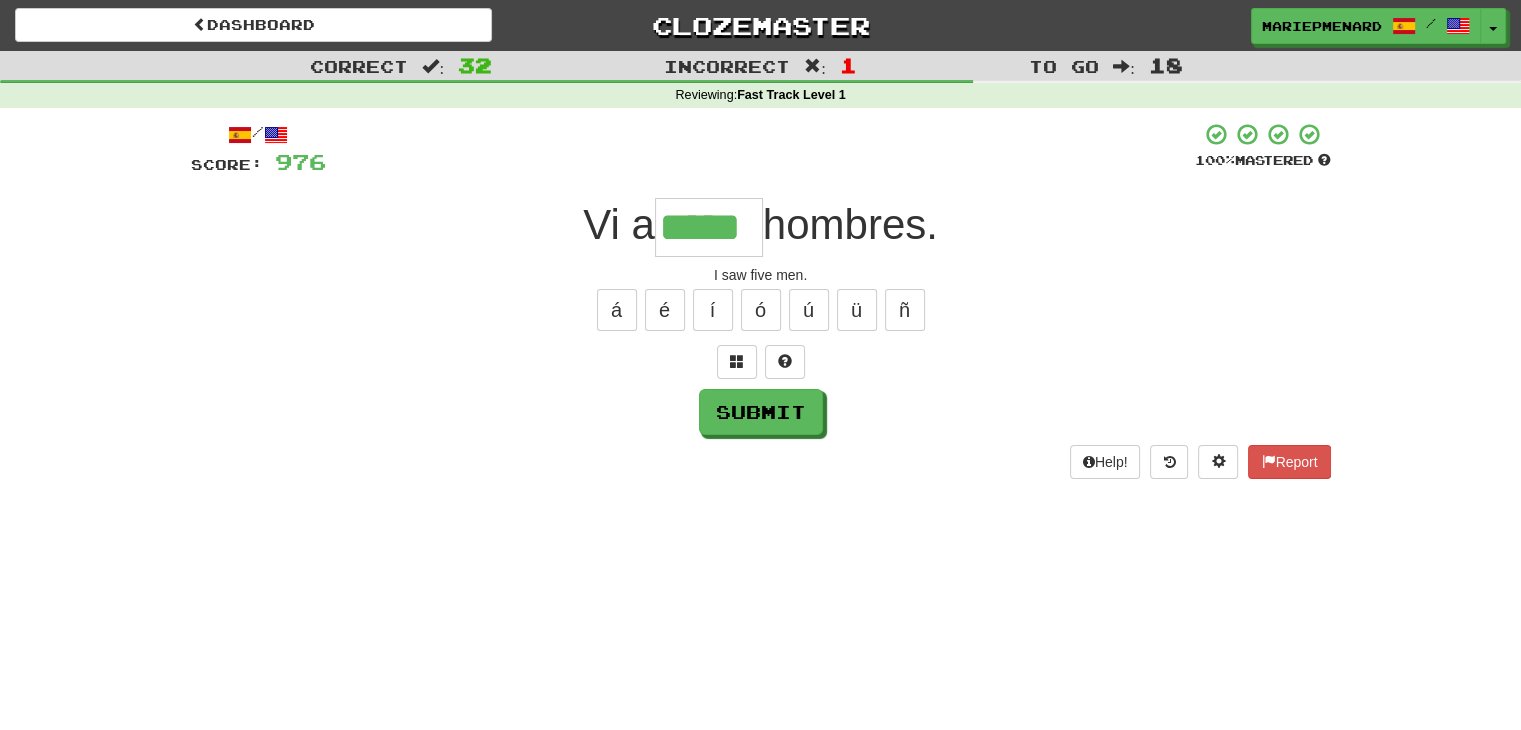 type on "*****" 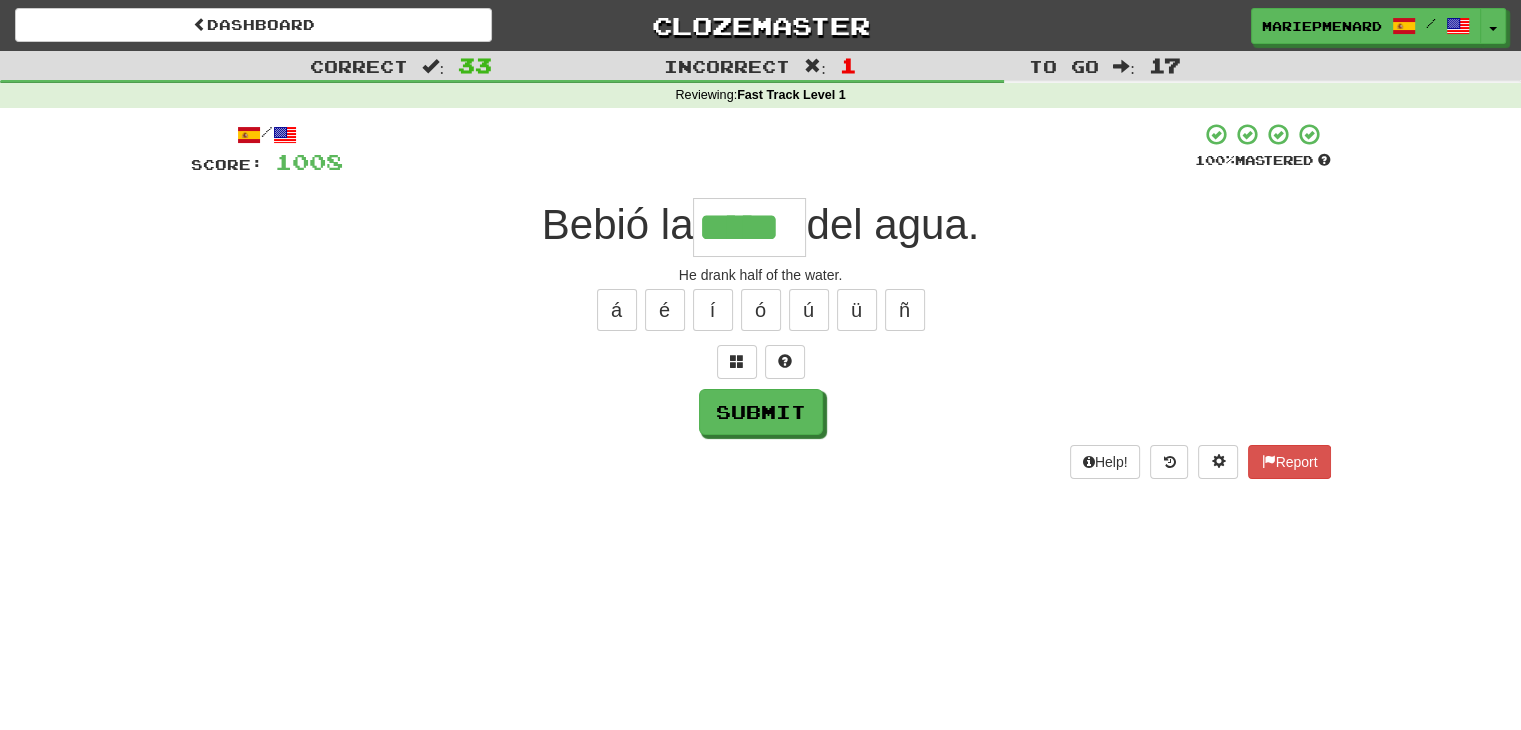 type on "*****" 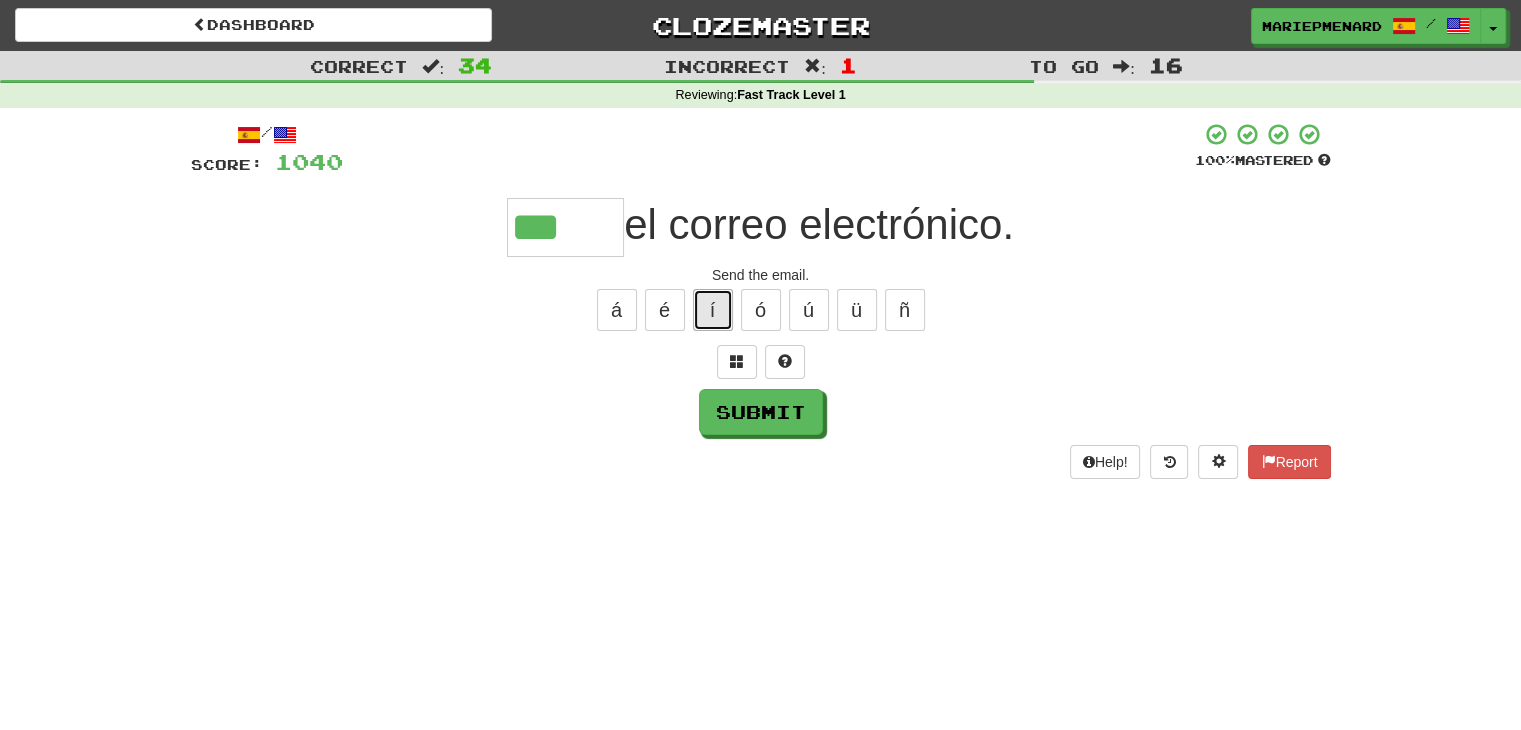 click on "í" at bounding box center [713, 310] 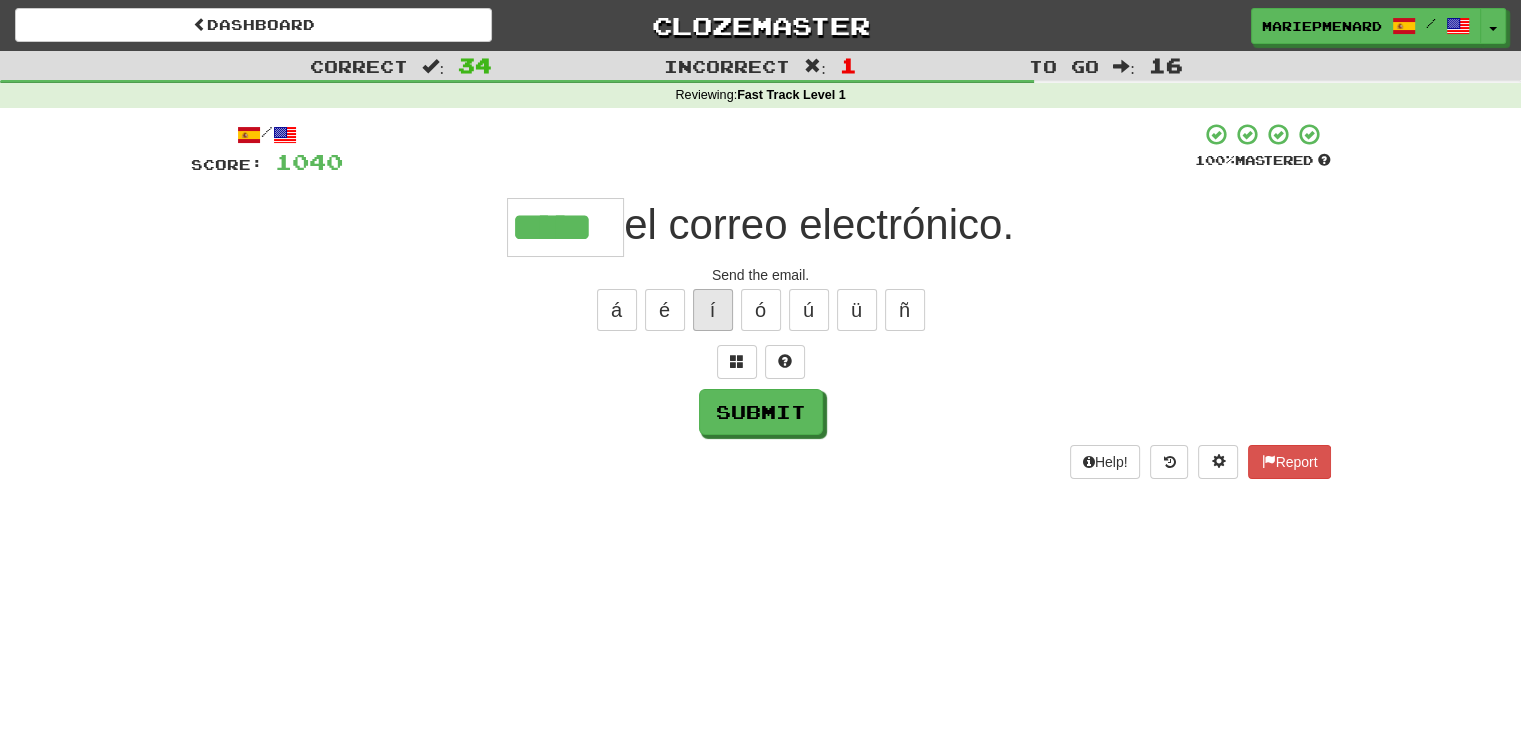 type on "*****" 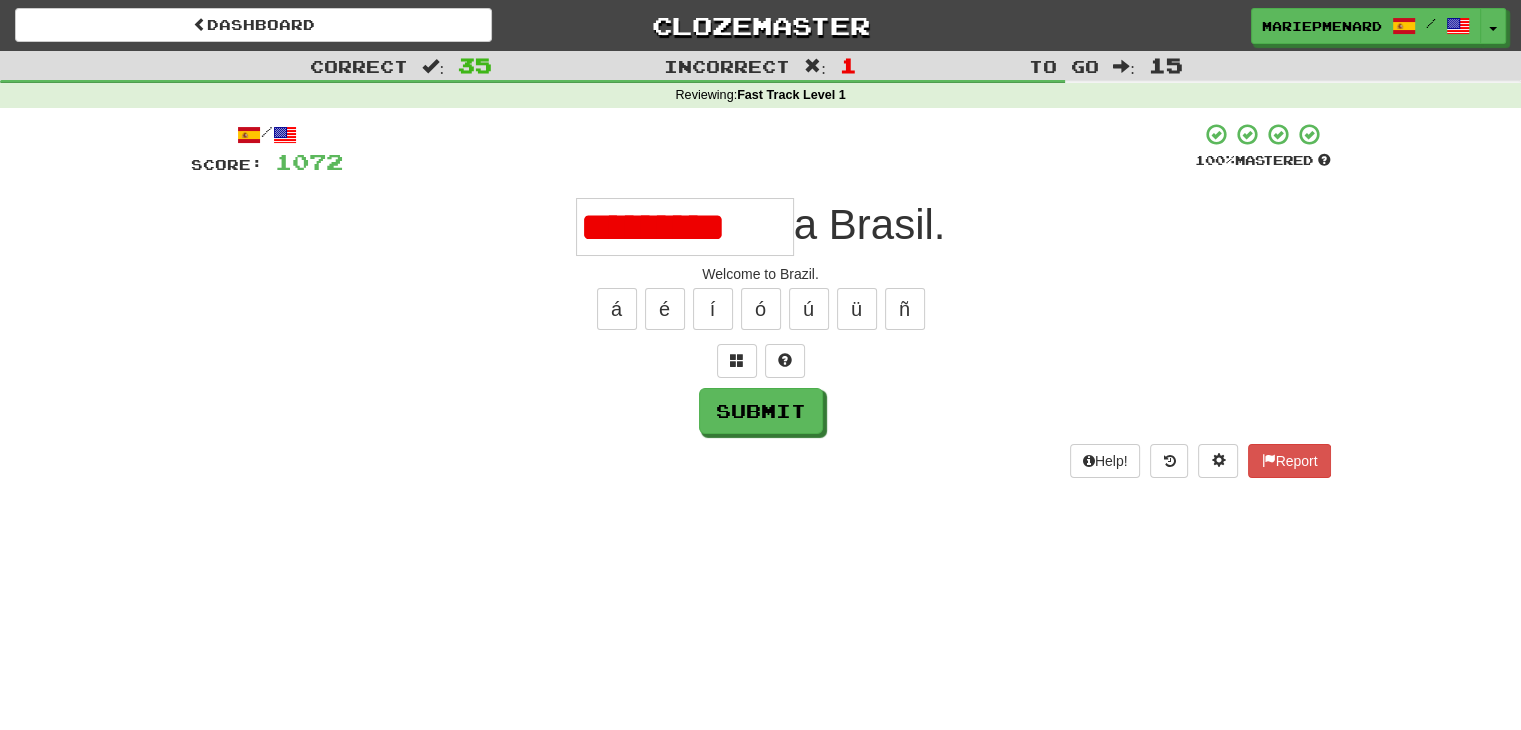 scroll, scrollTop: 0, scrollLeft: 0, axis: both 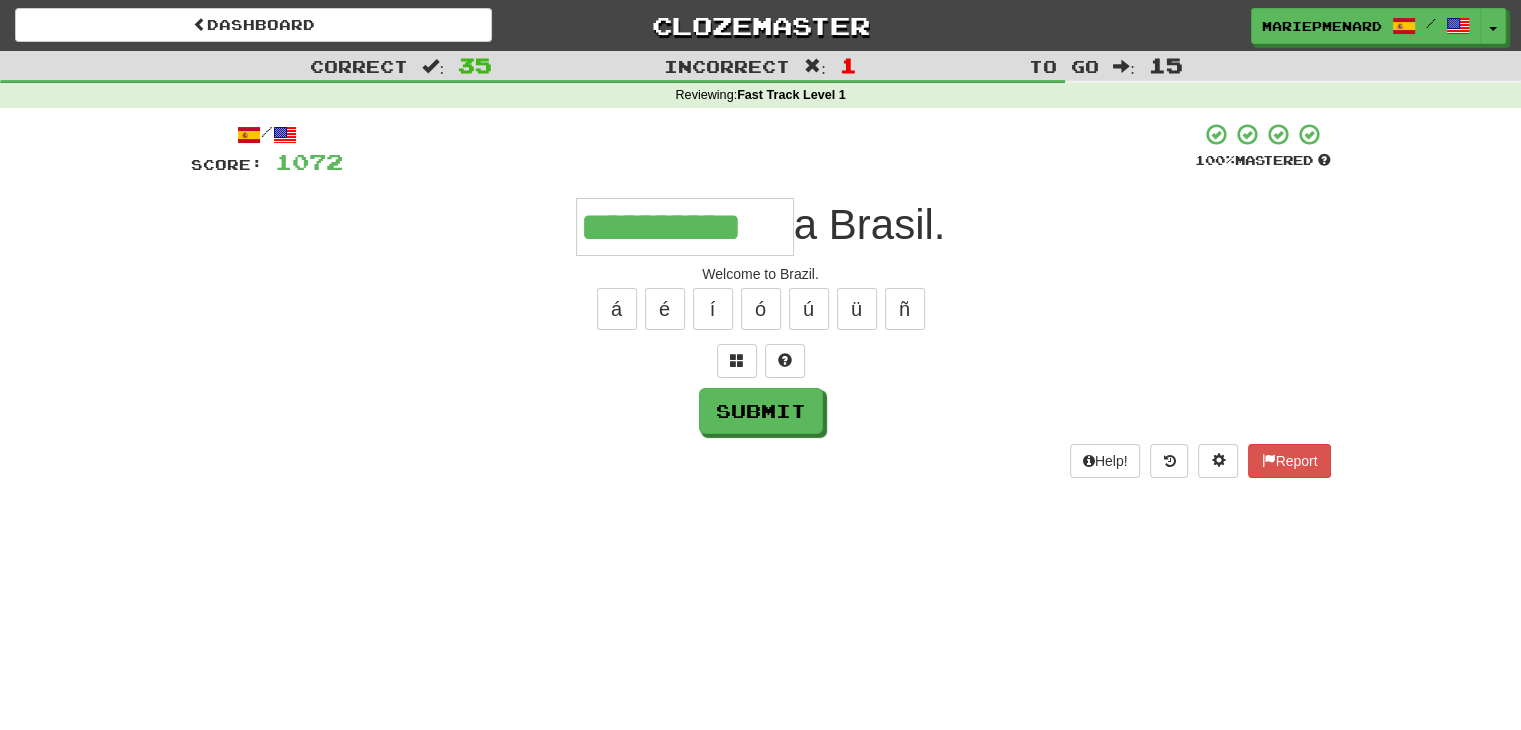 type on "**********" 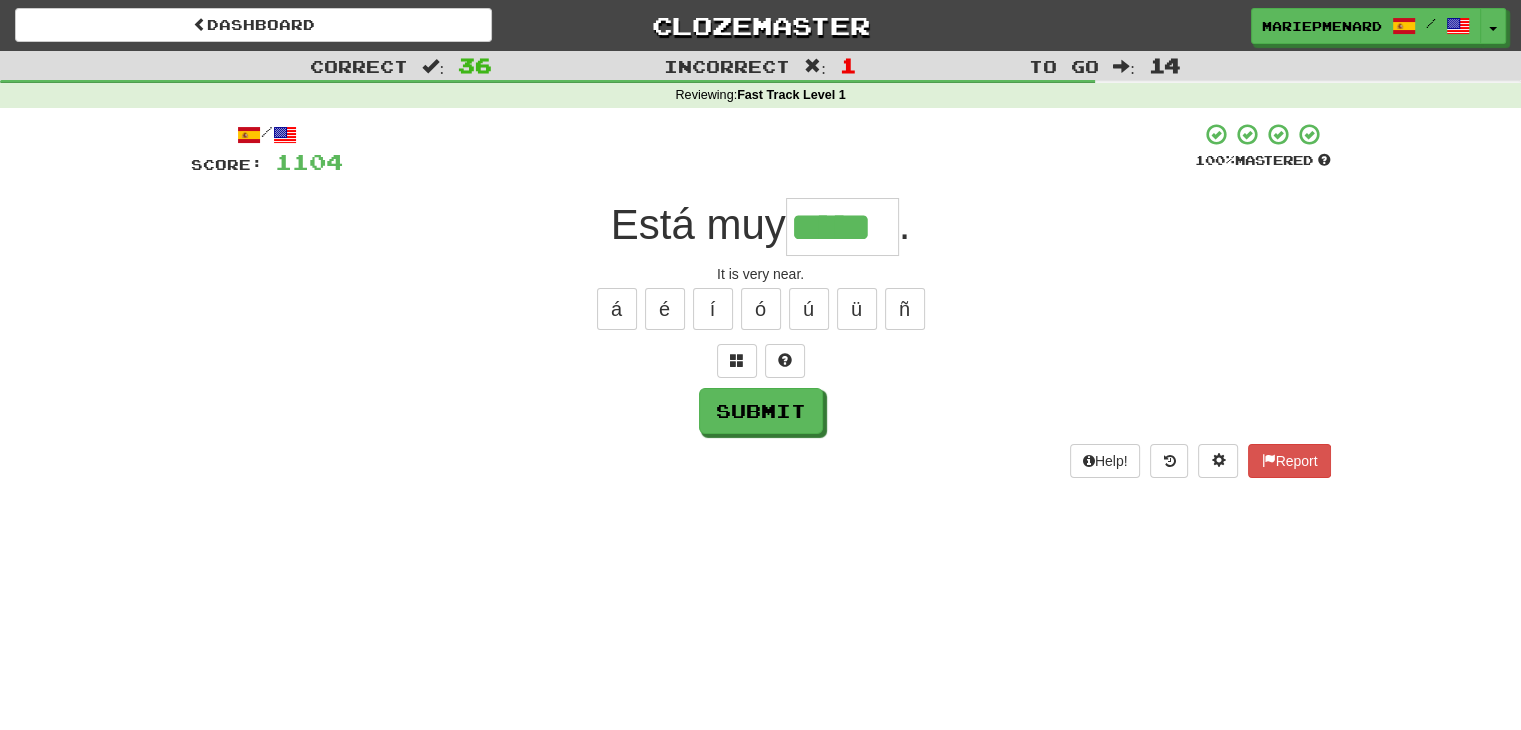 type on "*****" 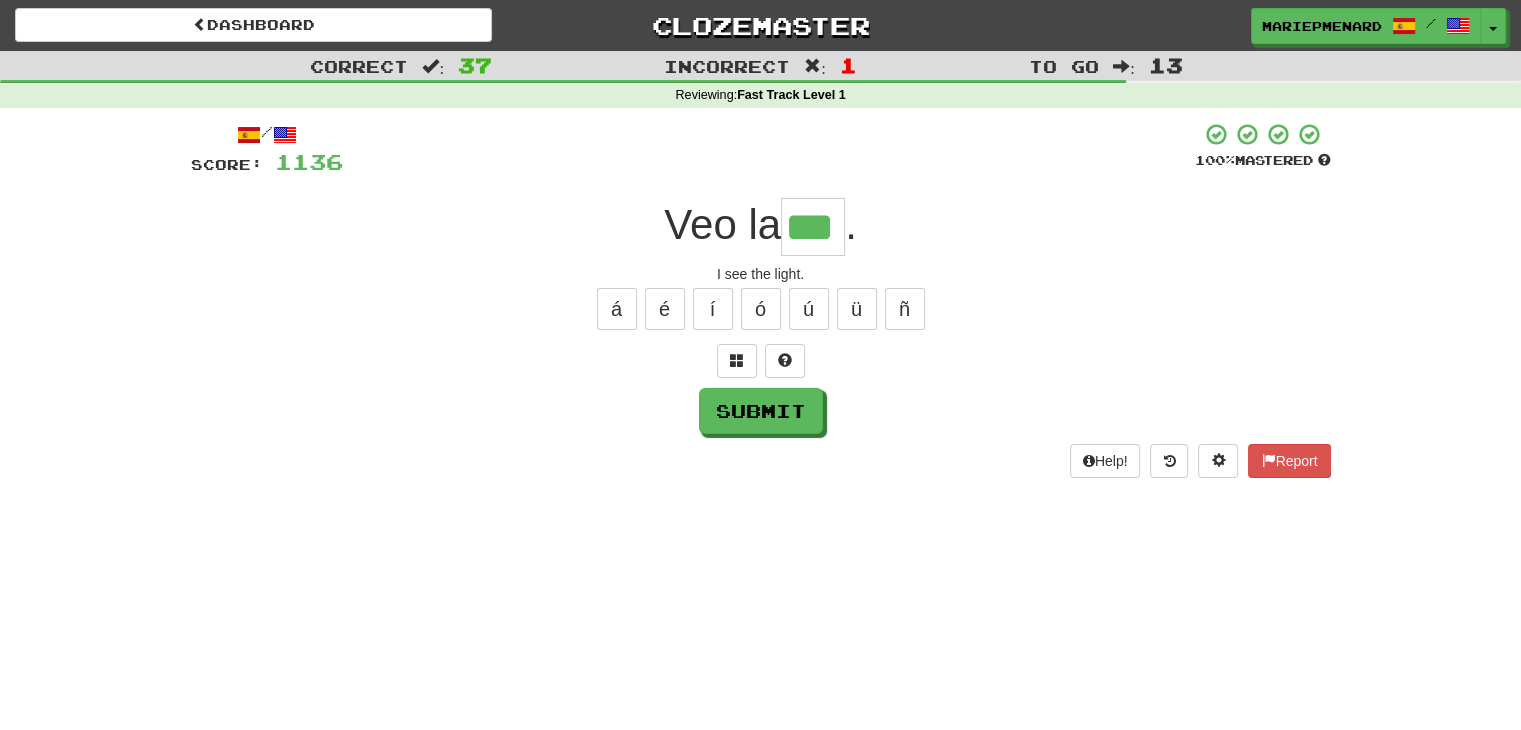 type on "***" 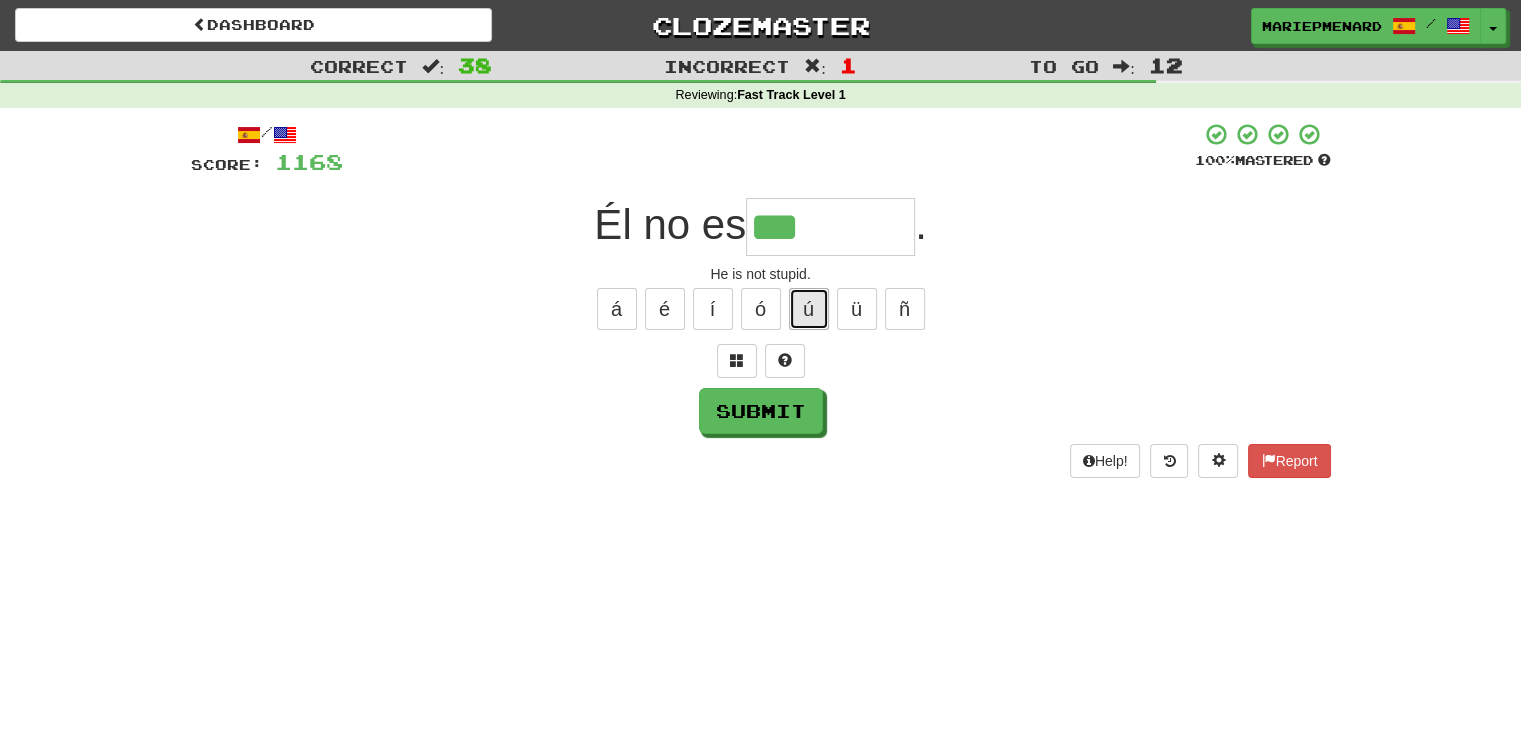 click on "ú" at bounding box center (809, 309) 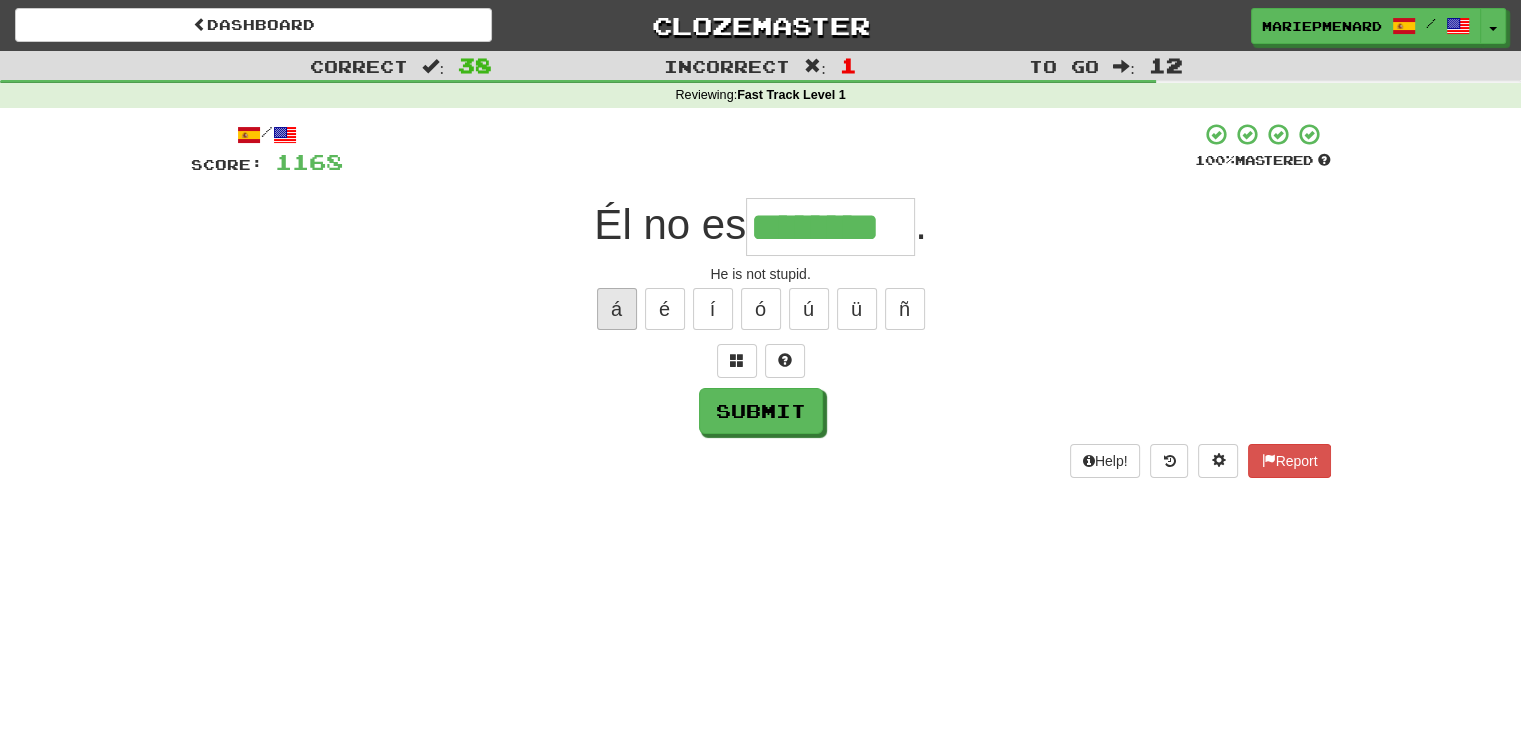 type on "********" 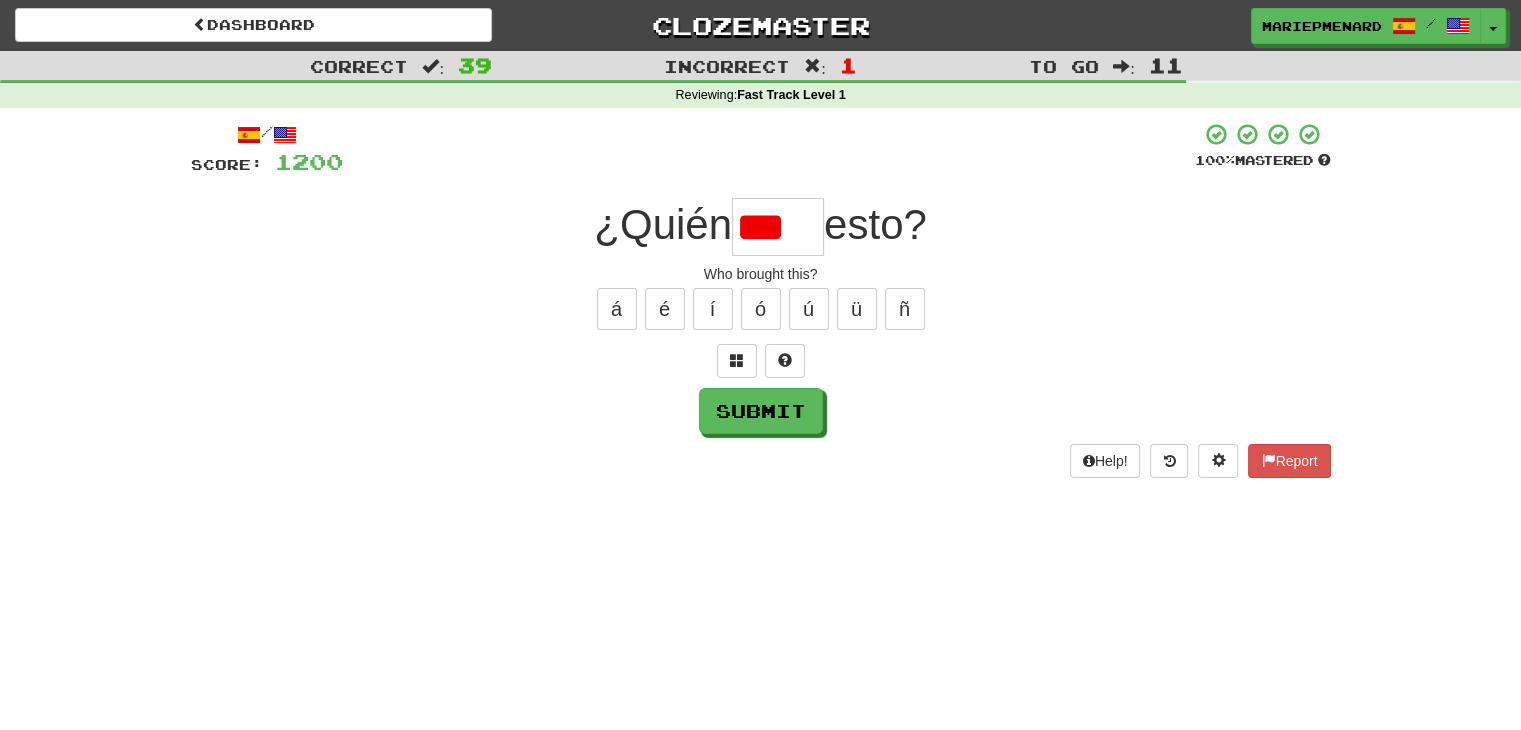 scroll, scrollTop: 0, scrollLeft: 0, axis: both 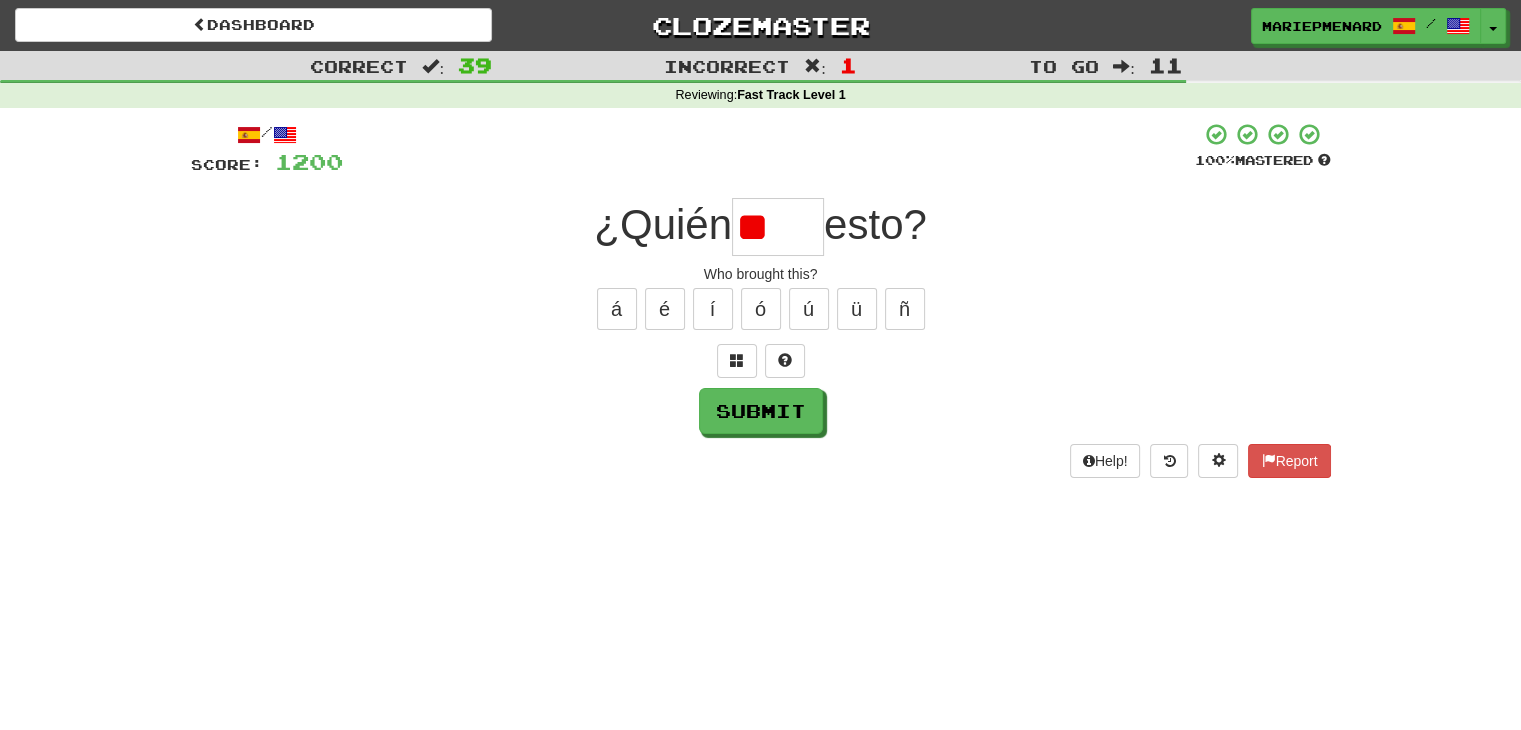 type on "*" 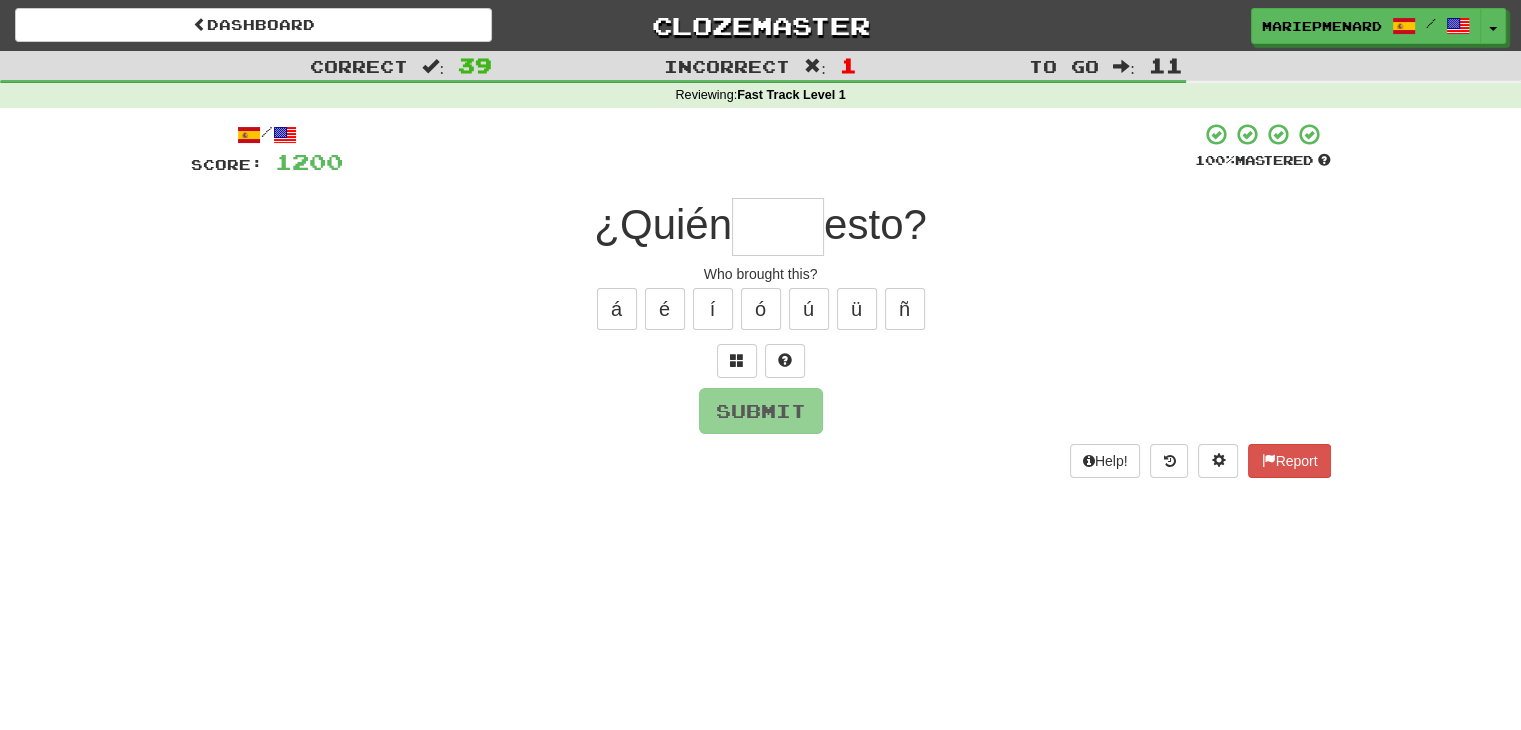 type on "*" 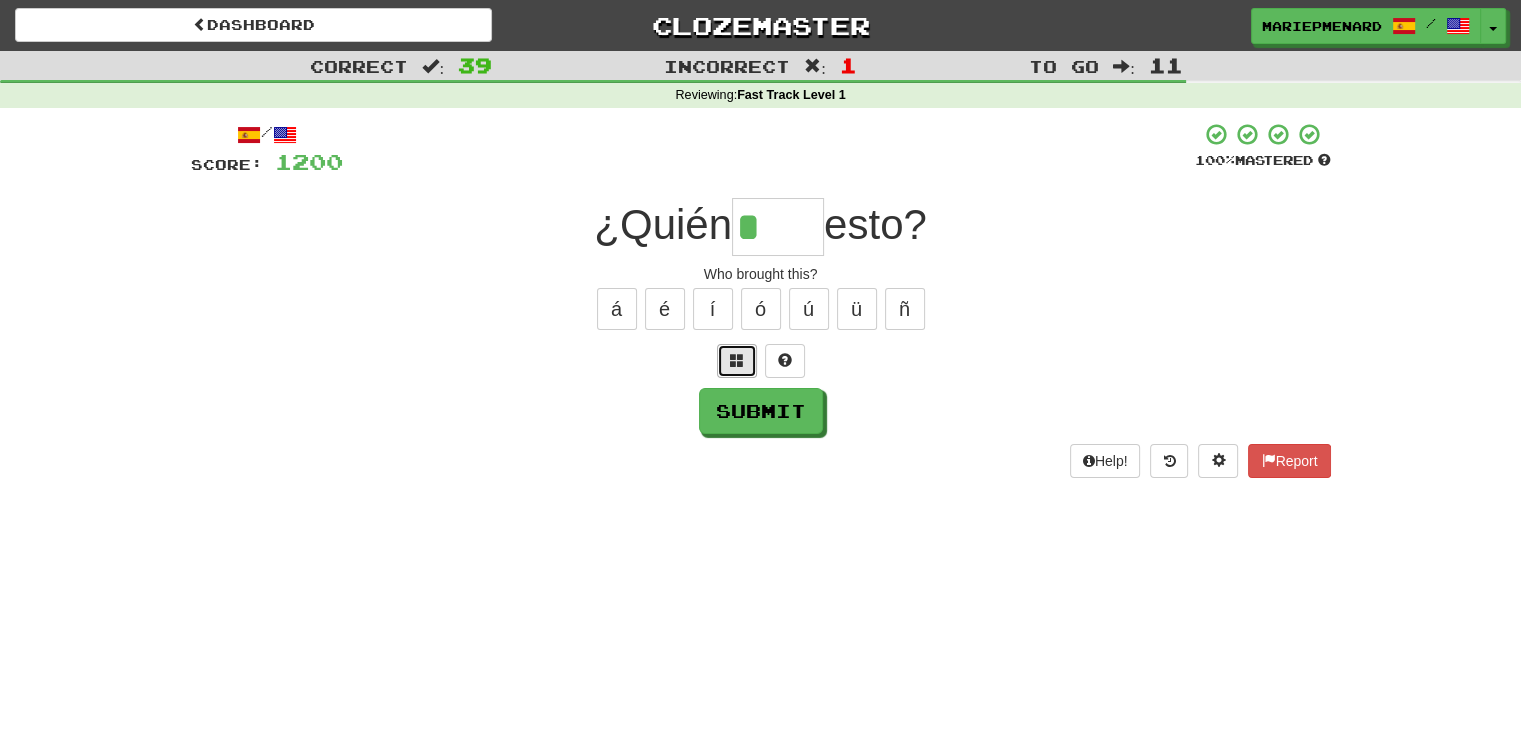 click at bounding box center [737, 361] 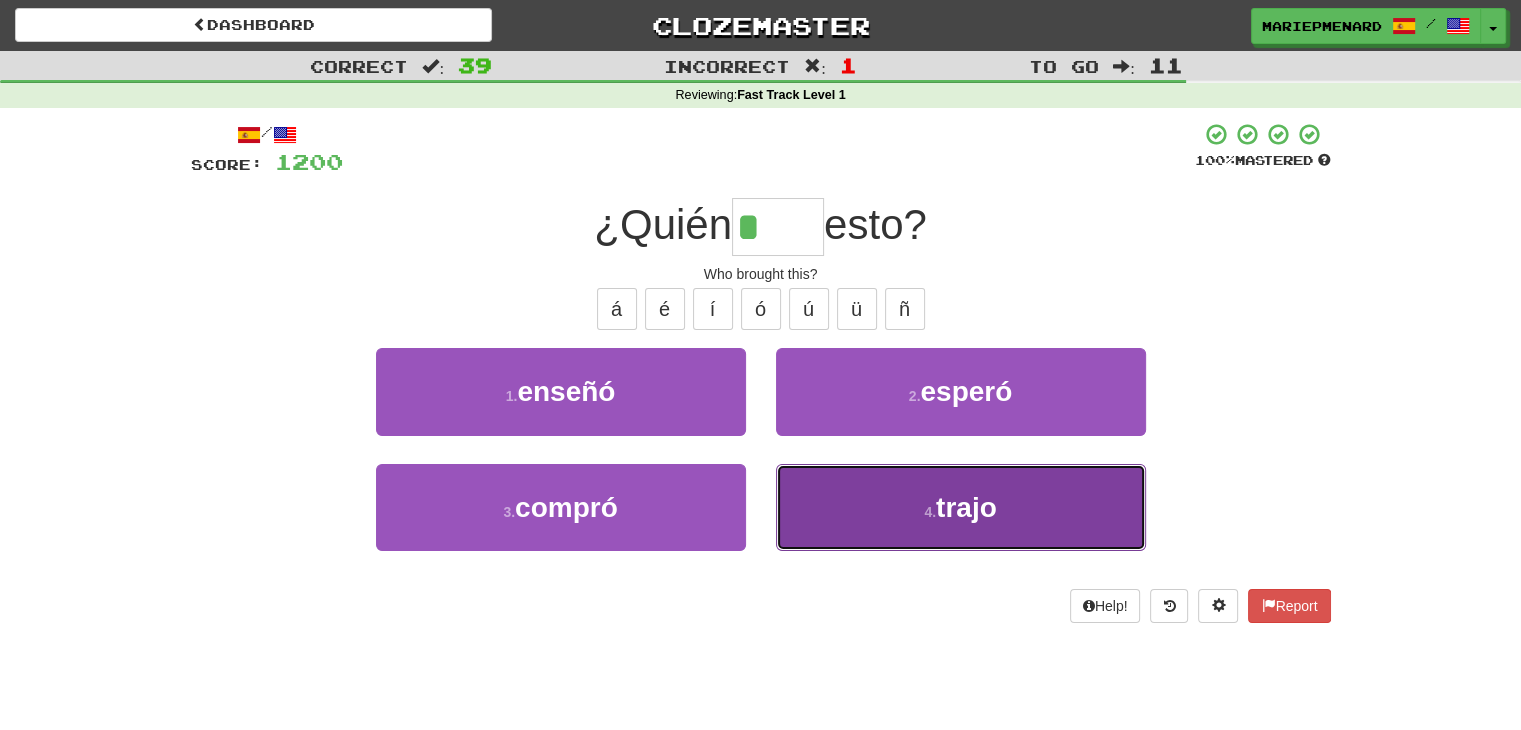 click on "4 .  trajo" at bounding box center (961, 507) 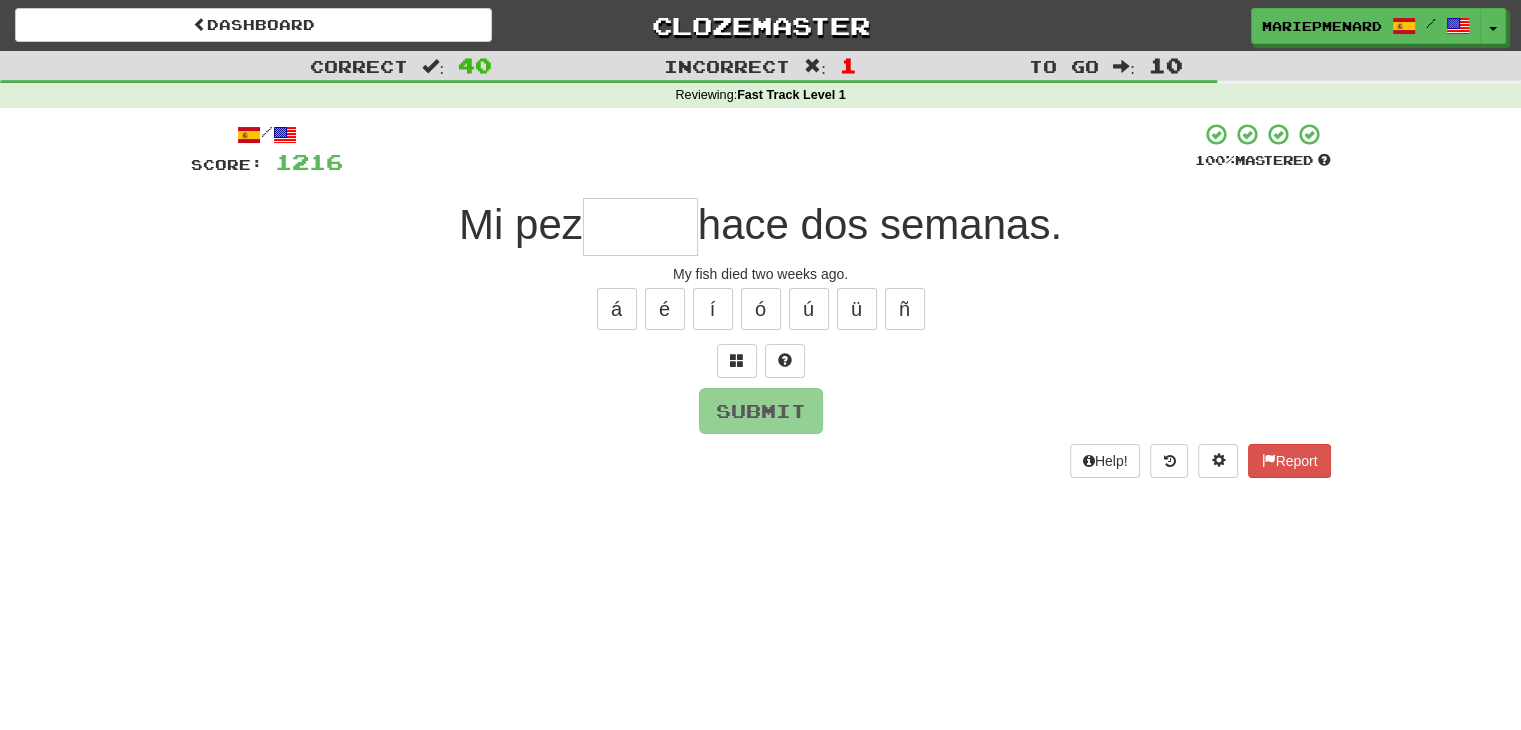 click at bounding box center [640, 227] 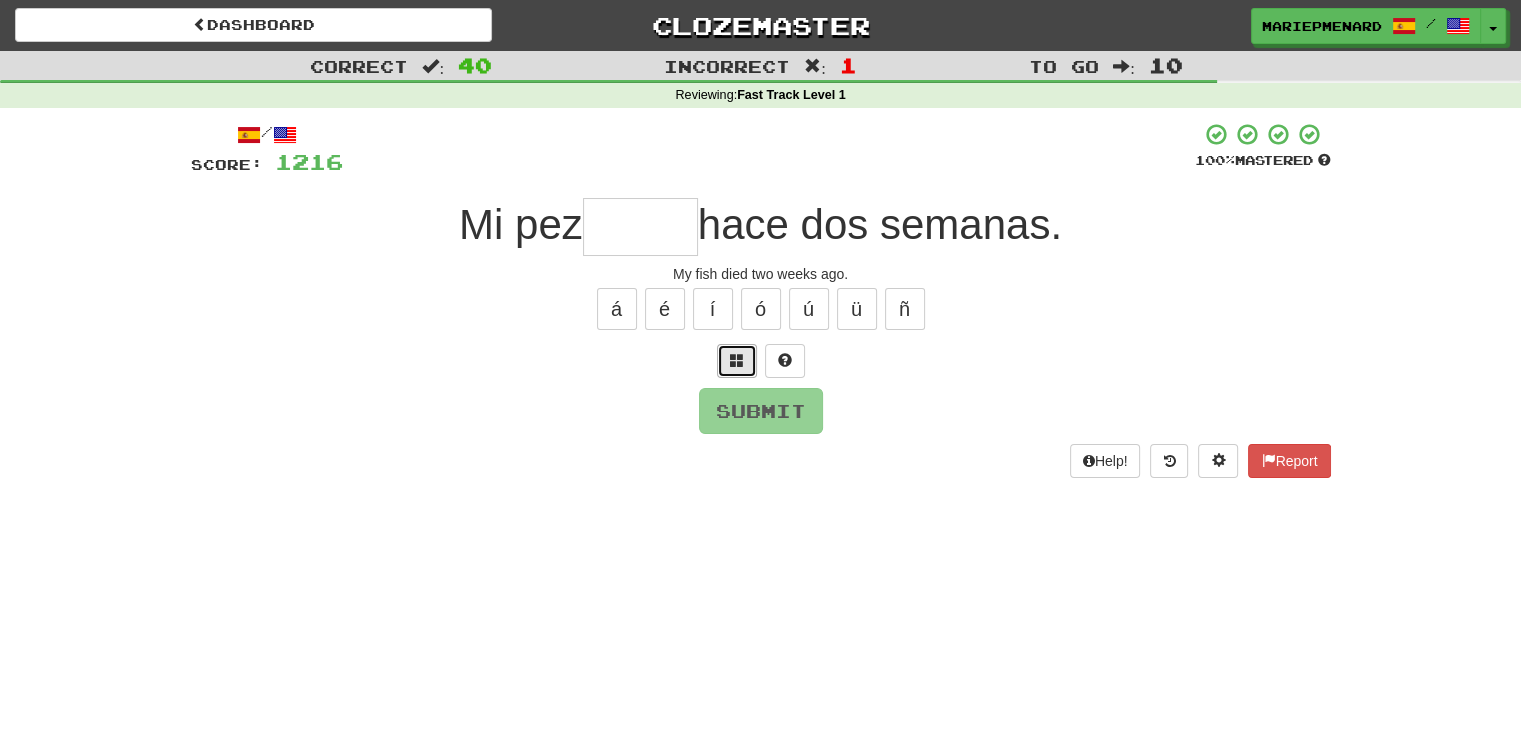 click at bounding box center (737, 360) 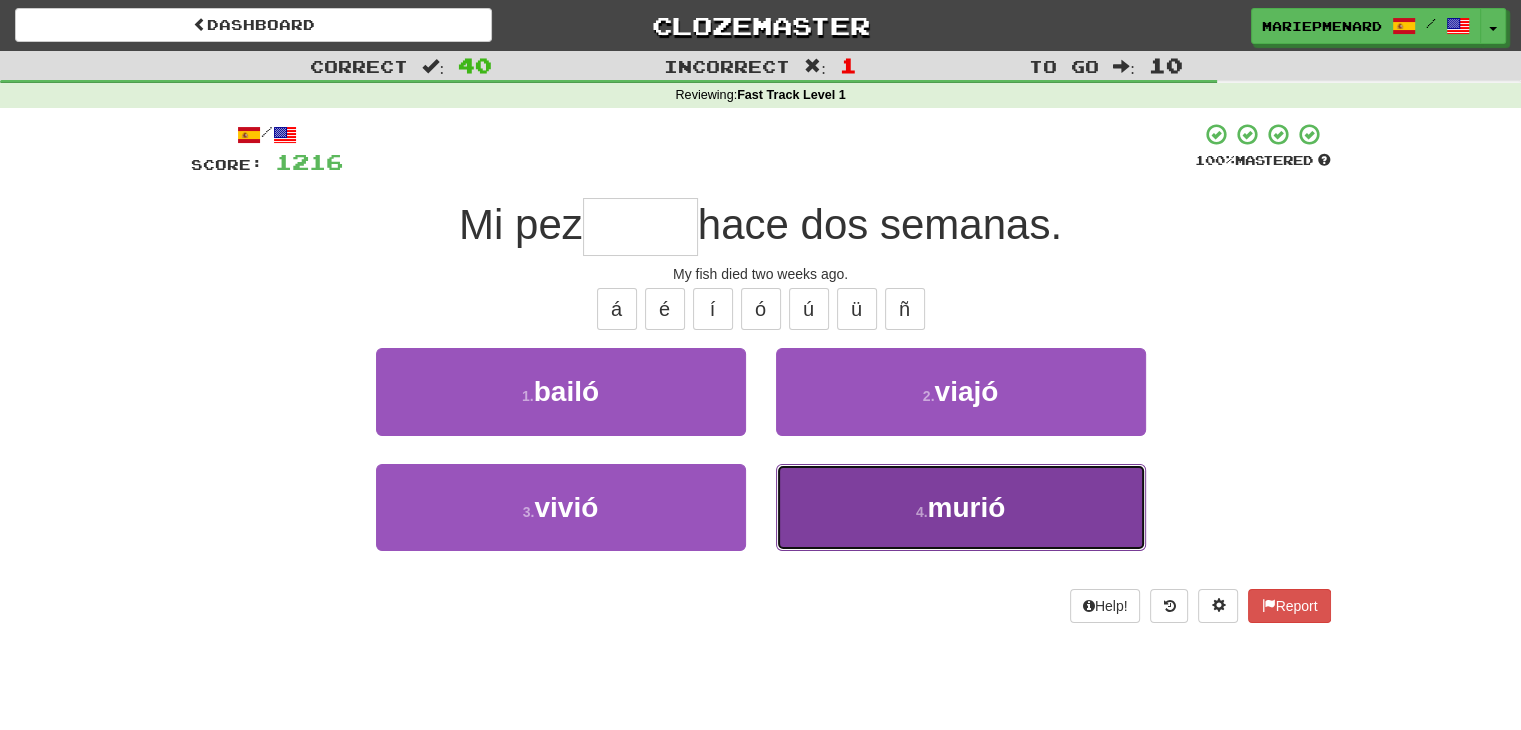 click on "4 .  murió" at bounding box center (961, 507) 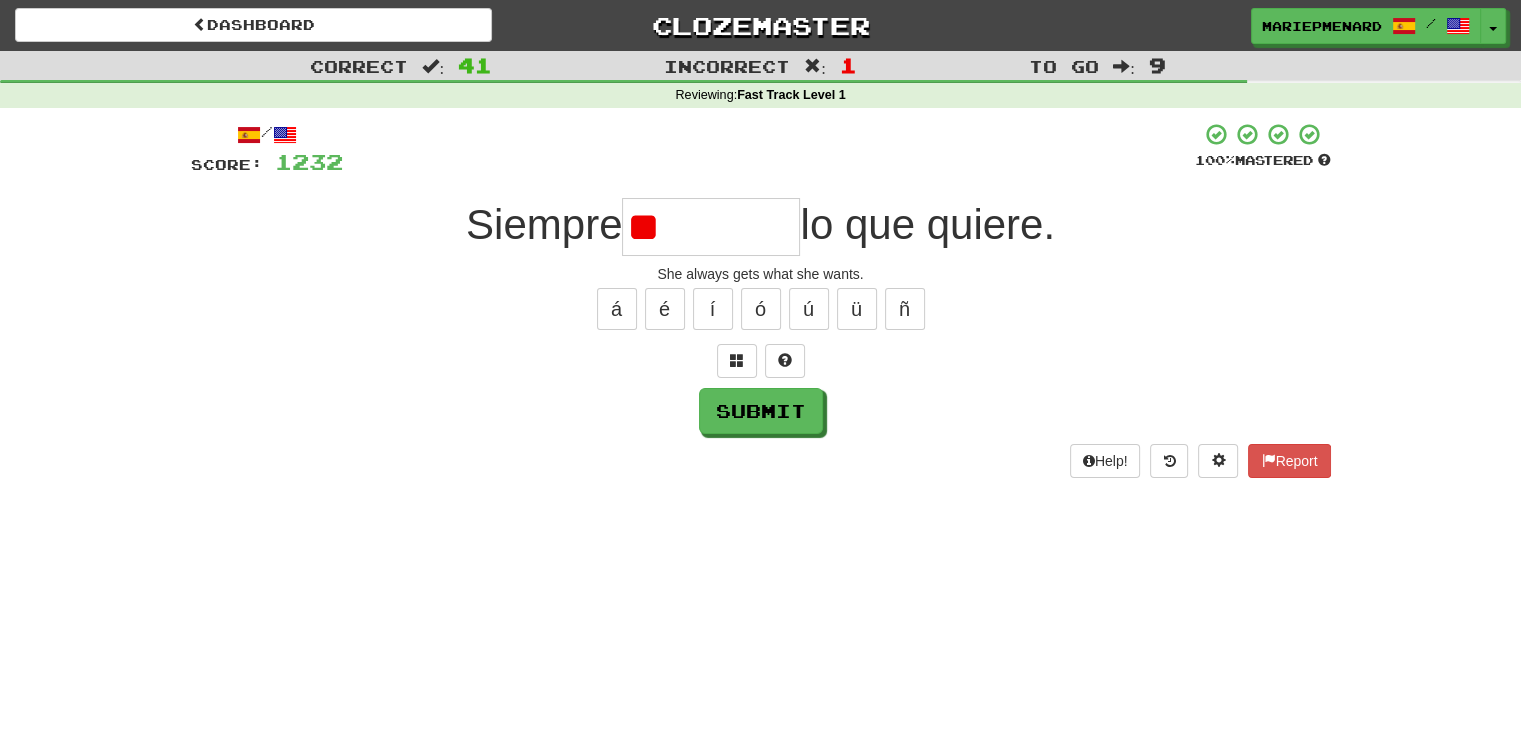 type on "*" 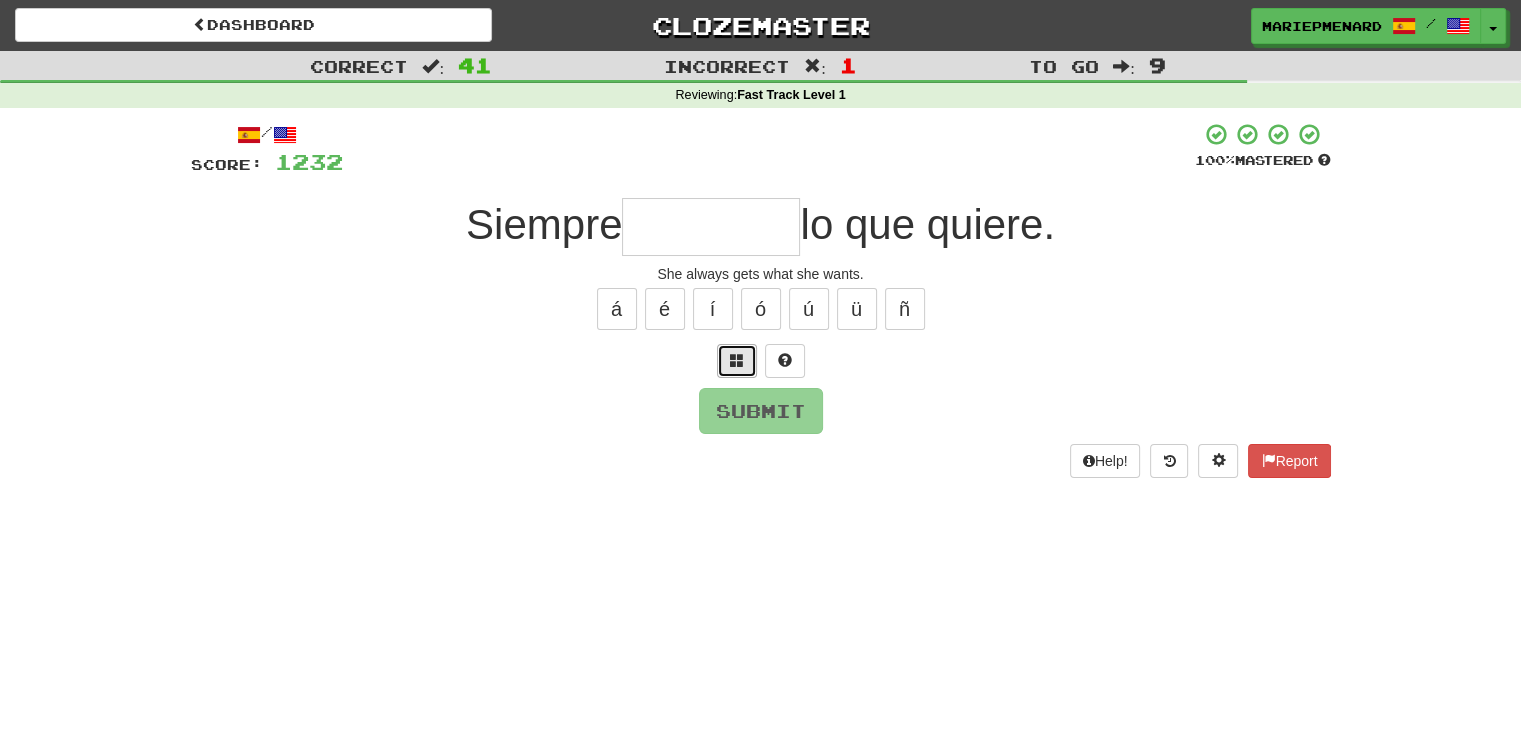 click at bounding box center [737, 361] 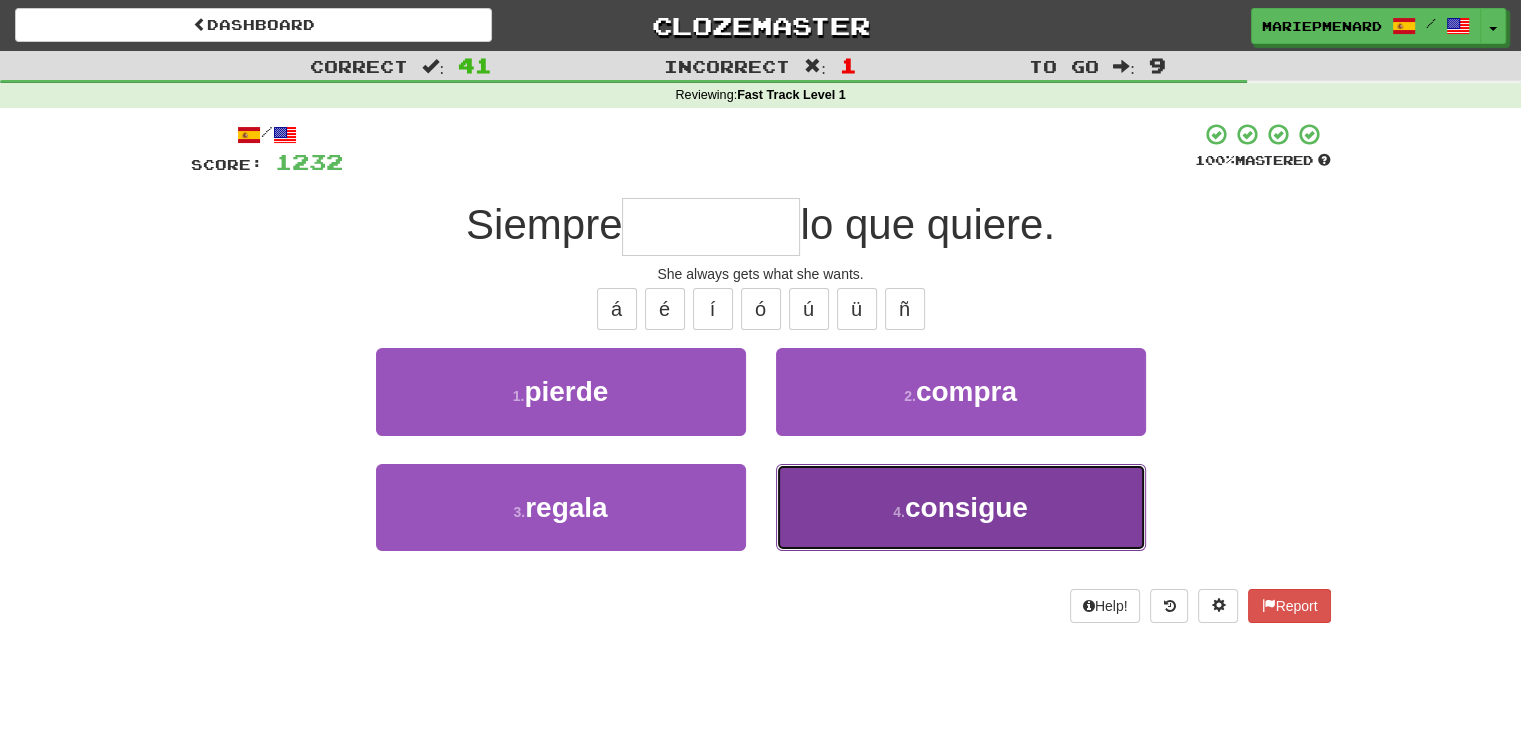 click on "4 .  consigue" at bounding box center [961, 507] 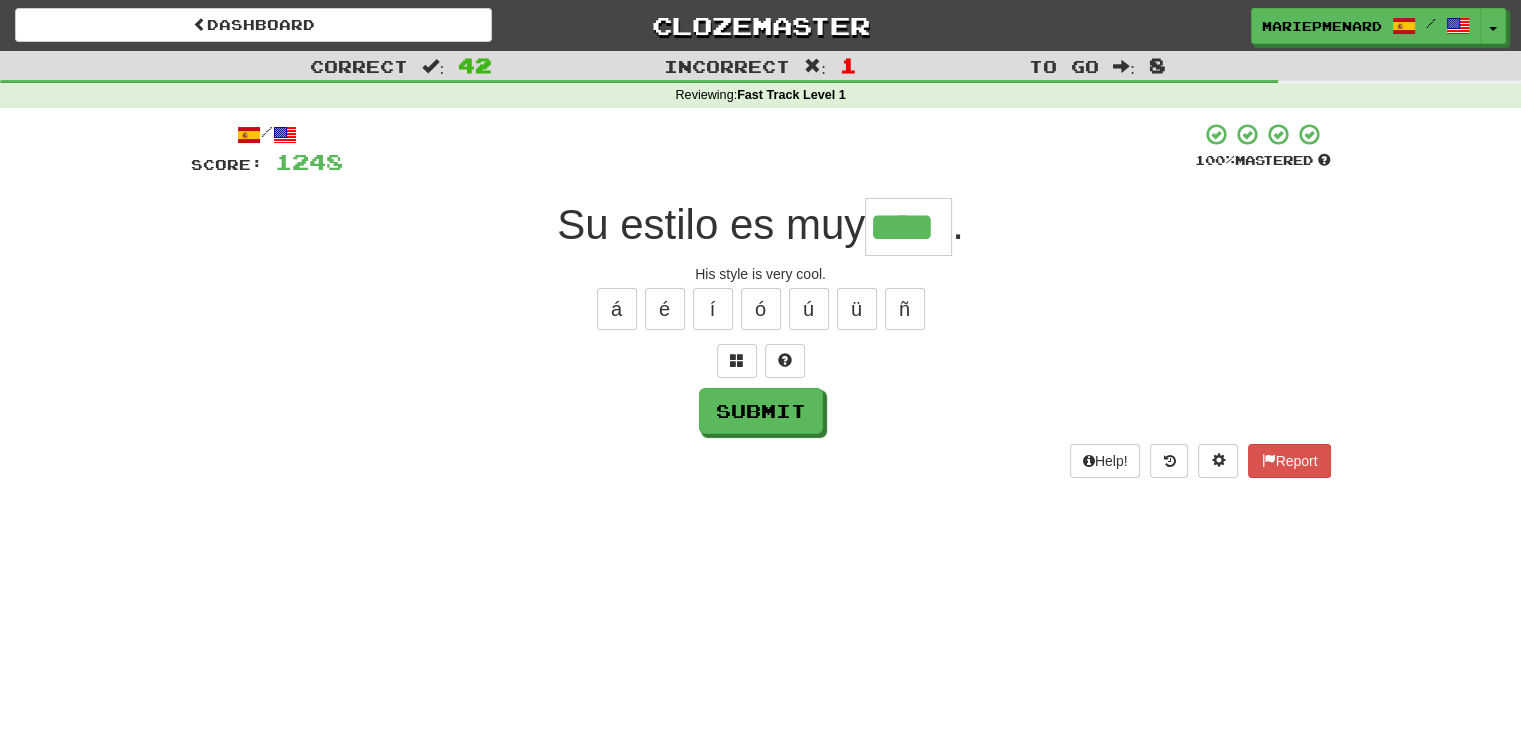 type on "****" 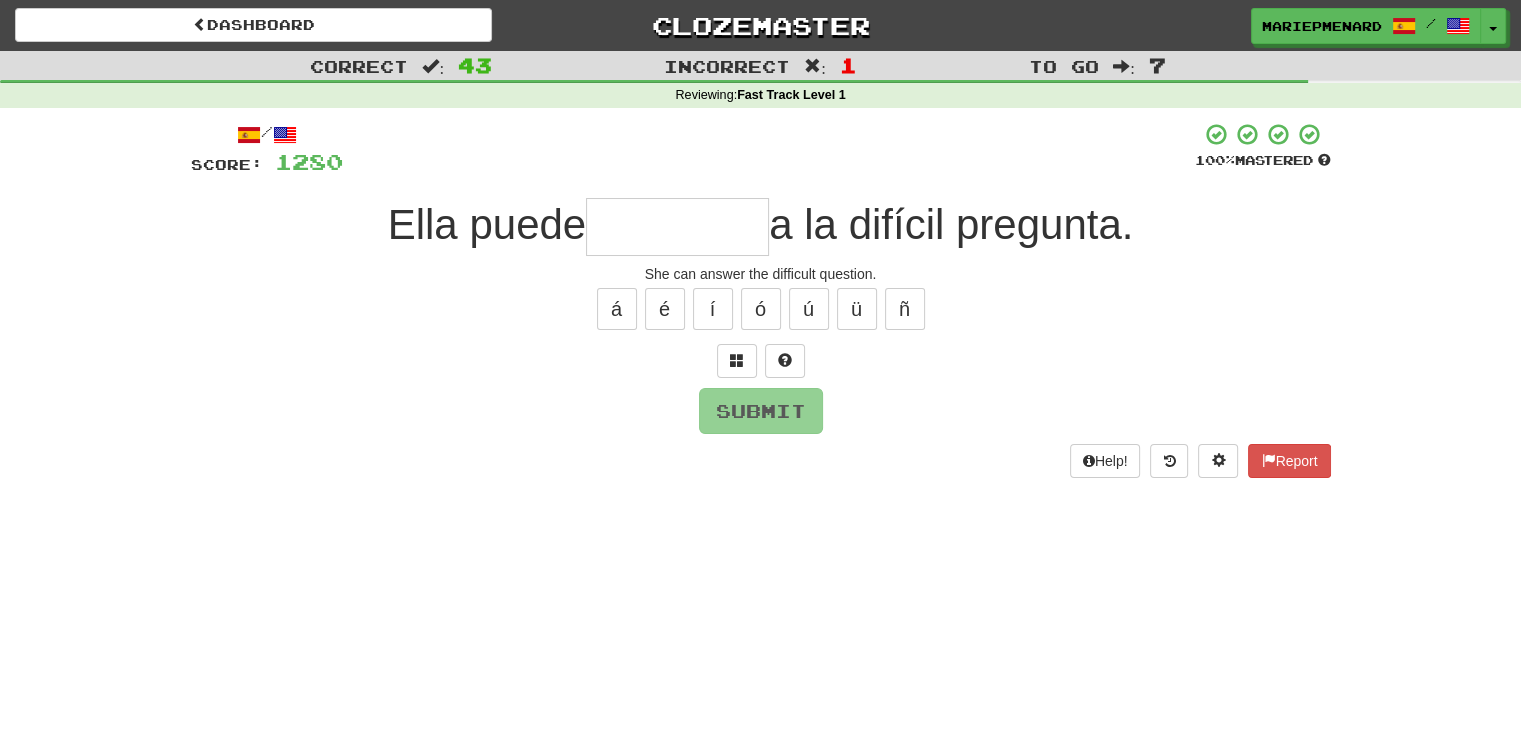 type on "*" 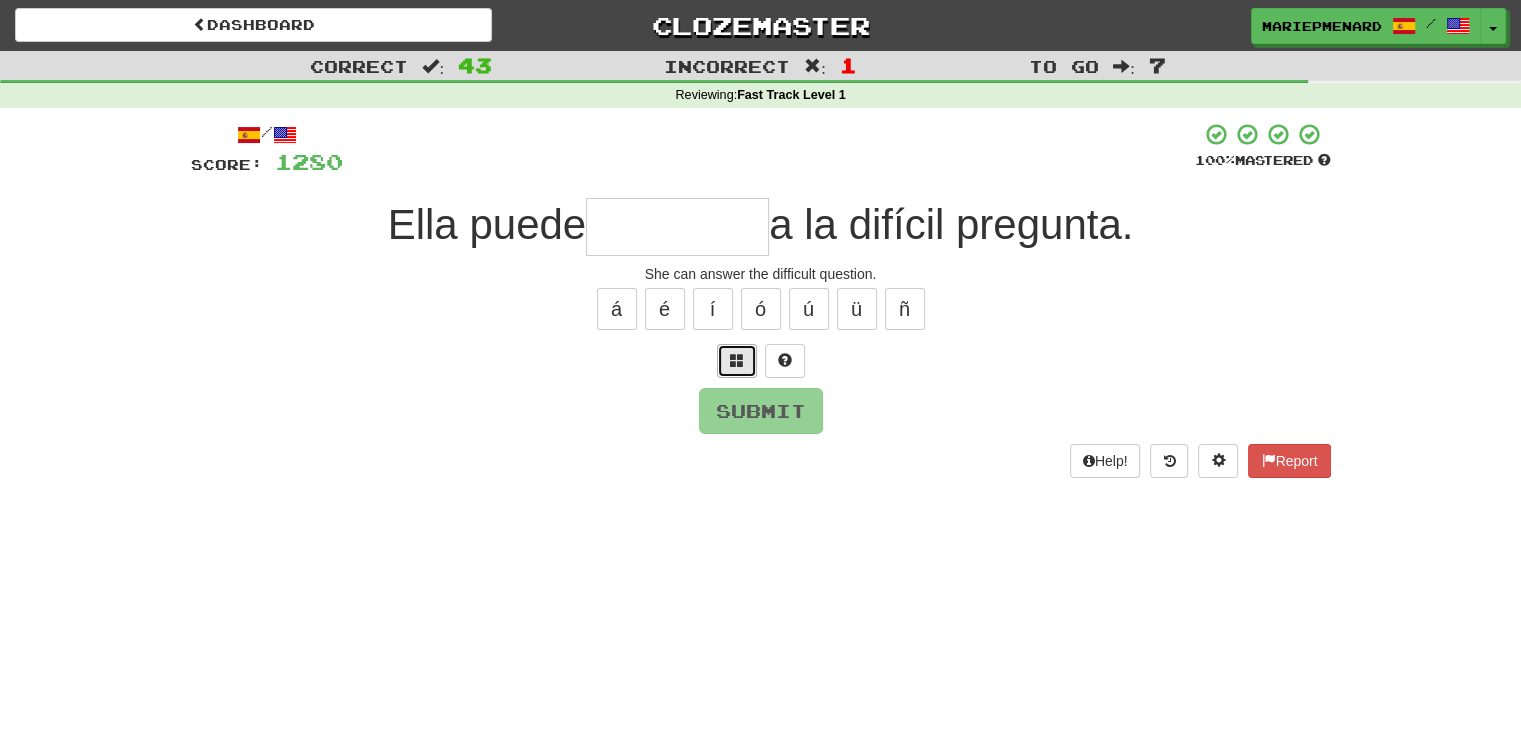 click at bounding box center [737, 361] 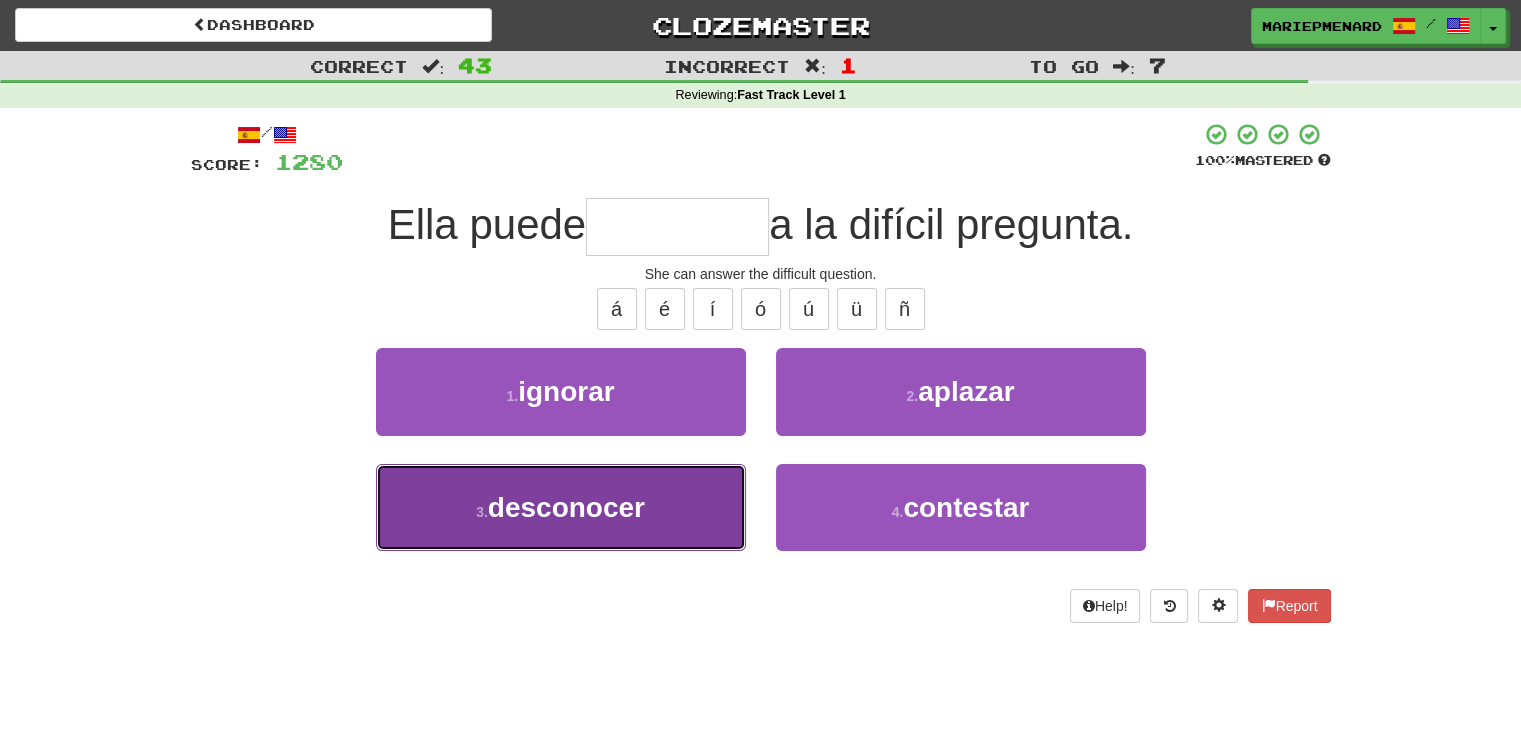 click on "3 .  desconocer" at bounding box center (561, 507) 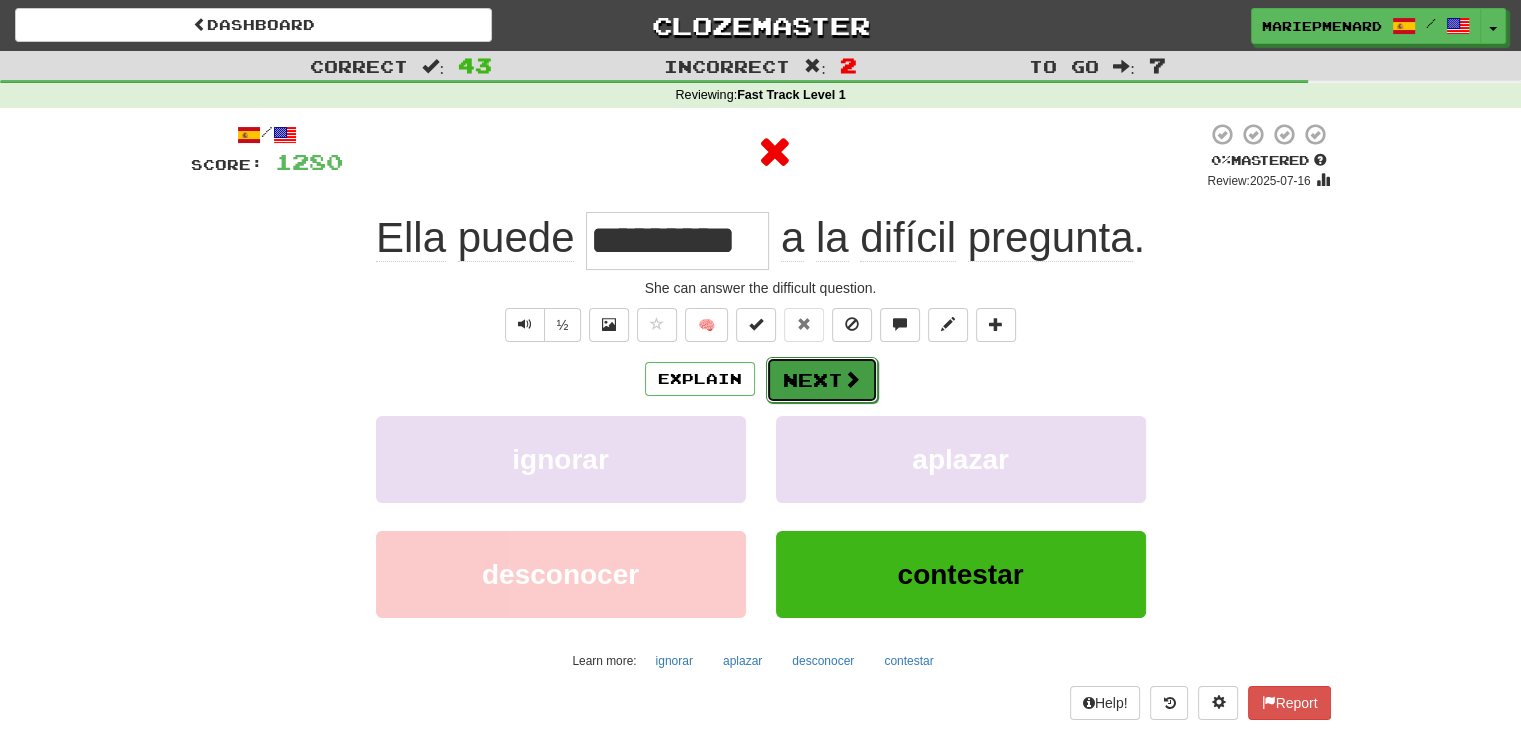 click on "Next" at bounding box center [822, 380] 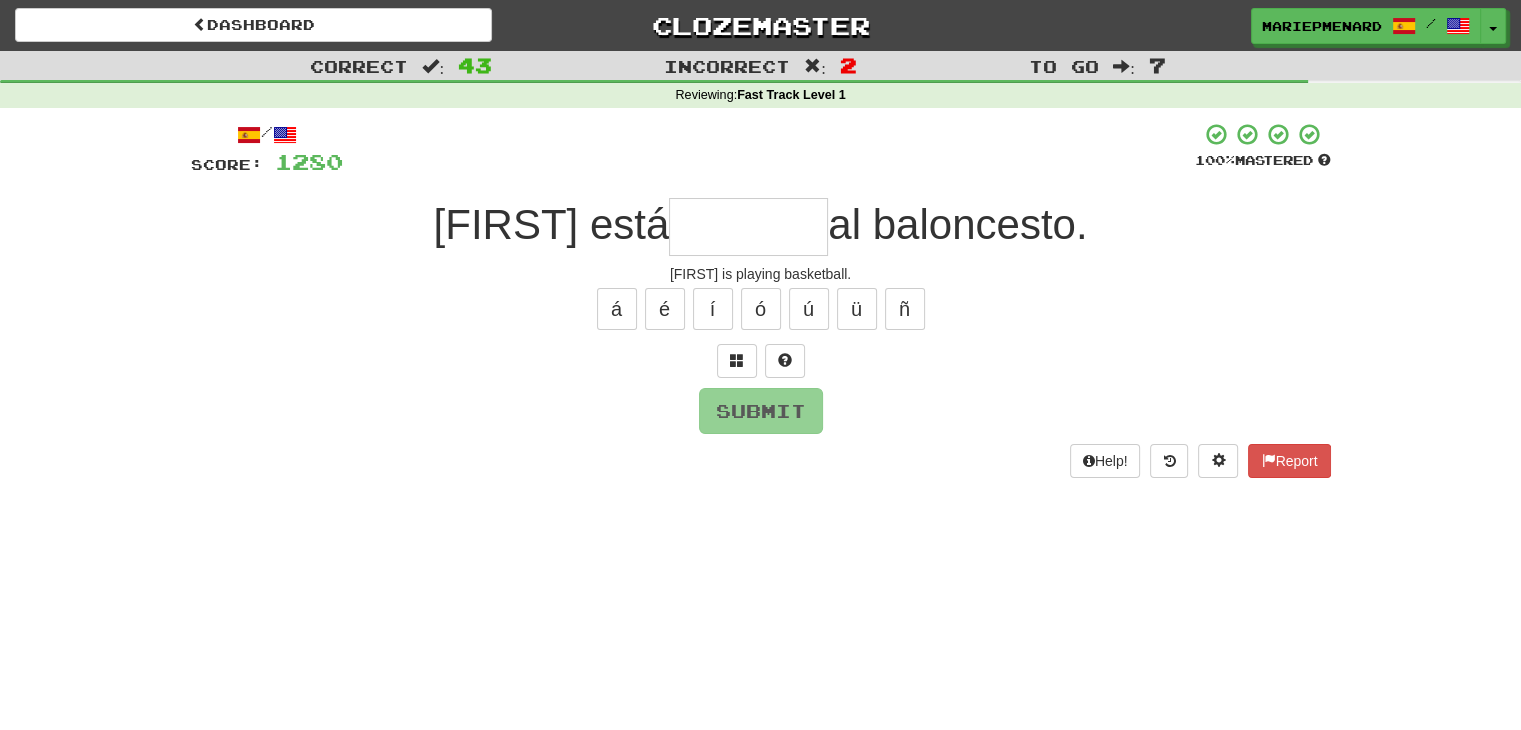 click at bounding box center (748, 227) 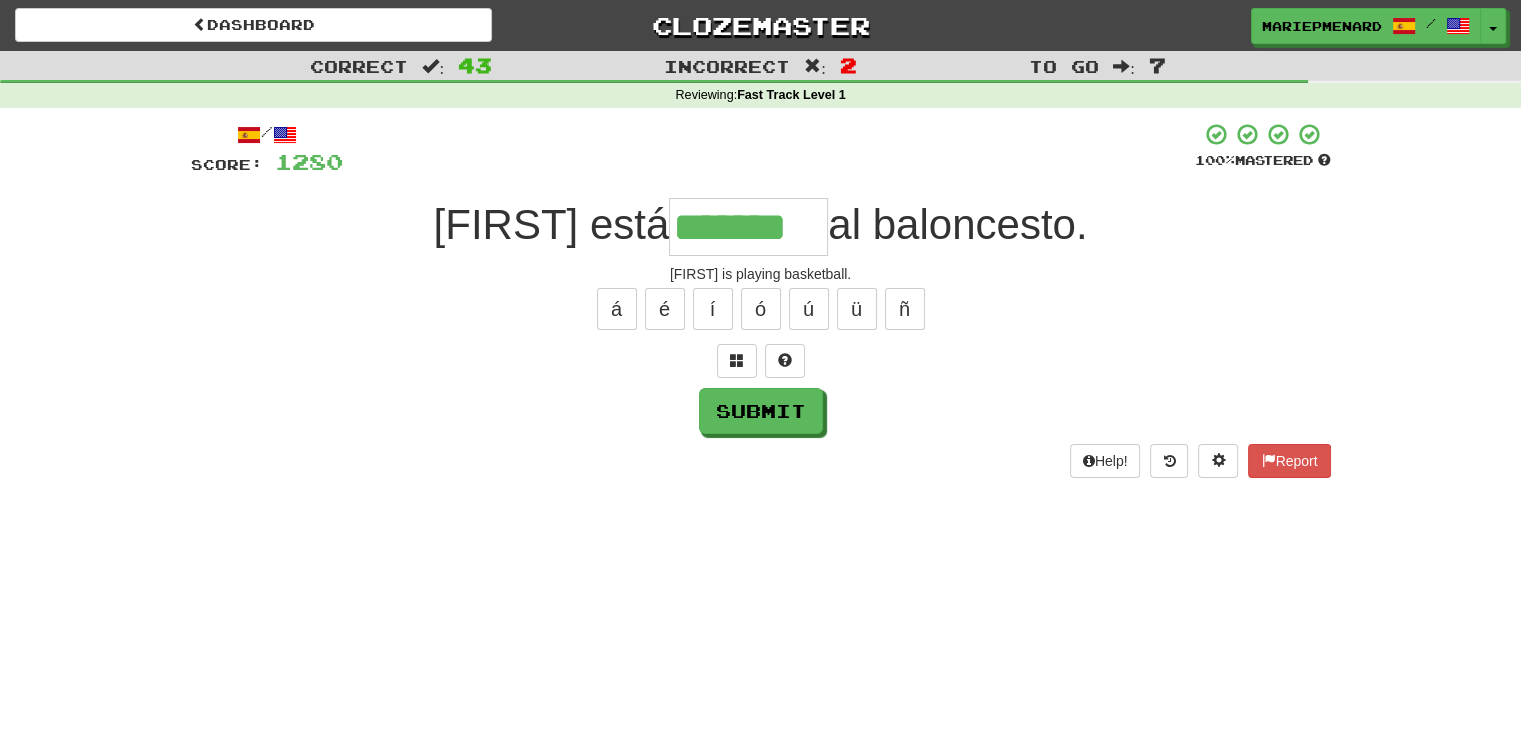 type on "*******" 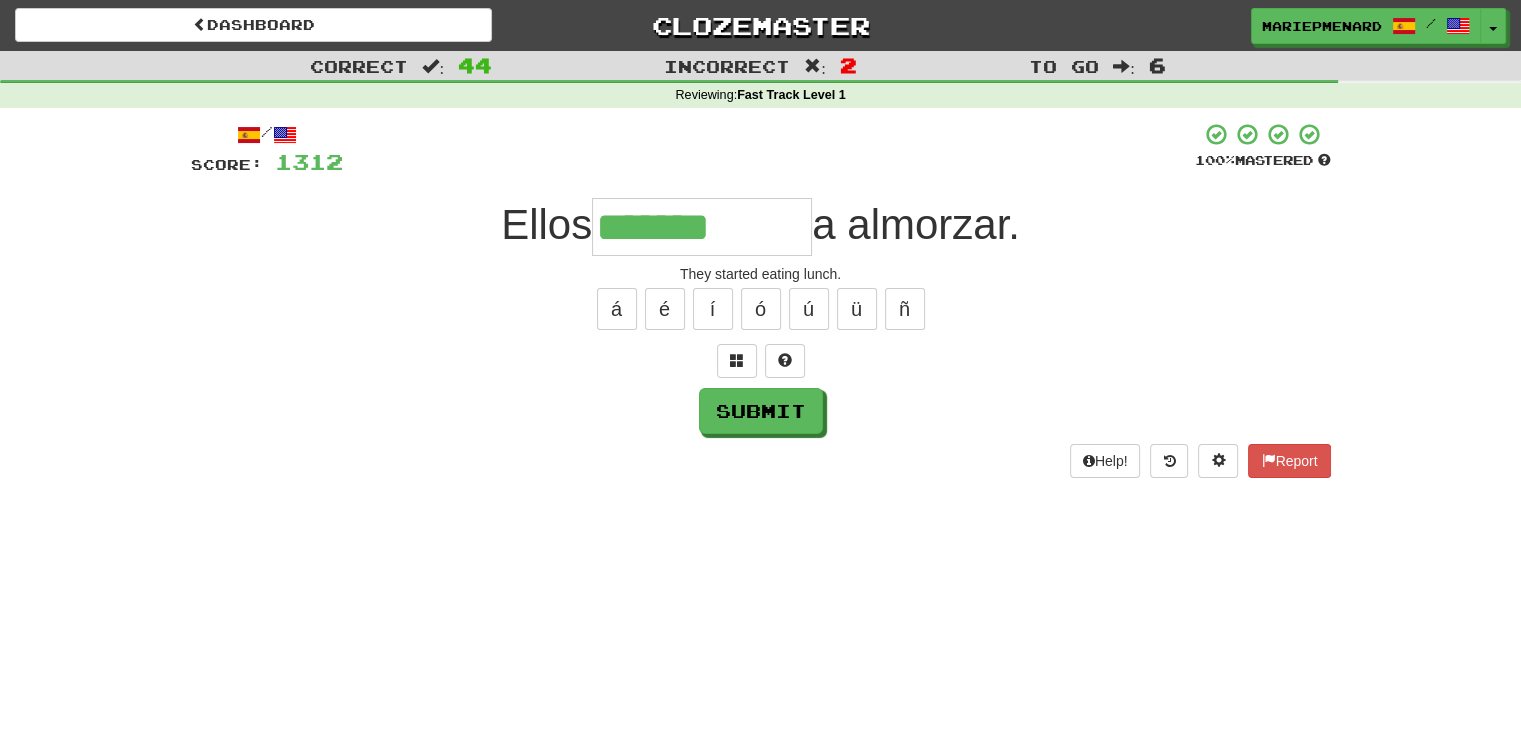 click on "/  Score:   1312 100 %  Mastered Ellos  *******  a almorzar. They started eating lunch. á é í ó ú ü ñ Submit  Help!  Report" at bounding box center (761, 300) 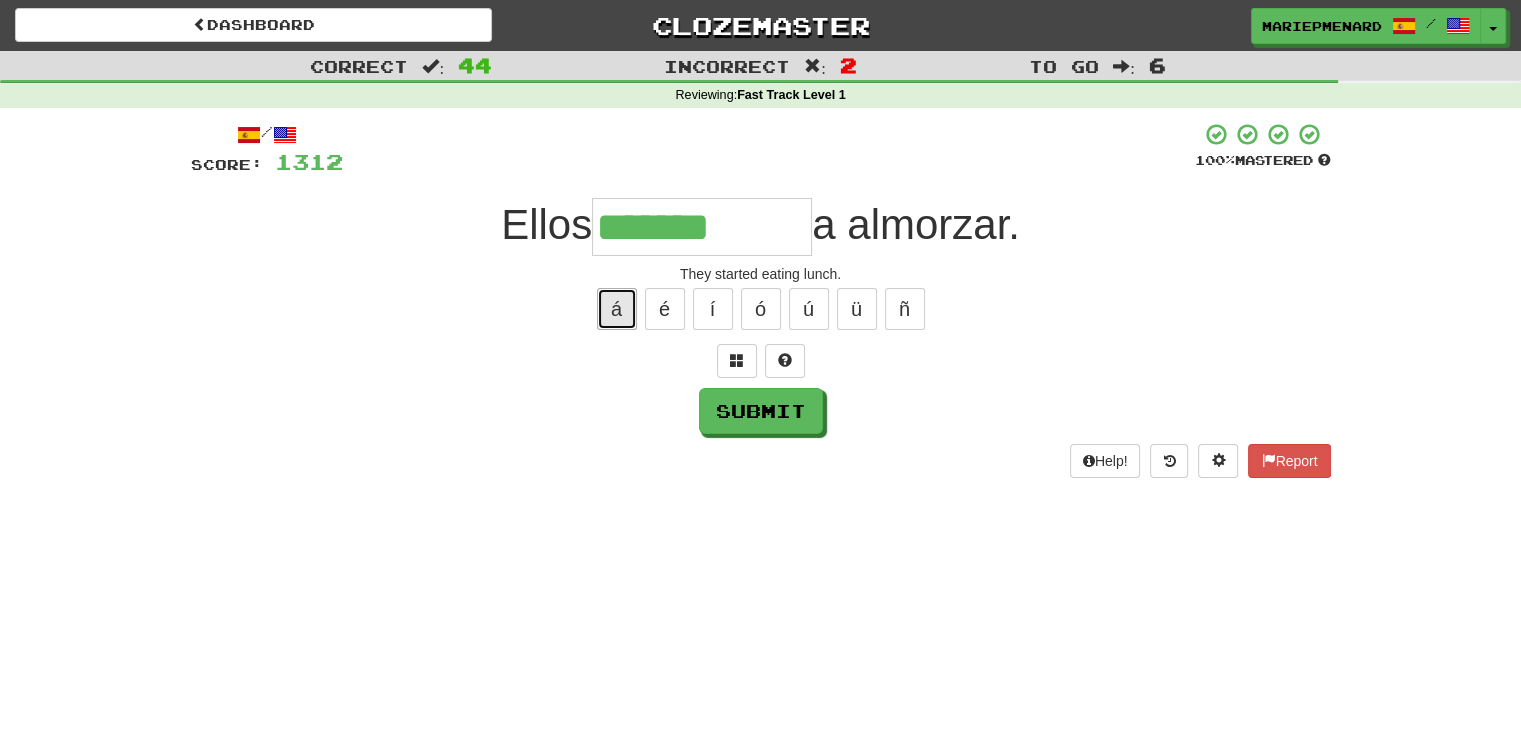 click on "á" at bounding box center [617, 309] 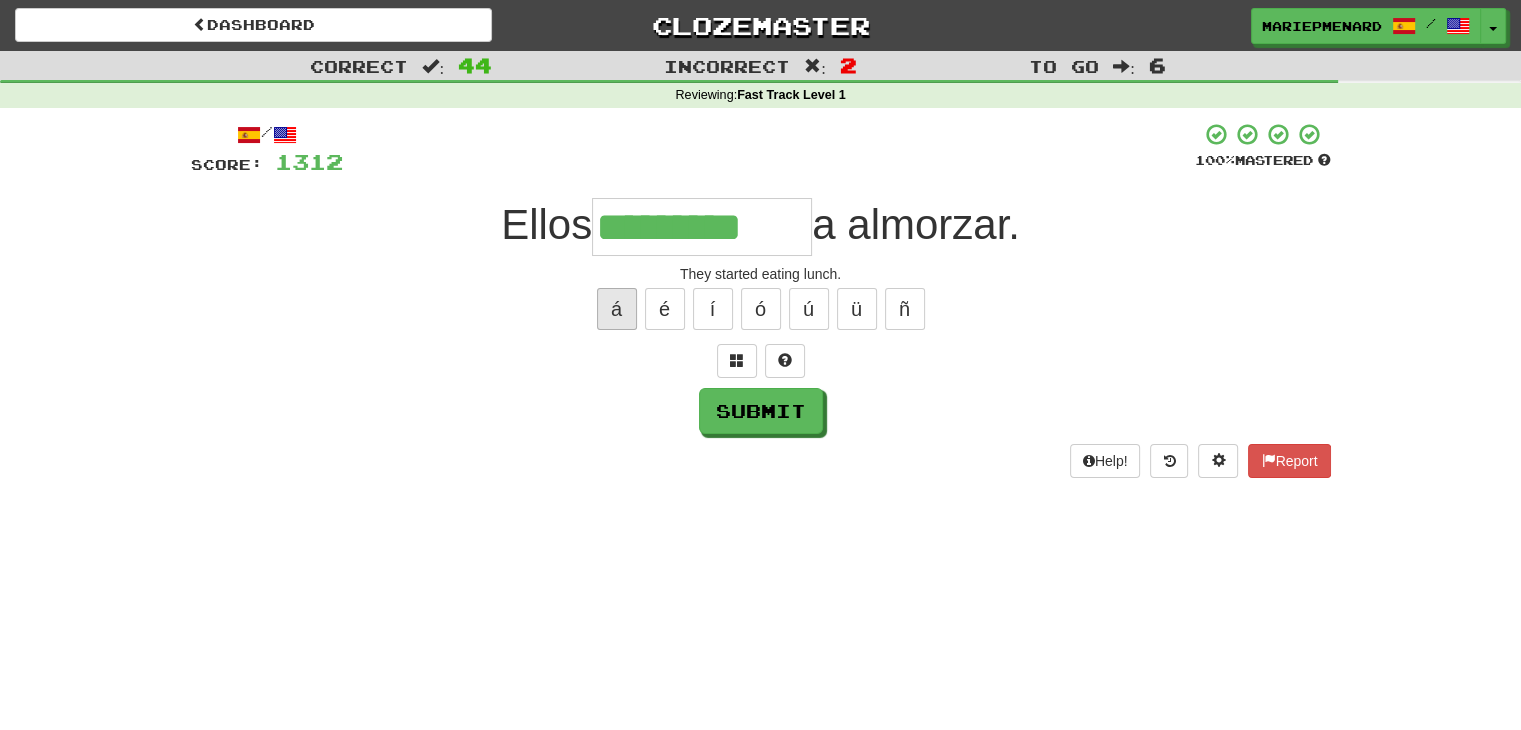 type on "*********" 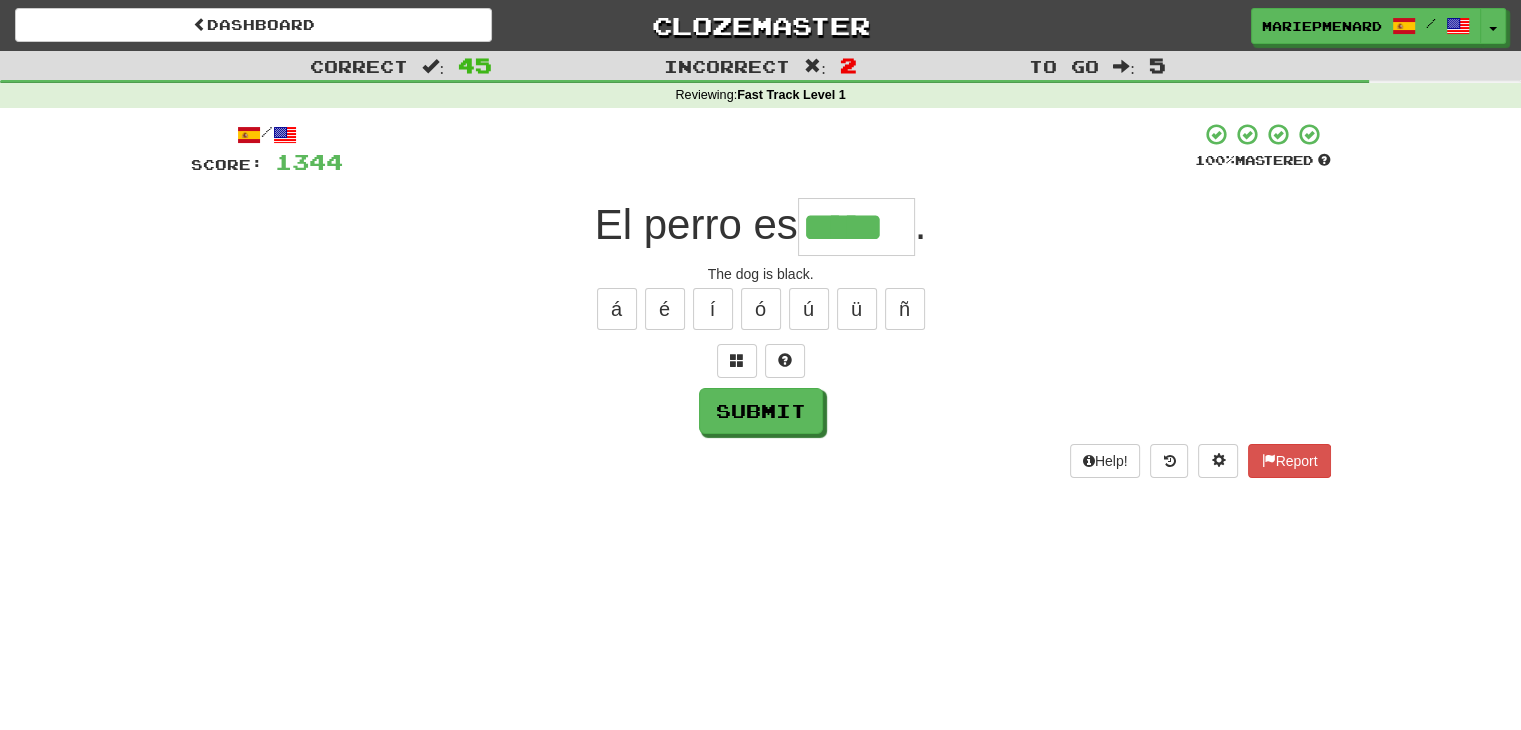 type on "*****" 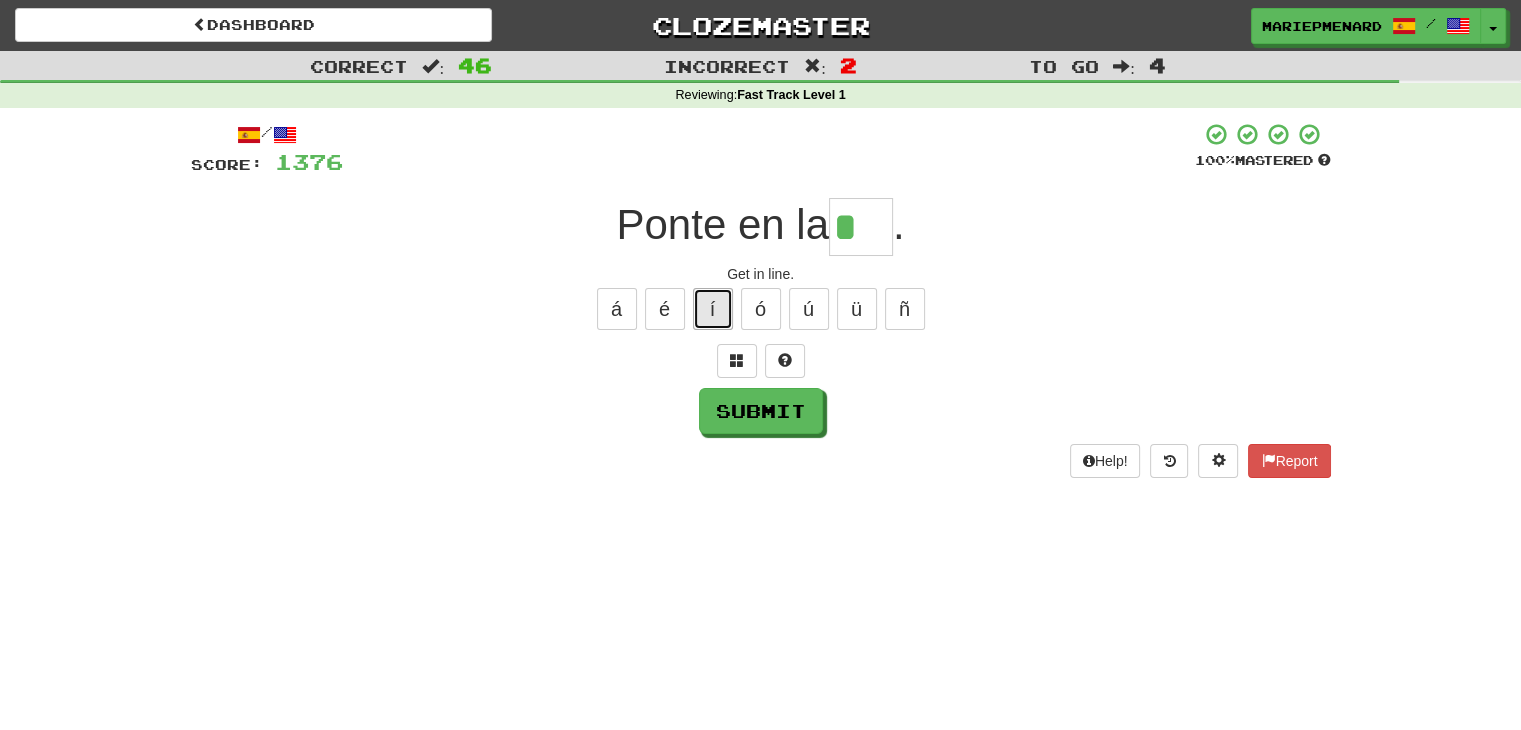 click on "í" at bounding box center [713, 309] 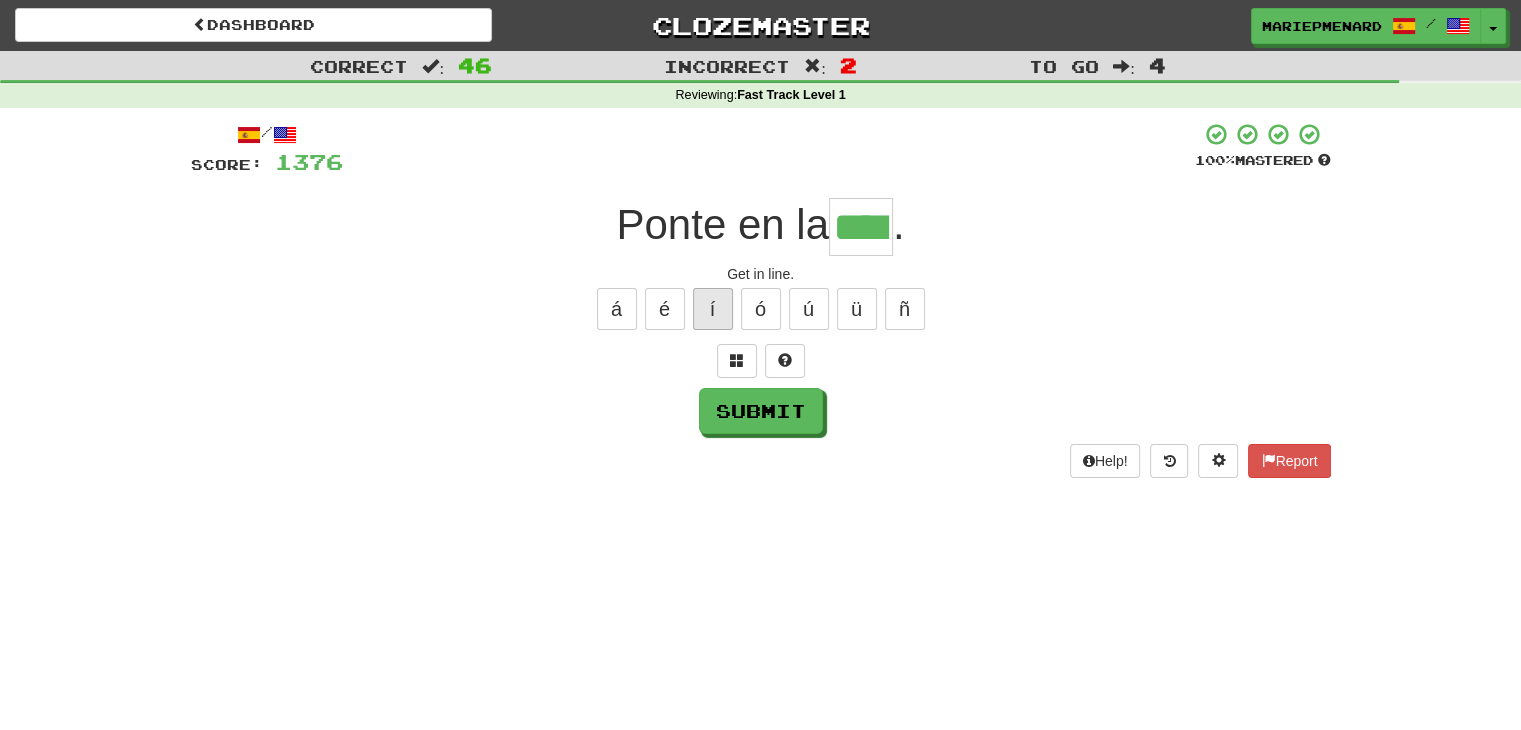 scroll, scrollTop: 0, scrollLeft: 11, axis: horizontal 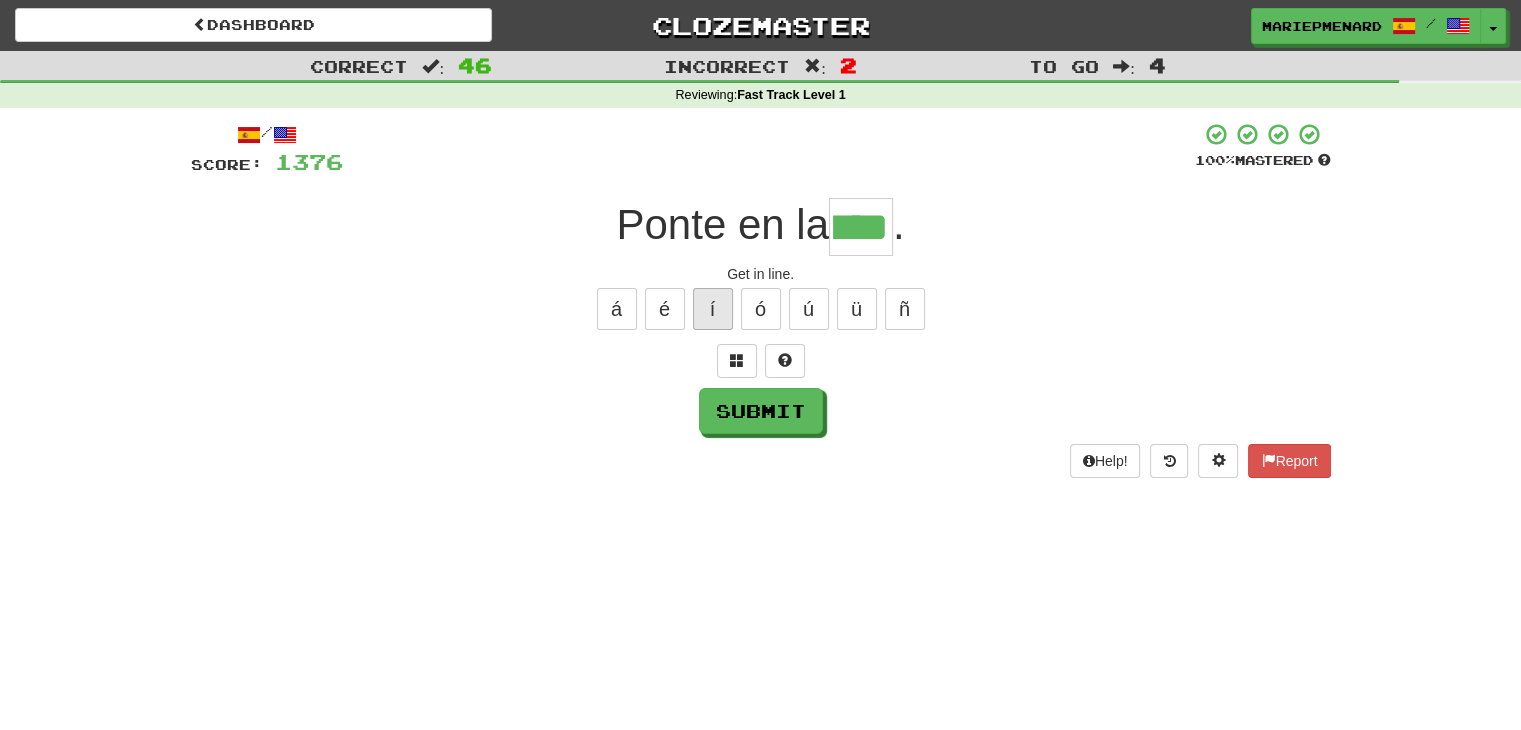 type on "****" 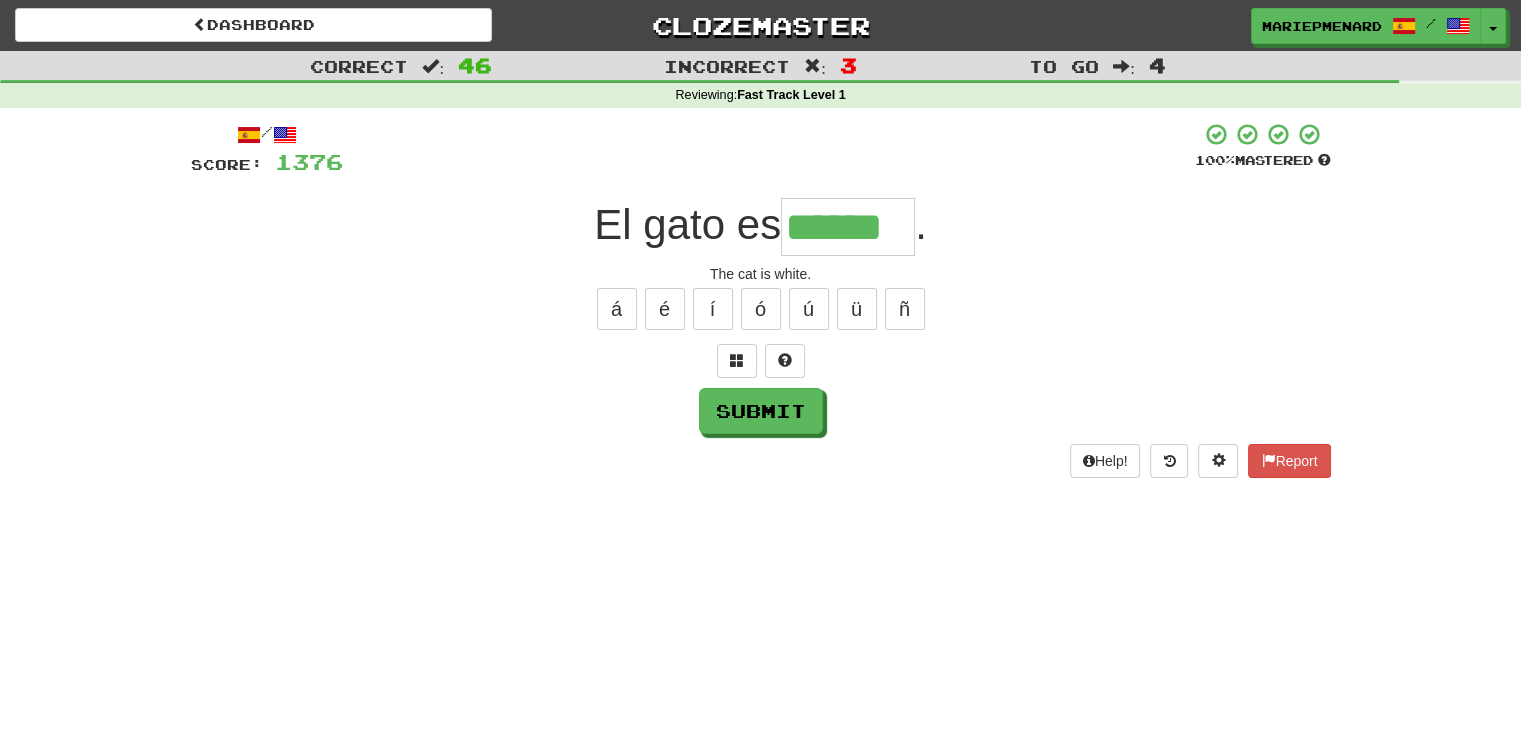 type on "******" 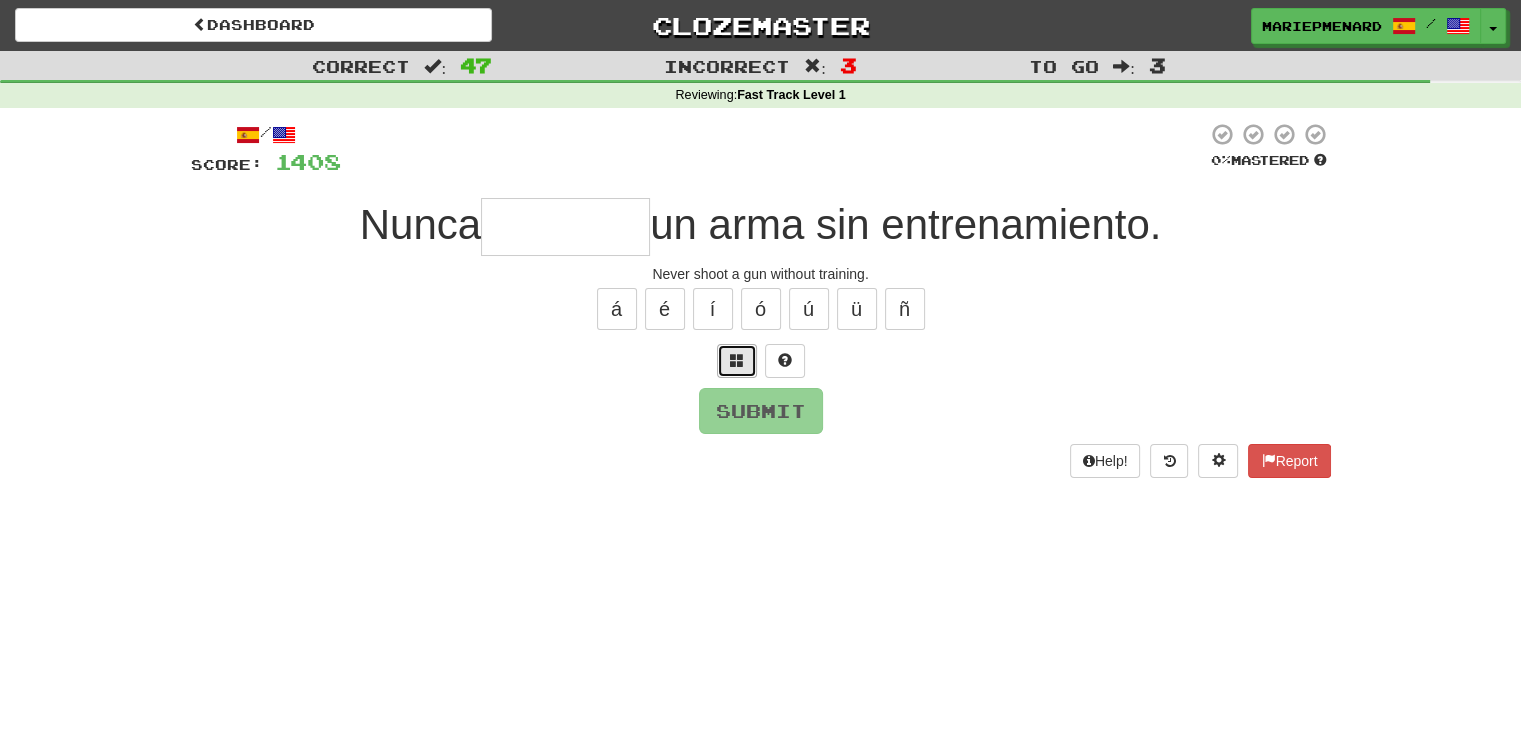 click at bounding box center (737, 361) 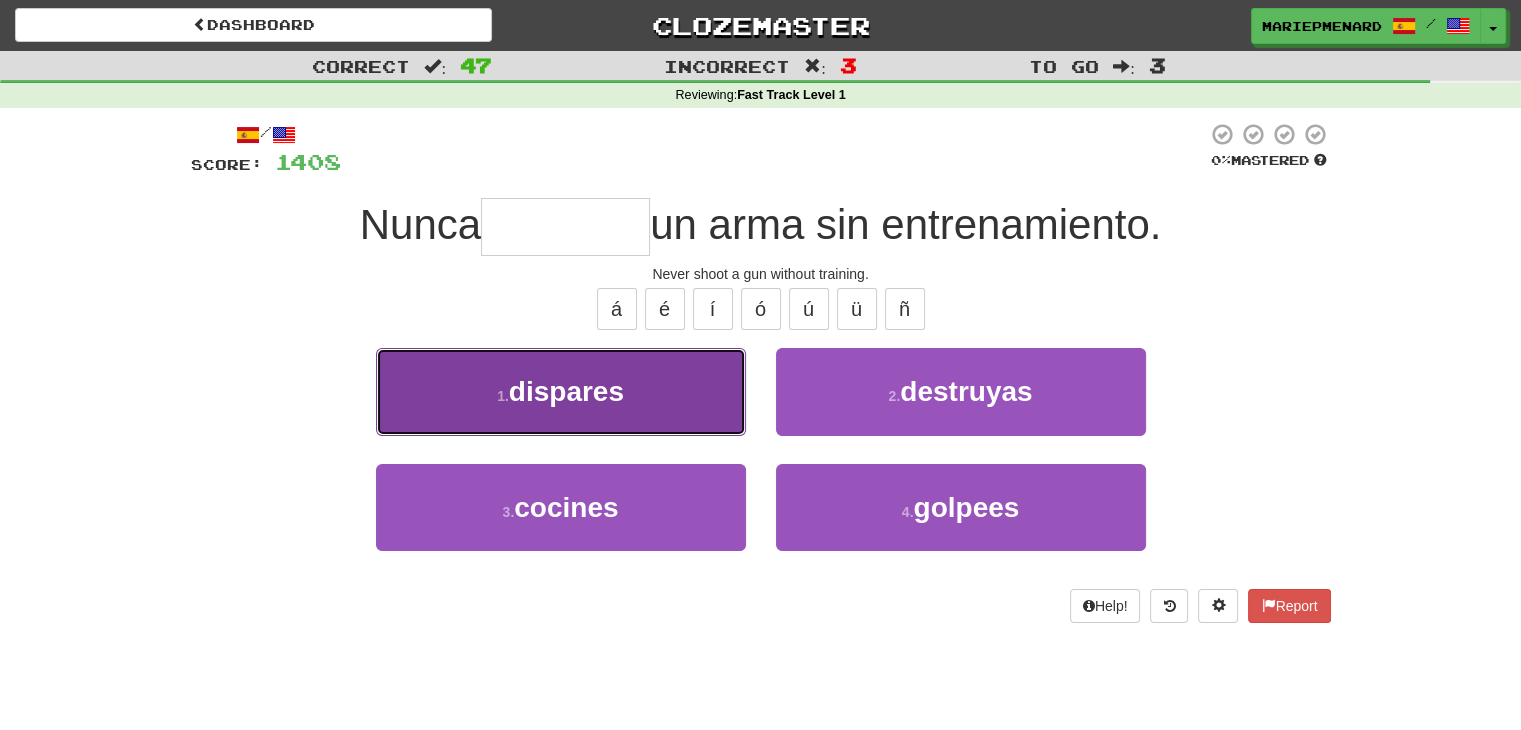 click on "1 .  dispares" at bounding box center [561, 391] 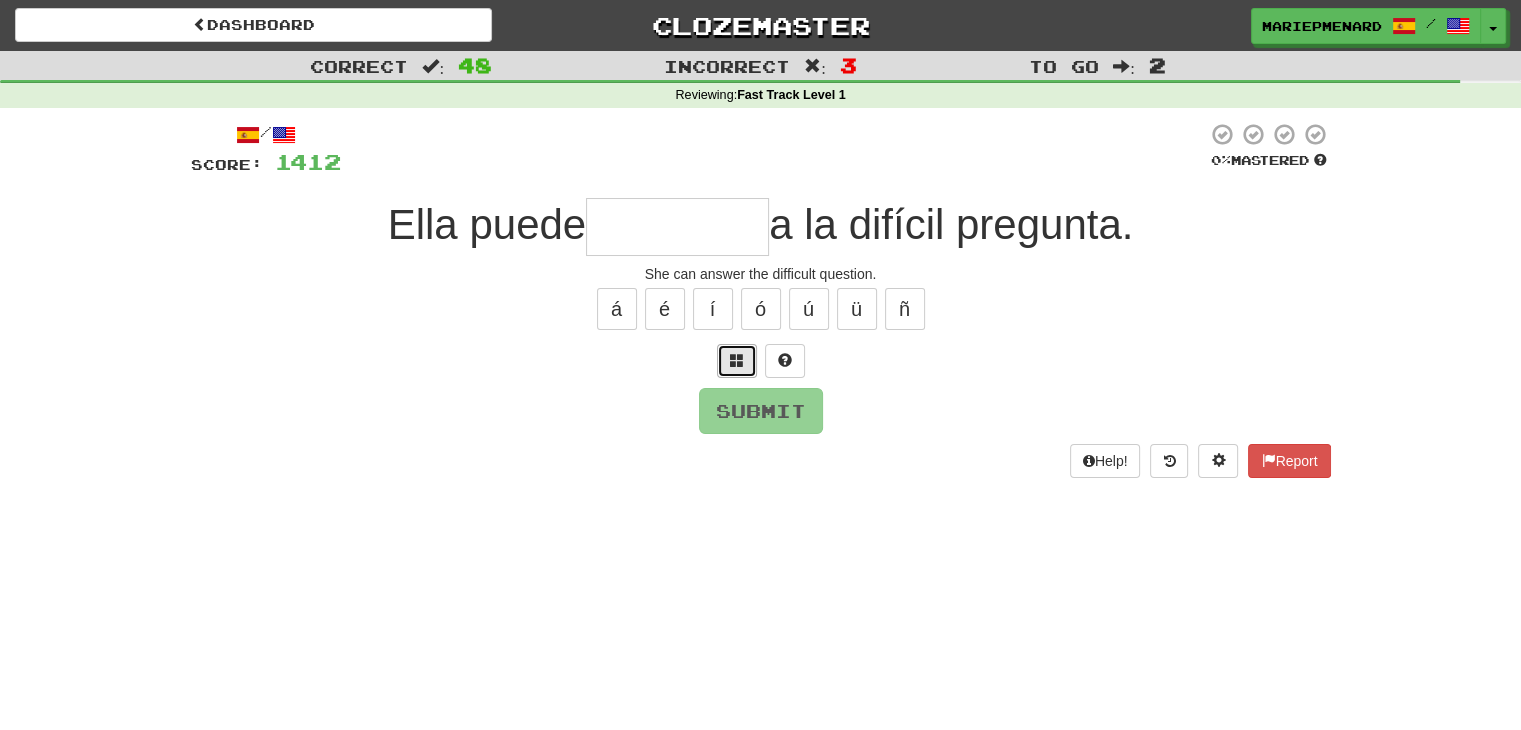 click at bounding box center (737, 361) 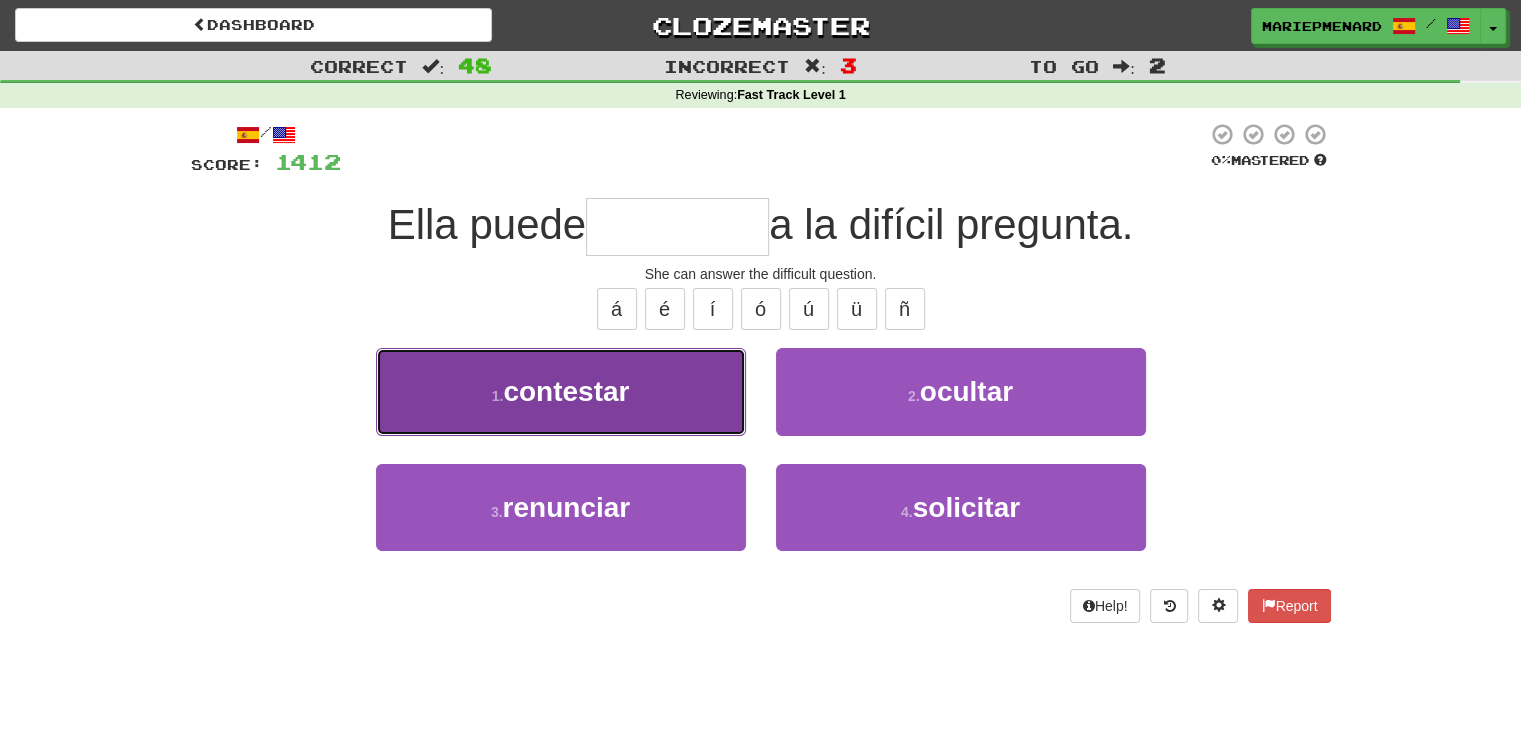click on "contestar" at bounding box center (566, 391) 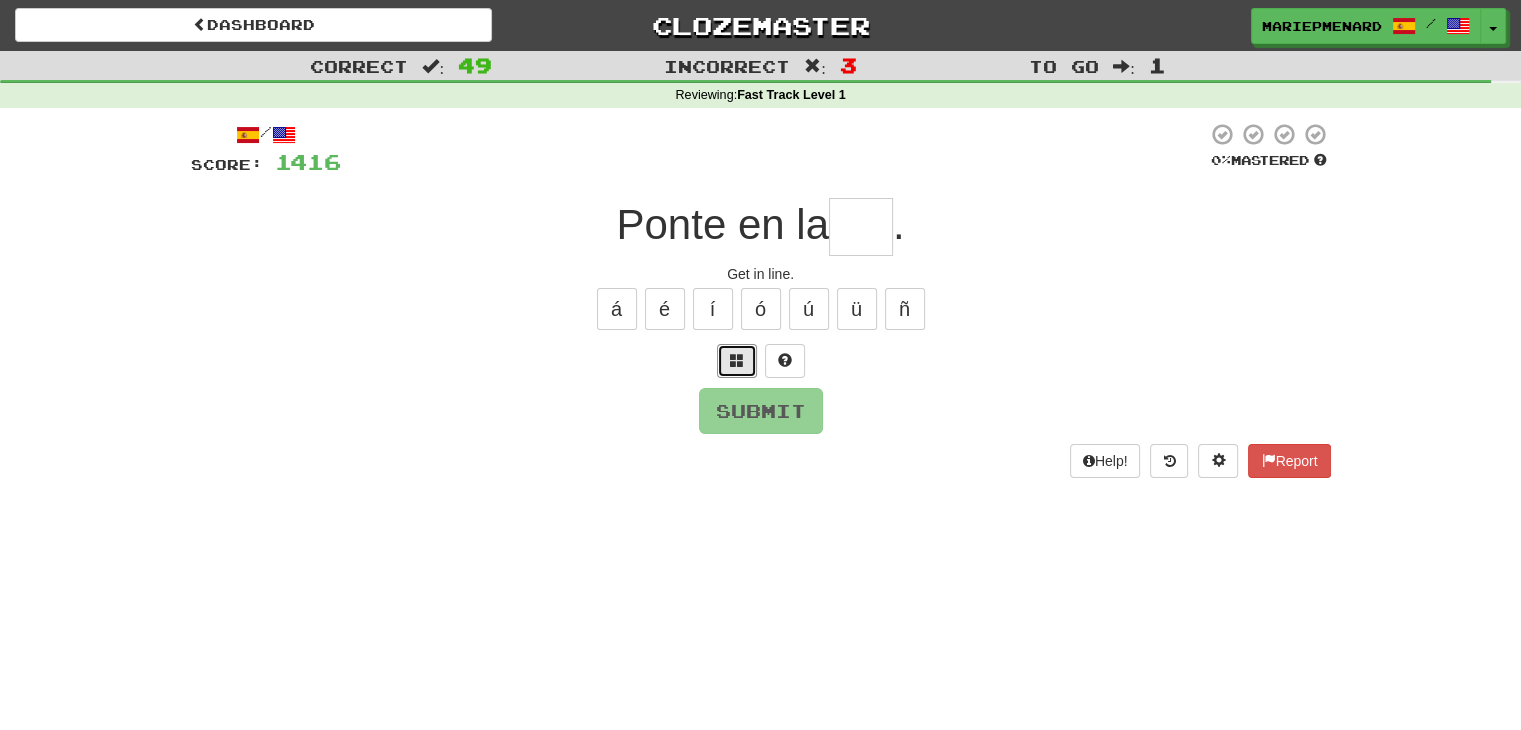 drag, startPoint x: 724, startPoint y: 349, endPoint x: 822, endPoint y: 189, distance: 187.62729 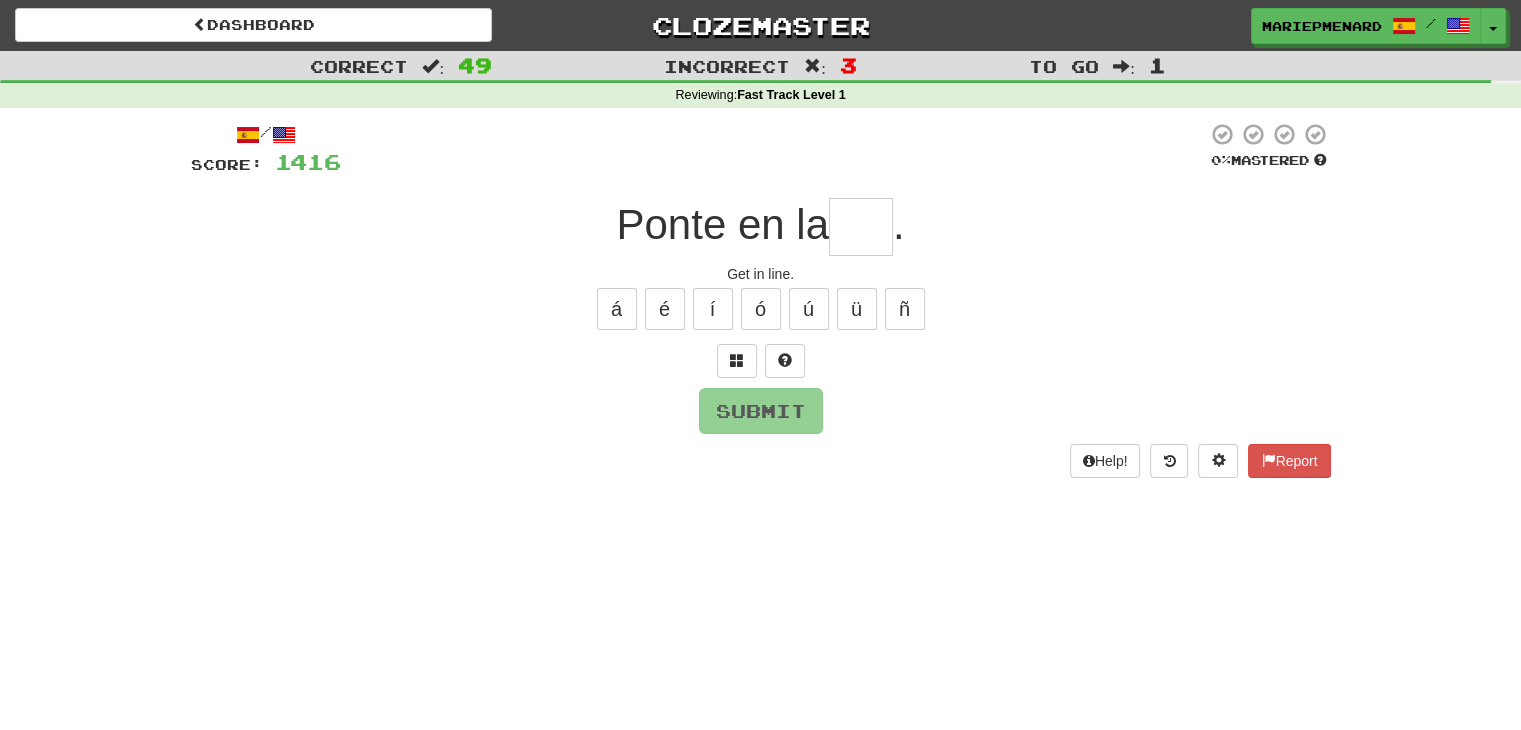 click at bounding box center (861, 227) 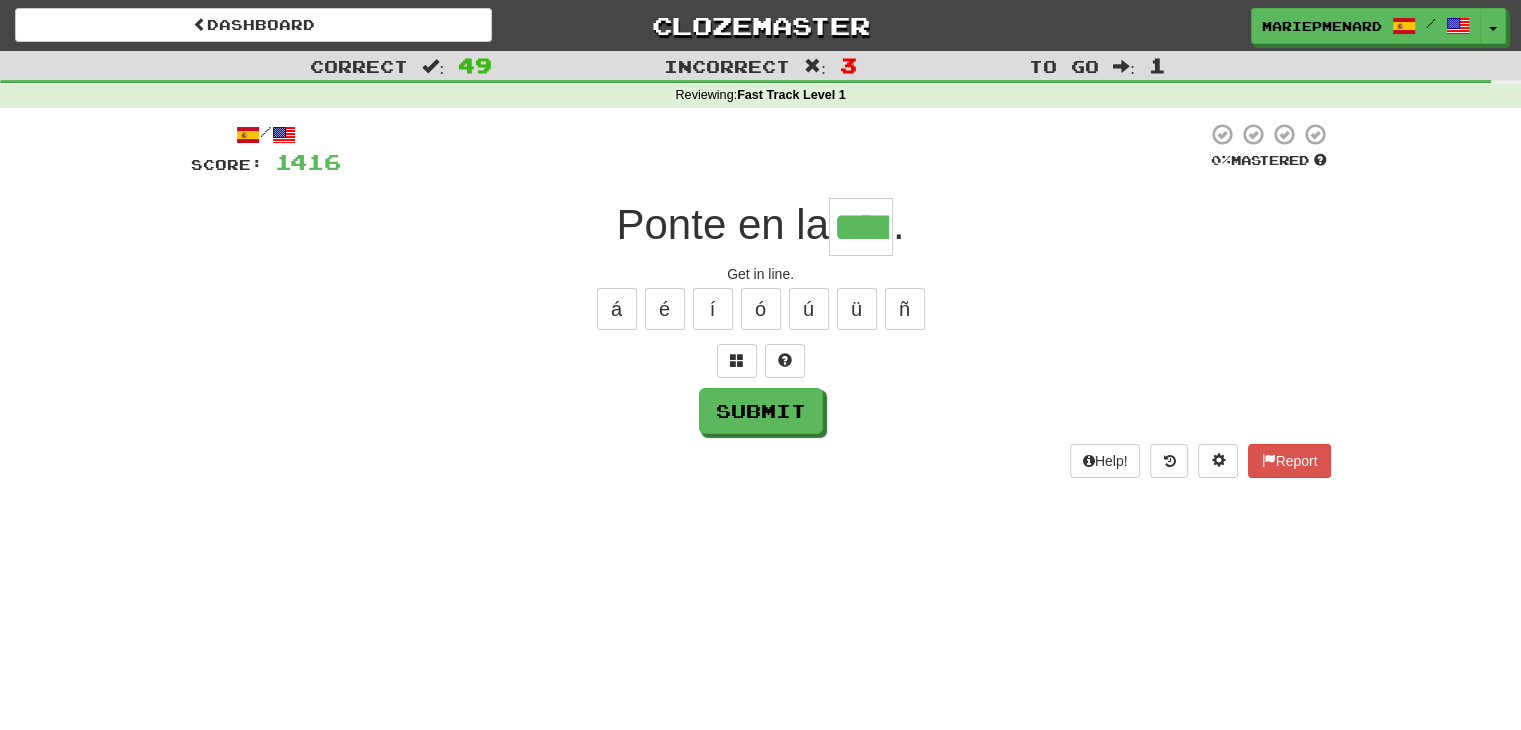 type on "****" 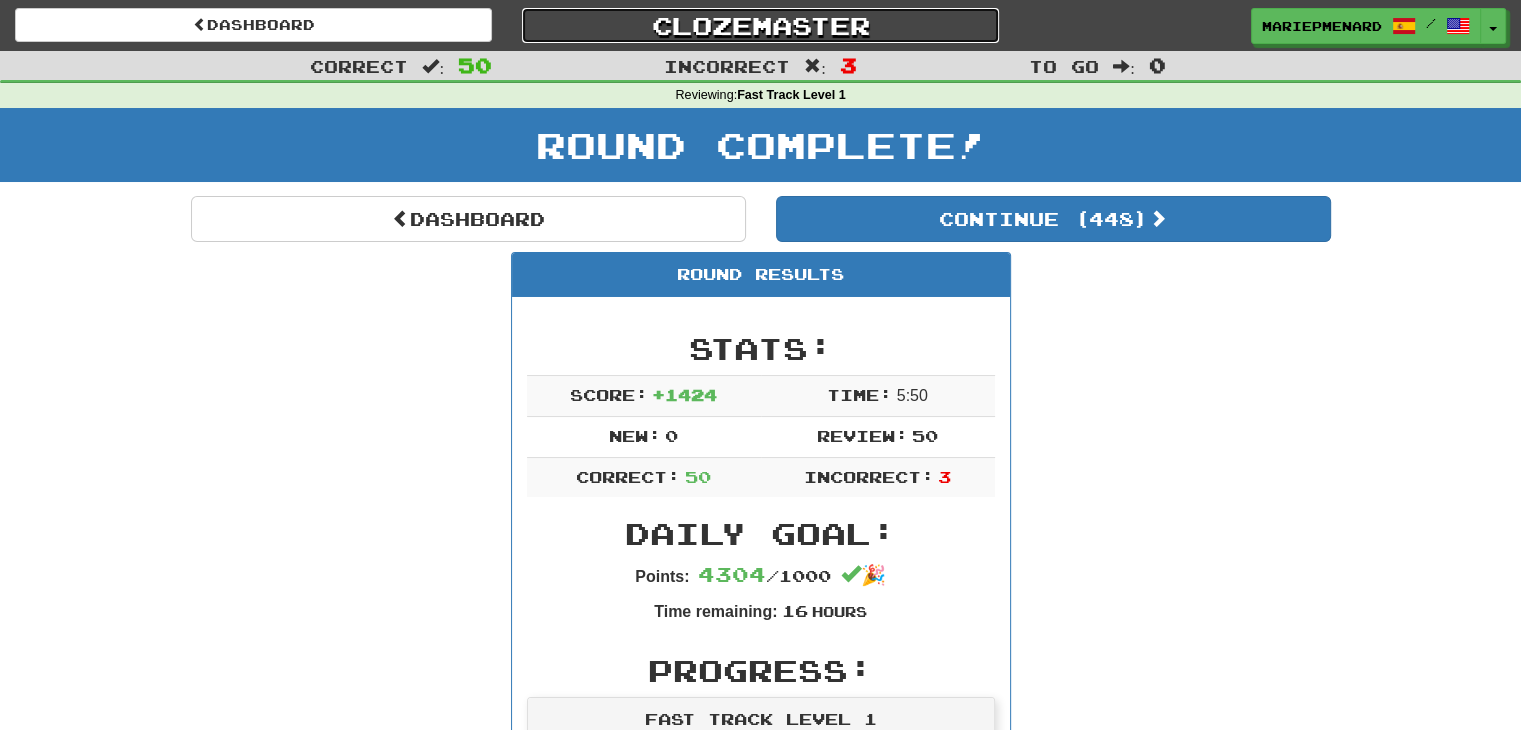 click on "Clozemaster" at bounding box center (760, 25) 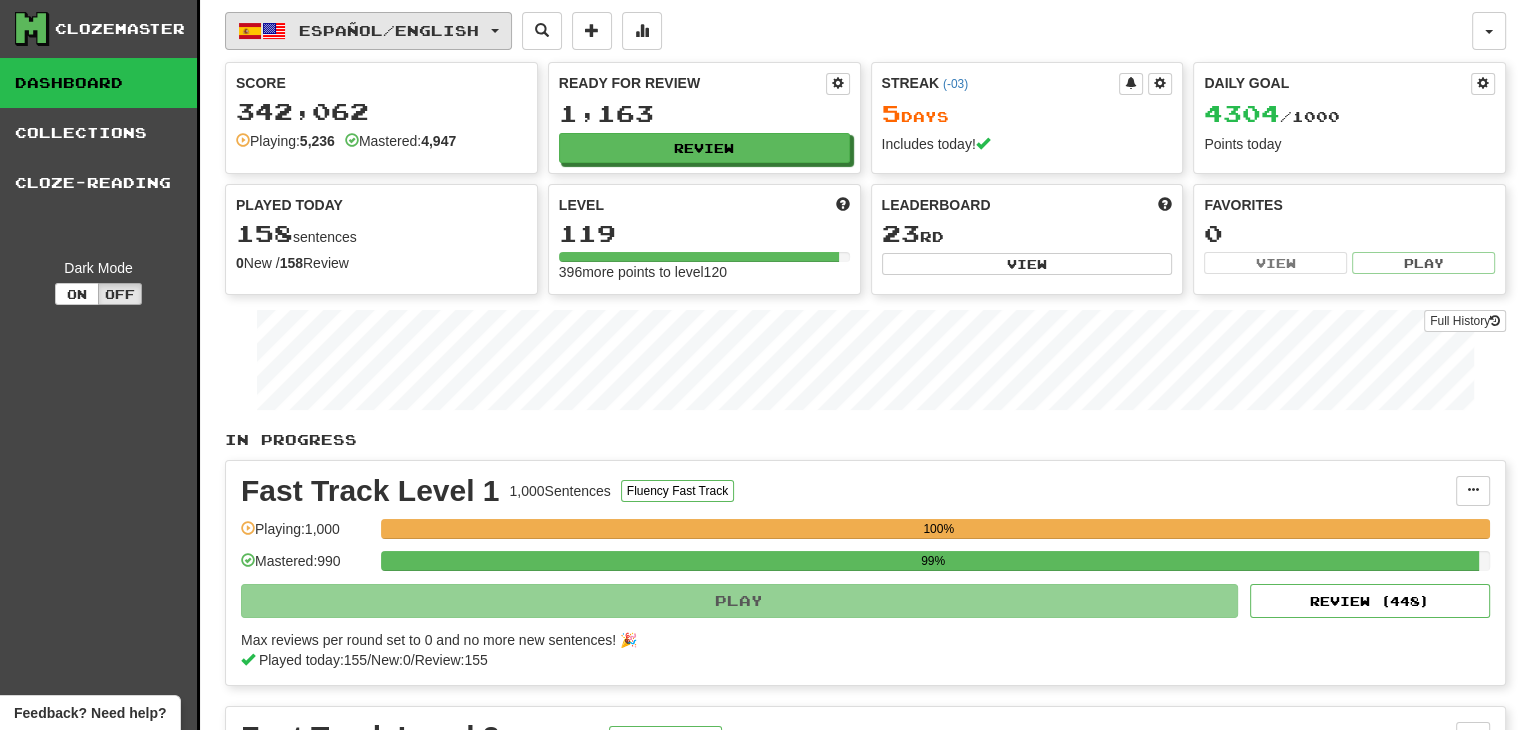 scroll, scrollTop: 0, scrollLeft: 0, axis: both 